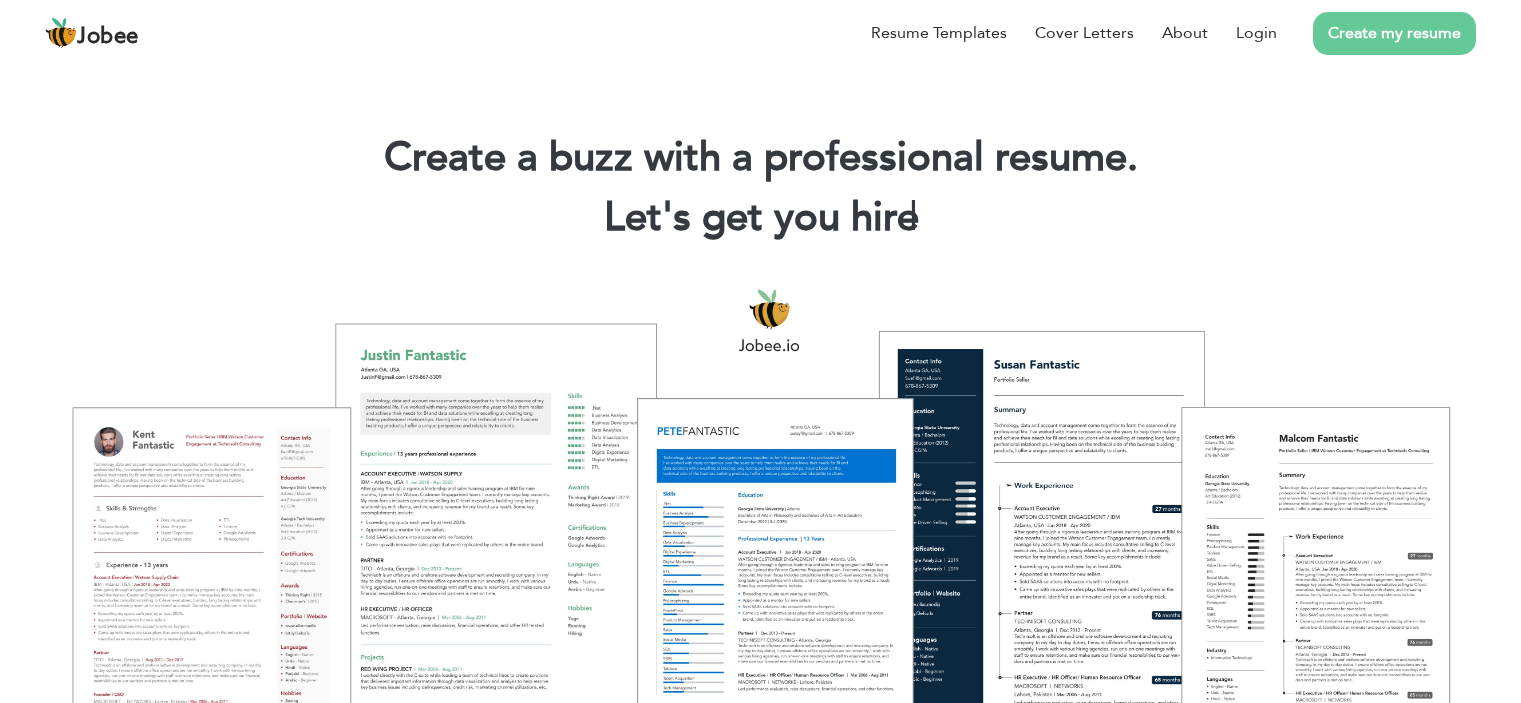 scroll, scrollTop: 0, scrollLeft: 0, axis: both 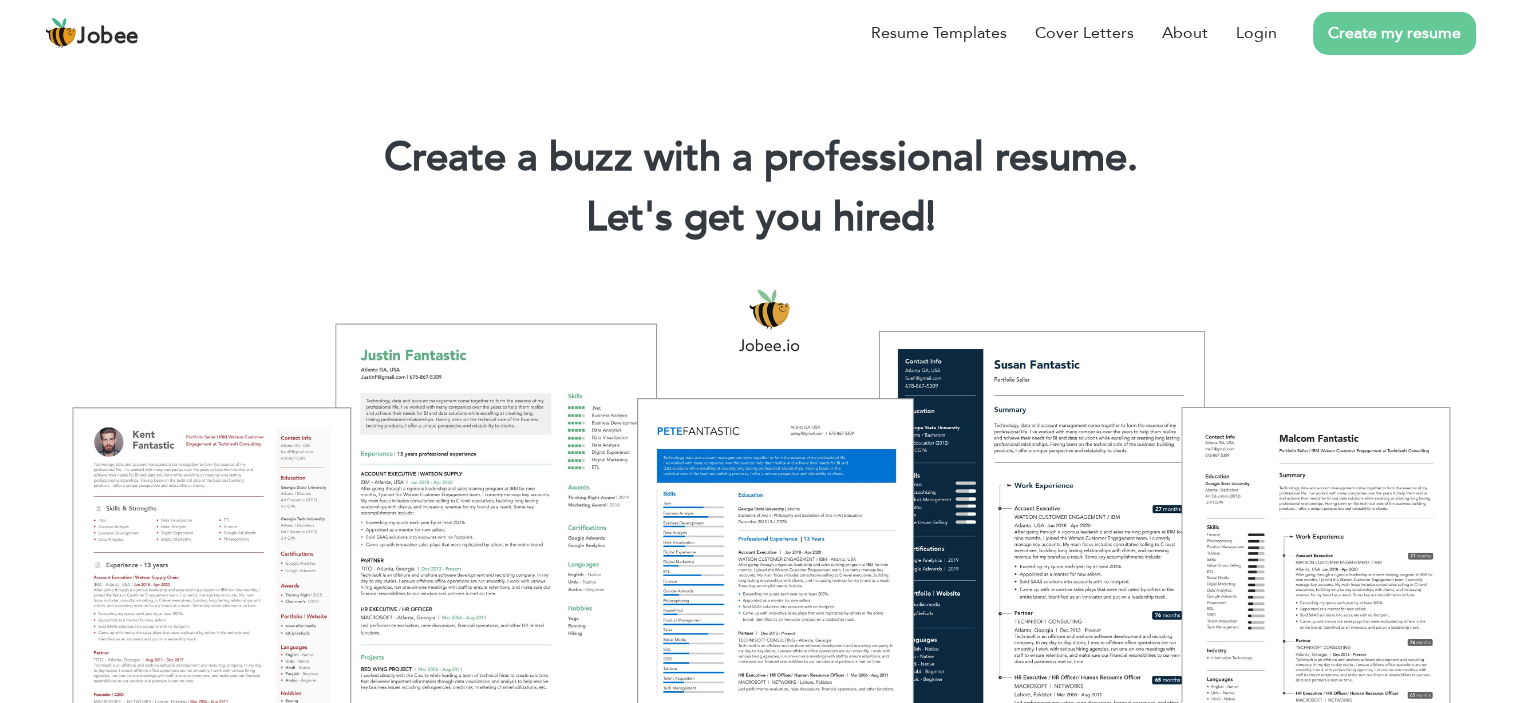 click on "Create my resume" at bounding box center [1394, 33] 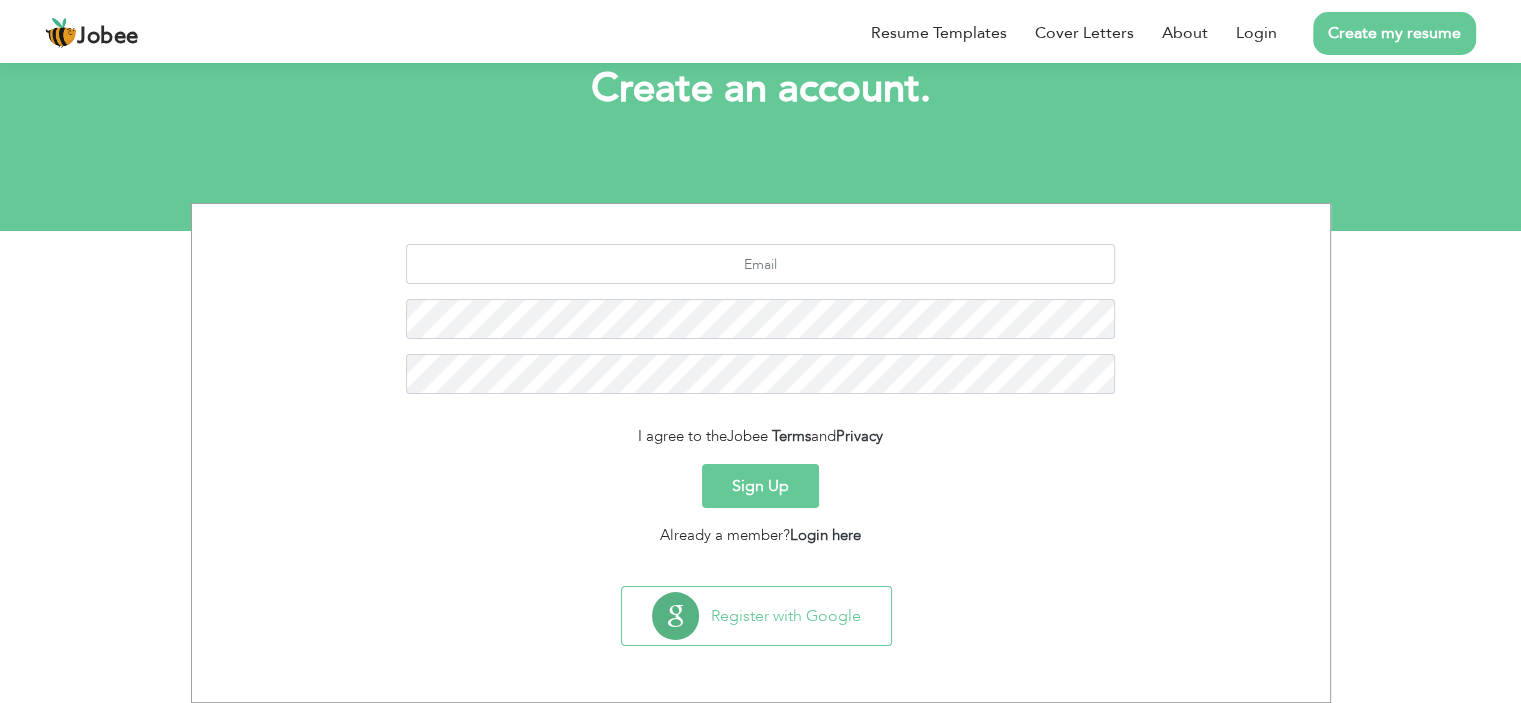 scroll, scrollTop: 0, scrollLeft: 0, axis: both 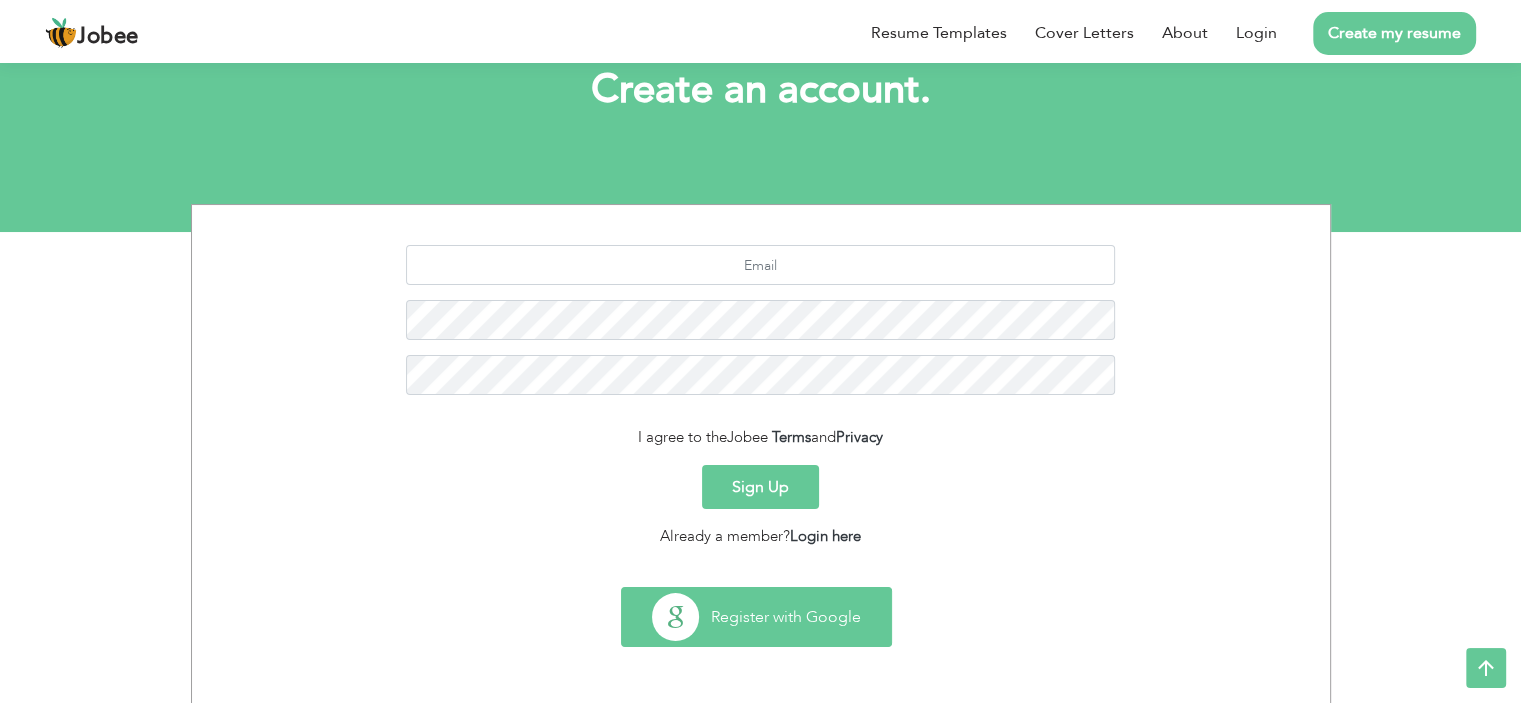 click on "Register with Google" at bounding box center (756, 617) 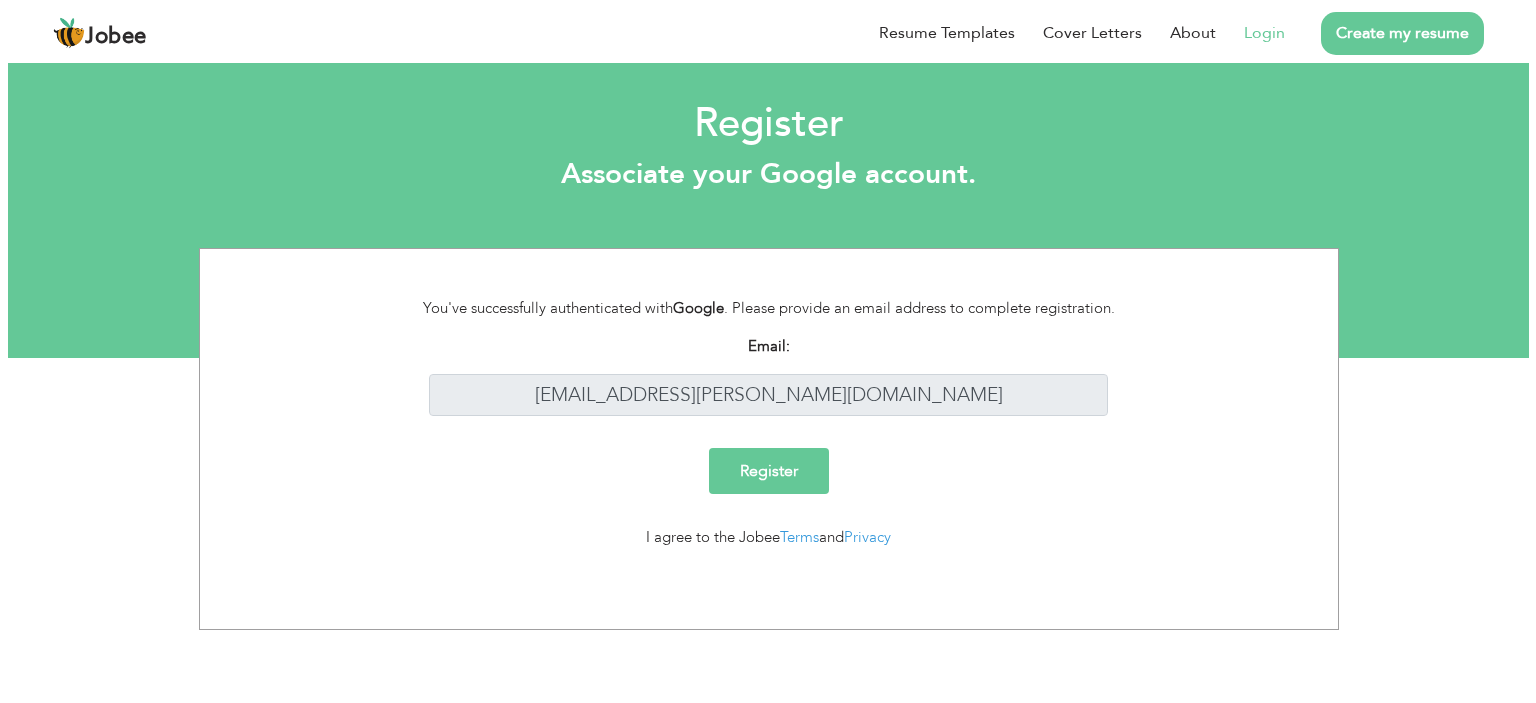 scroll, scrollTop: 0, scrollLeft: 0, axis: both 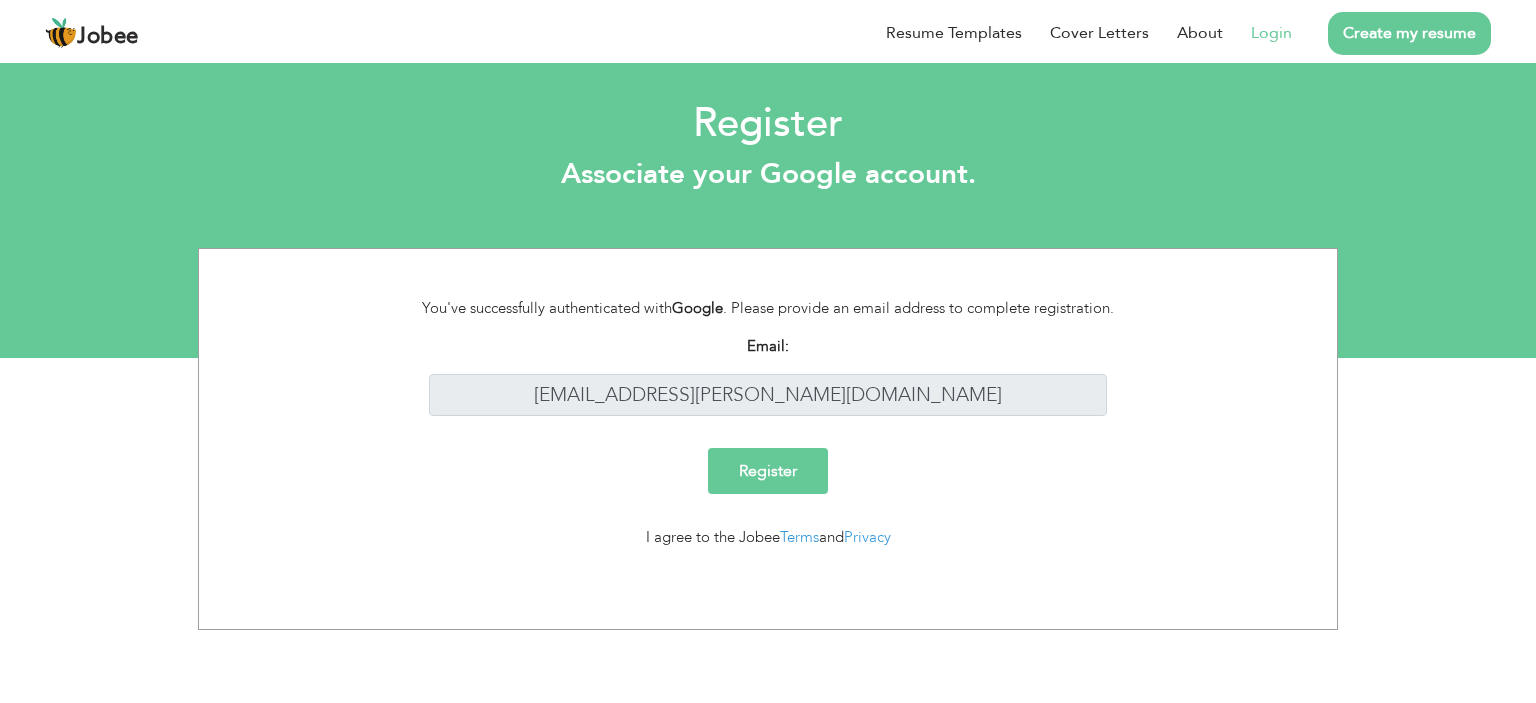 click on "Create my resume" at bounding box center (1409, 33) 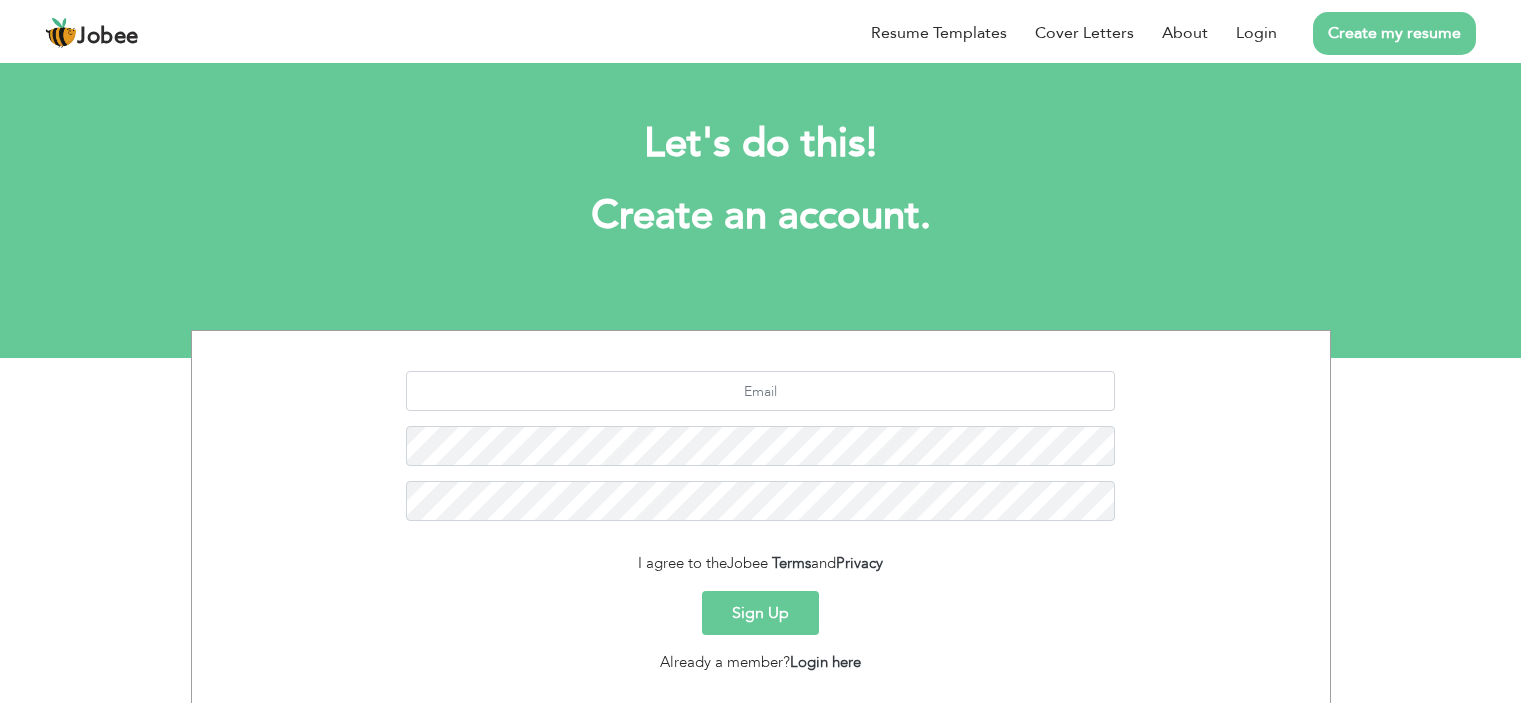 scroll, scrollTop: 0, scrollLeft: 0, axis: both 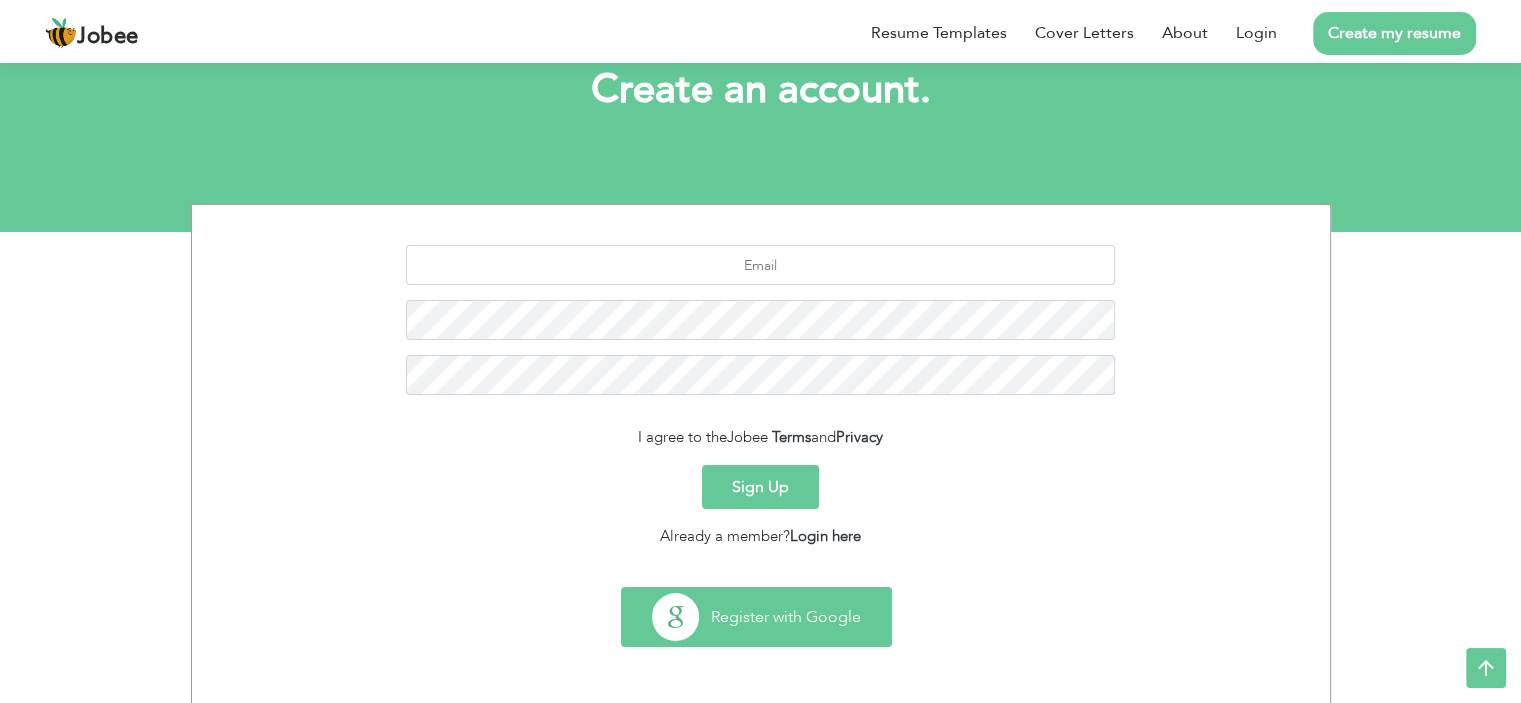 click on "Register with Google" at bounding box center [756, 617] 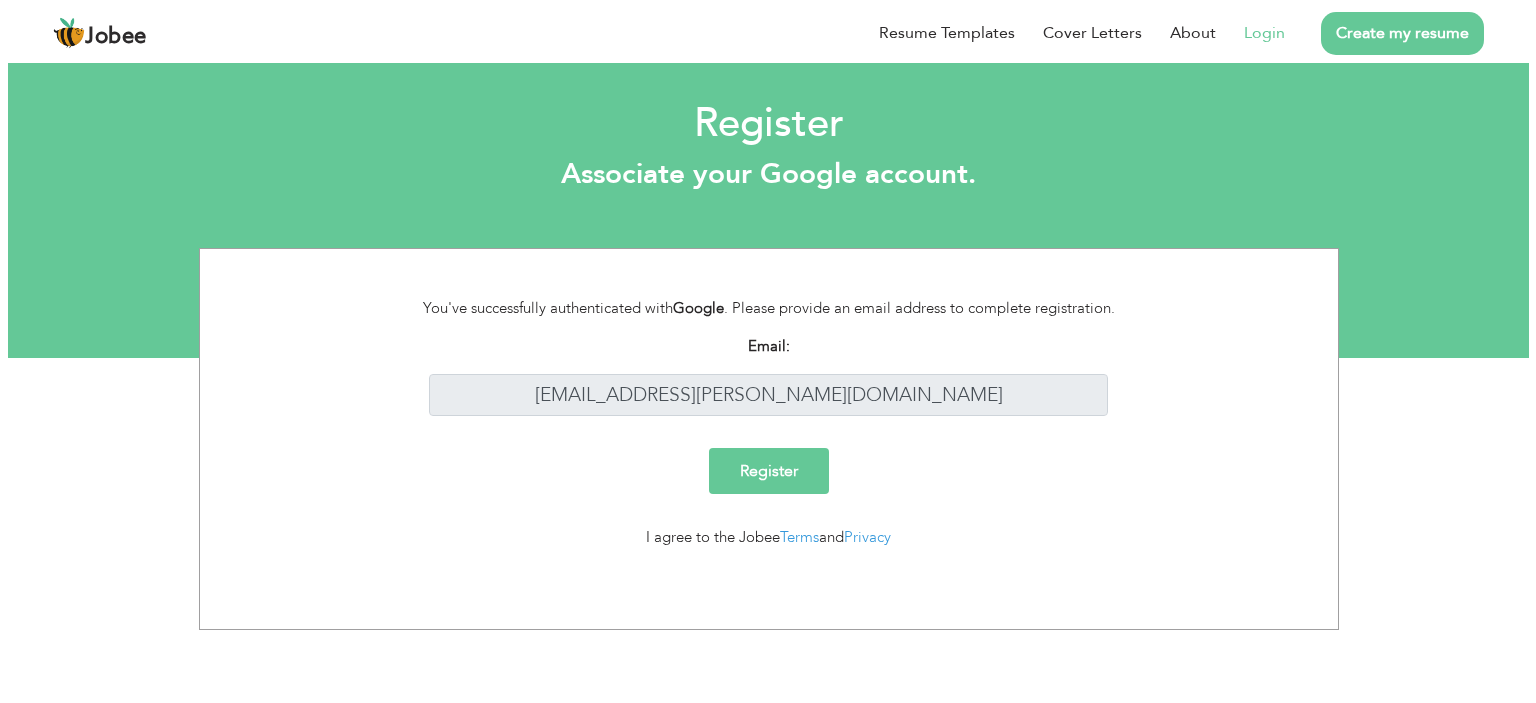 scroll, scrollTop: 0, scrollLeft: 0, axis: both 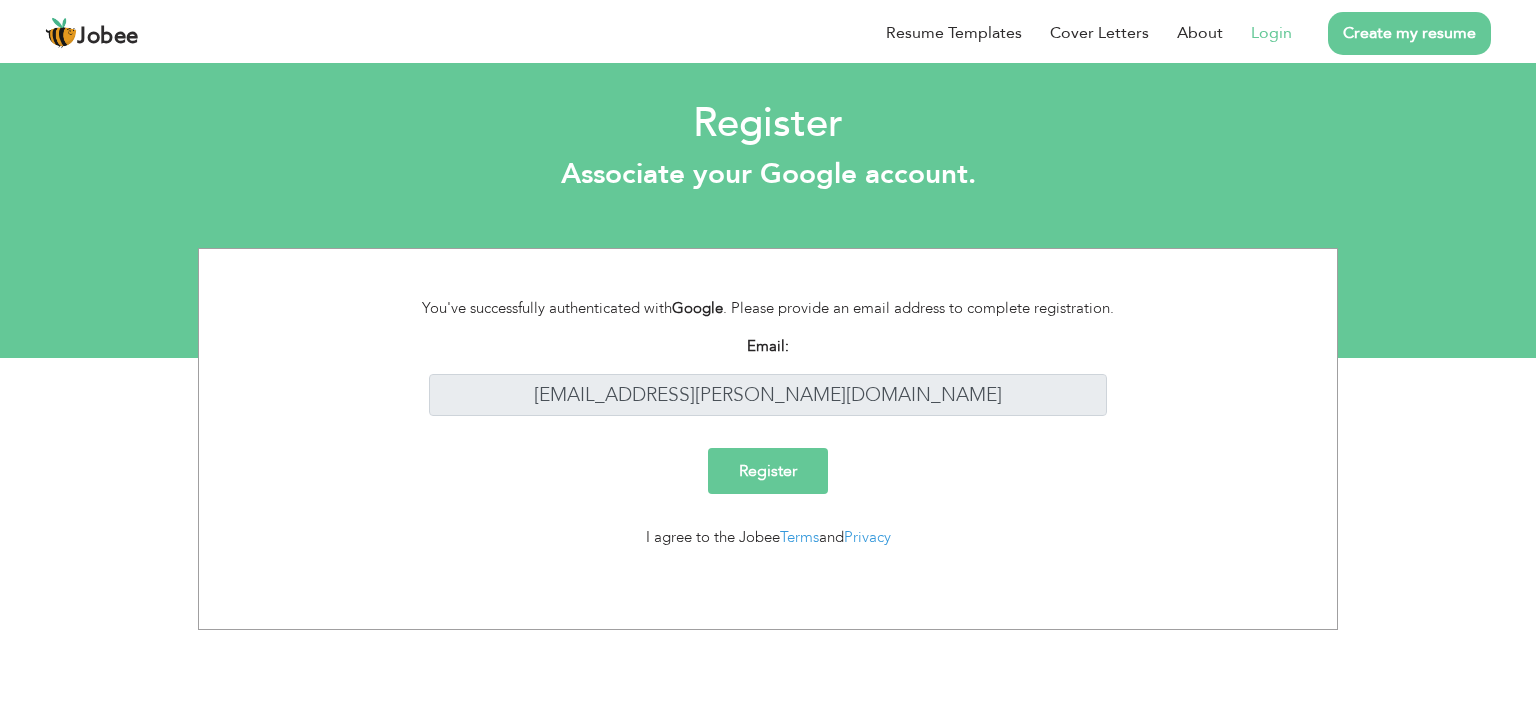 click on "Register" at bounding box center [768, 471] 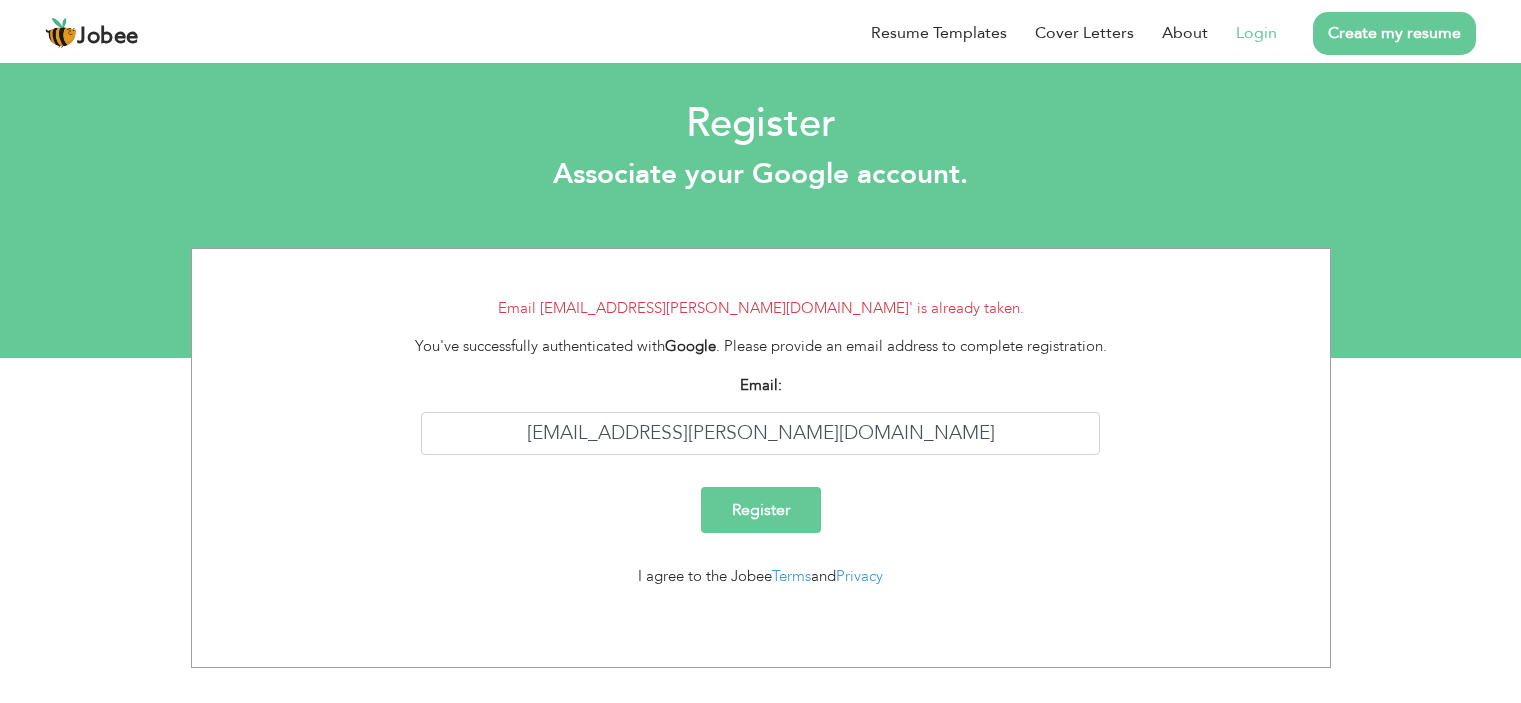 scroll, scrollTop: 0, scrollLeft: 0, axis: both 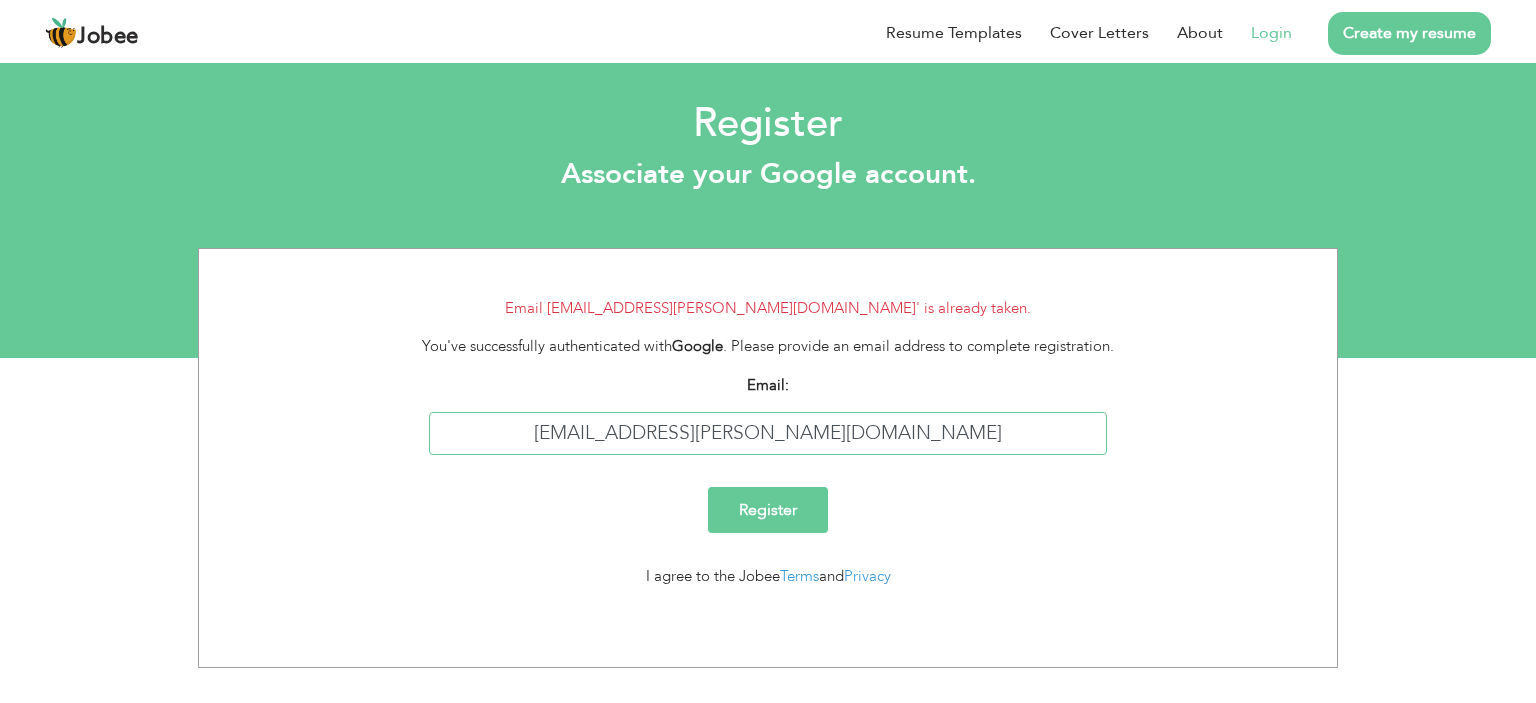 click on "[EMAIL_ADDRESS][PERSON_NAME][DOMAIN_NAME]" at bounding box center (768, 433) 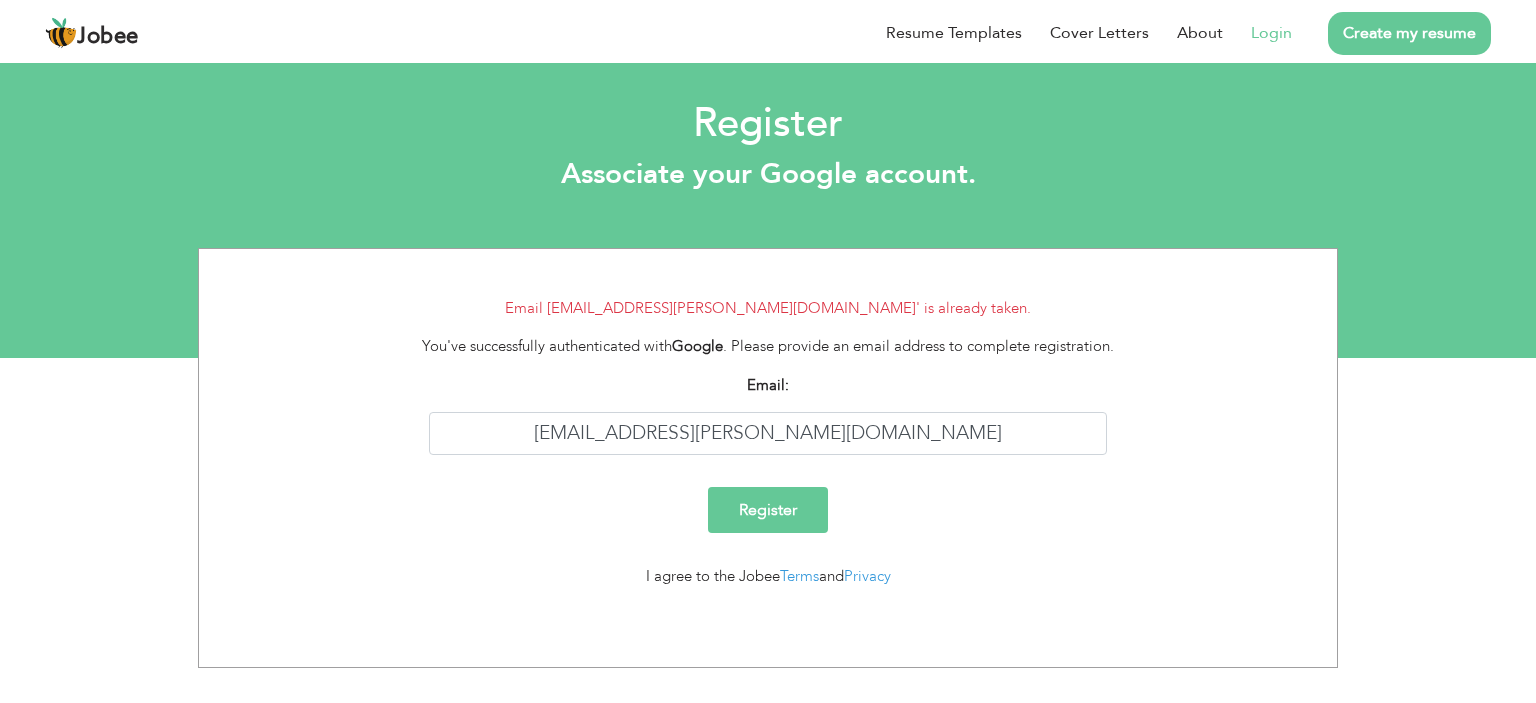click on "Login" at bounding box center (1271, 33) 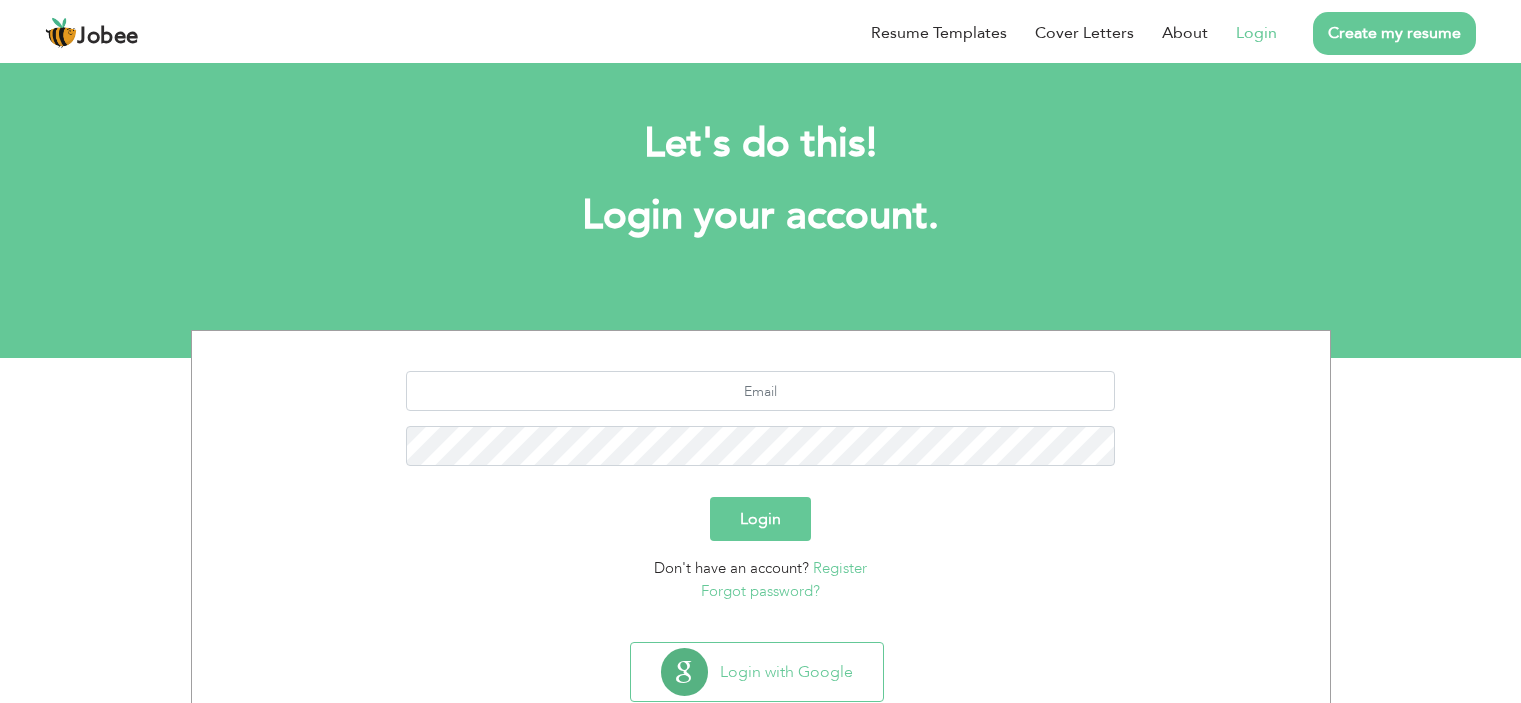 scroll, scrollTop: 0, scrollLeft: 0, axis: both 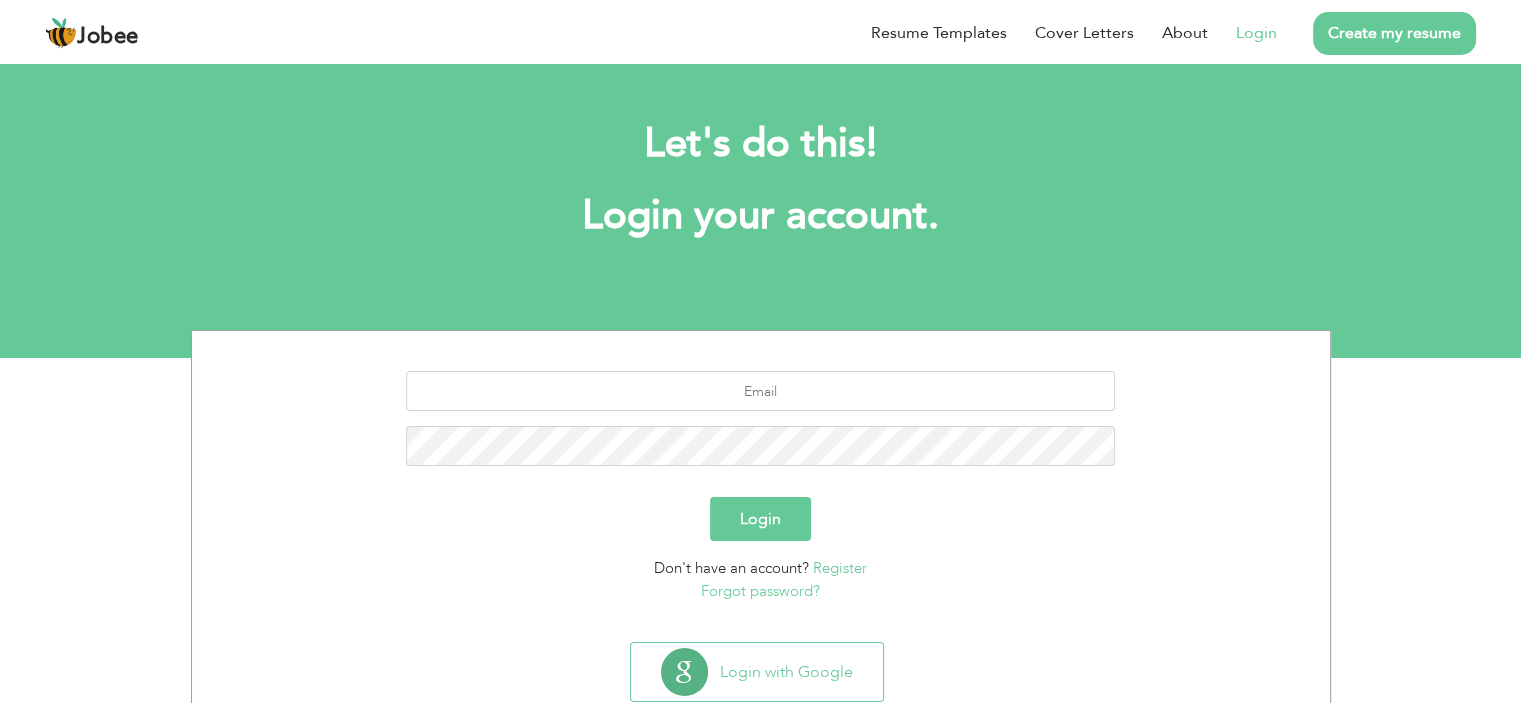 click on "Forgot password?" at bounding box center (760, 591) 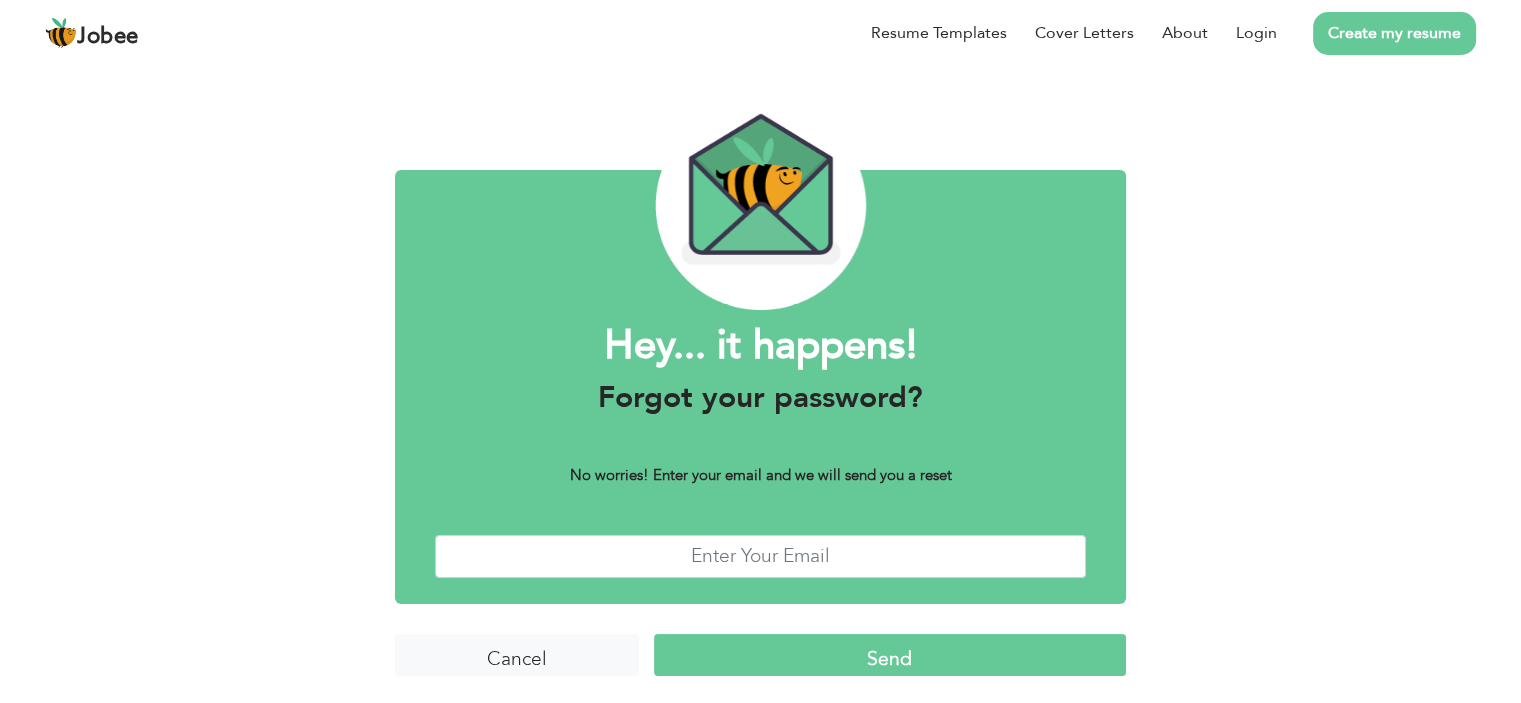 scroll, scrollTop: 0, scrollLeft: 0, axis: both 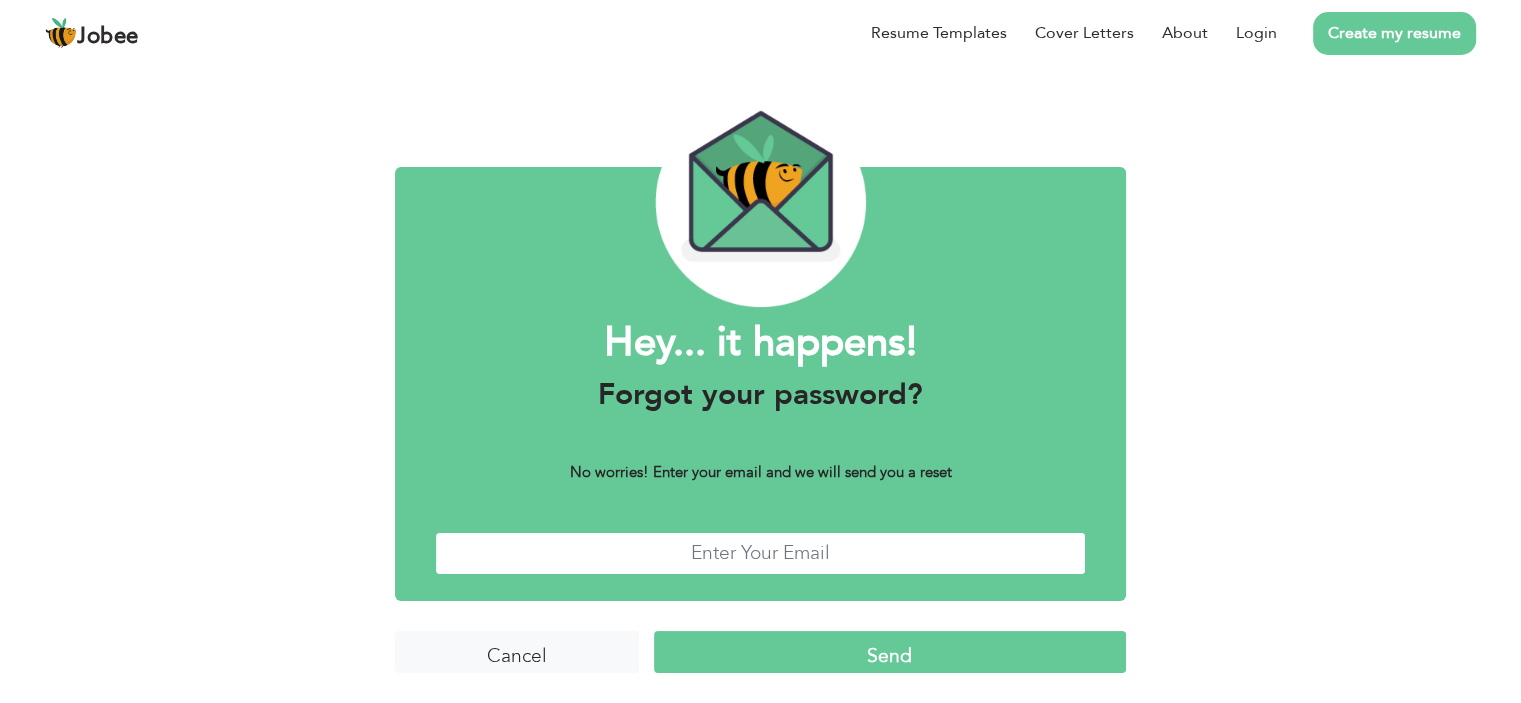 click at bounding box center [760, 553] 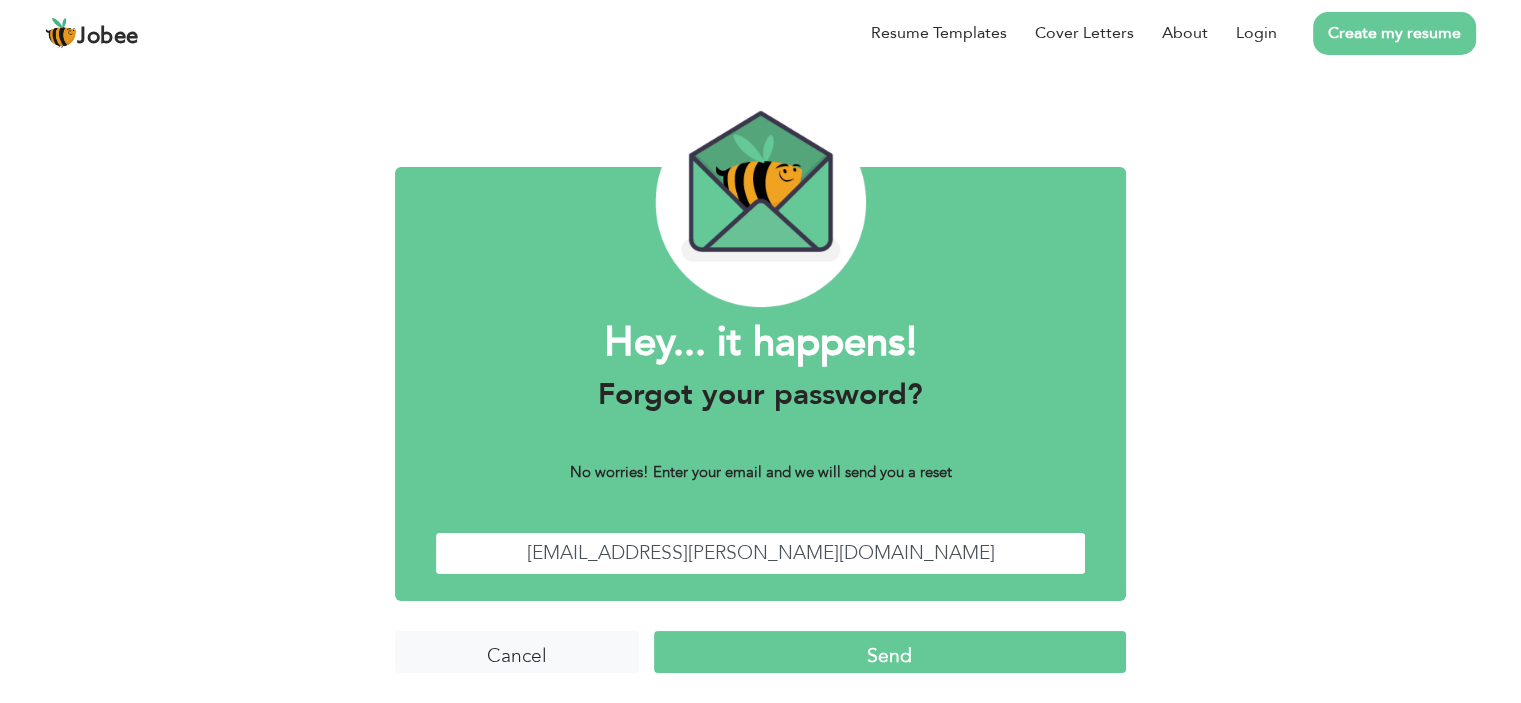 type on "[EMAIL_ADDRESS][PERSON_NAME][DOMAIN_NAME]" 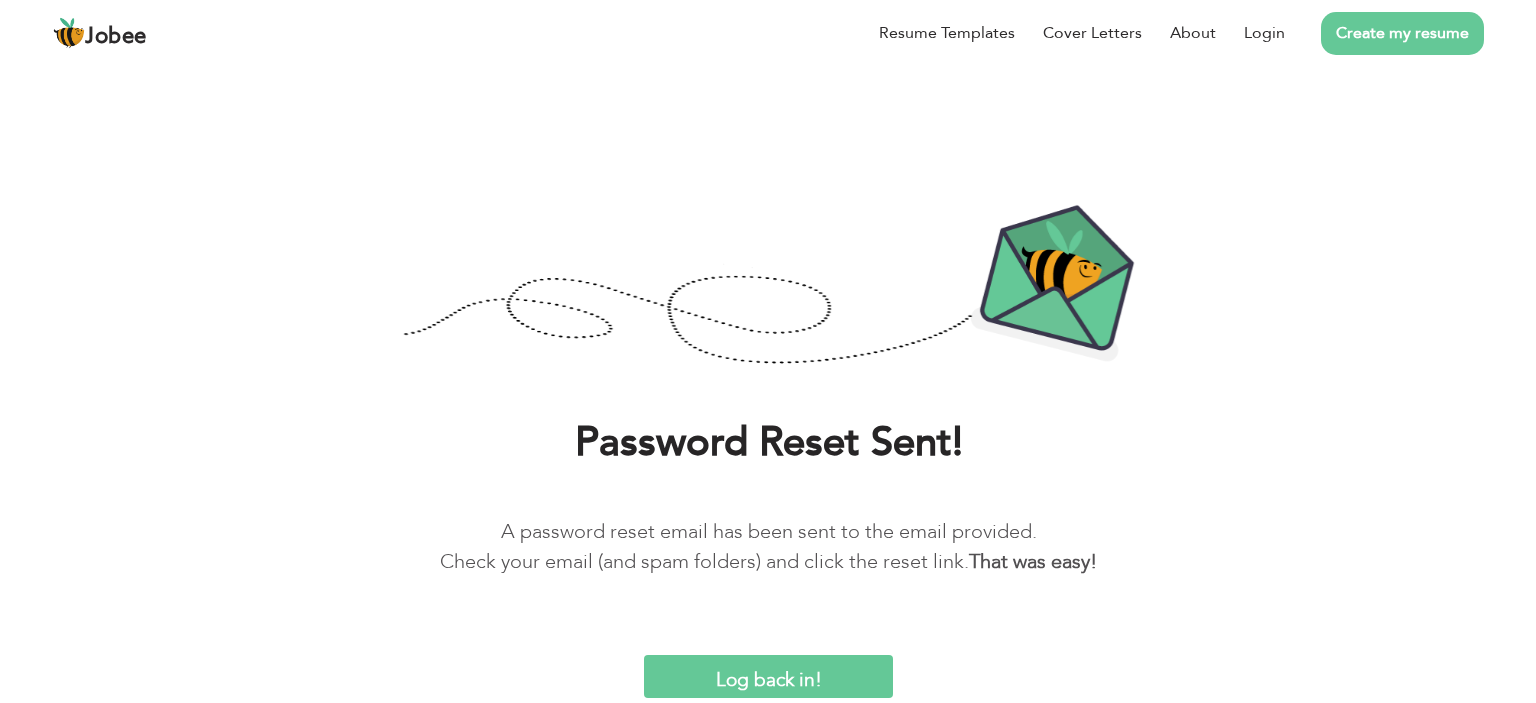 scroll, scrollTop: 0, scrollLeft: 0, axis: both 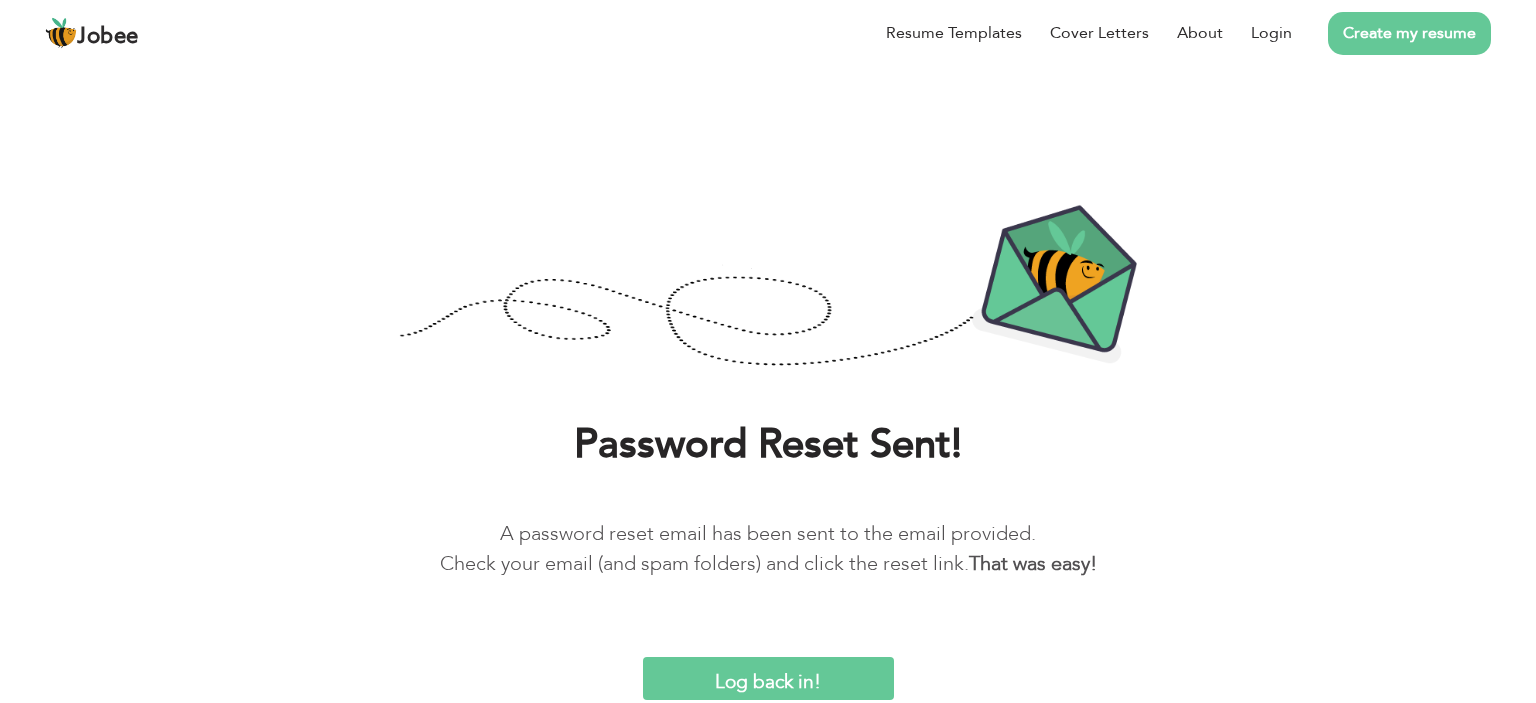 click on "Jobee" at bounding box center (108, 37) 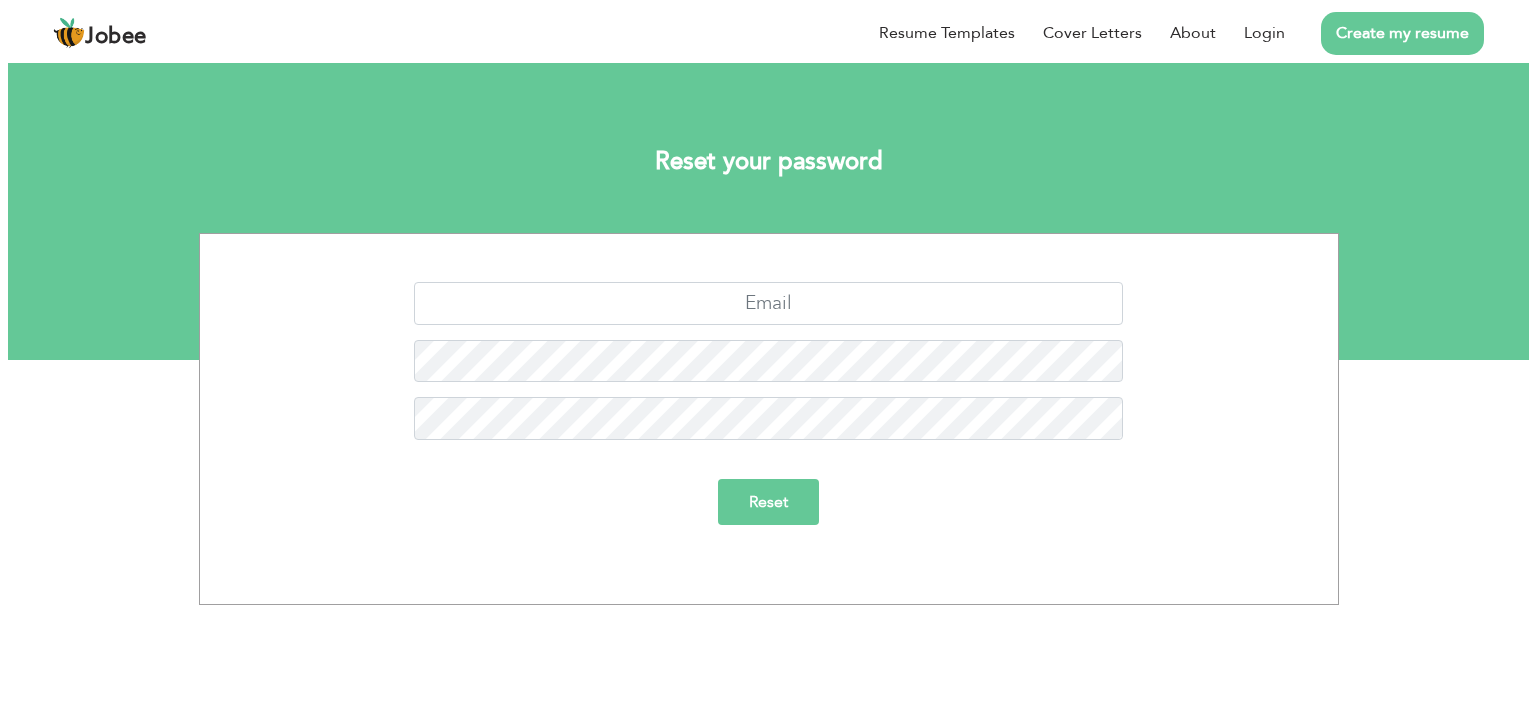 scroll, scrollTop: 0, scrollLeft: 0, axis: both 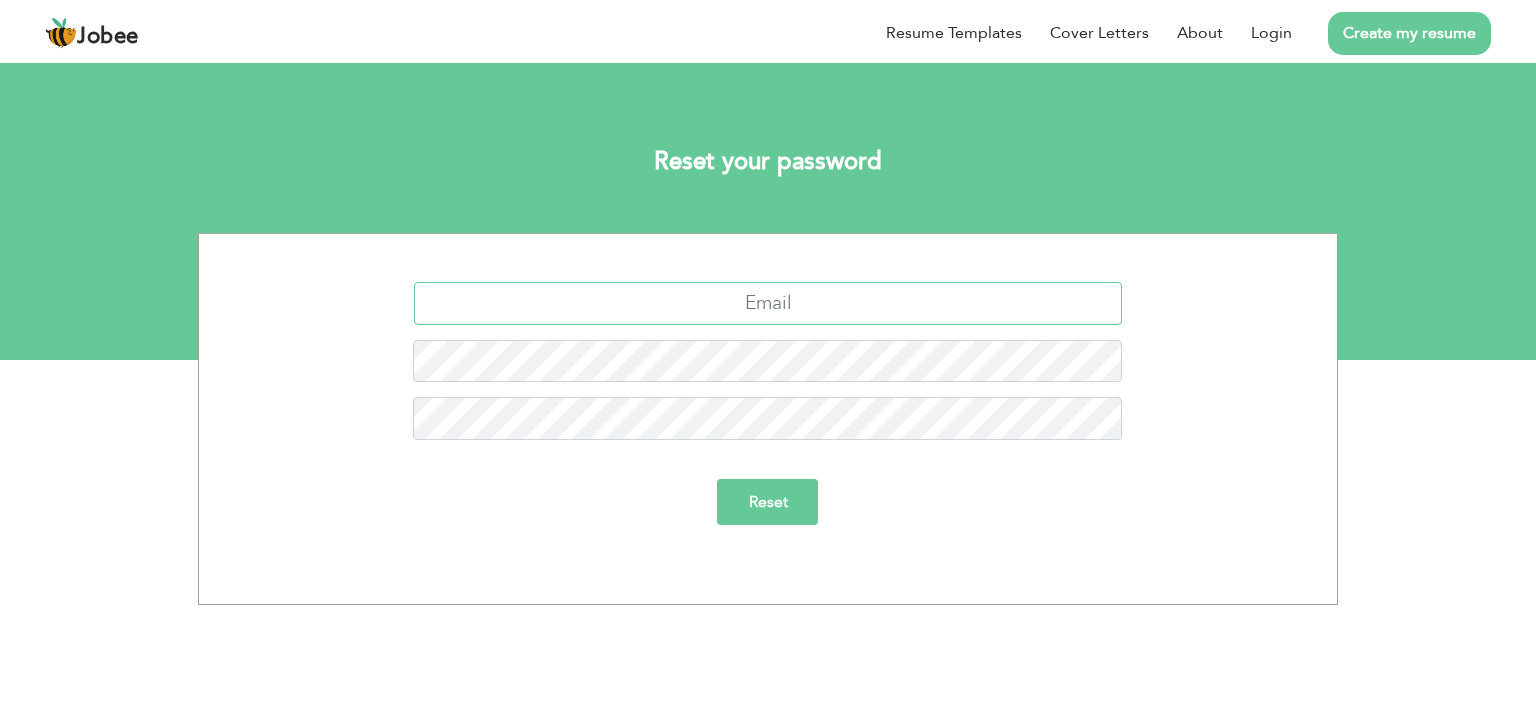click at bounding box center [768, 303] 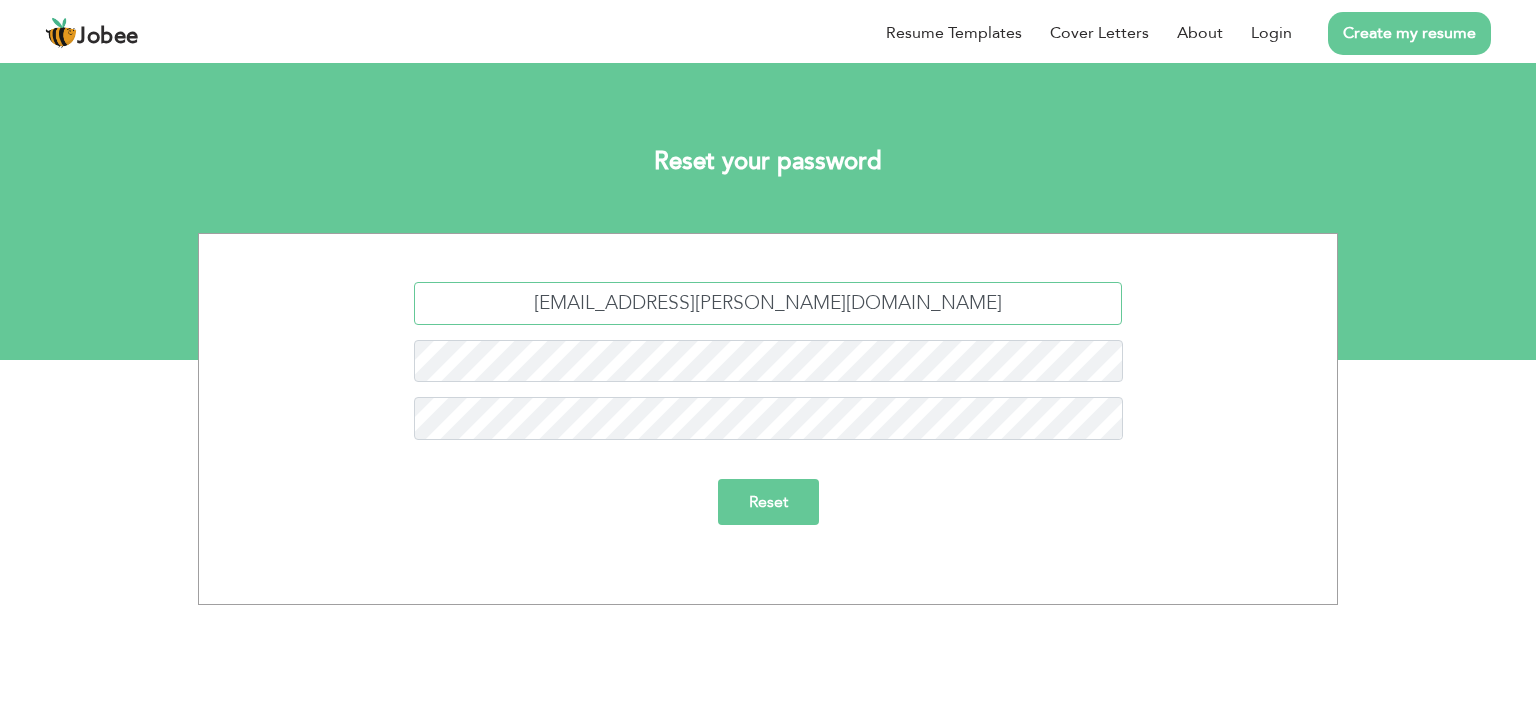 type on "[EMAIL_ADDRESS][PERSON_NAME][DOMAIN_NAME]" 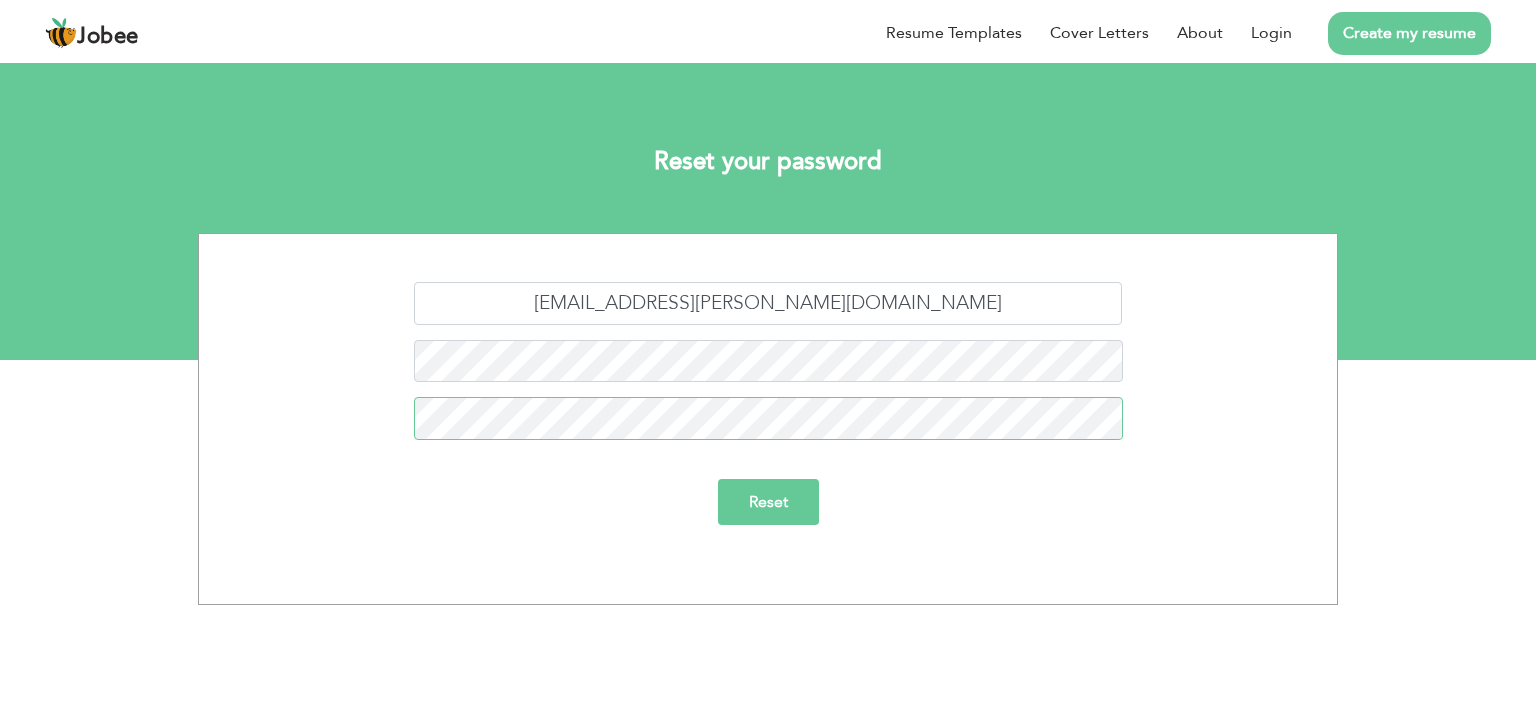 click on "Reset" at bounding box center (768, 502) 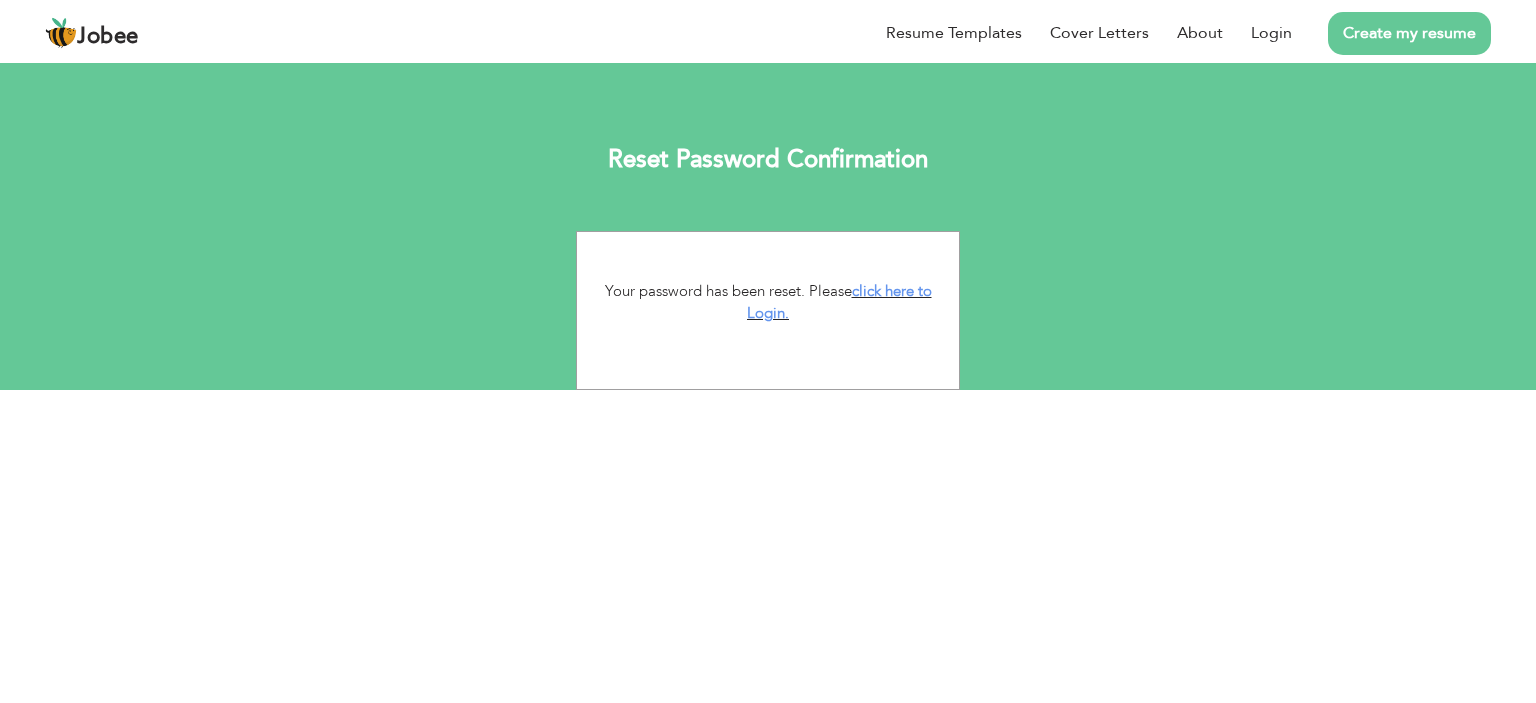 scroll, scrollTop: 0, scrollLeft: 0, axis: both 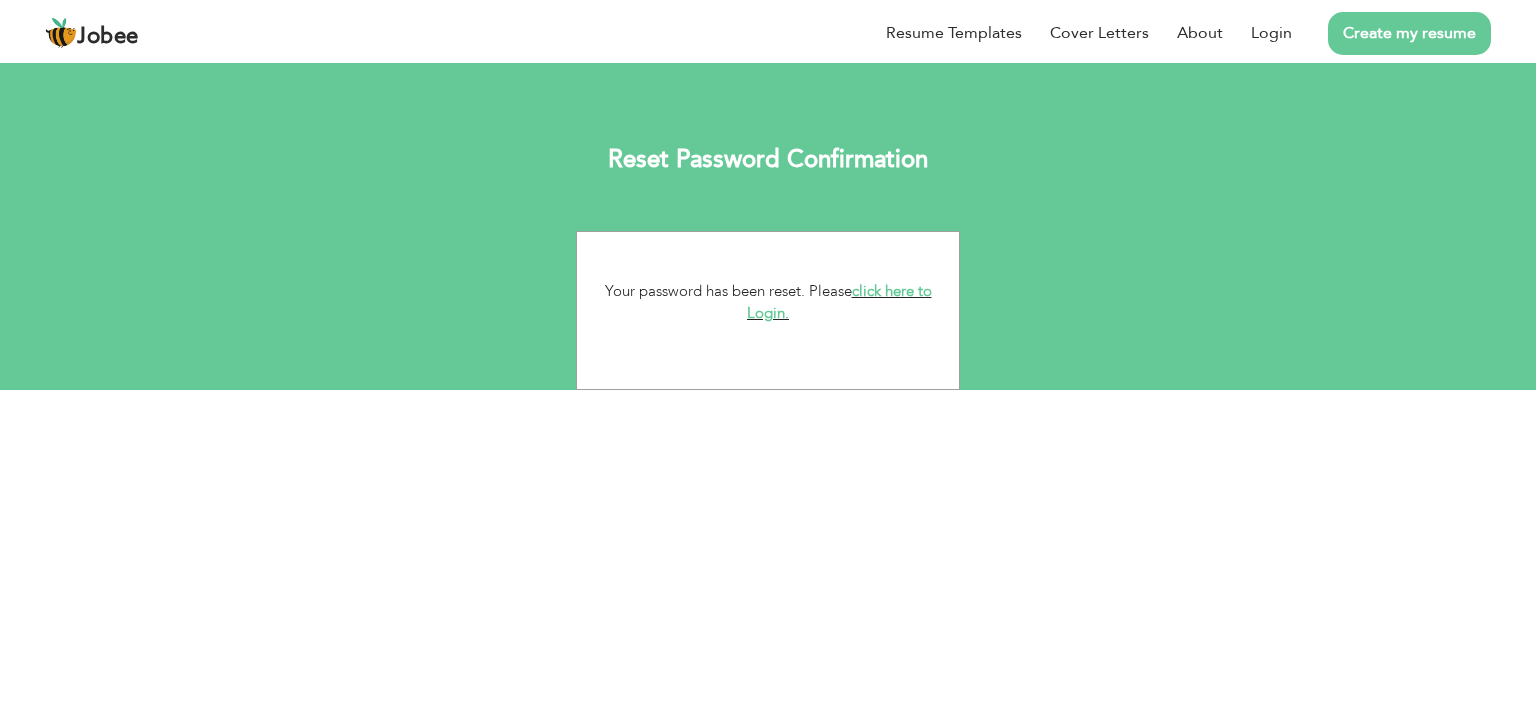 click on "click here to Login." at bounding box center [839, 302] 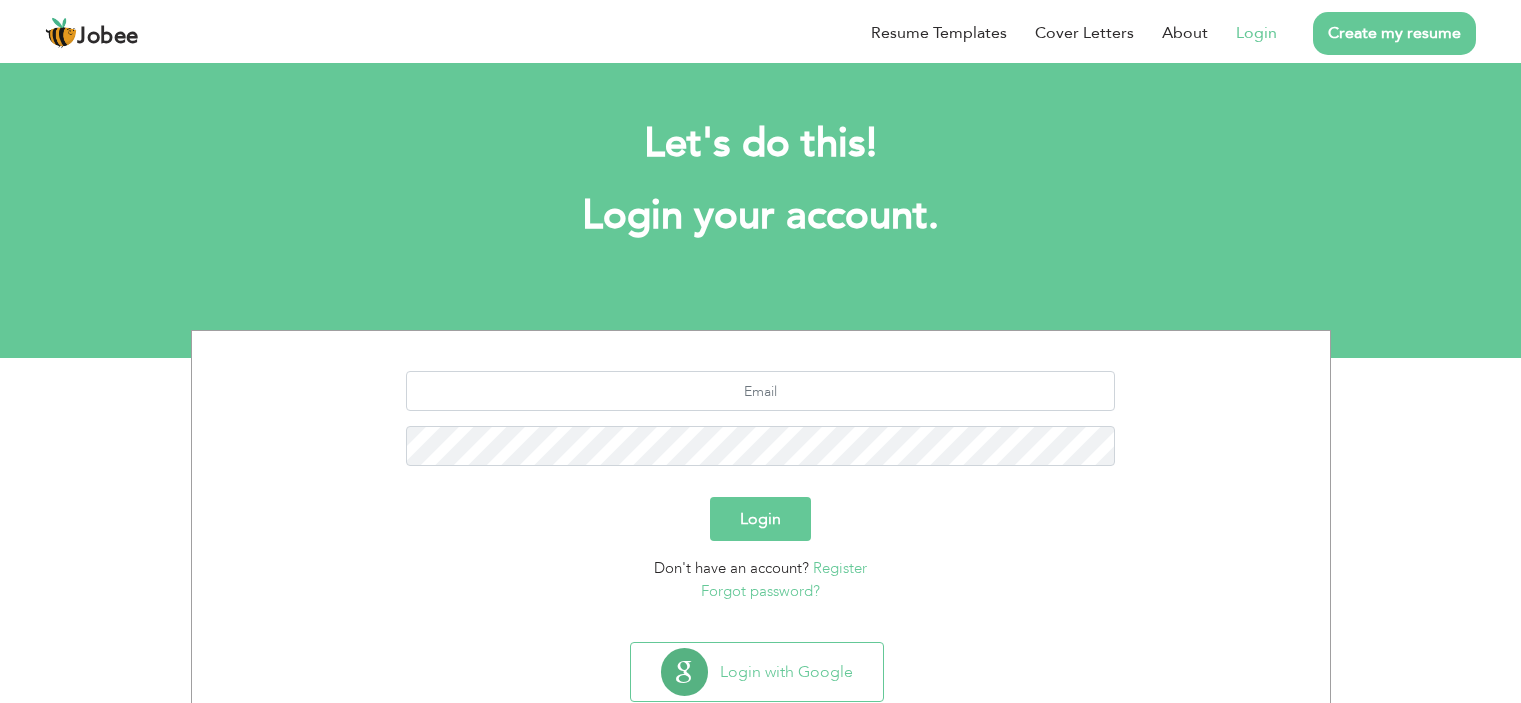 scroll, scrollTop: 0, scrollLeft: 0, axis: both 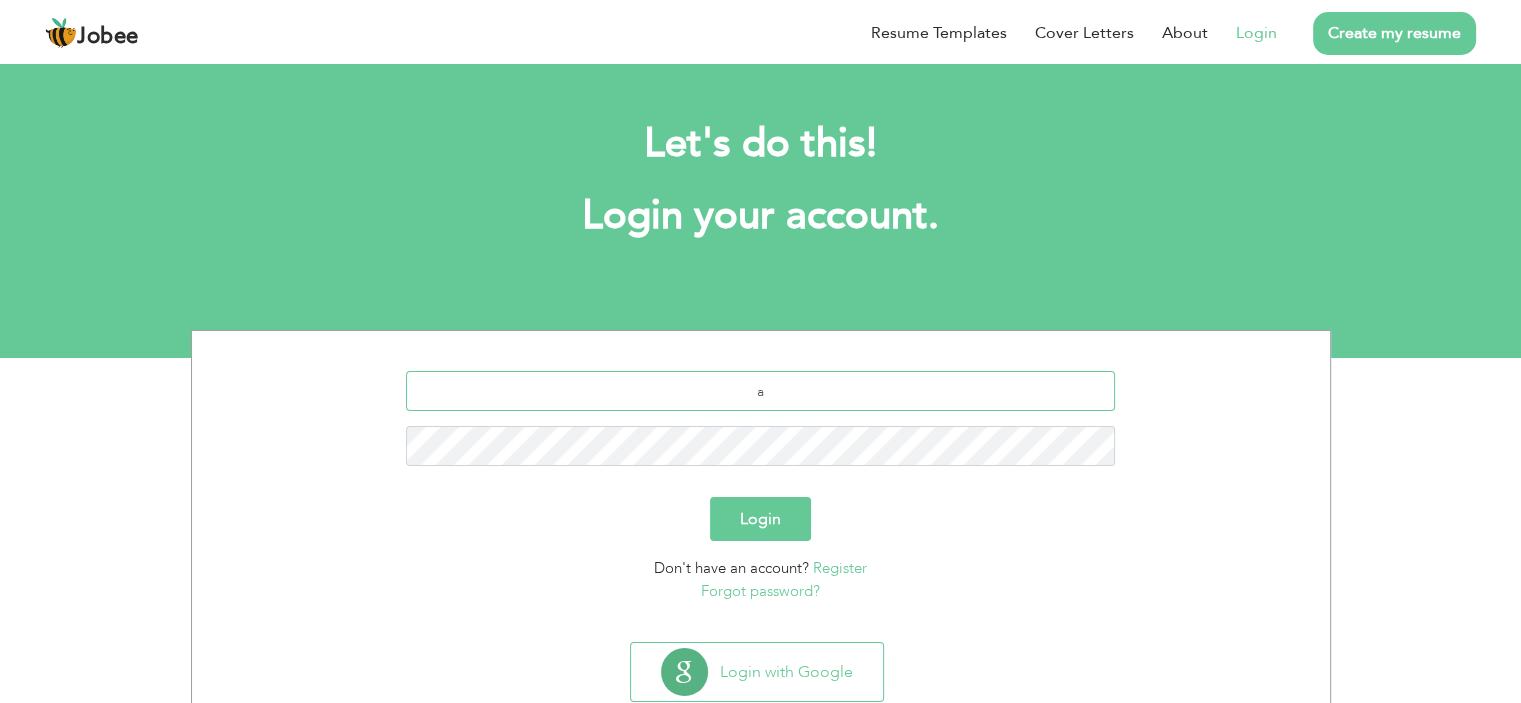 click on "a" at bounding box center [760, 391] 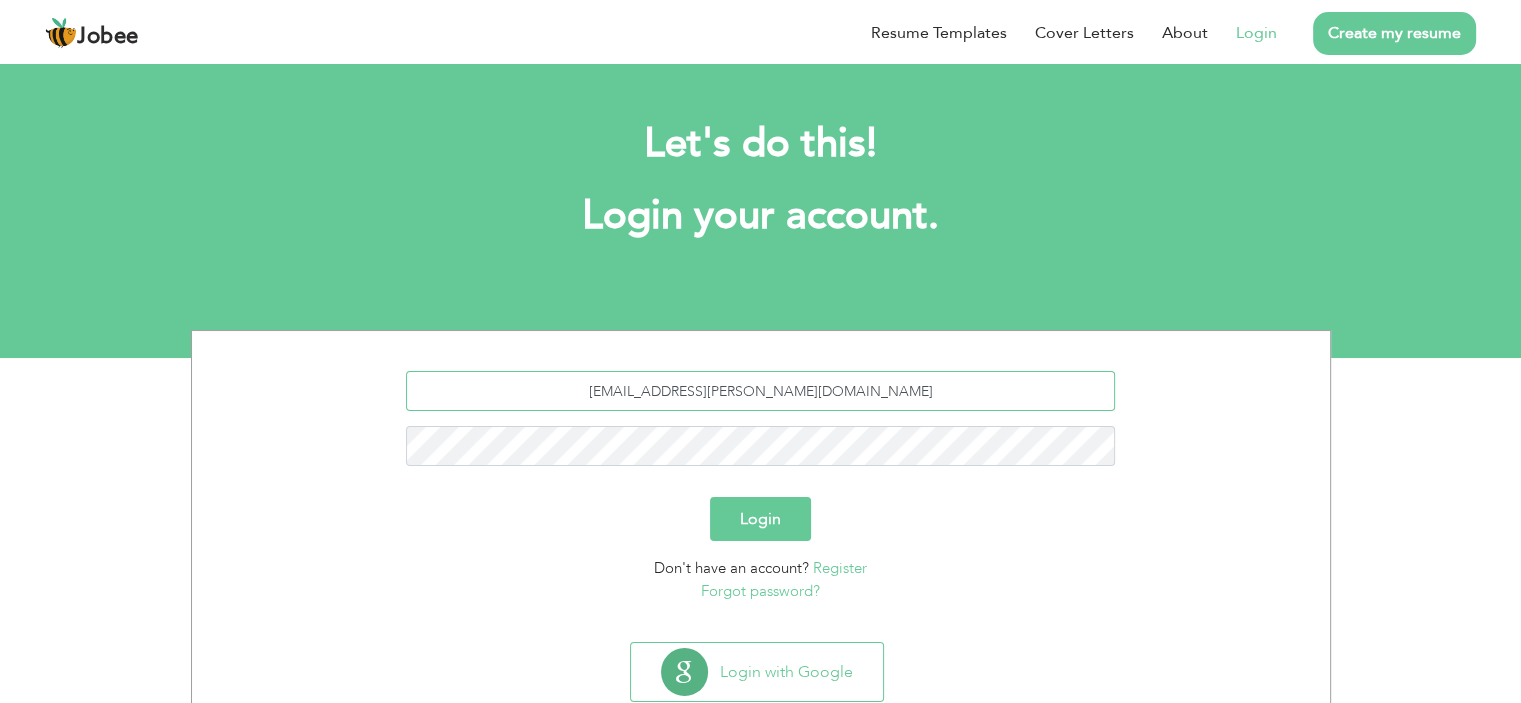 type on "[EMAIL_ADDRESS][PERSON_NAME][DOMAIN_NAME]" 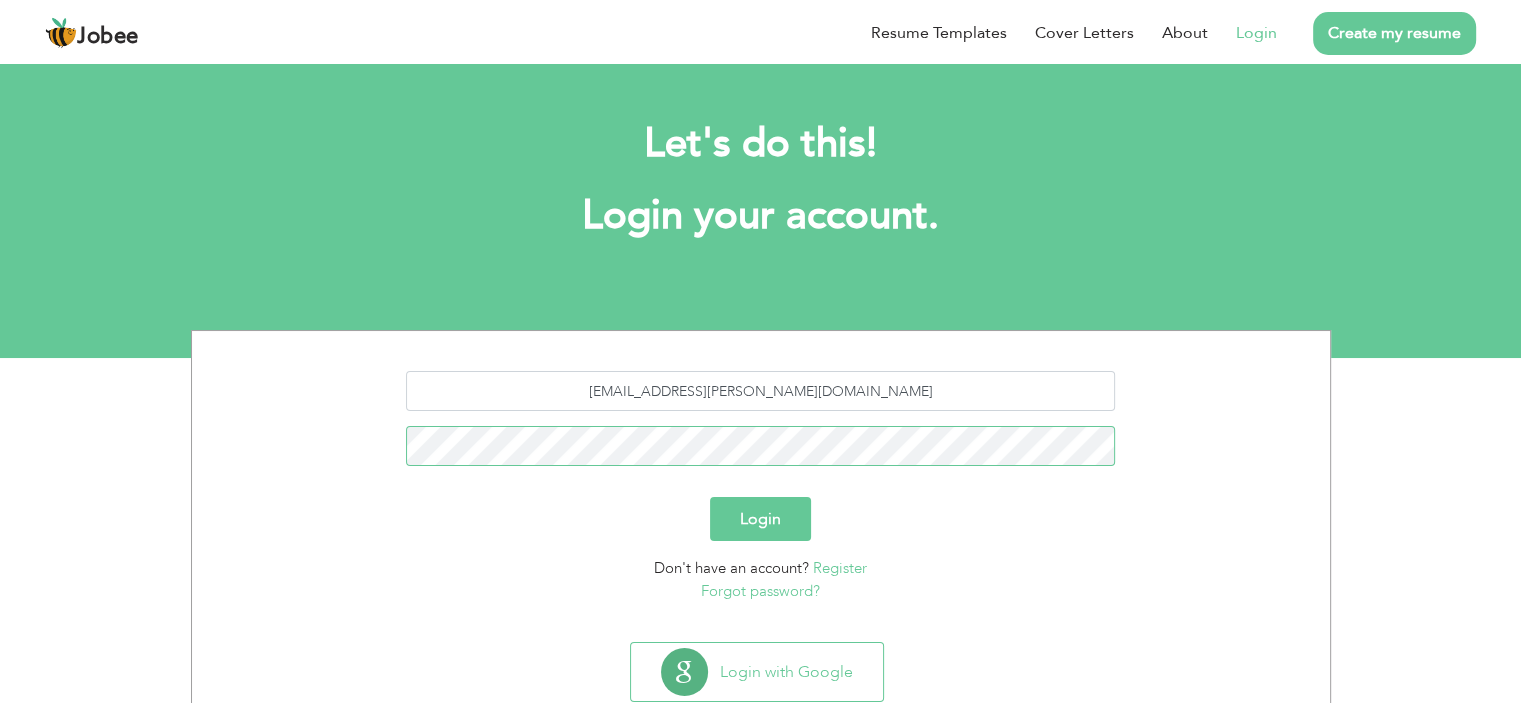 click on "Login" at bounding box center (760, 519) 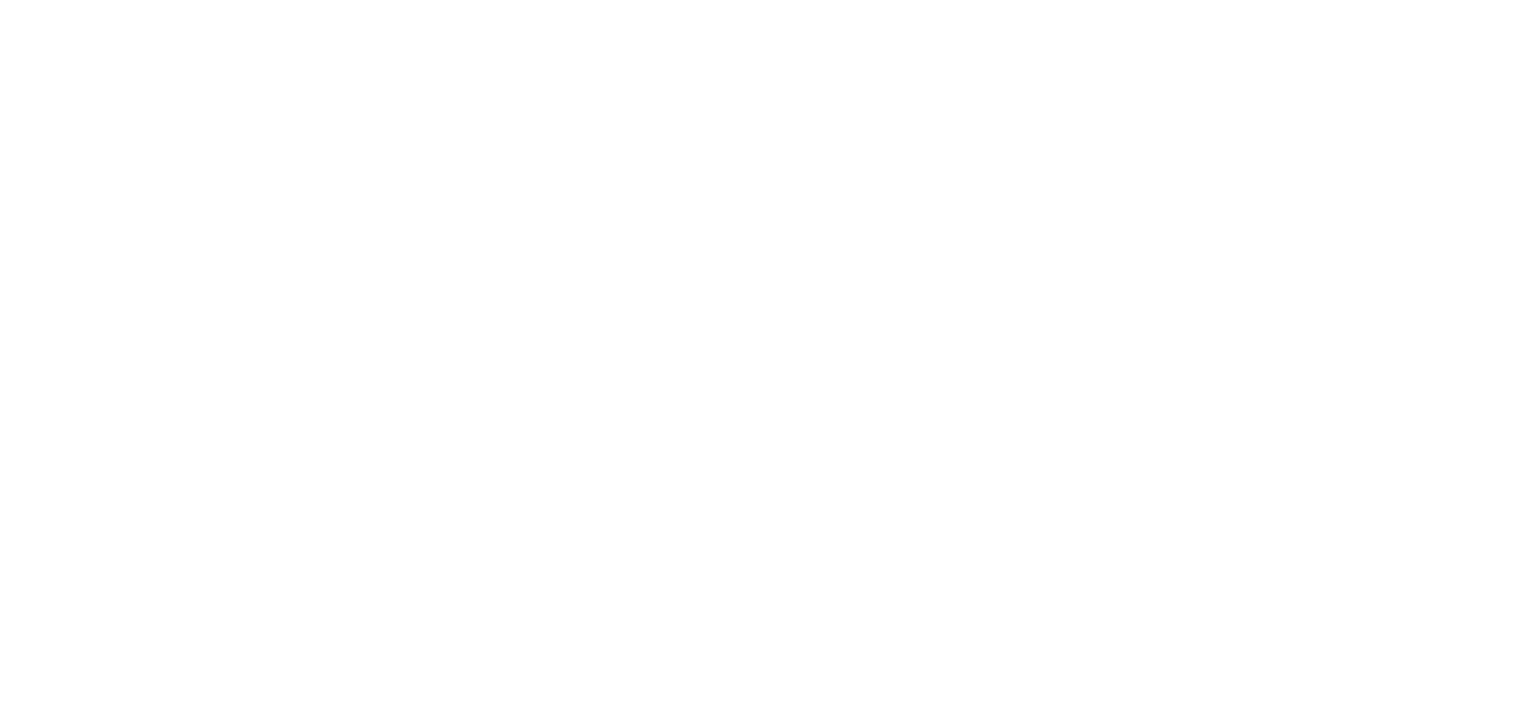 scroll, scrollTop: 0, scrollLeft: 0, axis: both 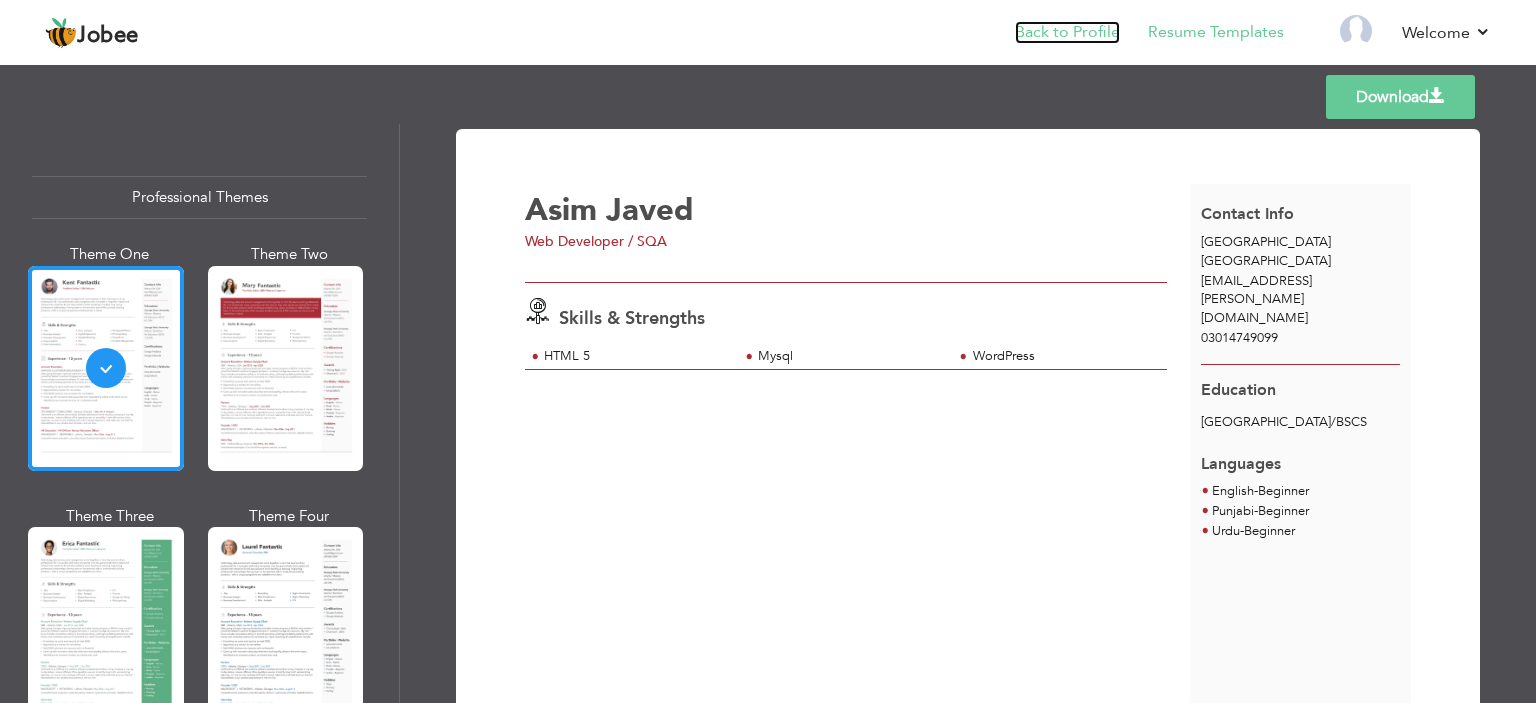 click on "Back to Profile" at bounding box center [1067, 32] 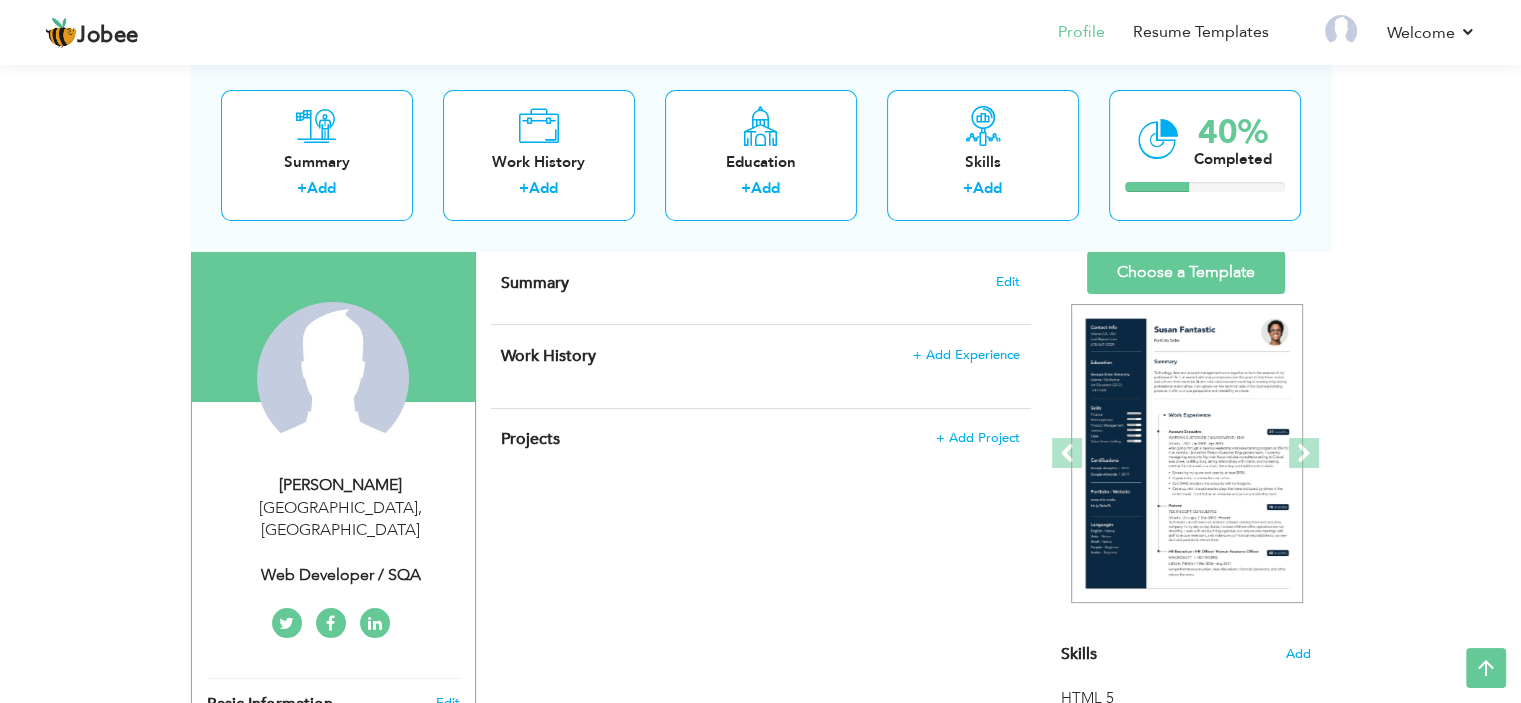 scroll, scrollTop: 121, scrollLeft: 0, axis: vertical 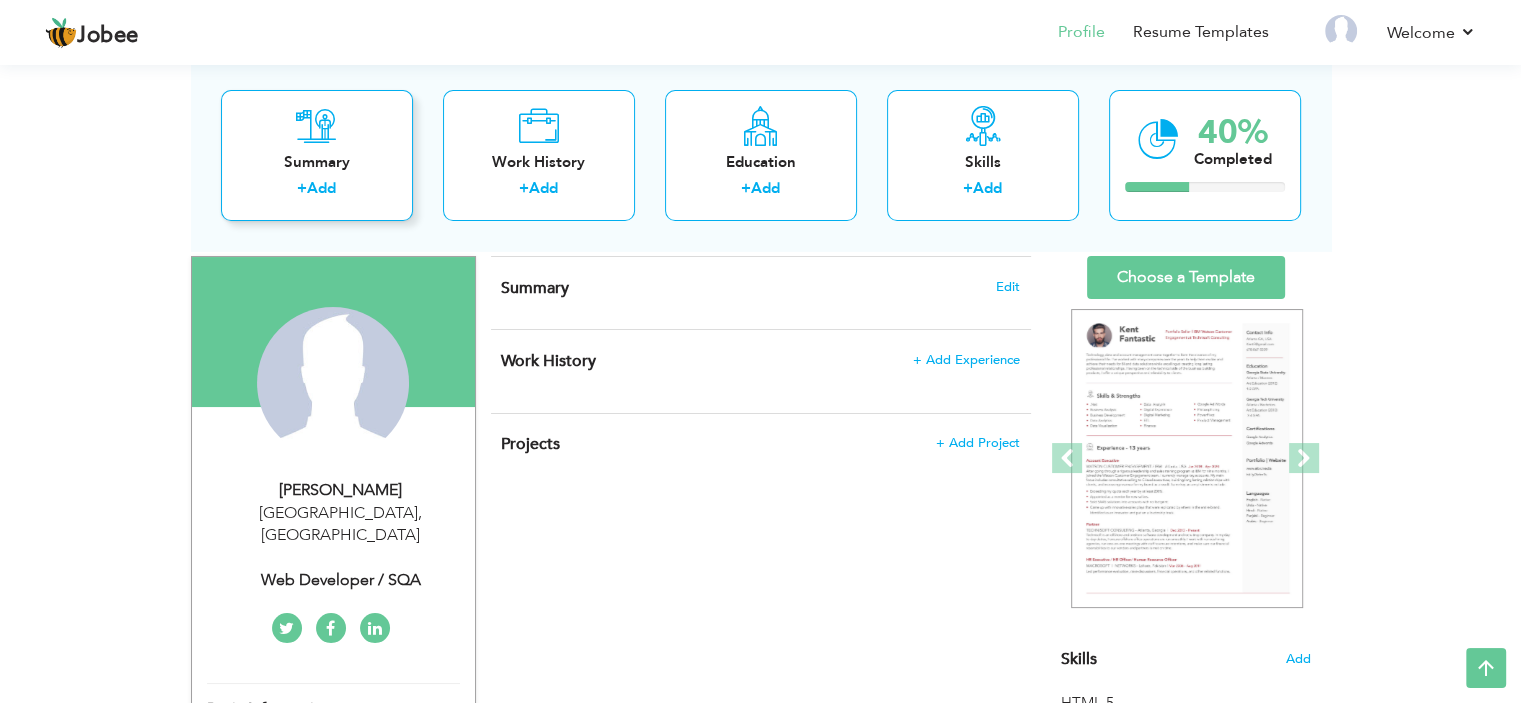 click on "Summary" at bounding box center (317, 162) 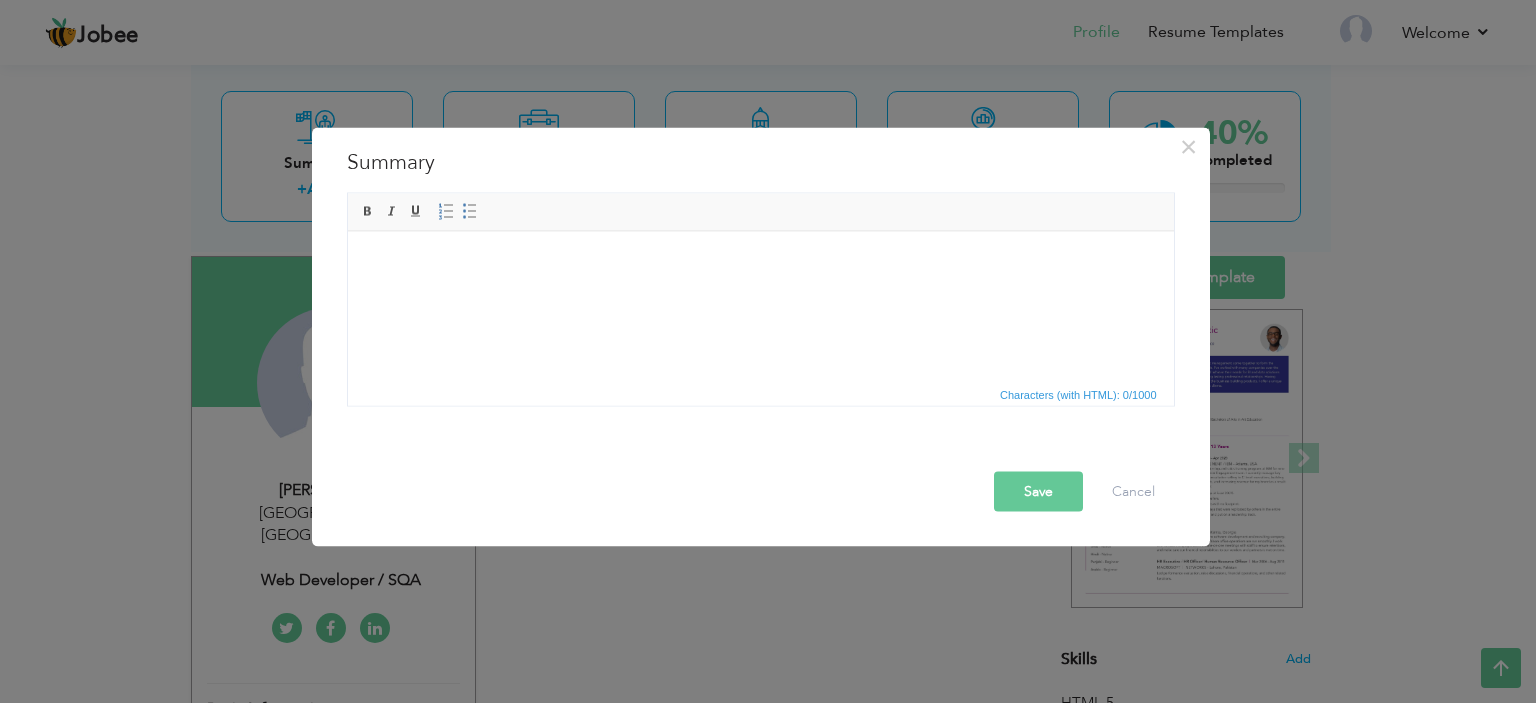 click at bounding box center [760, 261] 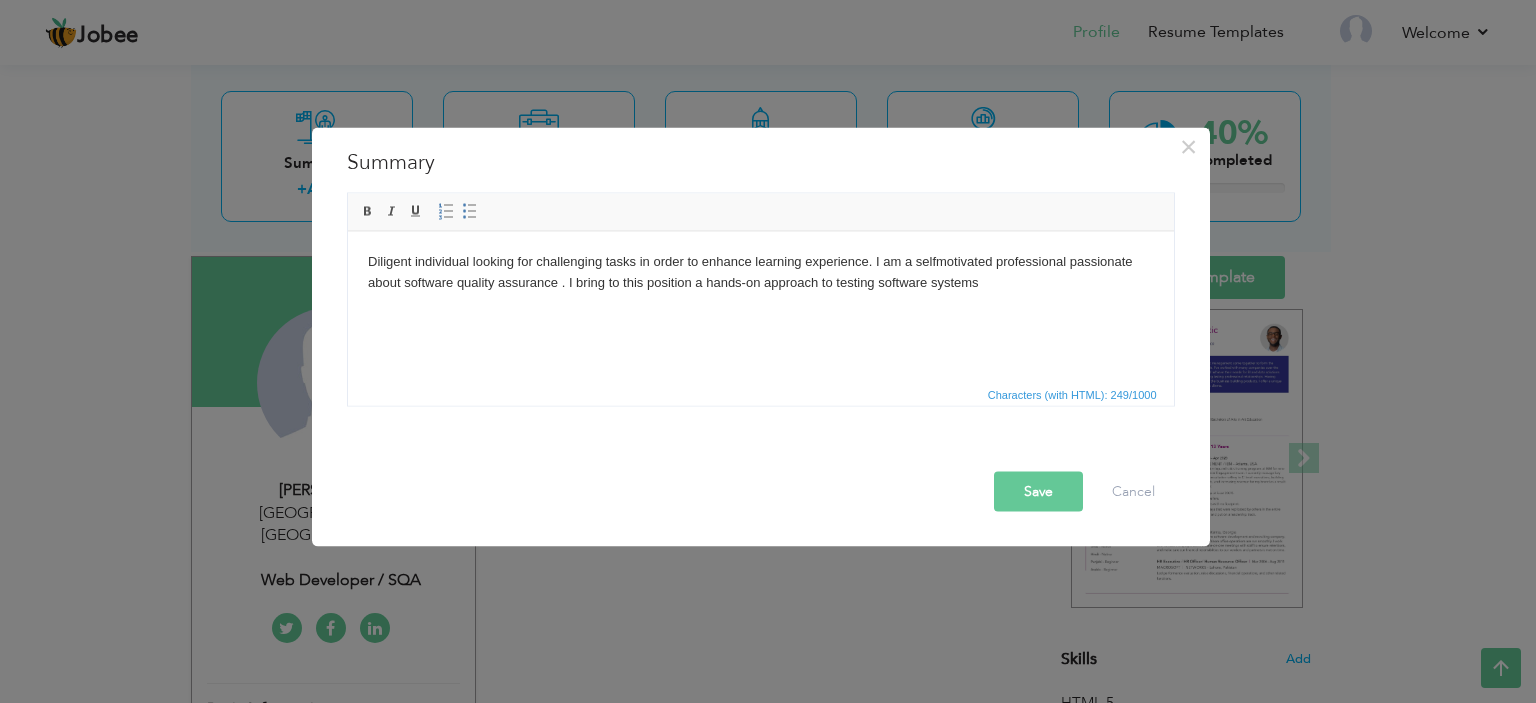 click on "Diligent individual looking for challenging tasks in order to enhance learning experience. I am a selfmotivated professional passionate about software quality assurance . I bring to this position a hands-on approach to testing software systems" at bounding box center (760, 272) 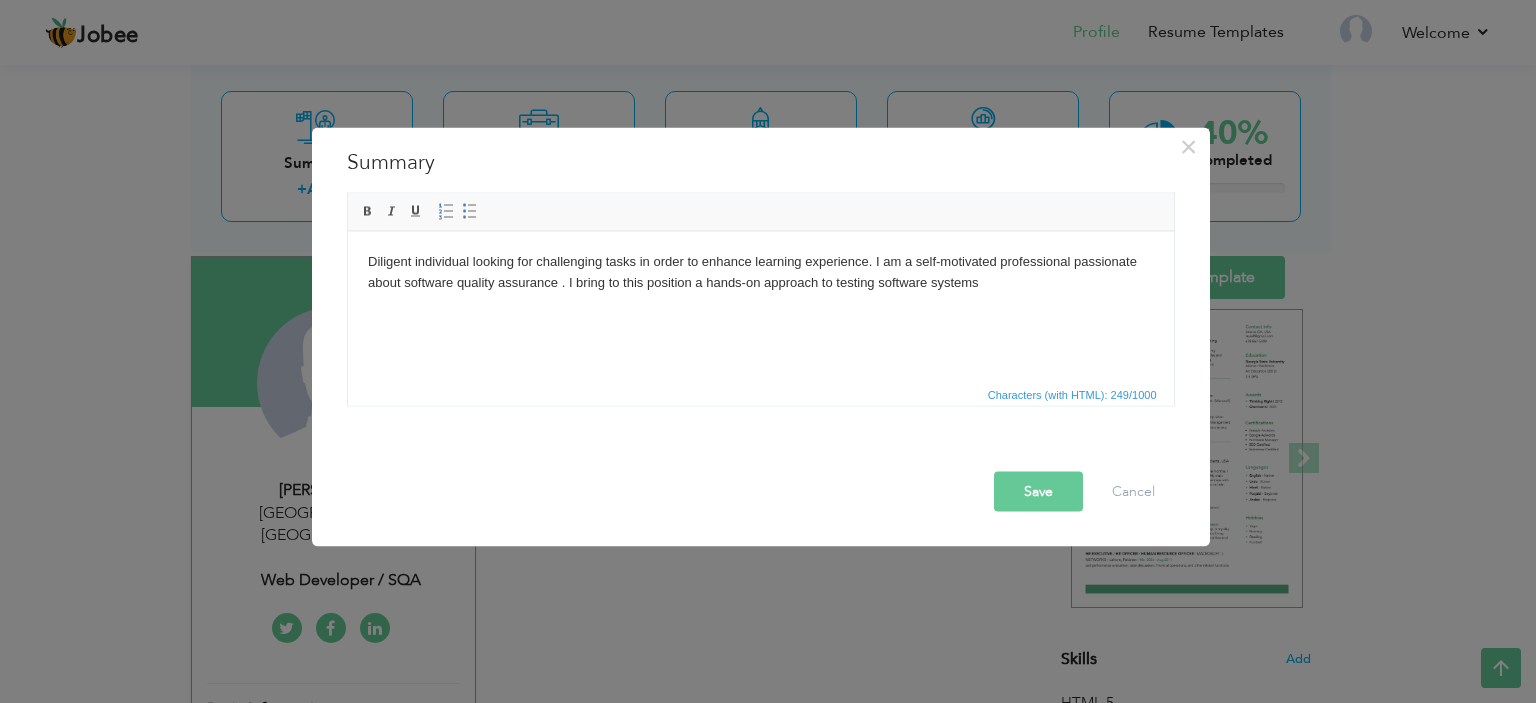 click on "Save" at bounding box center [1038, 491] 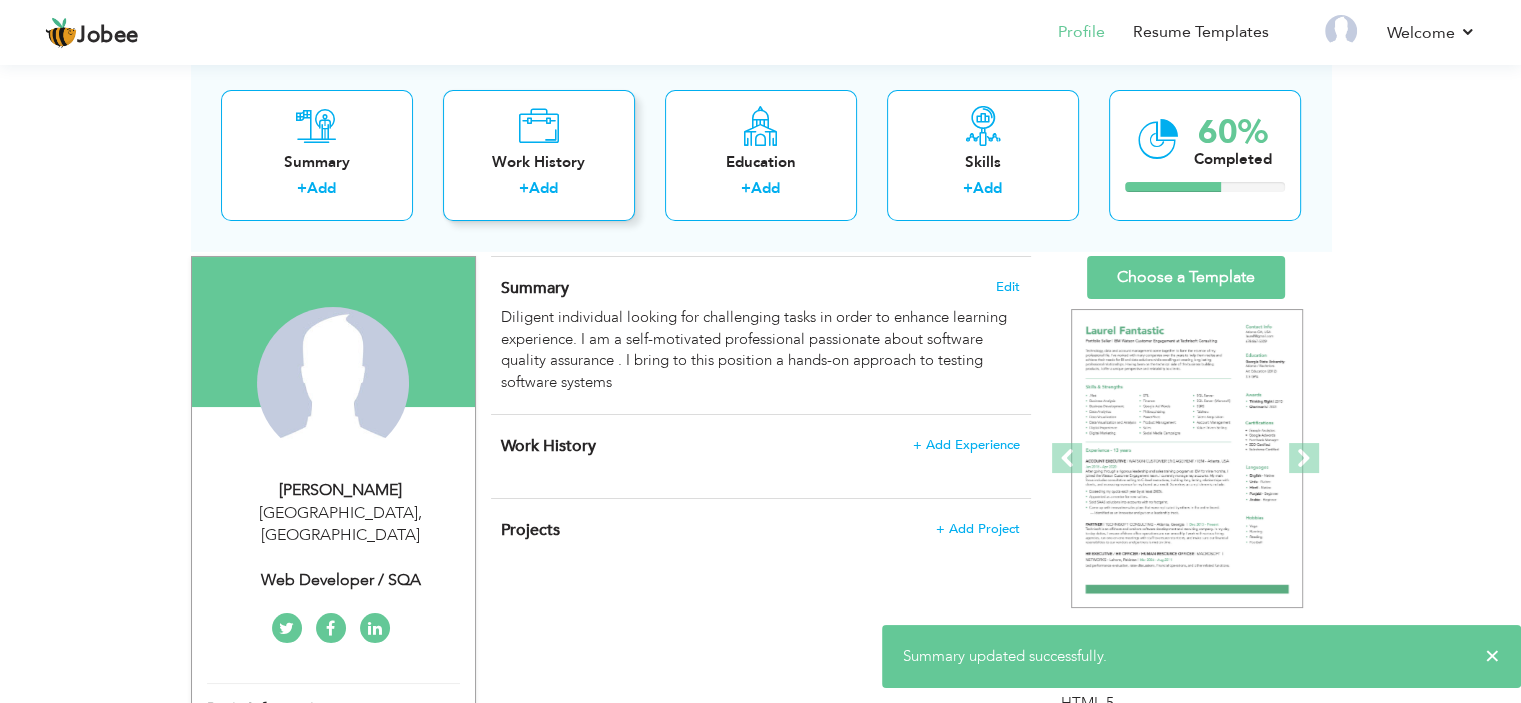 click on "Work History" at bounding box center (539, 162) 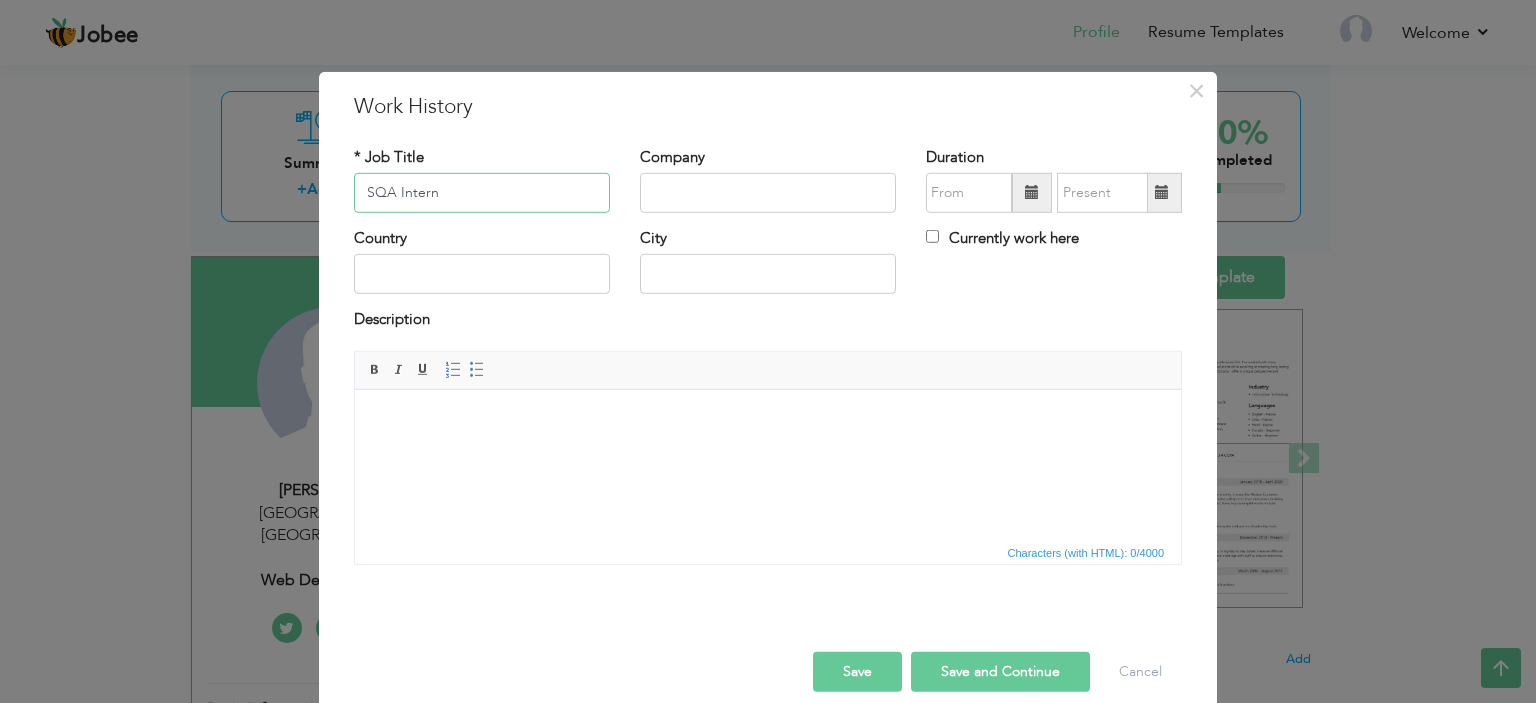 type on "SQA Intern" 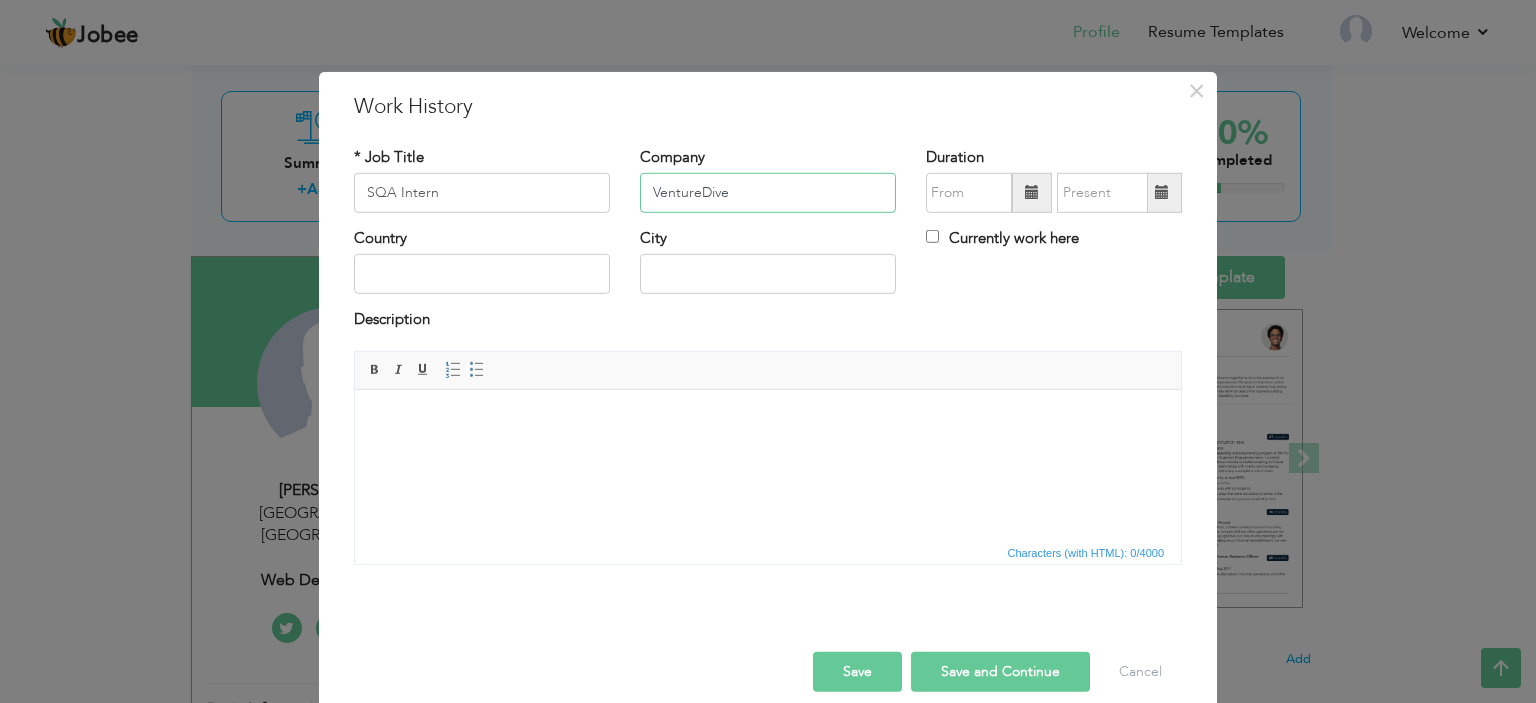 type on "VentureDive" 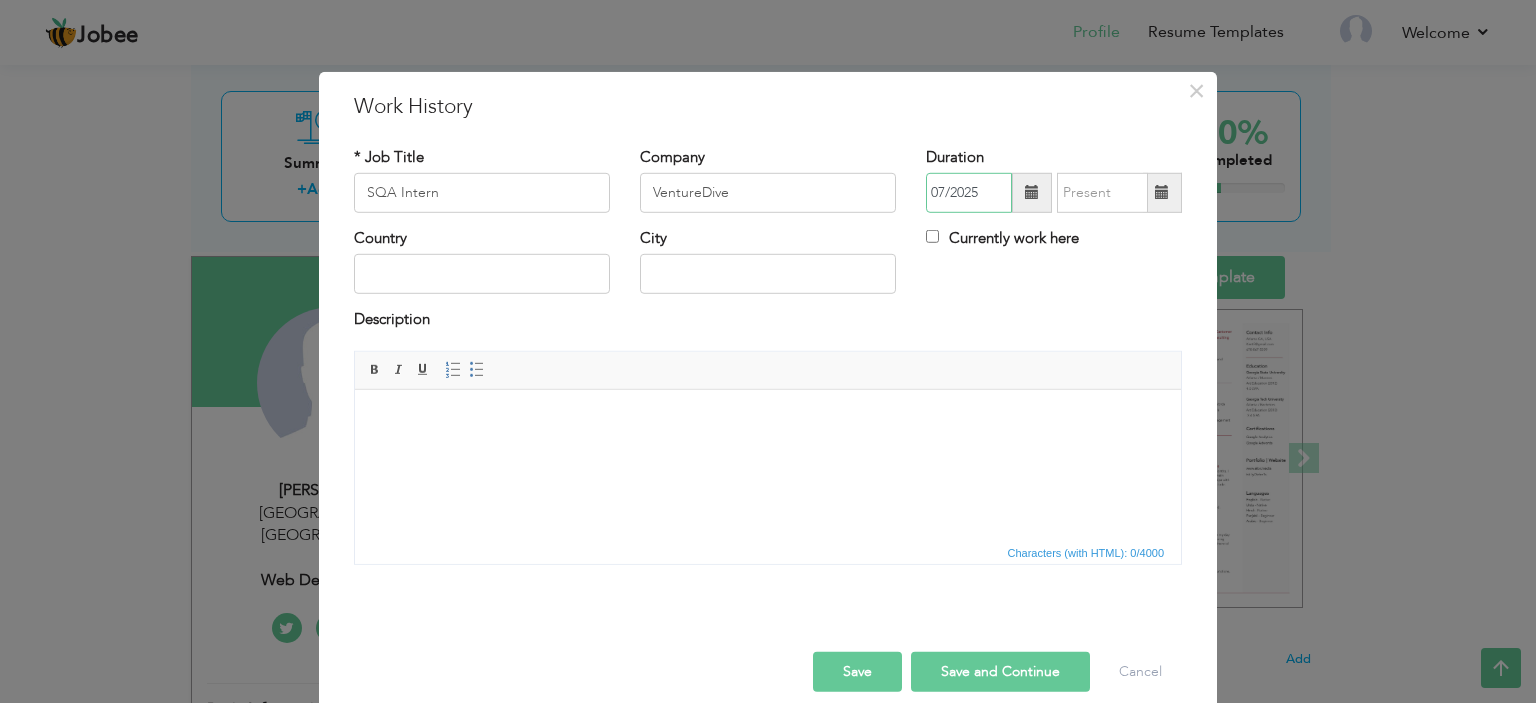 click on "07/2025" at bounding box center [969, 193] 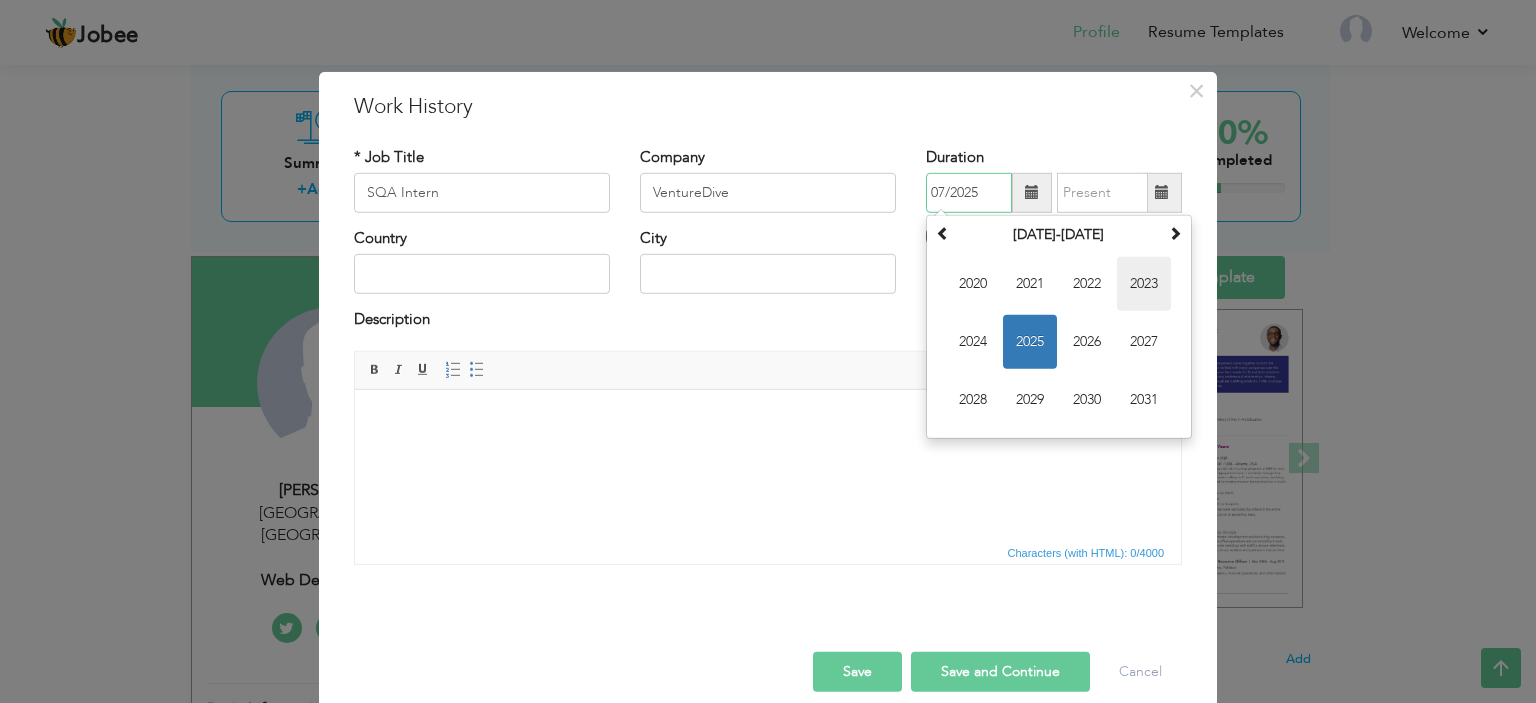 click on "2023" at bounding box center (1144, 284) 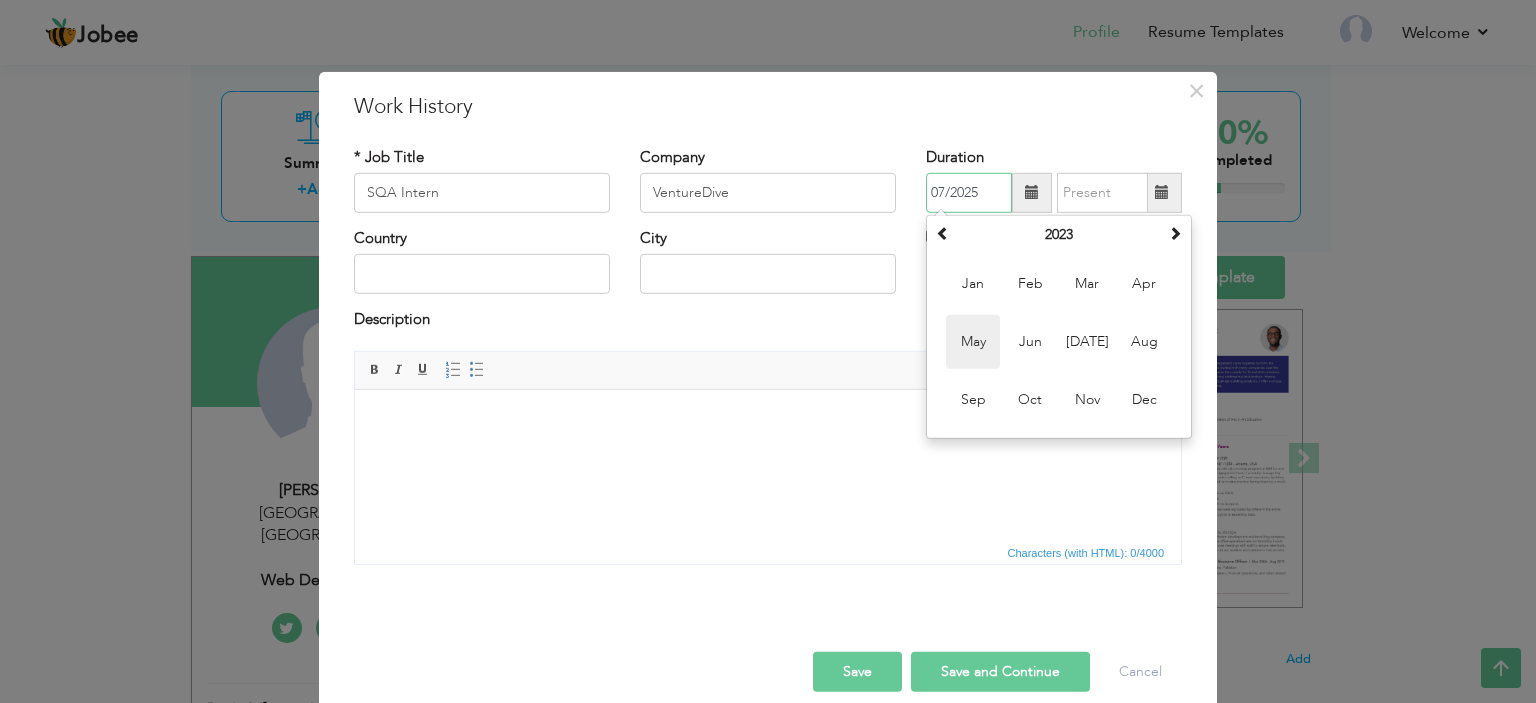 click on "May" at bounding box center [973, 342] 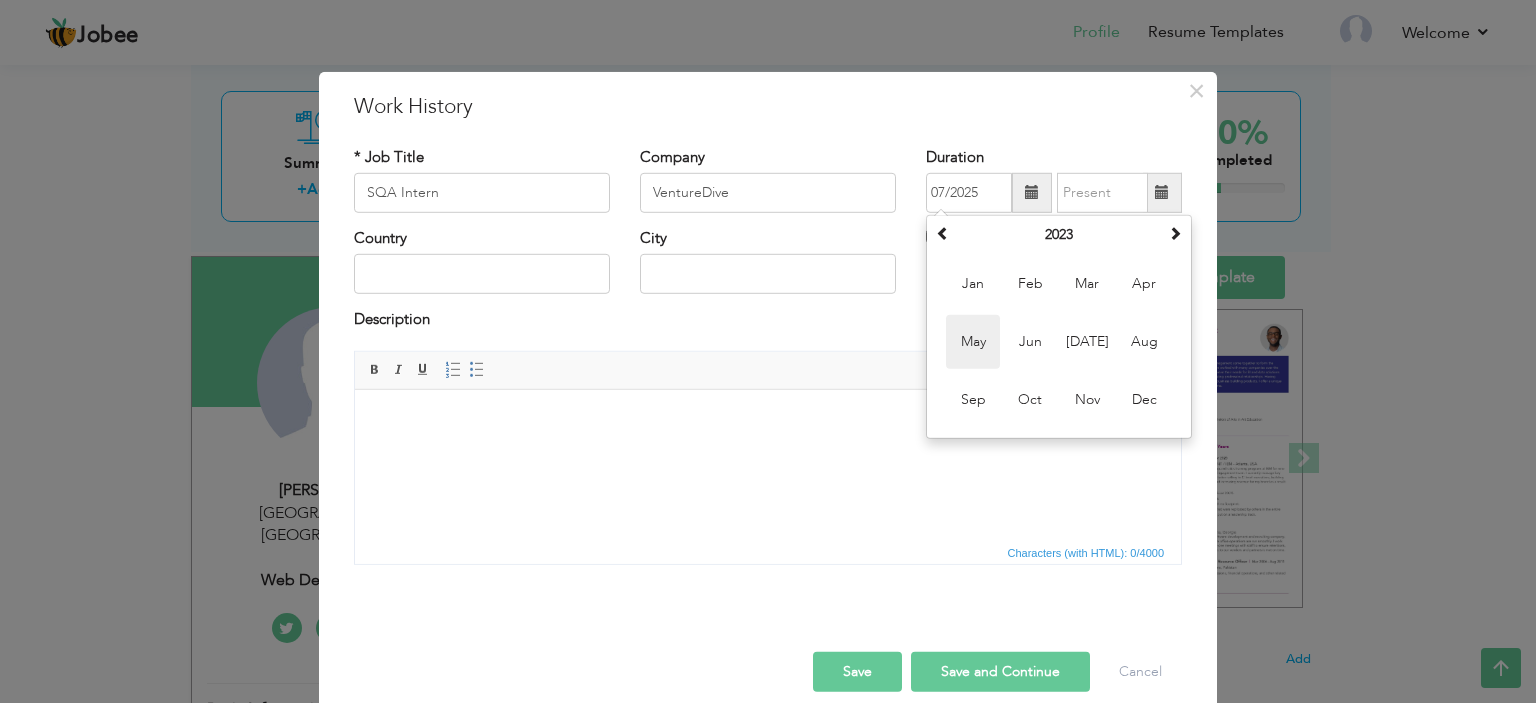 type on "05/2023" 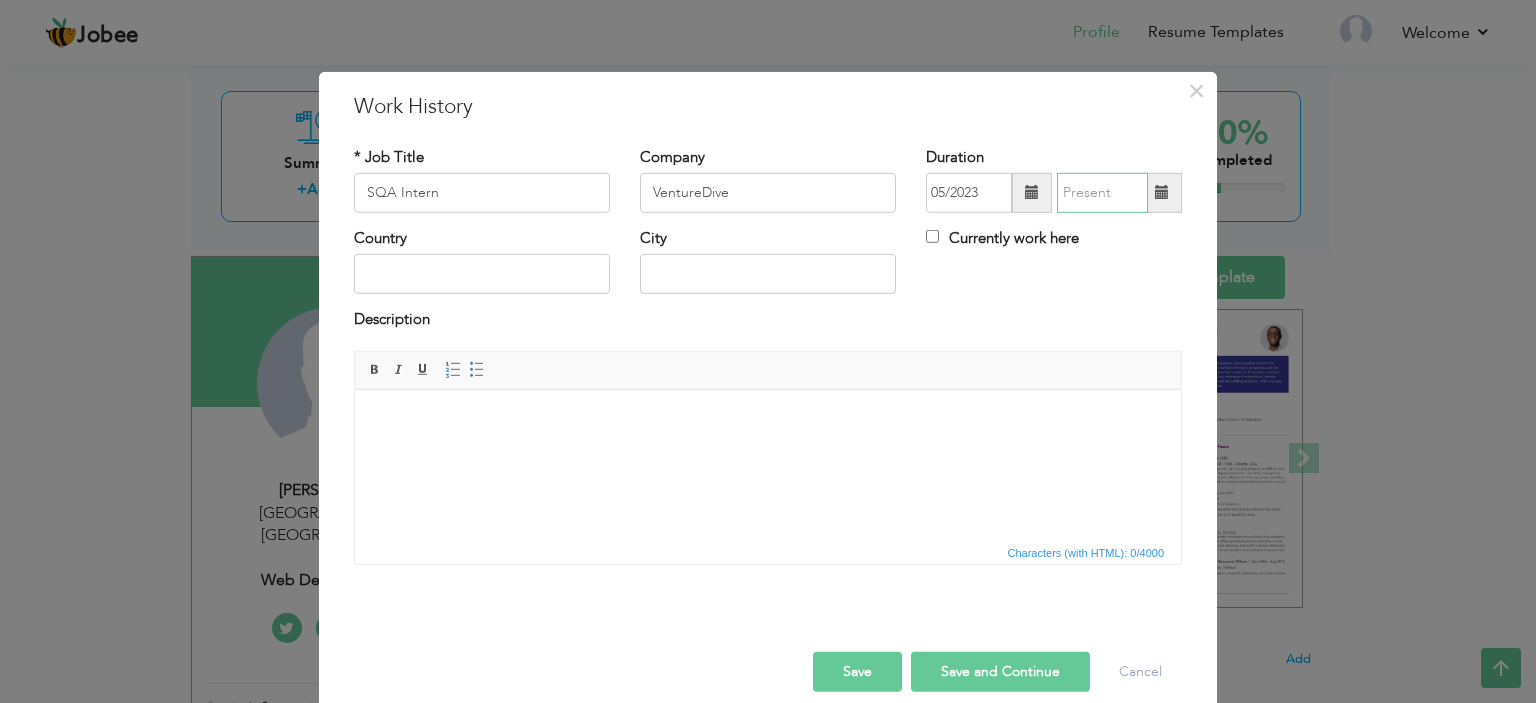 click at bounding box center (1102, 193) 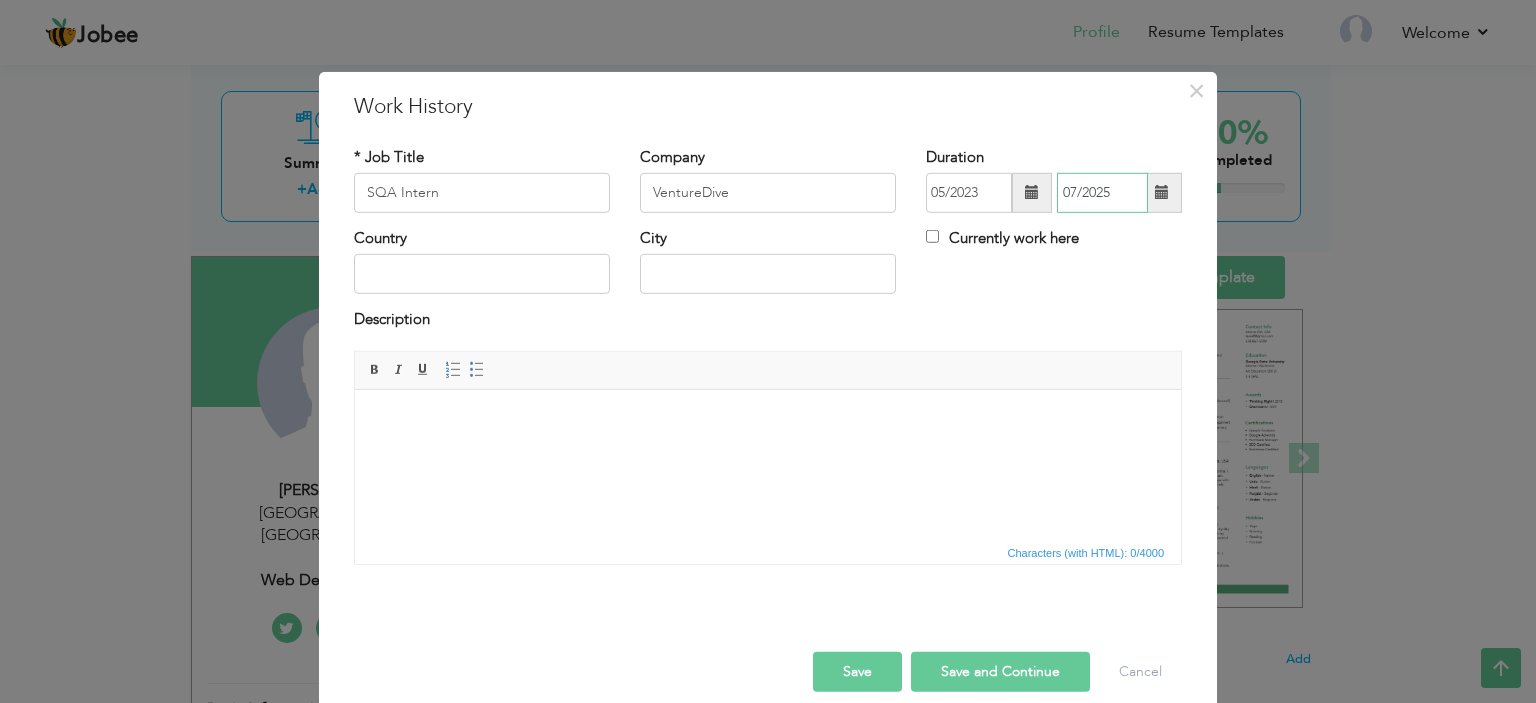 click on "07/2025" at bounding box center (1102, 193) 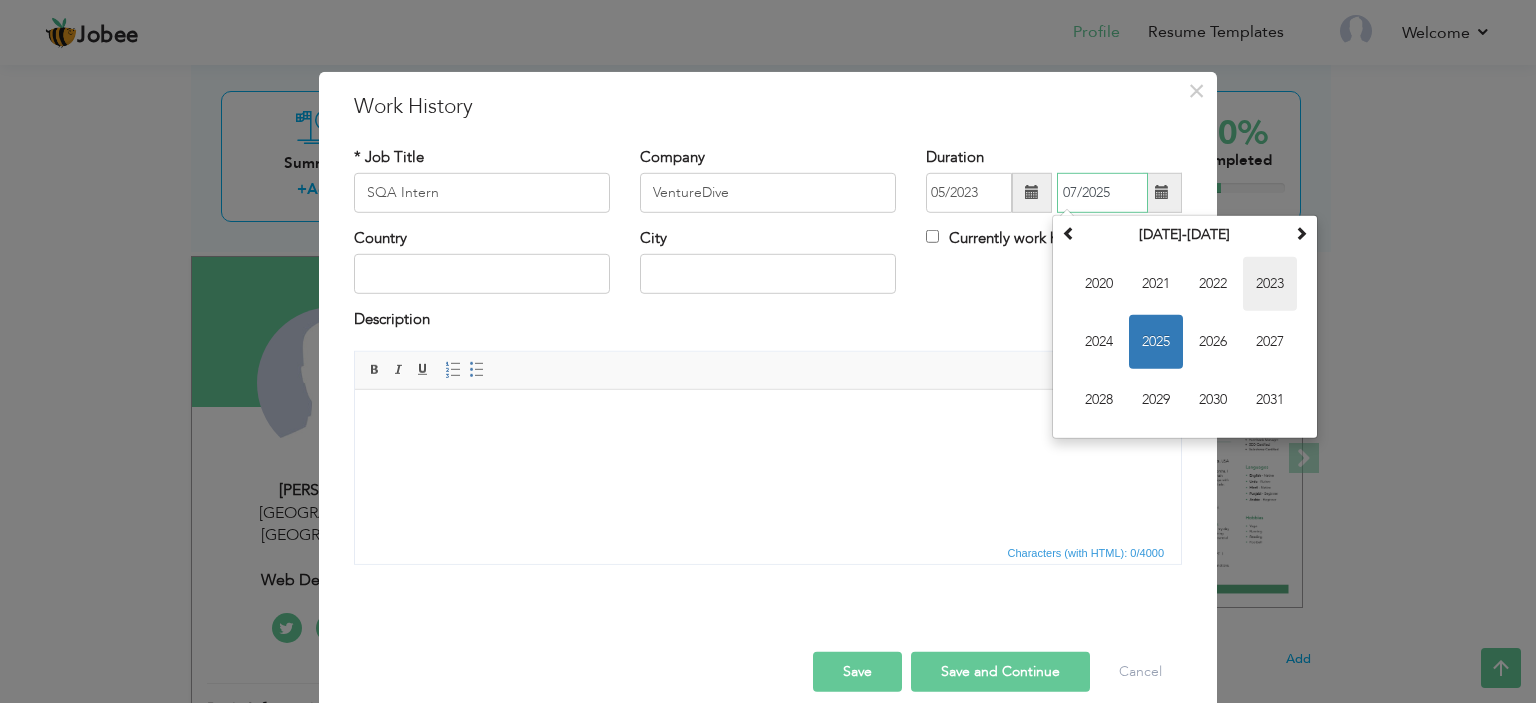 click on "2023" at bounding box center (1270, 284) 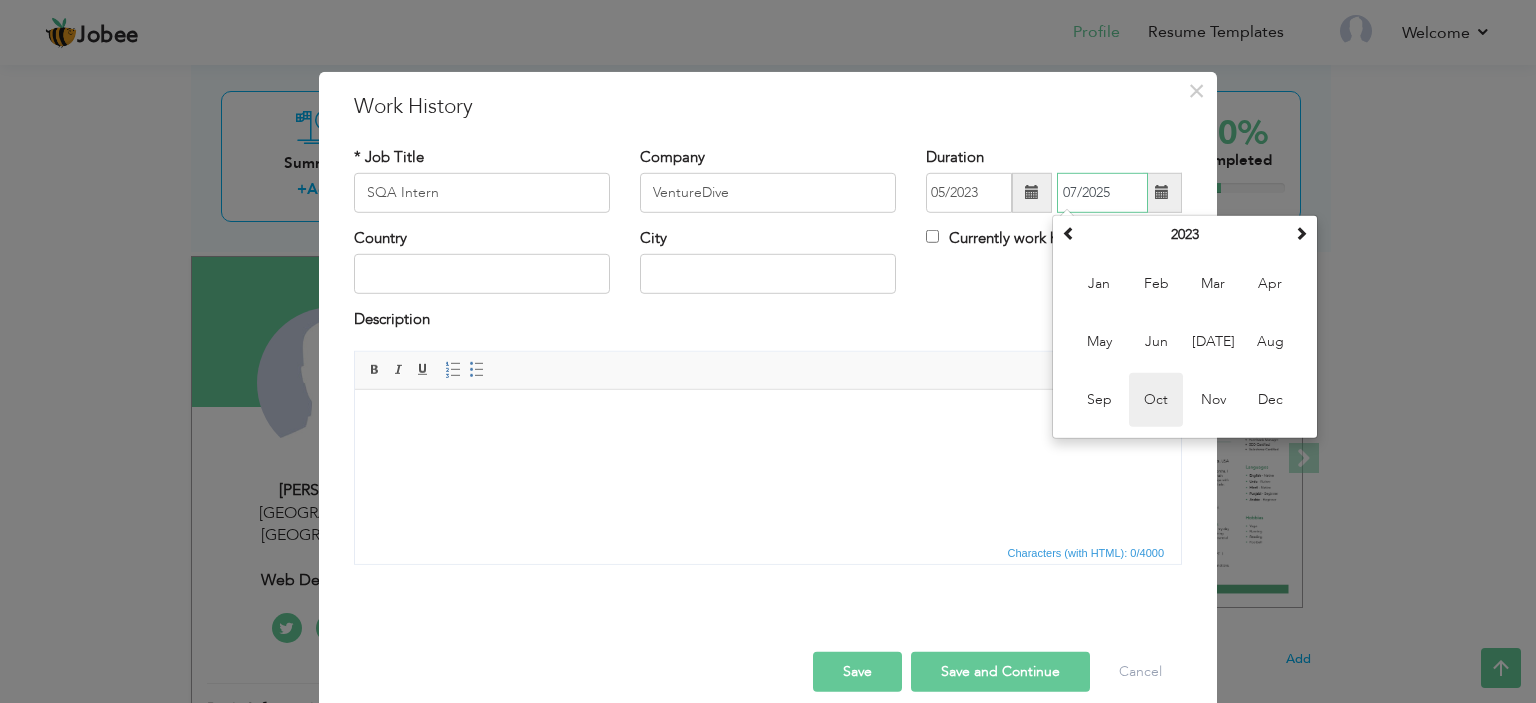 click on "Oct" at bounding box center [1156, 400] 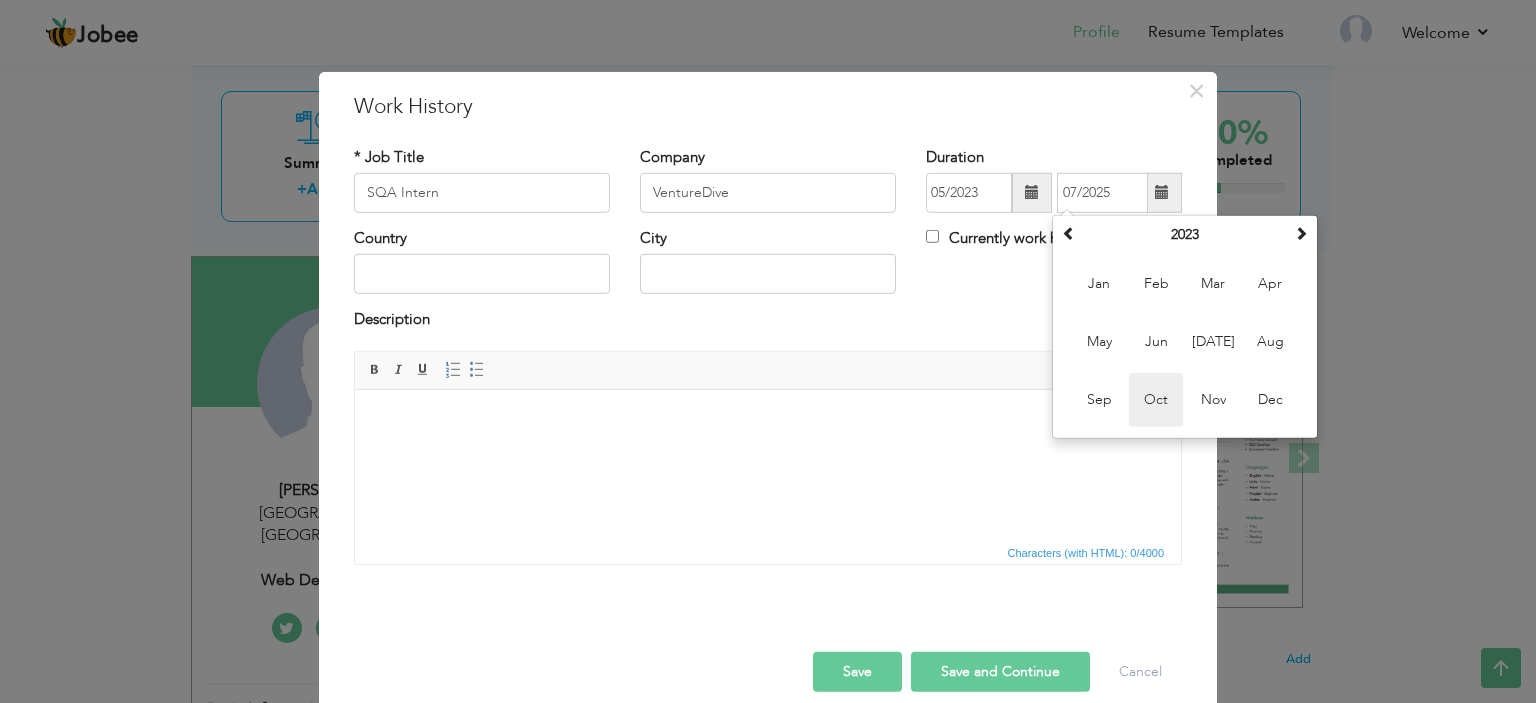 type on "10/2023" 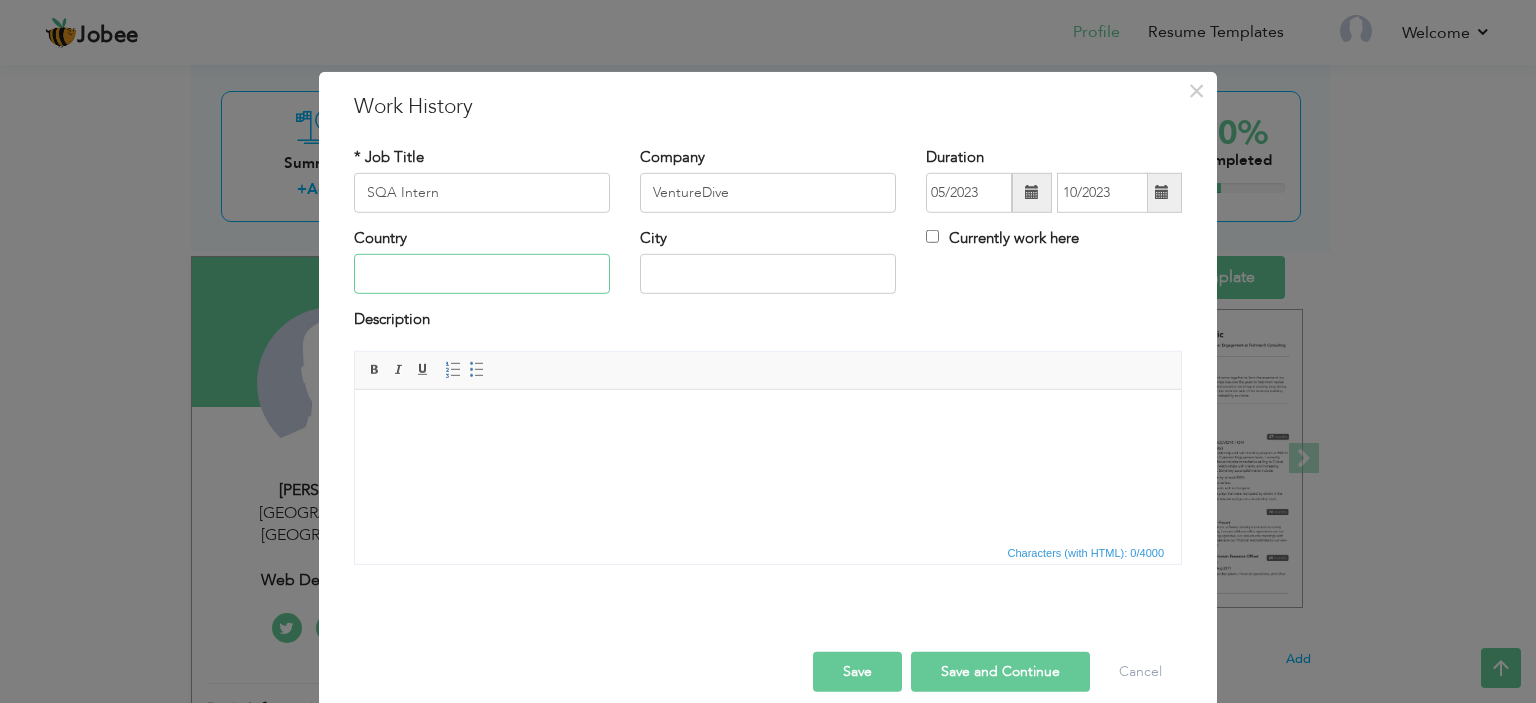 click at bounding box center [482, 274] 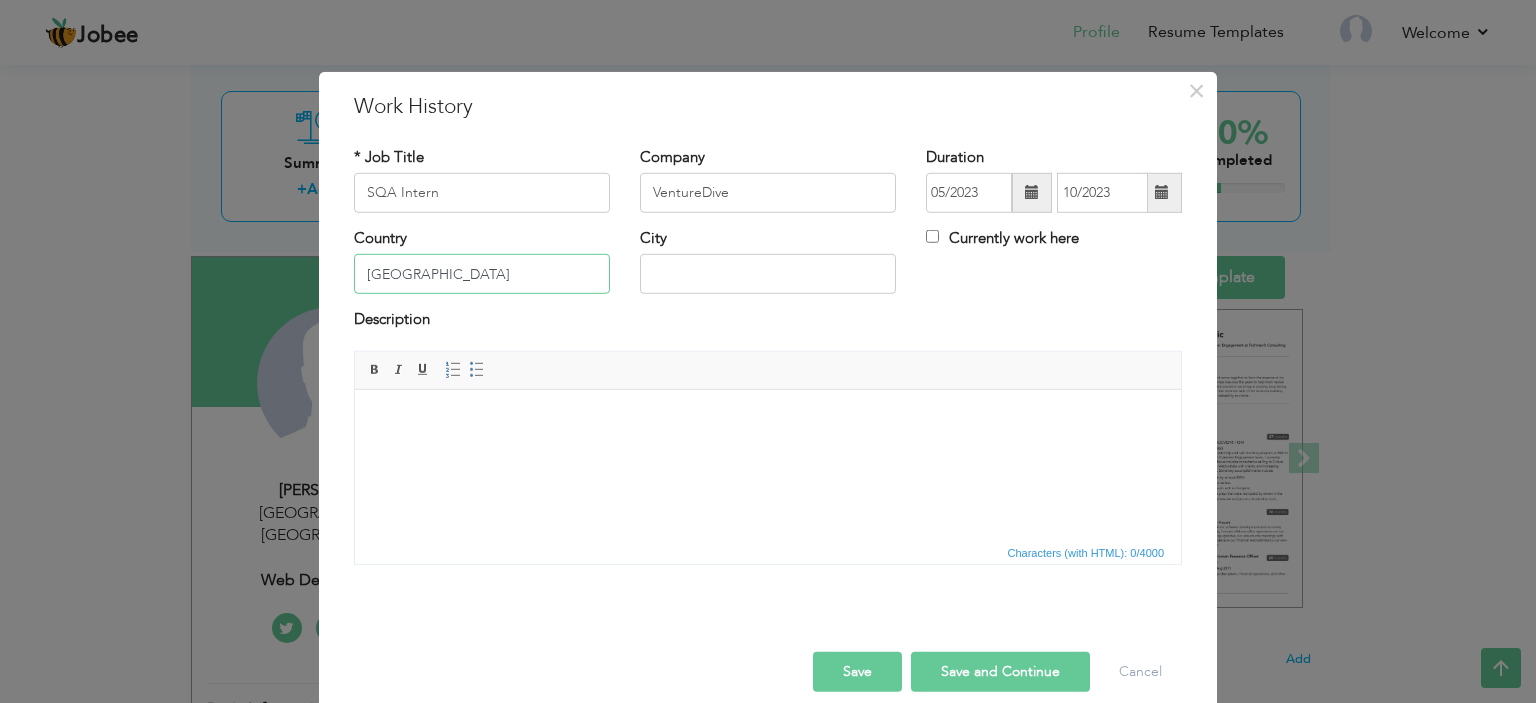 type on "Pakistan" 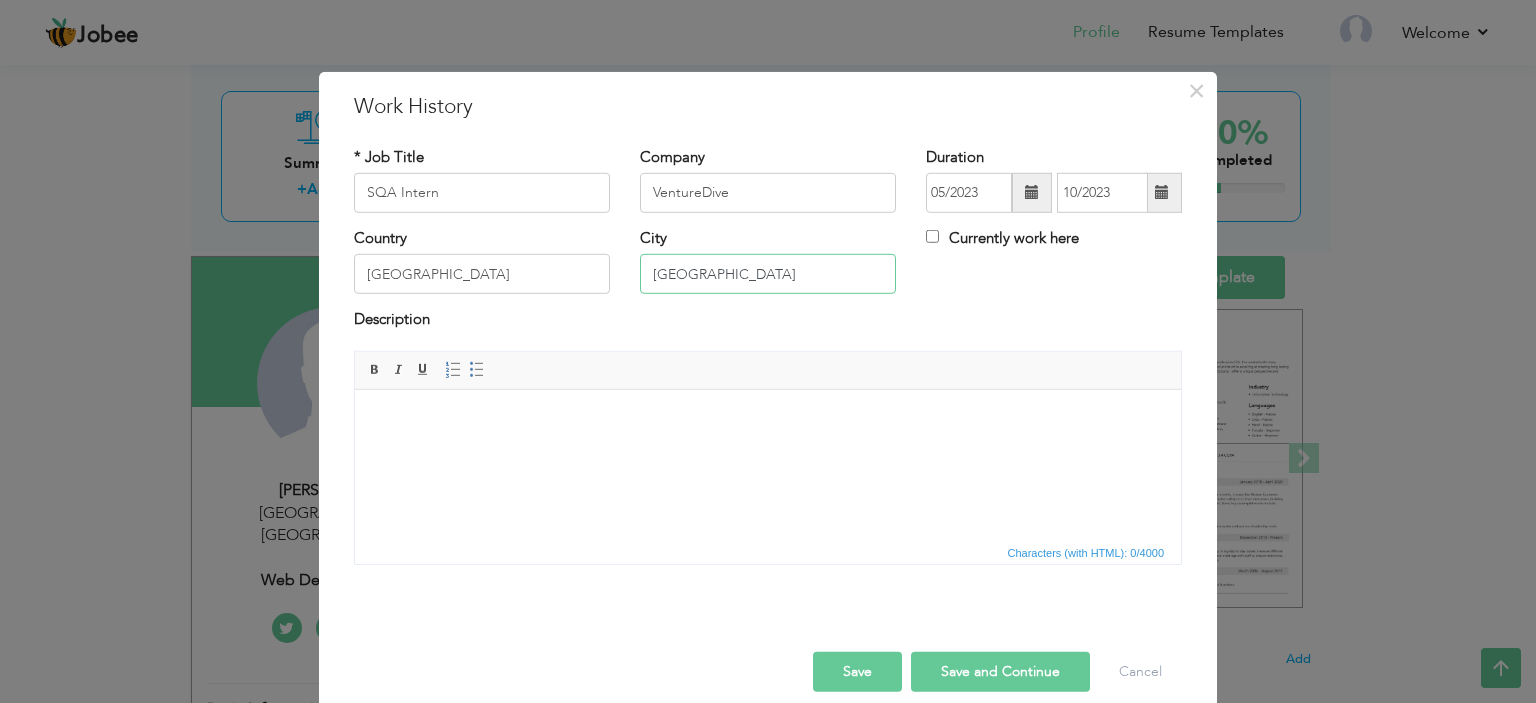 type on "Lahore" 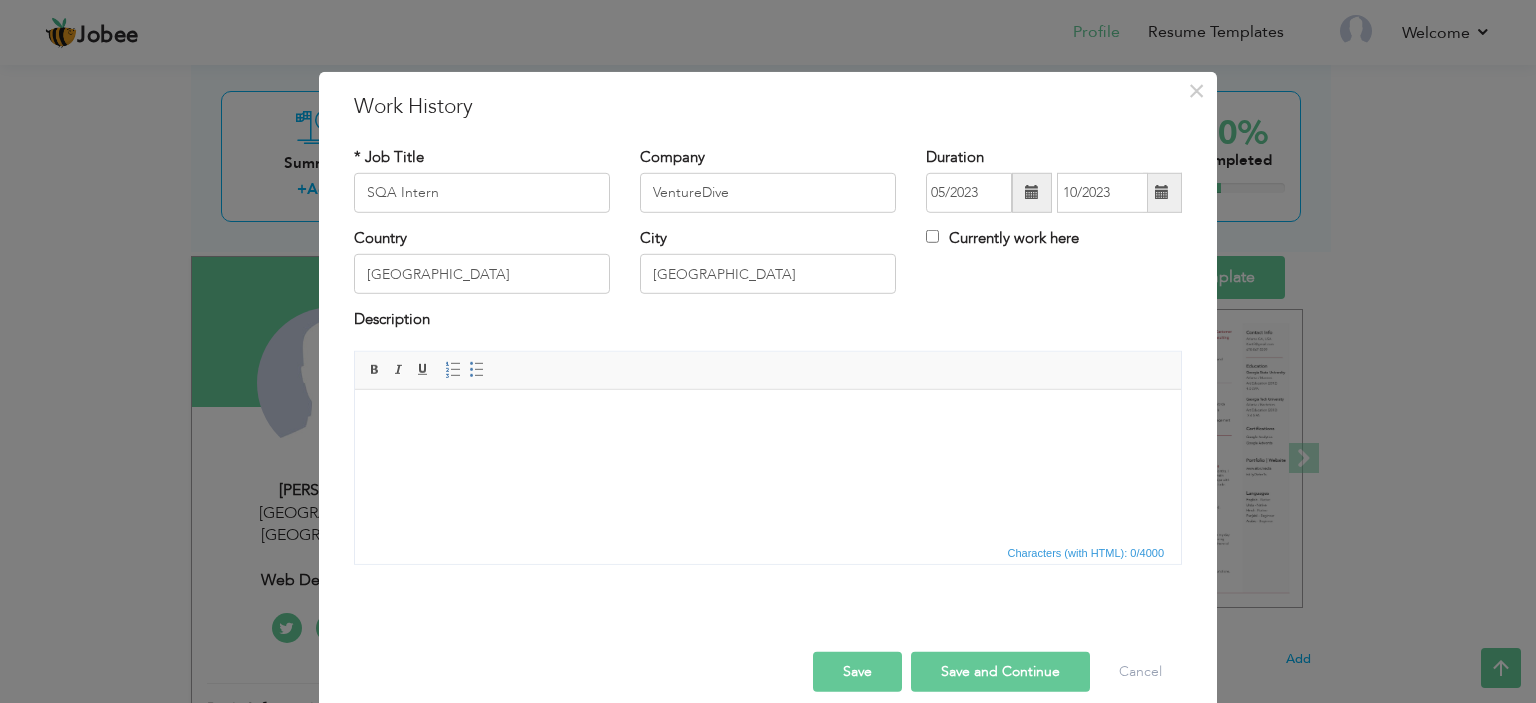 click at bounding box center [768, 419] 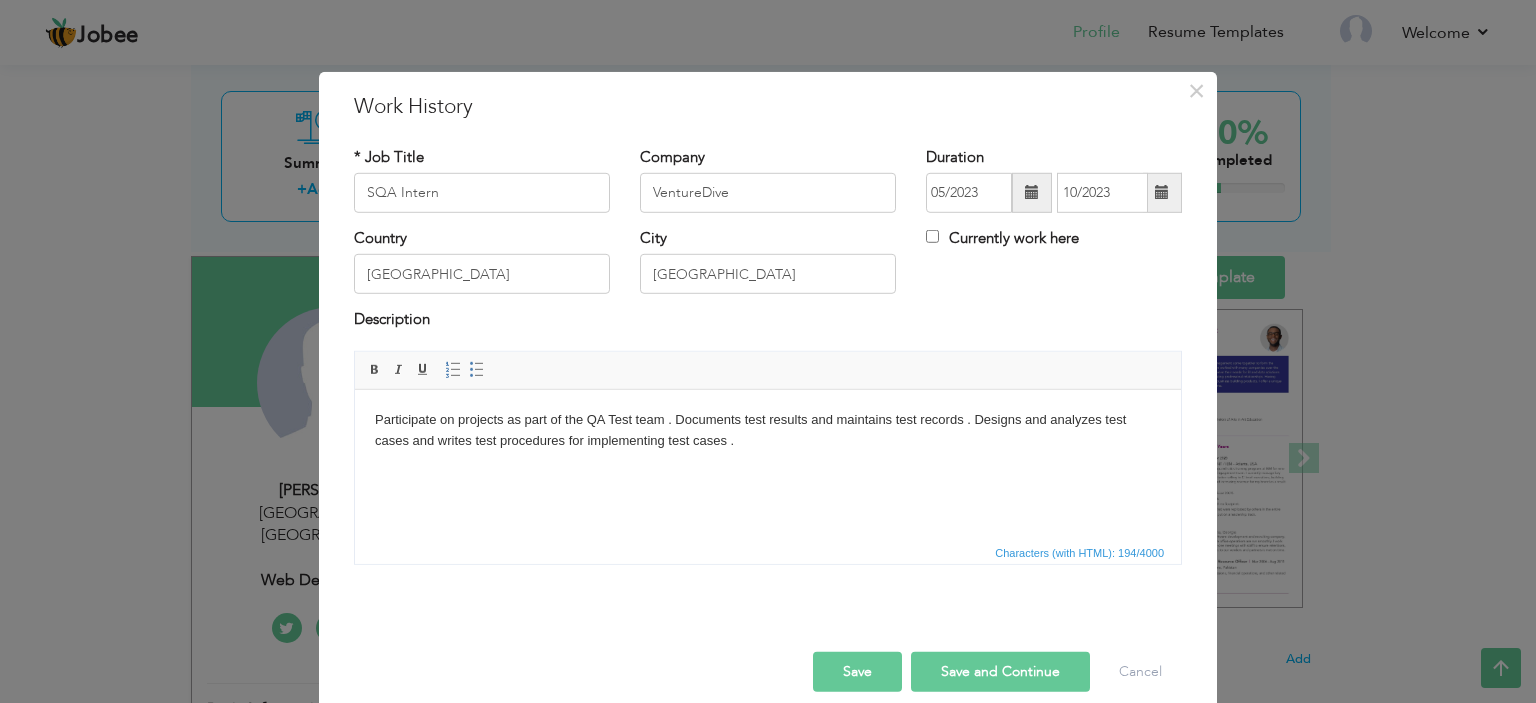 click on "Participate on projects as part of the QA Test team . Documents test results and maintains test records . Designs and analyzes test cases and writes test procedures for implementing test cases ." at bounding box center [768, 430] 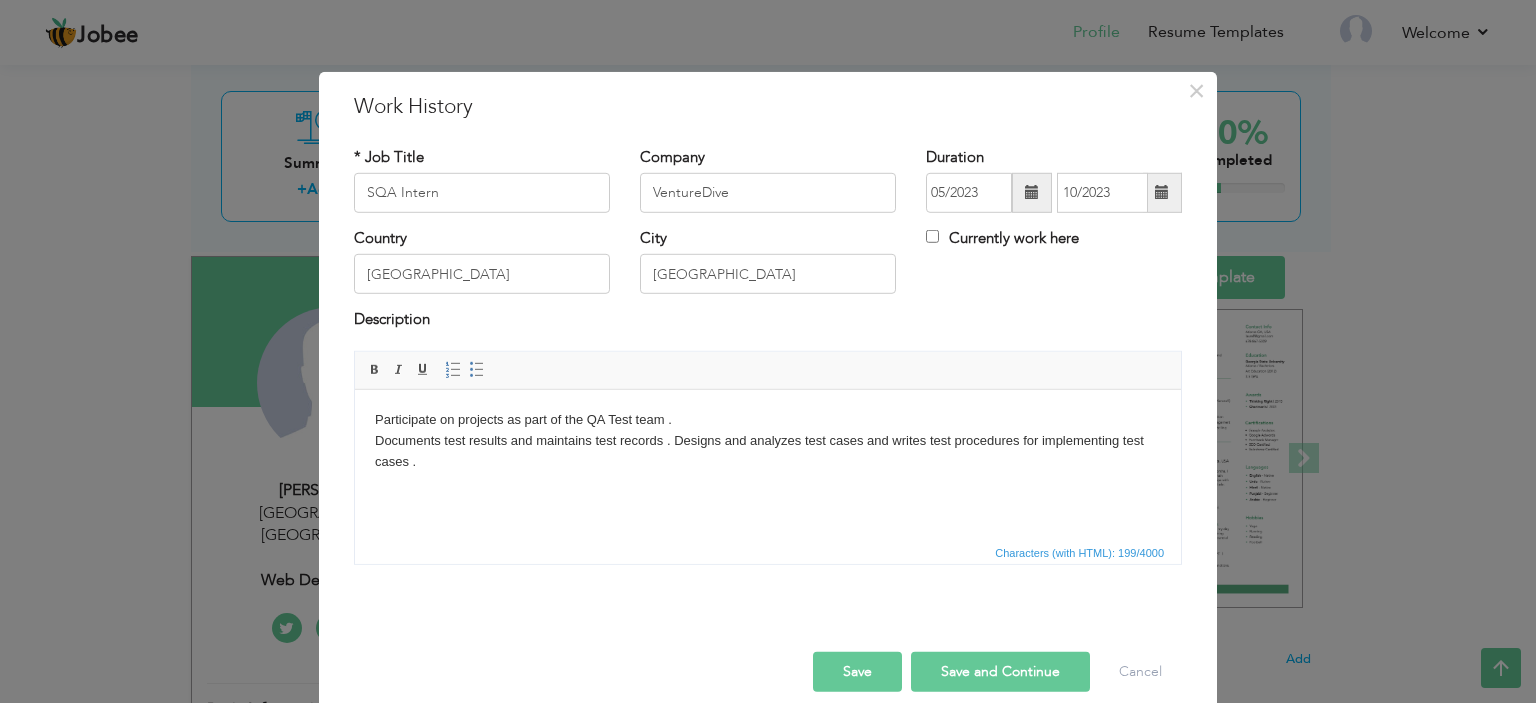 click on "Participate on projects as part of the QA Test team .  ​​​​​​​ Documents test results and maintains test records . Designs and analyzes test cases and writes test procedures for implementing test cases ." at bounding box center [768, 440] 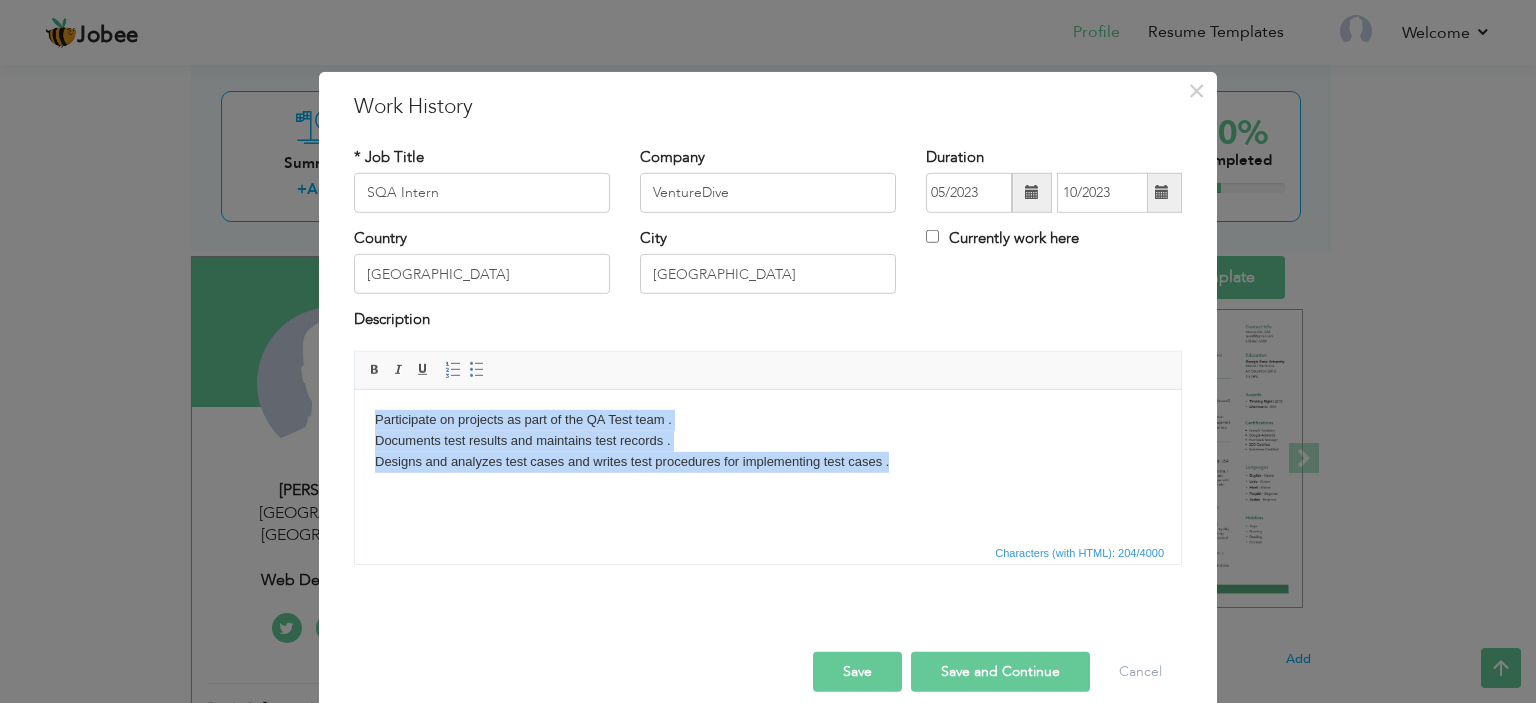 drag, startPoint x: 920, startPoint y: 456, endPoint x: 308, endPoint y: 349, distance: 621.2833 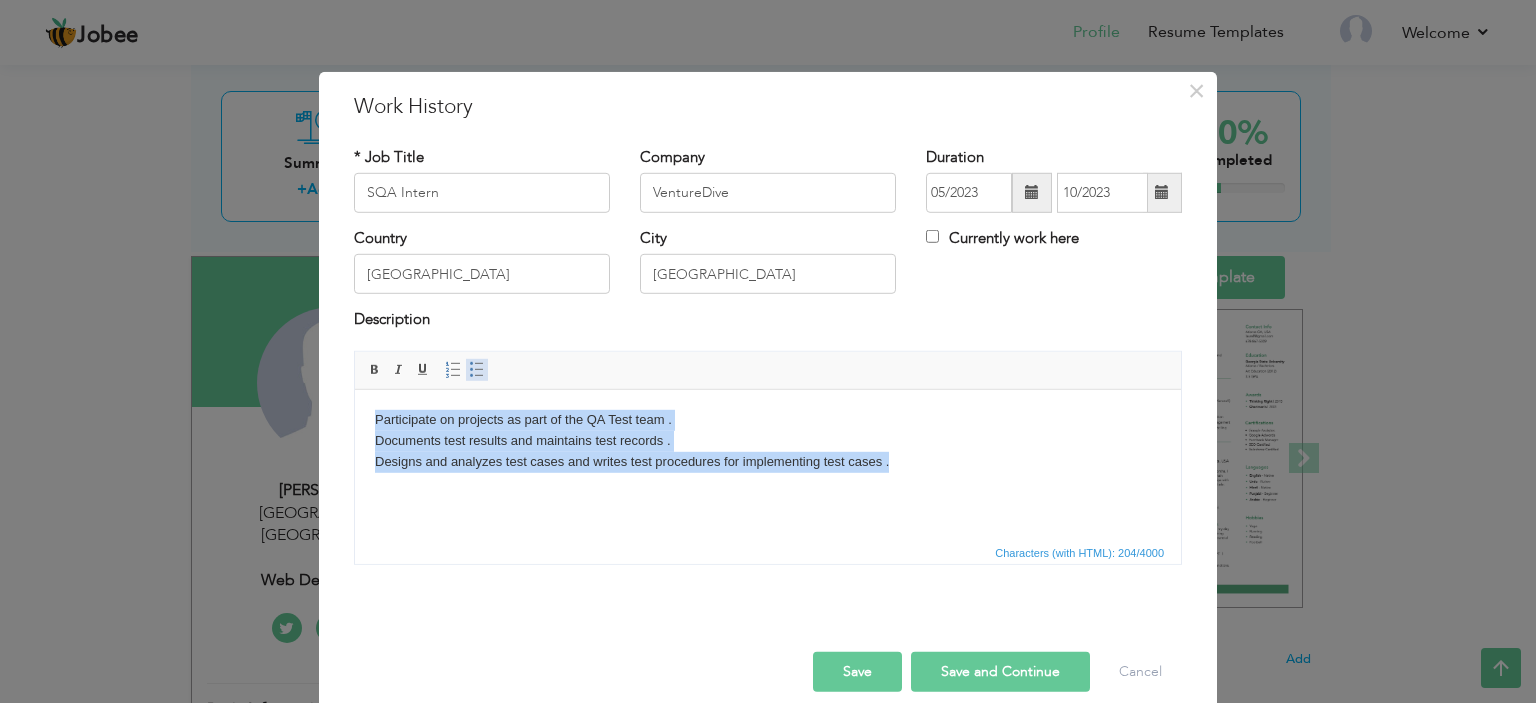 click at bounding box center [477, 370] 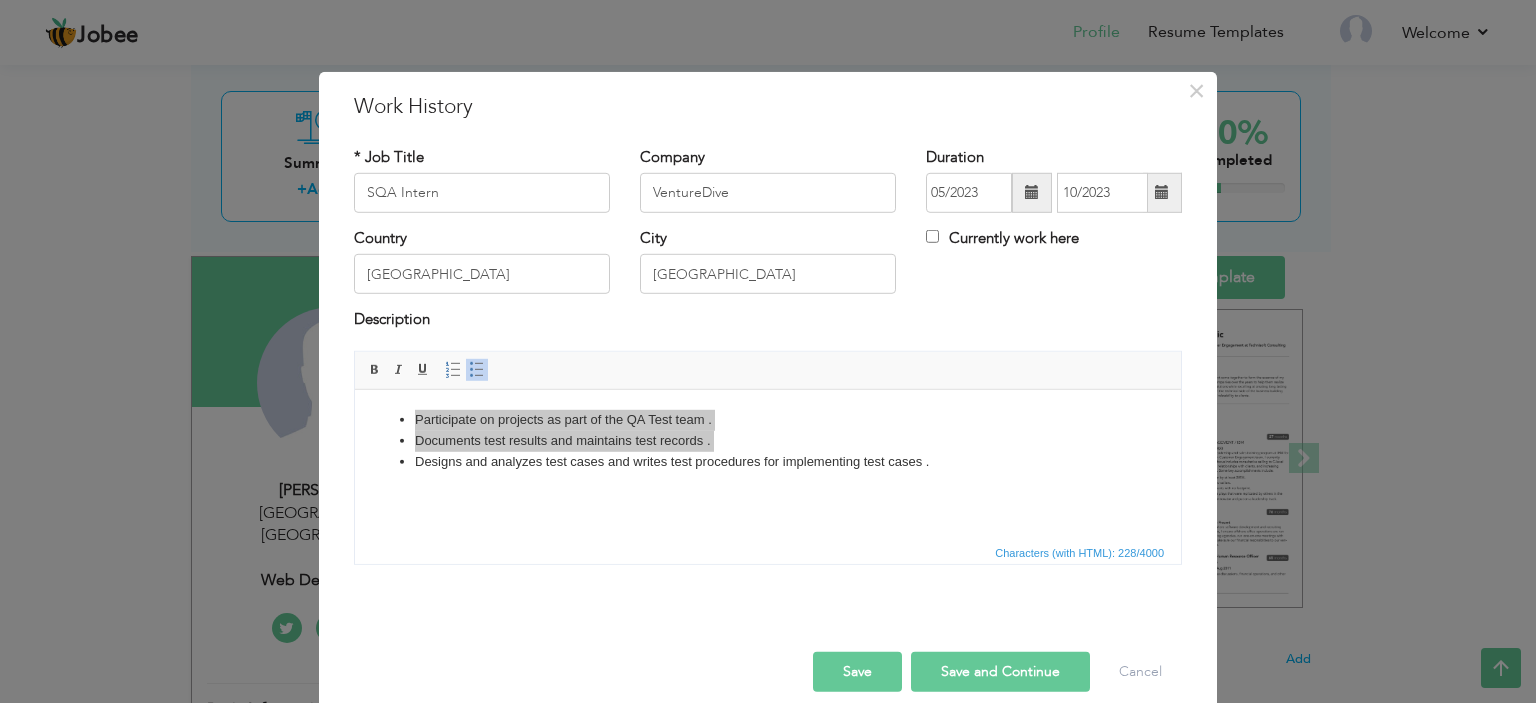 click on "Save" at bounding box center (857, 672) 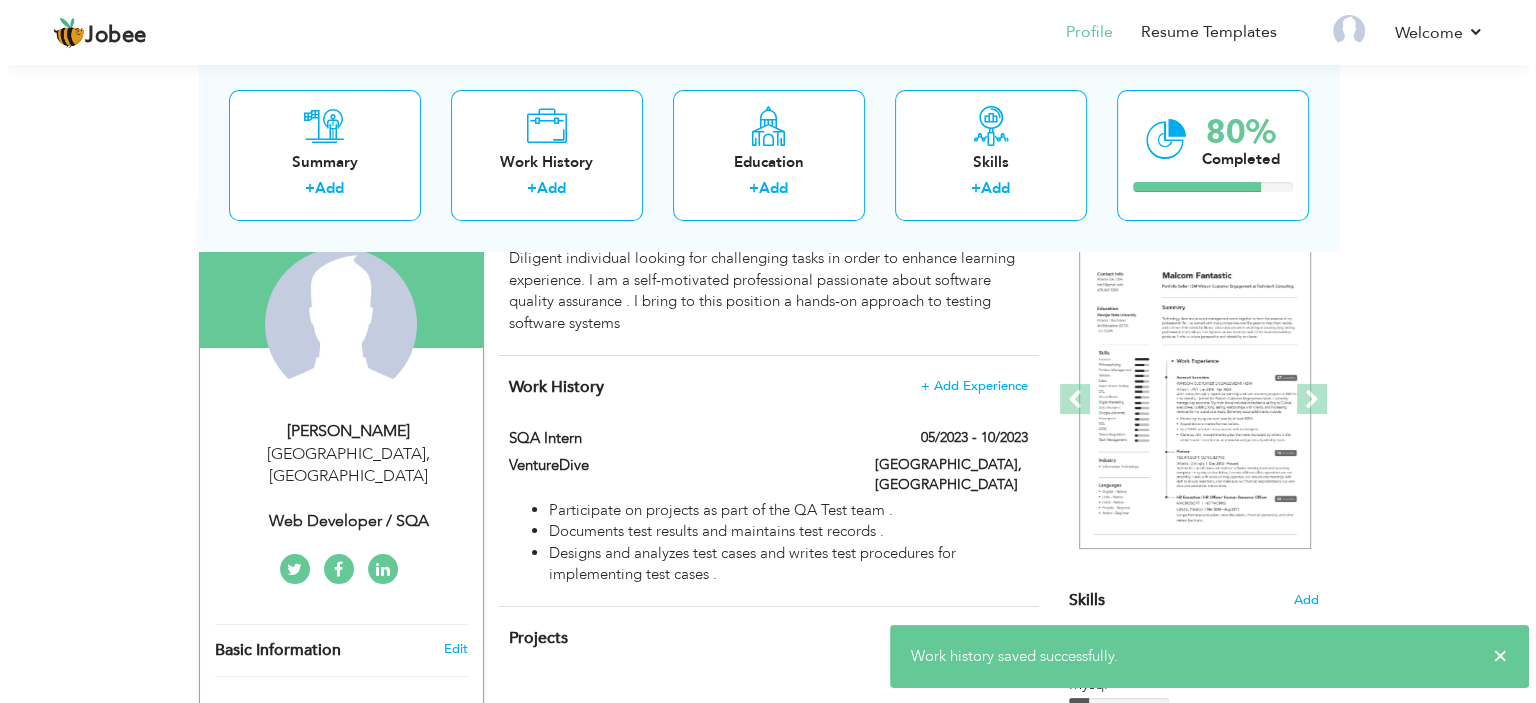 scroll, scrollTop: 146, scrollLeft: 0, axis: vertical 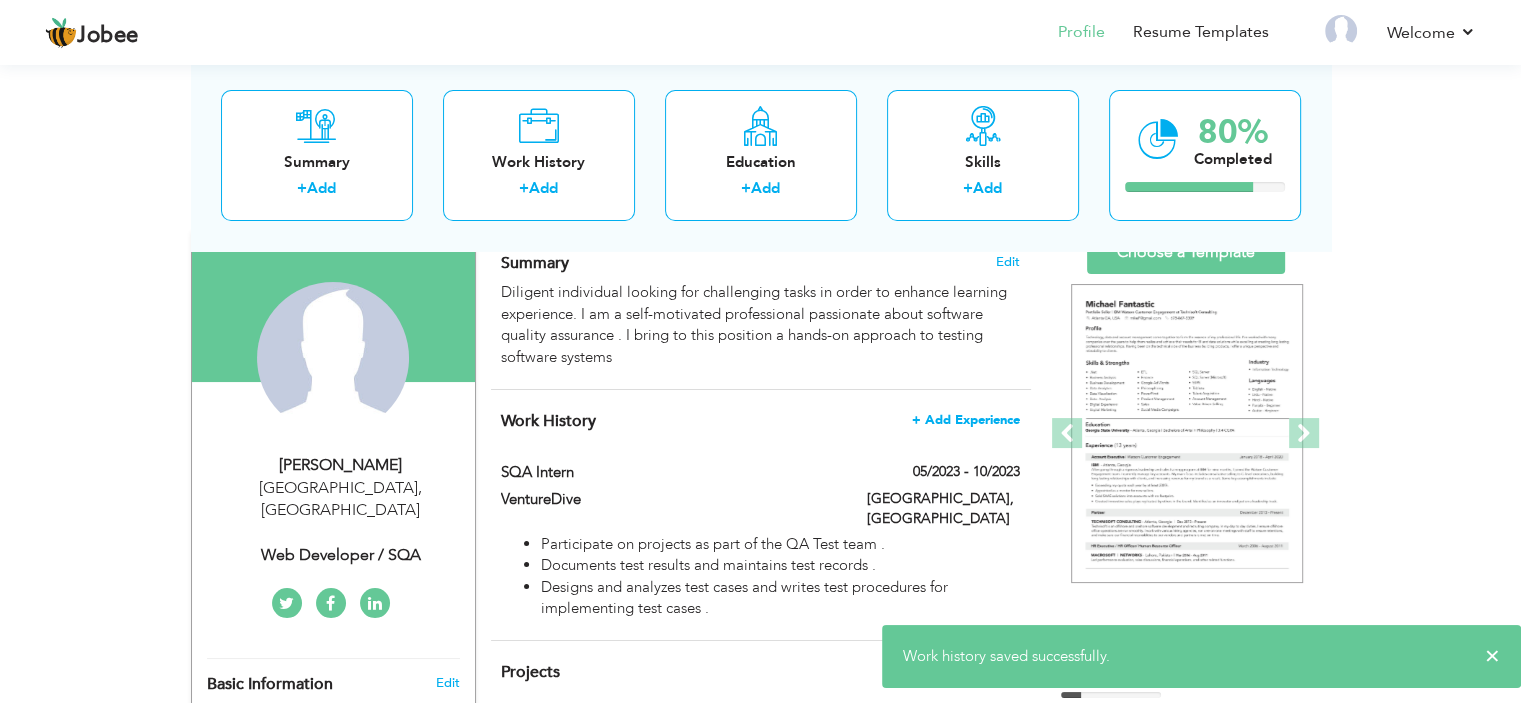 click on "+ Add Experience" at bounding box center [966, 420] 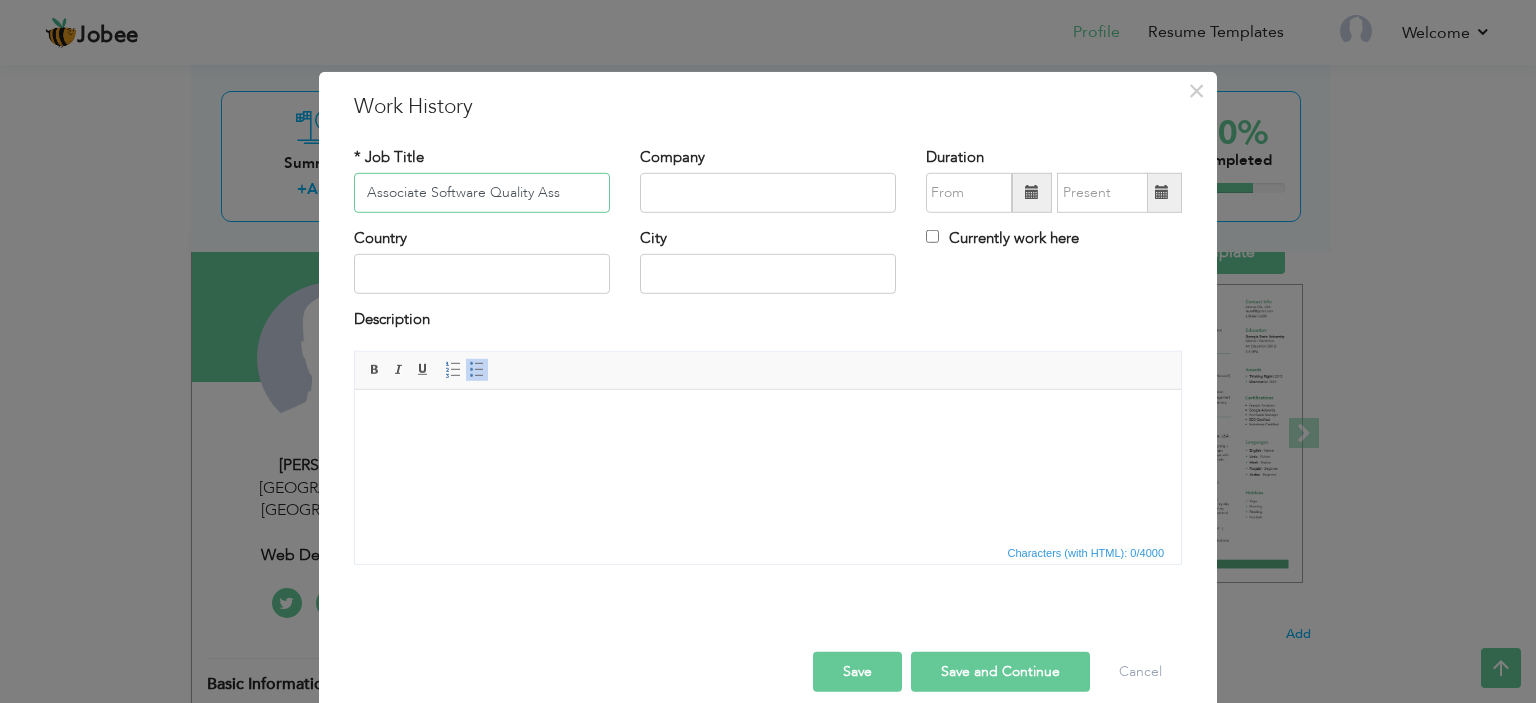 paste on "urance Engineer" 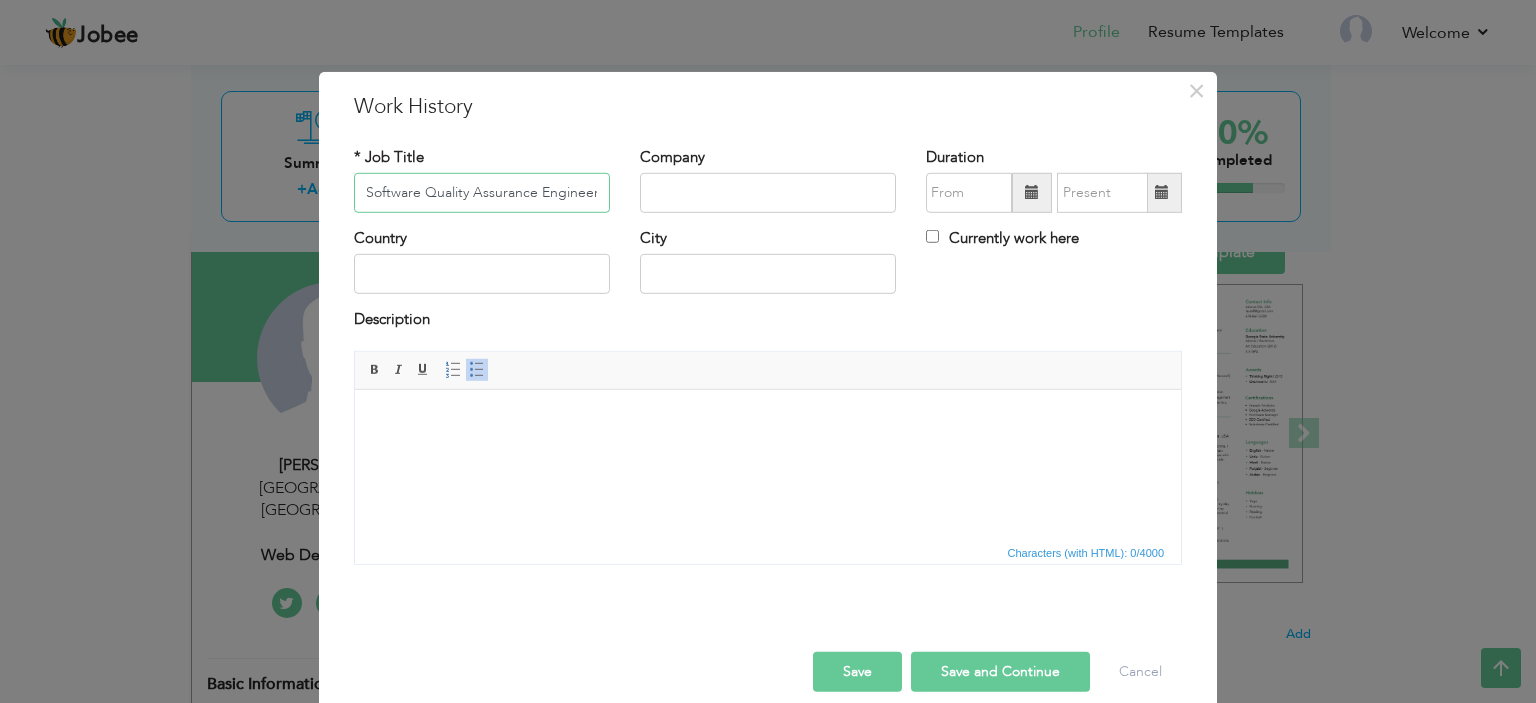 scroll, scrollTop: 0, scrollLeft: 62, axis: horizontal 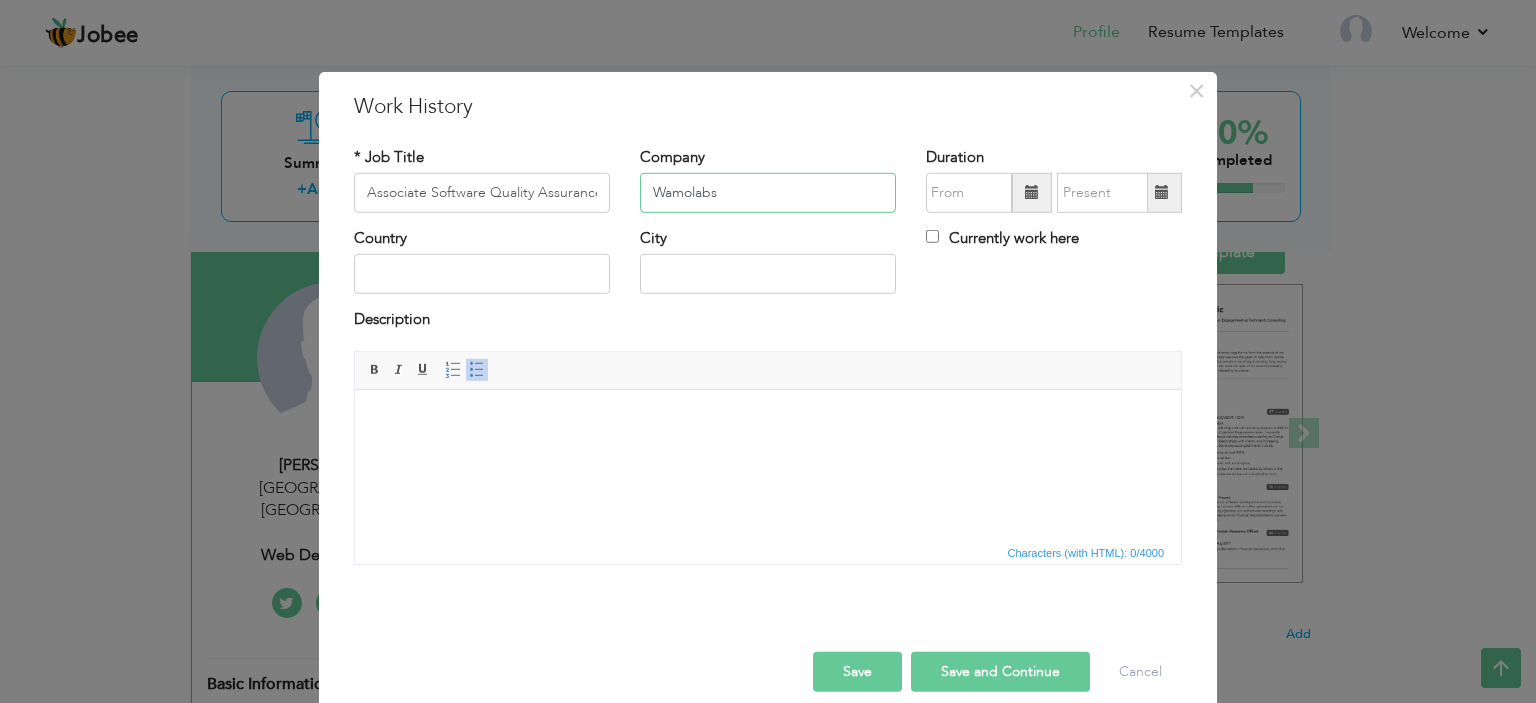 type on "Wamolabs" 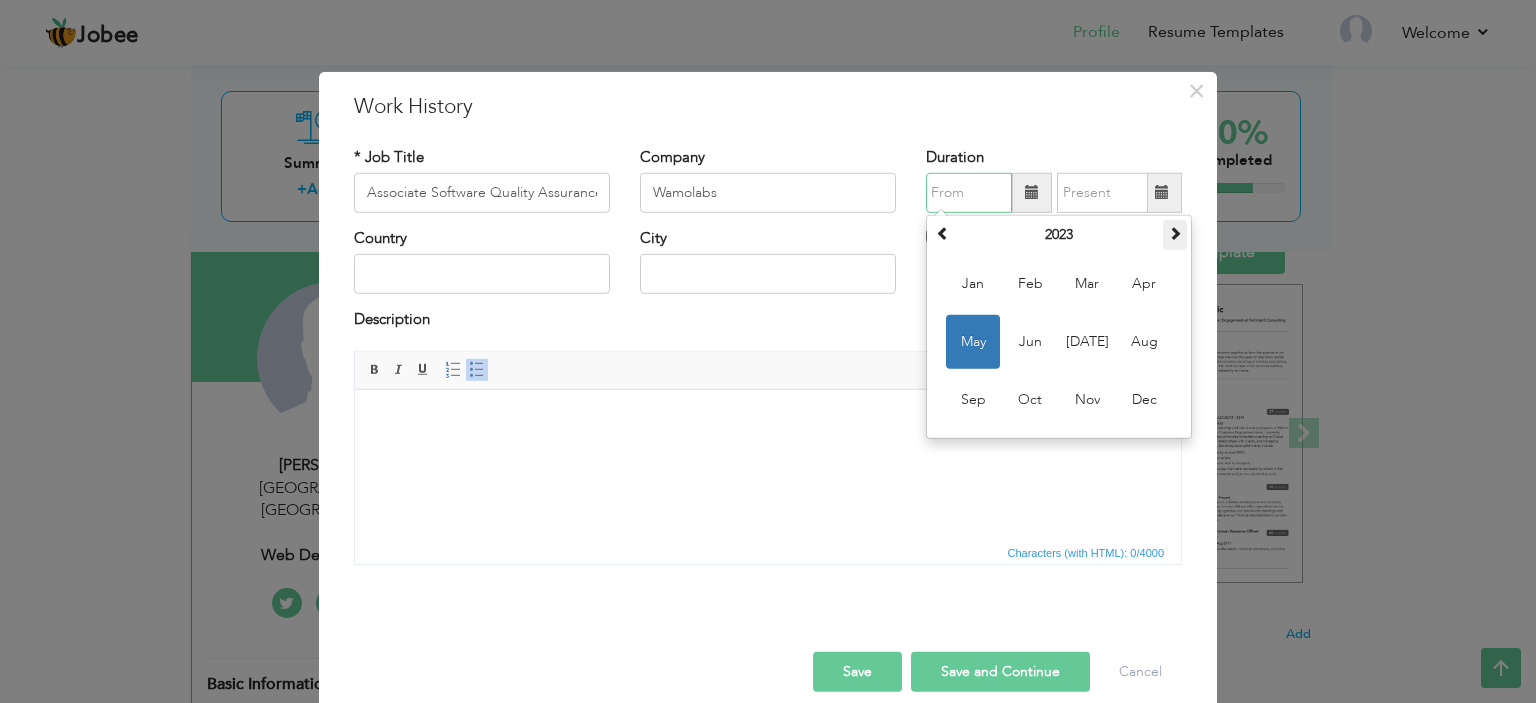 click at bounding box center (1175, 233) 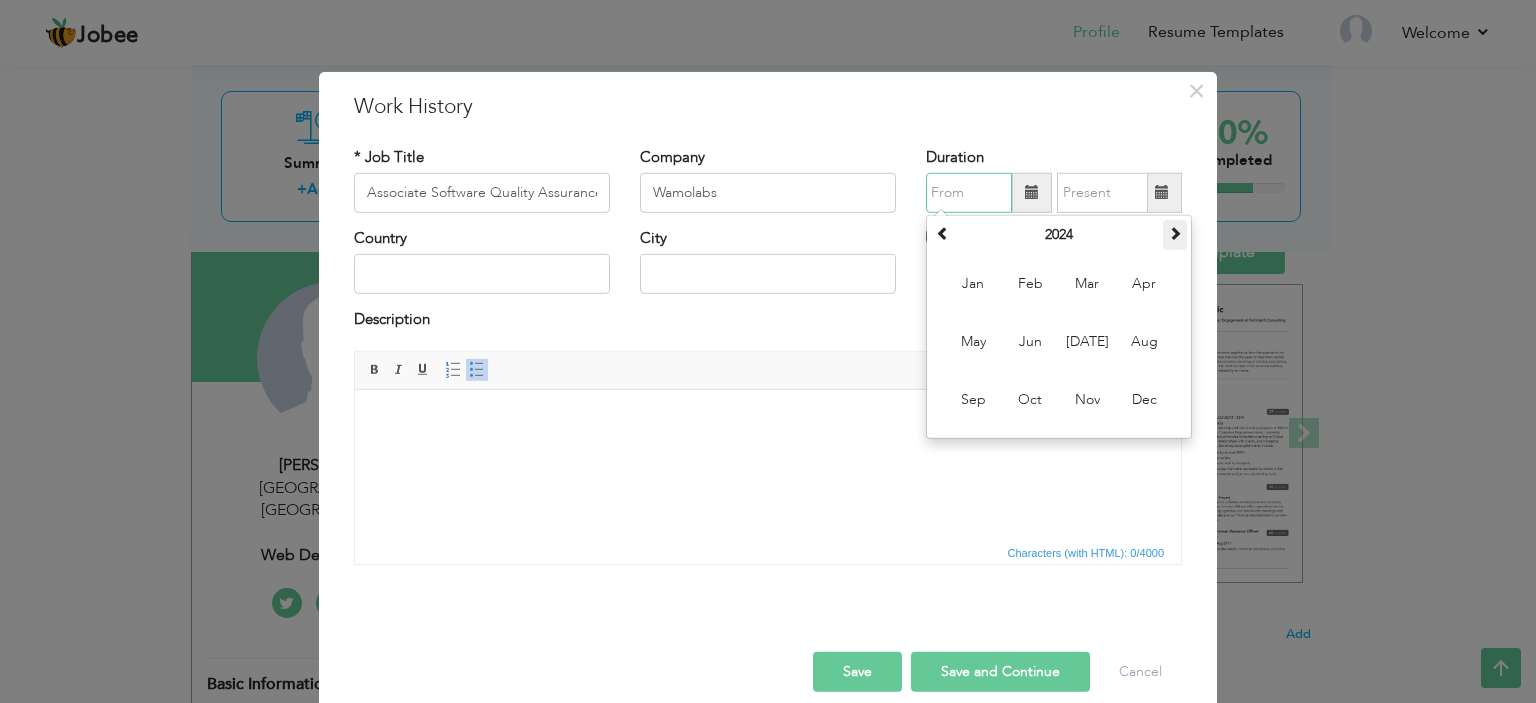 click at bounding box center (1175, 233) 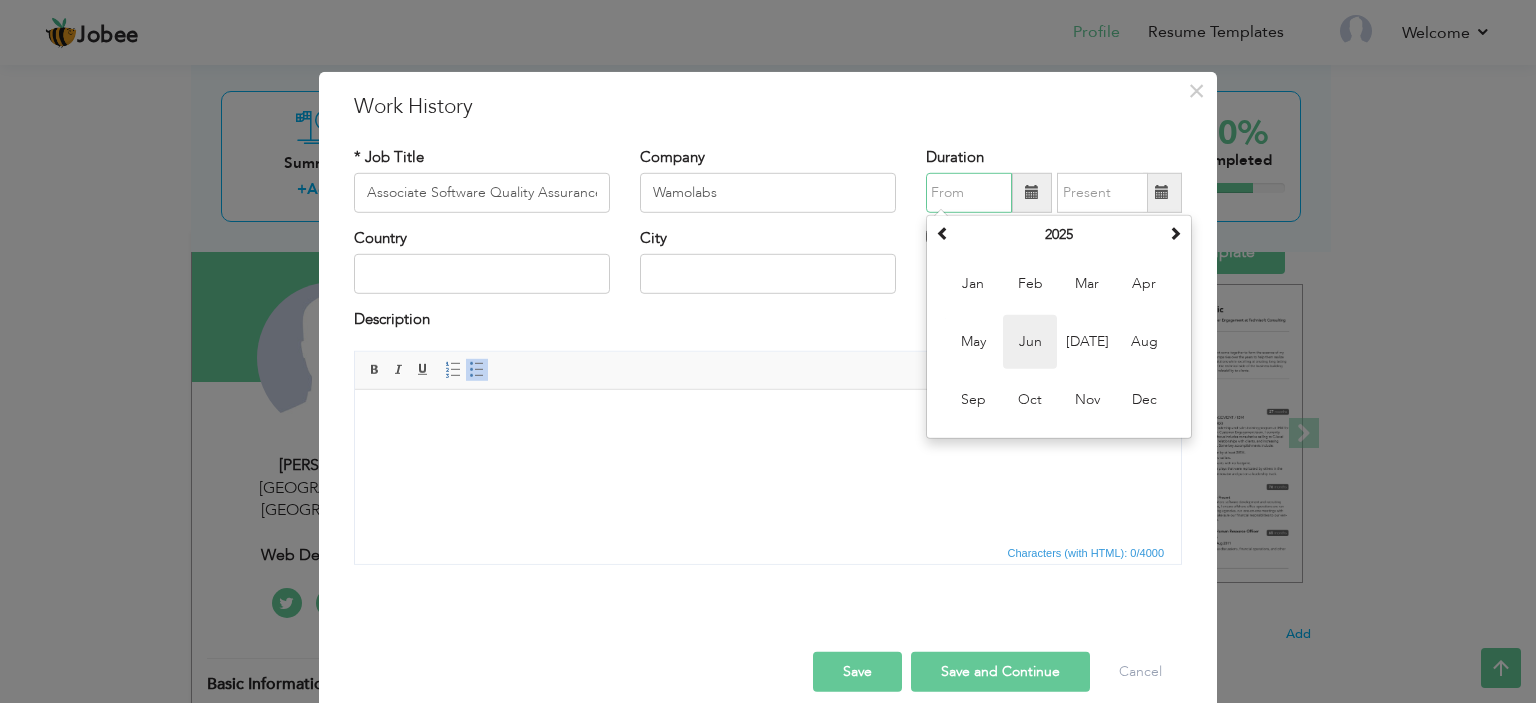 click on "Jun" at bounding box center (1030, 342) 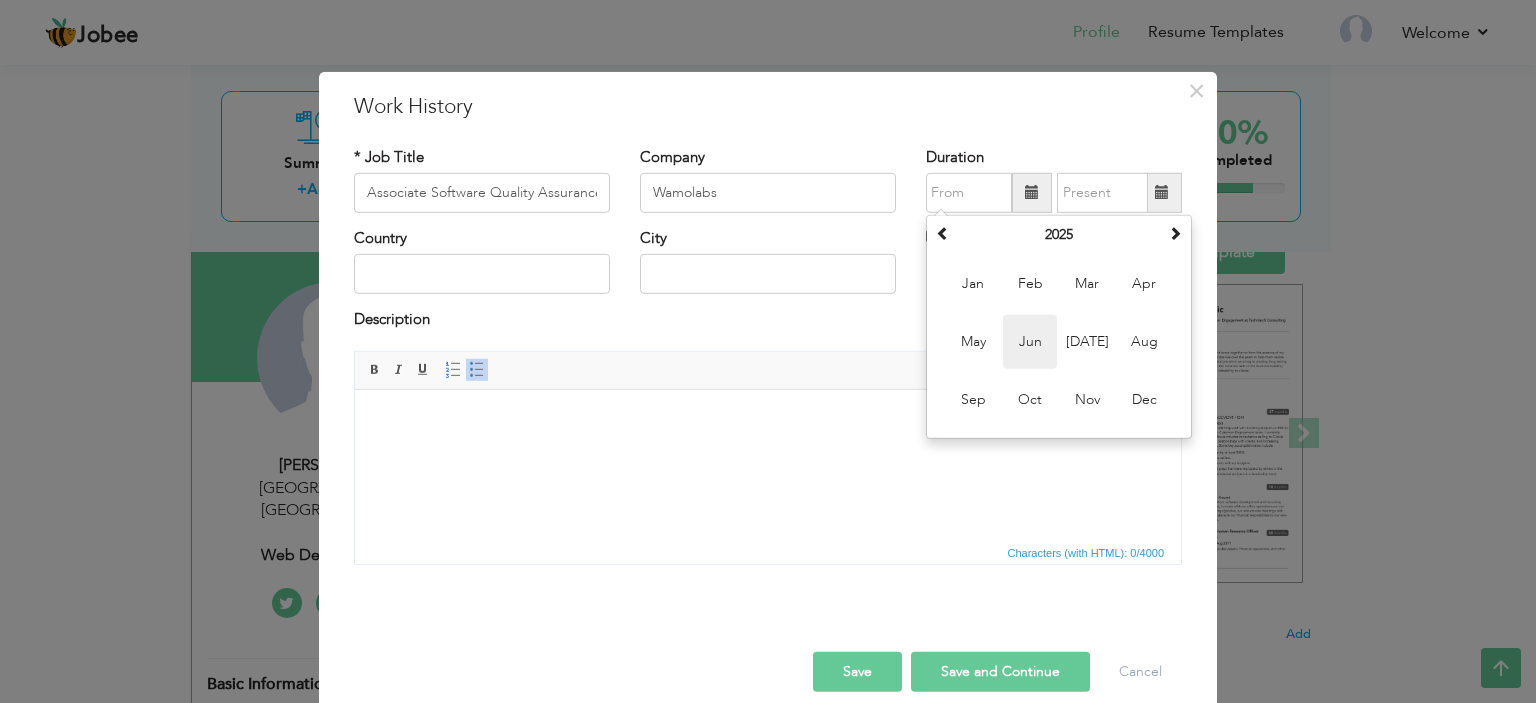 type on "06/2025" 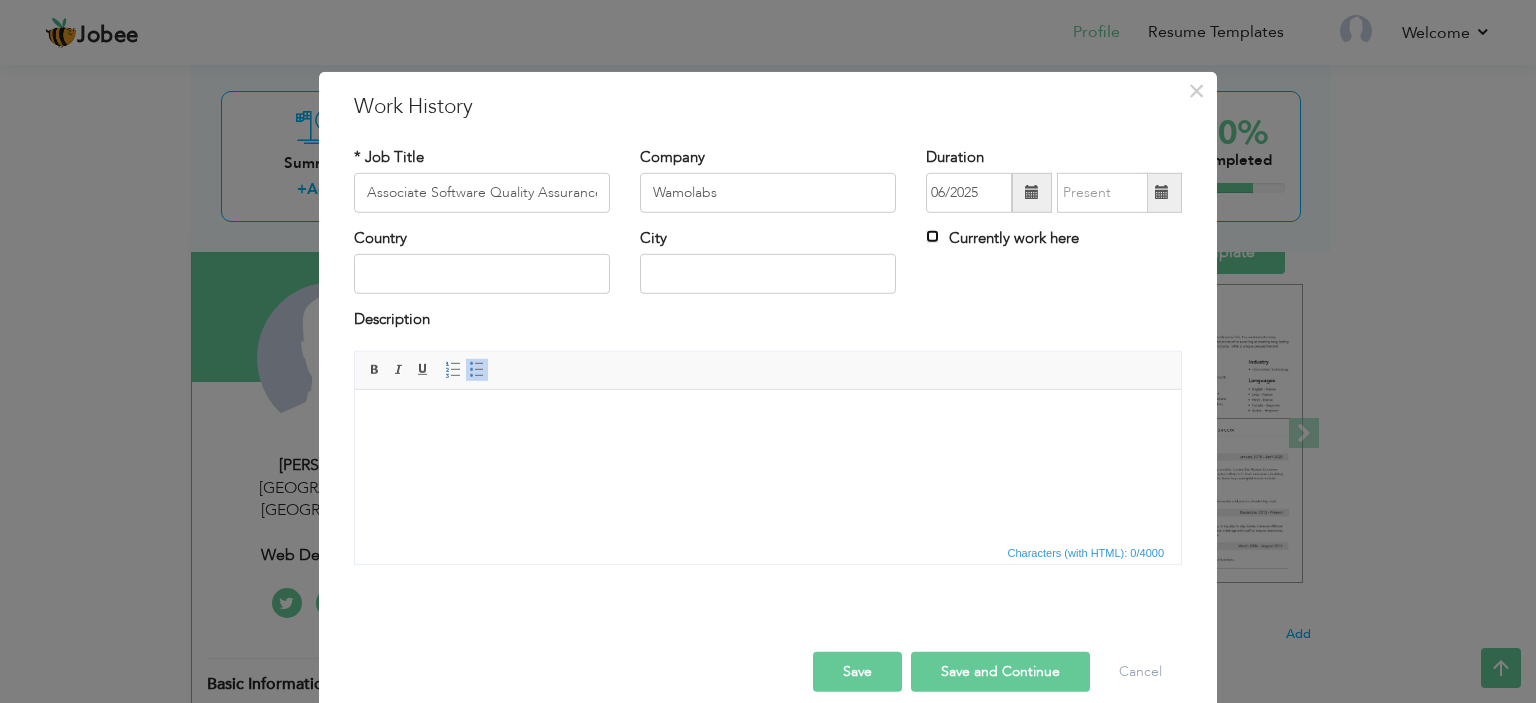 click on "Currently work here" at bounding box center [932, 236] 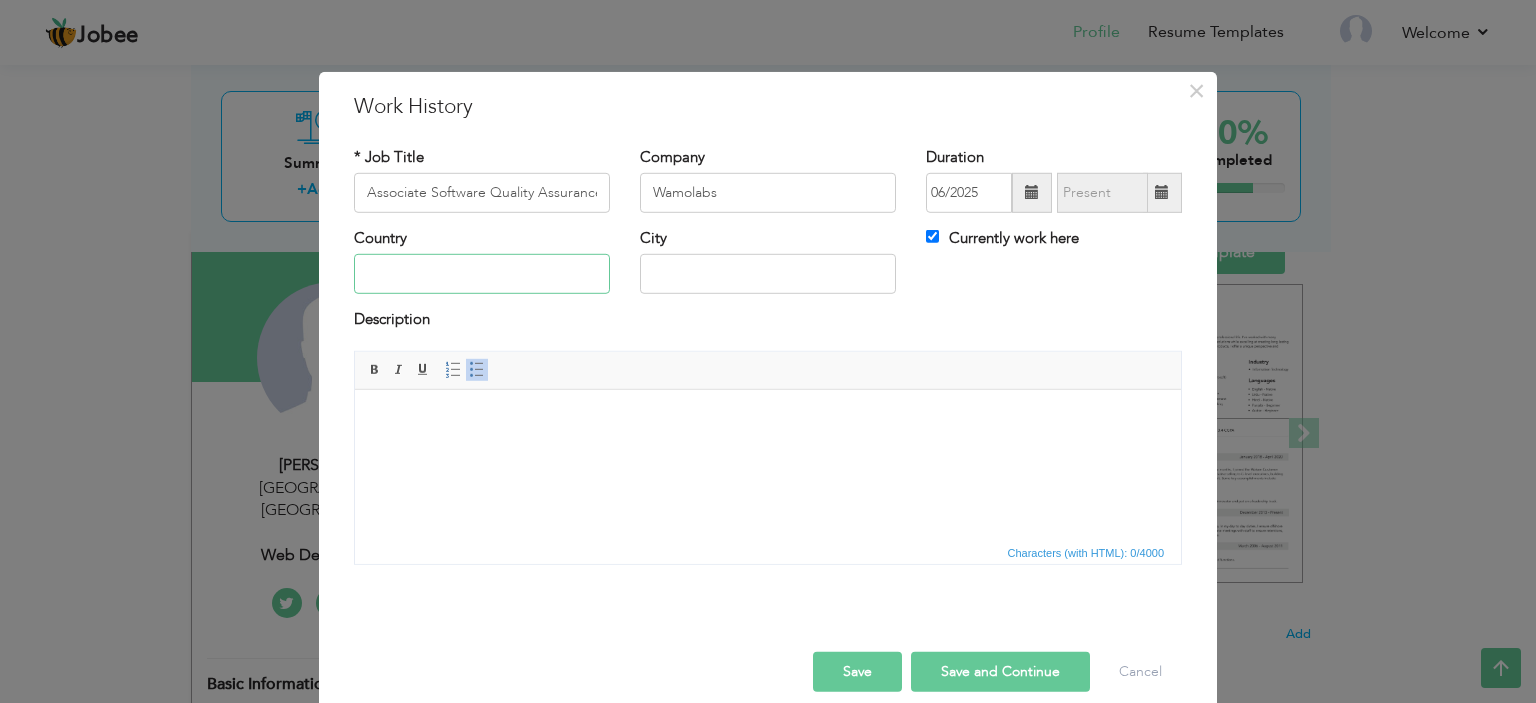 click at bounding box center (482, 274) 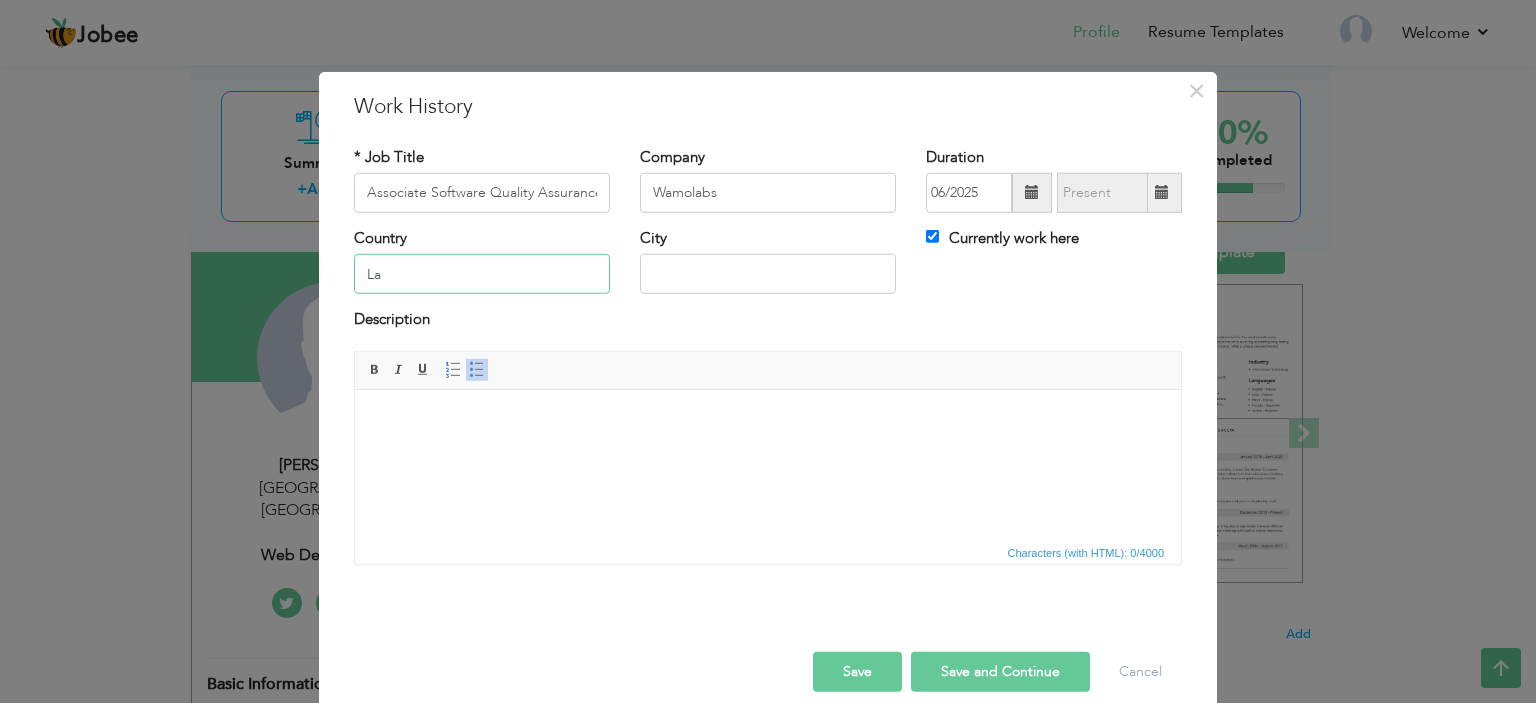 type on "L" 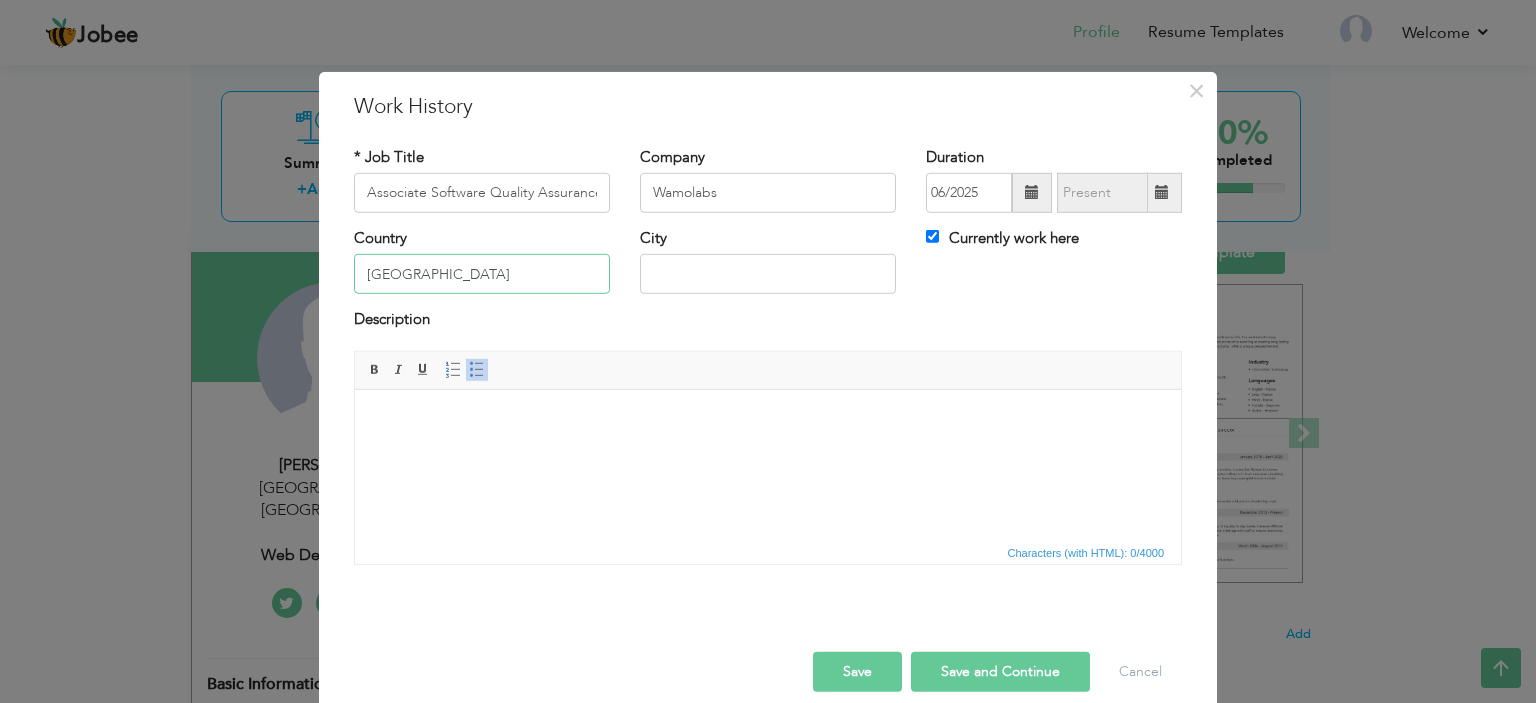 type on "Pakistan" 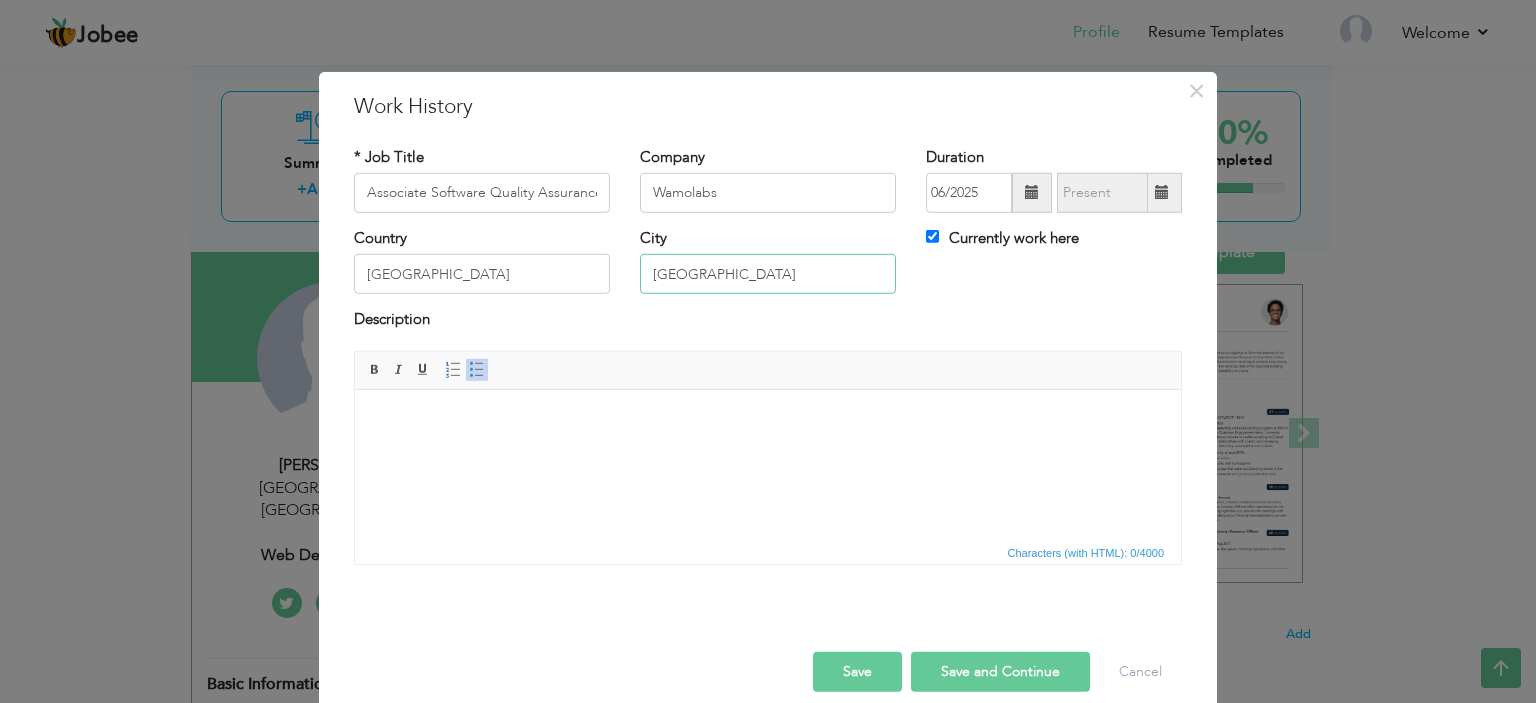 type on "Lahore" 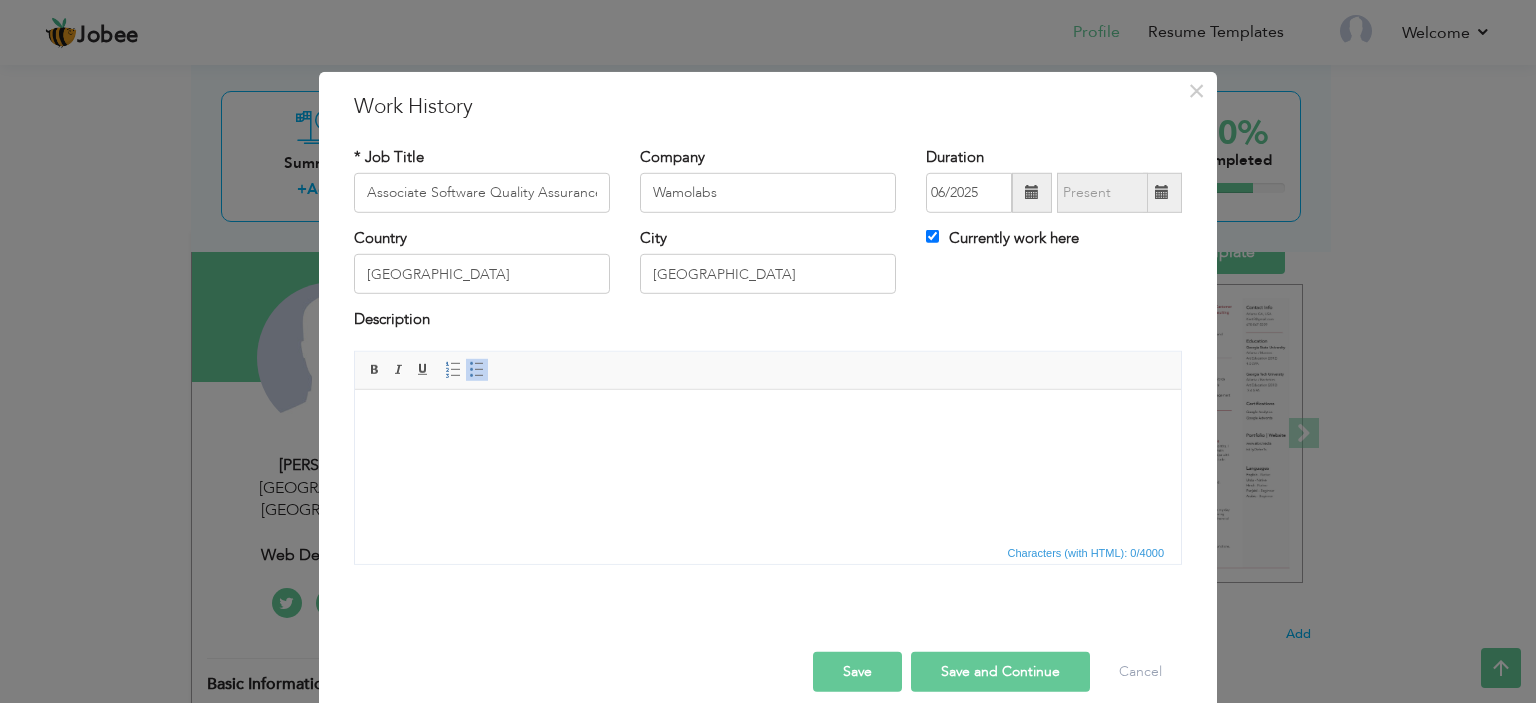click at bounding box center [768, 419] 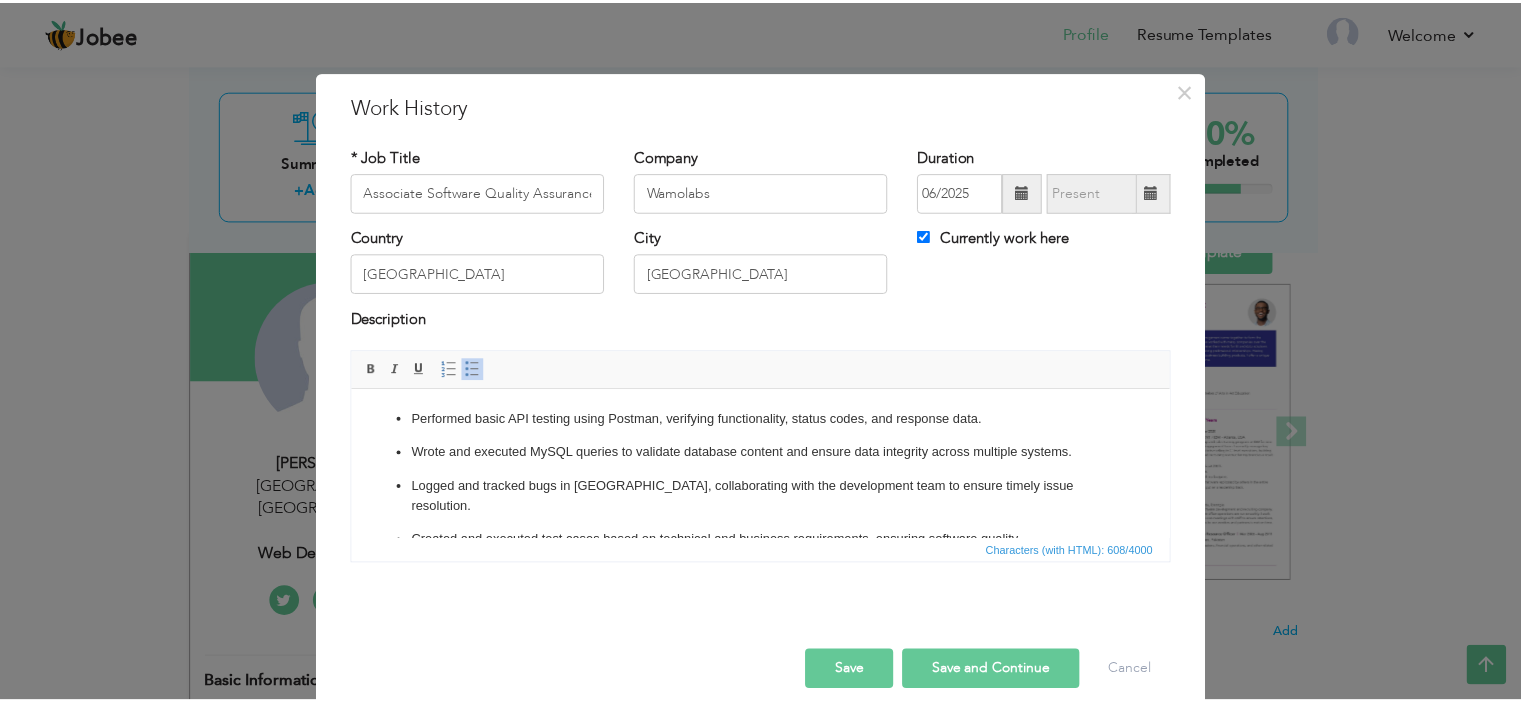 scroll, scrollTop: 0, scrollLeft: 0, axis: both 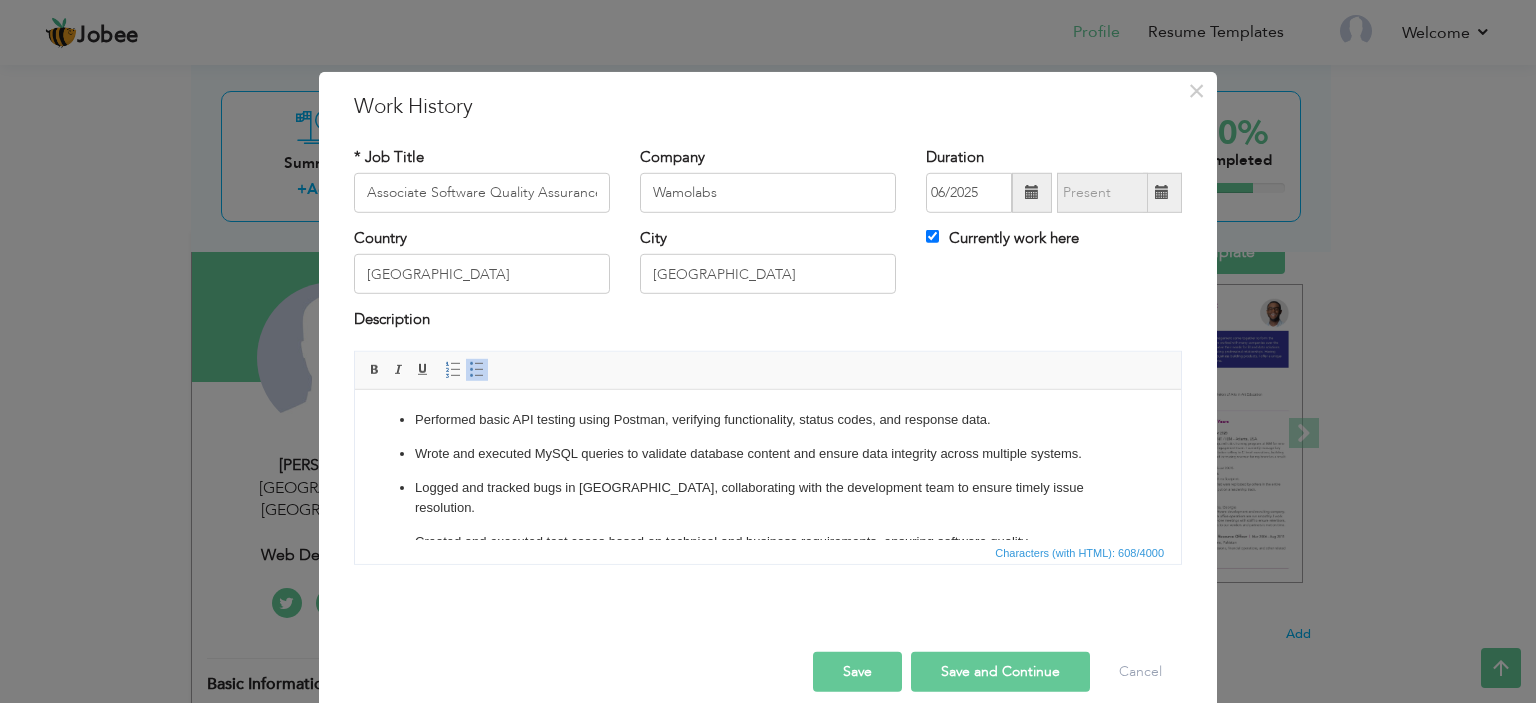 click on "Performed basic API testing using Postman, verifying functionality, status codes, and response data." at bounding box center (768, 419) 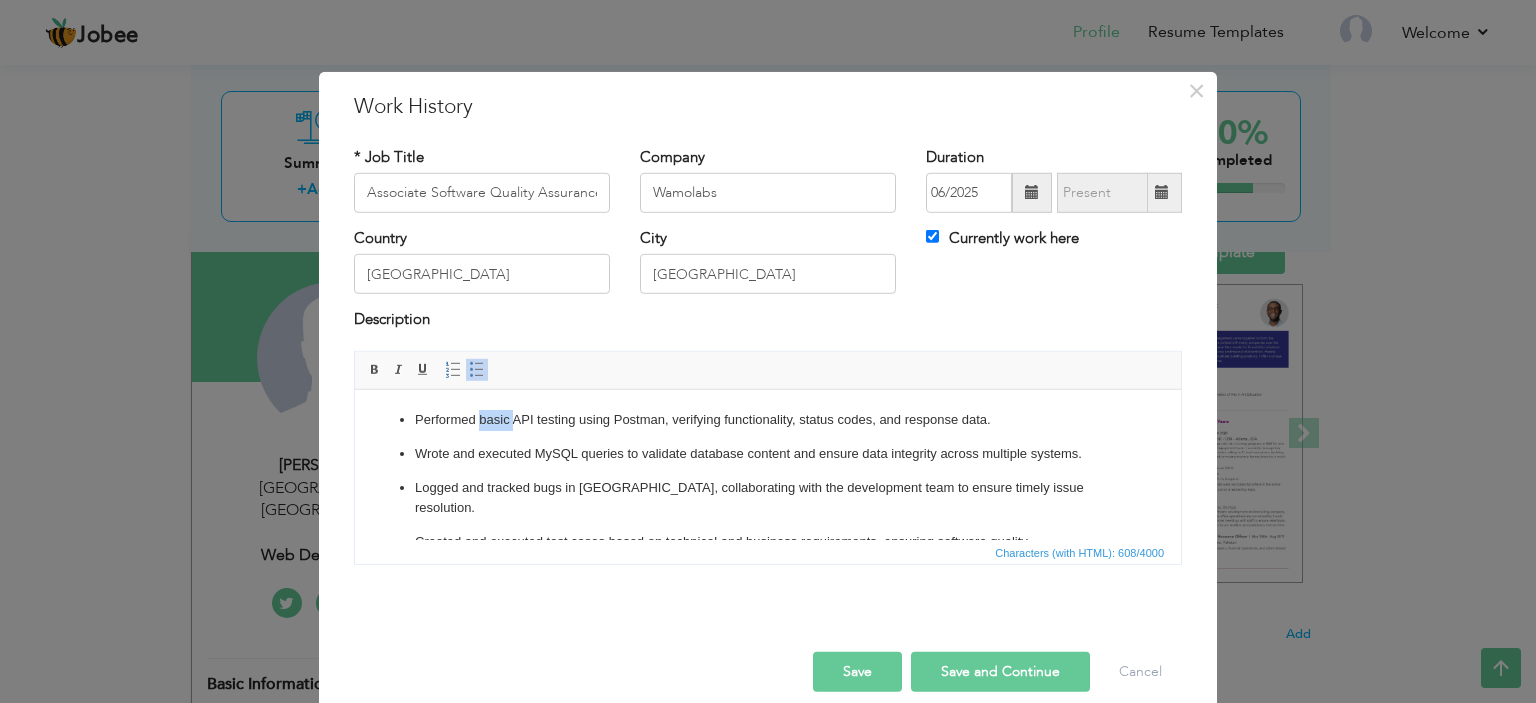 click on "Performed basic API testing using Postman, verifying functionality, status codes, and response data." at bounding box center (768, 419) 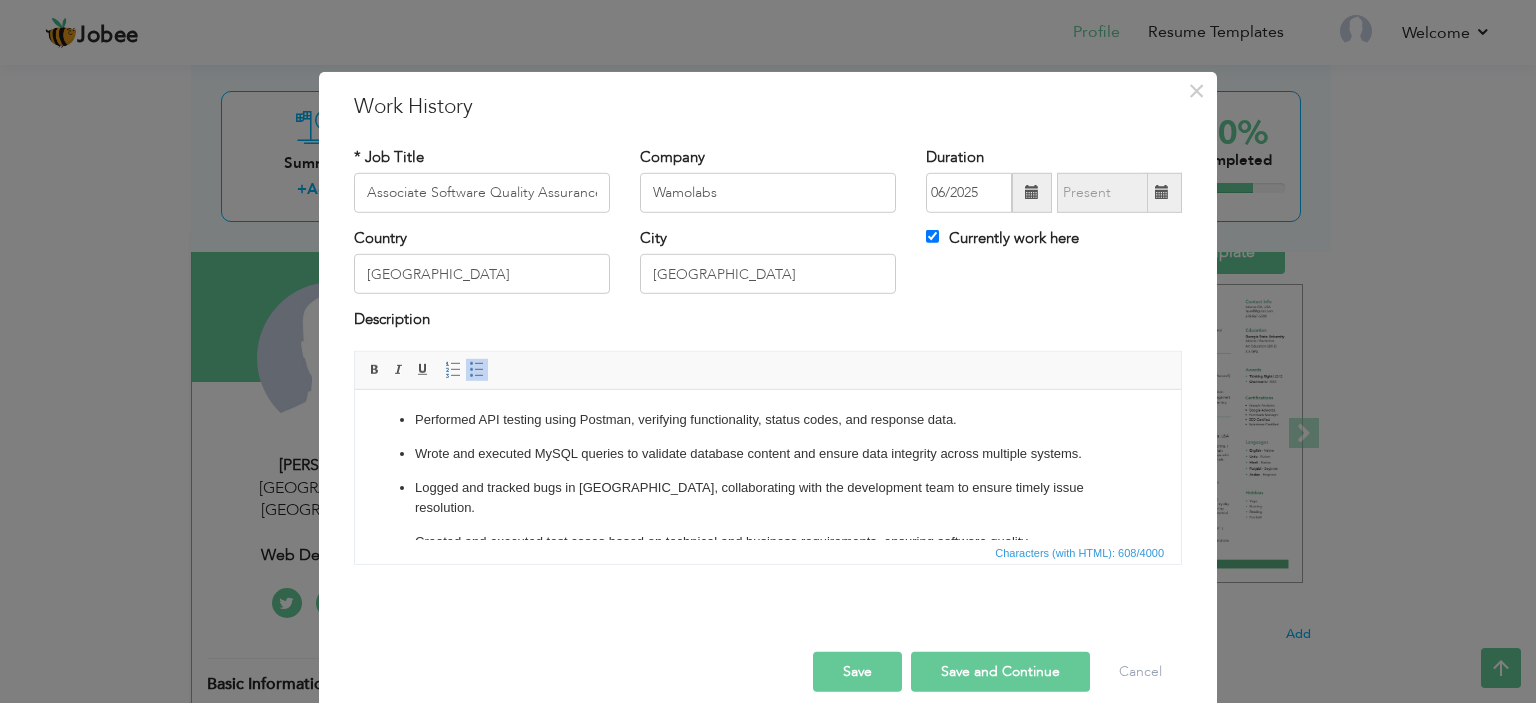 click on "Save" at bounding box center [857, 672] 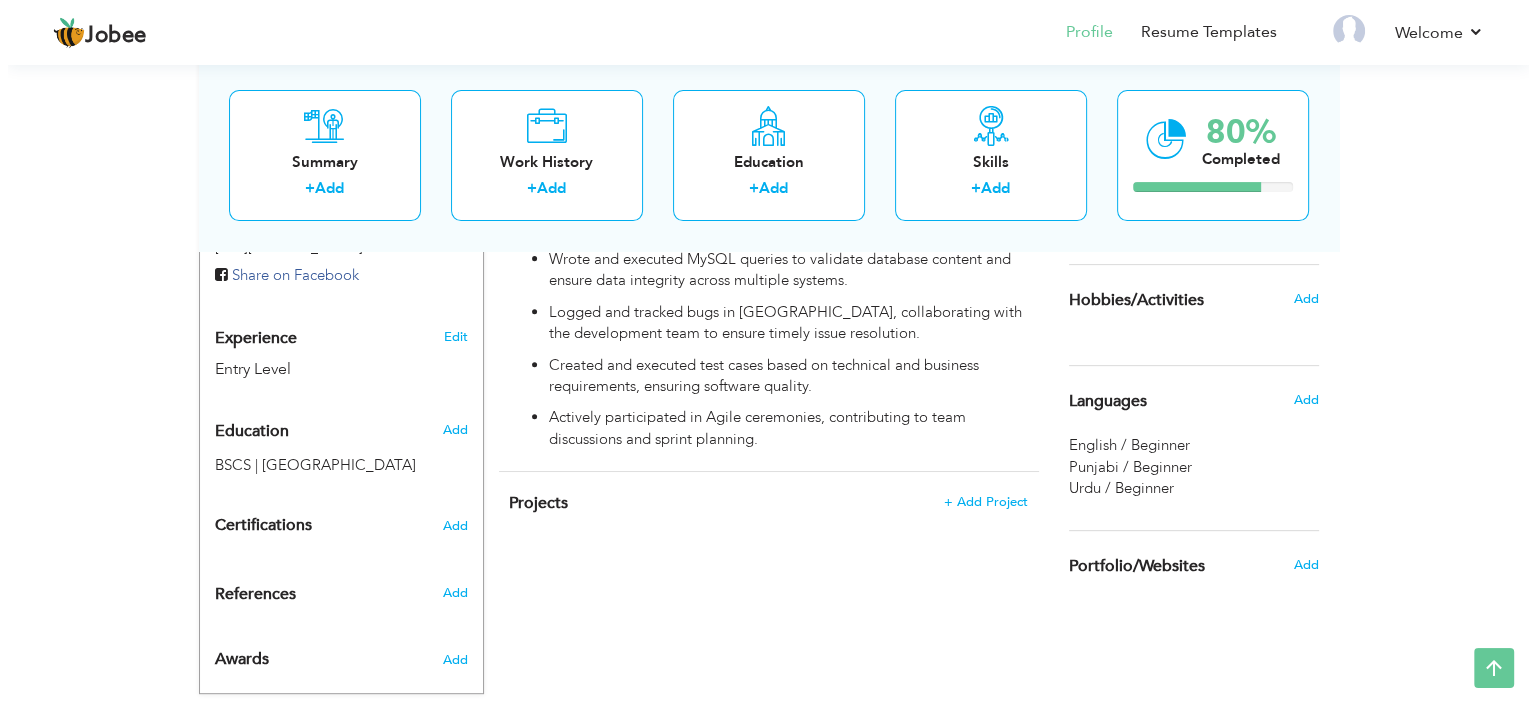 scroll, scrollTop: 692, scrollLeft: 0, axis: vertical 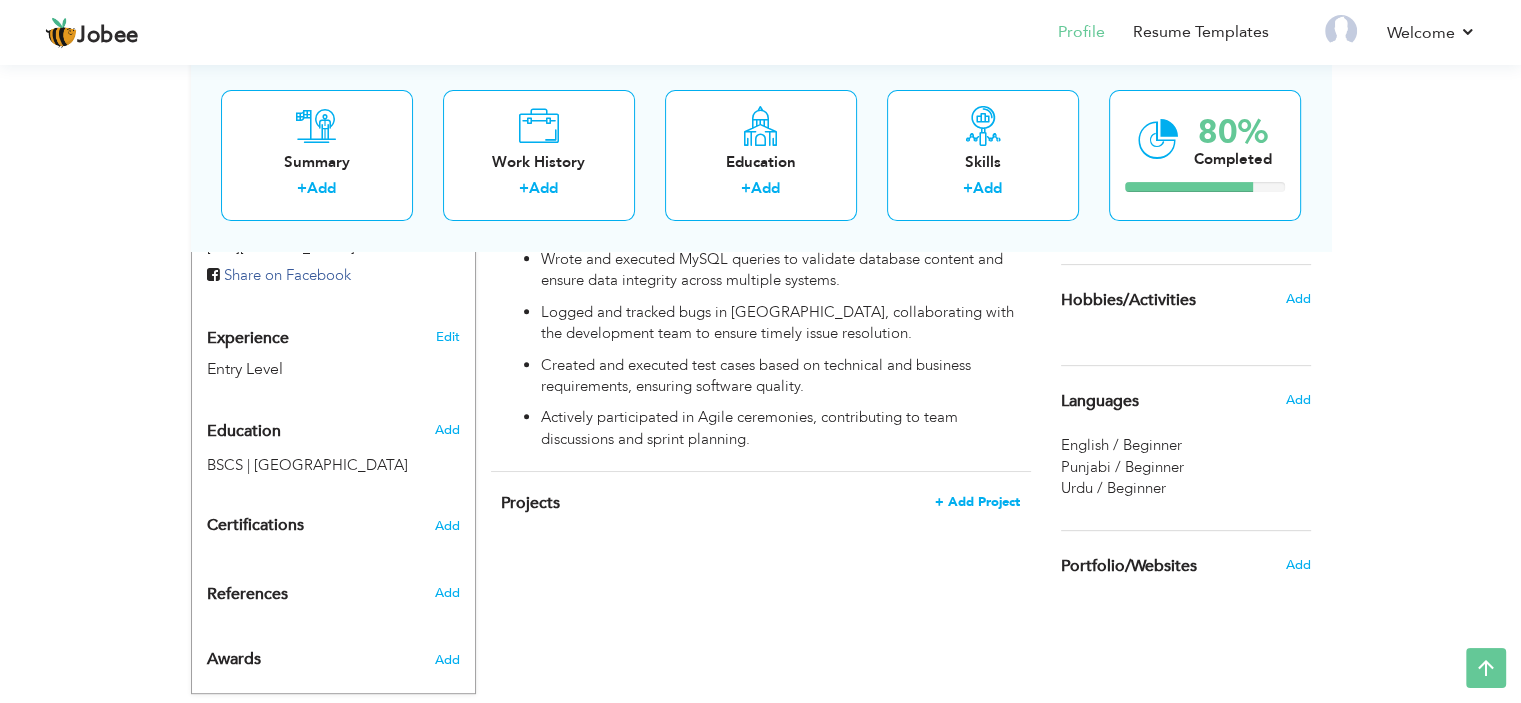 click on "+ Add Project" at bounding box center (977, 502) 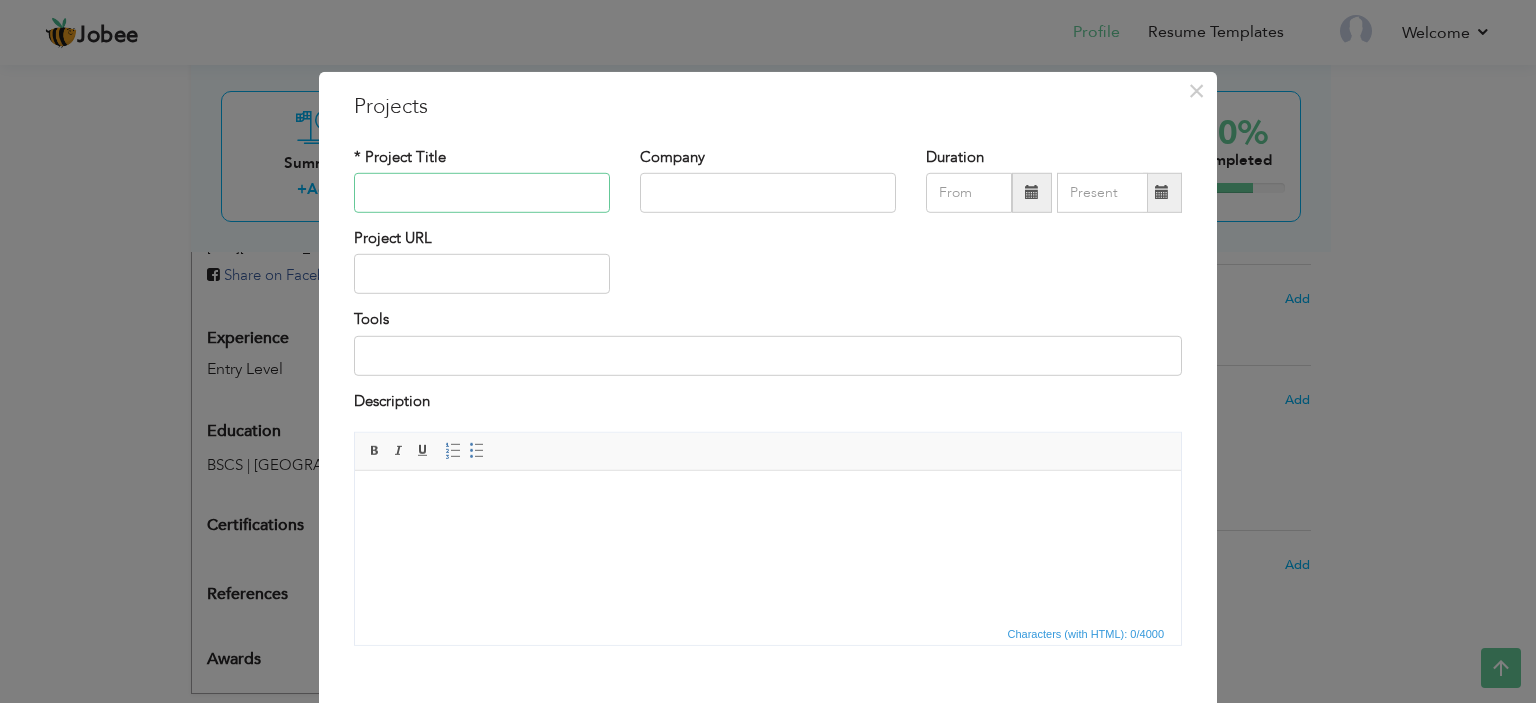 click at bounding box center (482, 193) 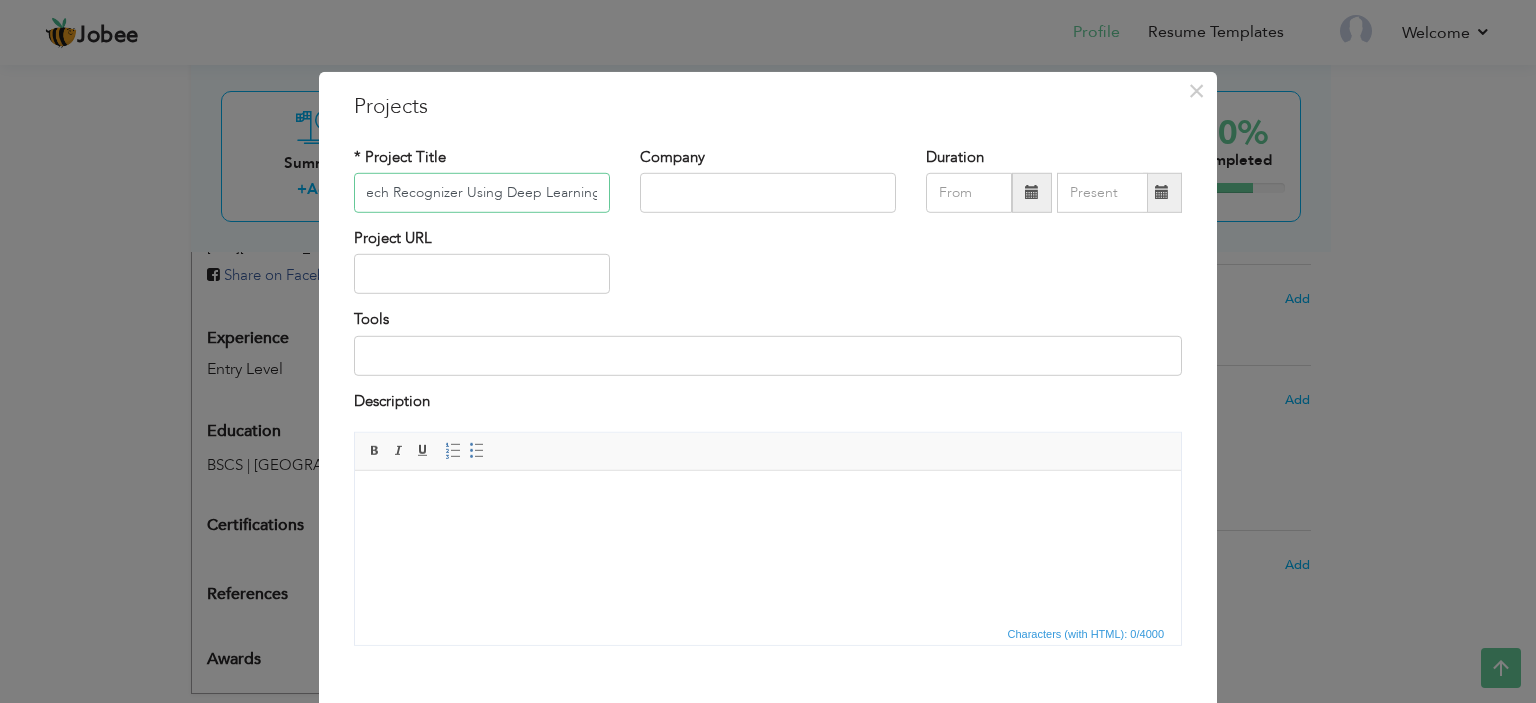 scroll, scrollTop: 0, scrollLeft: 73, axis: horizontal 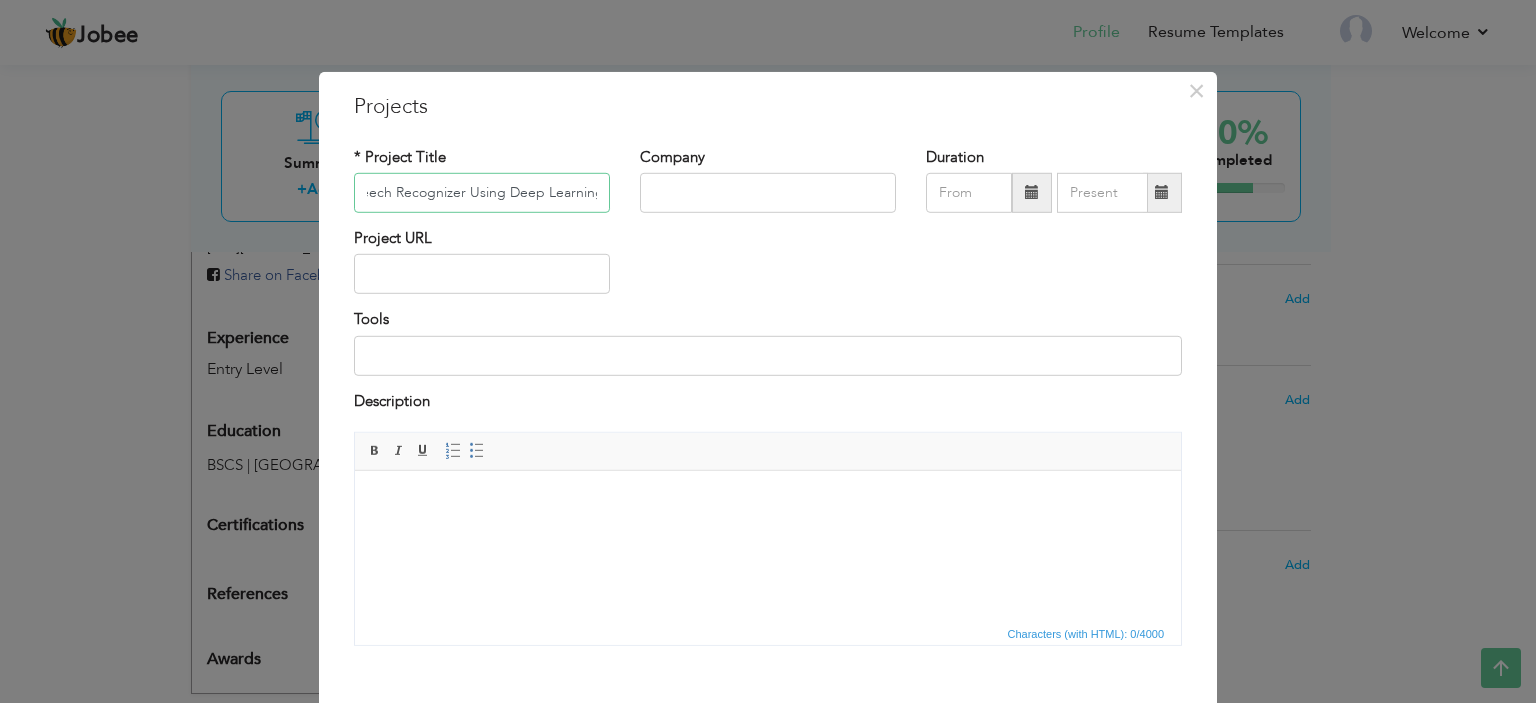type on "Punjabi Speech Recognizer Using Deep Learning" 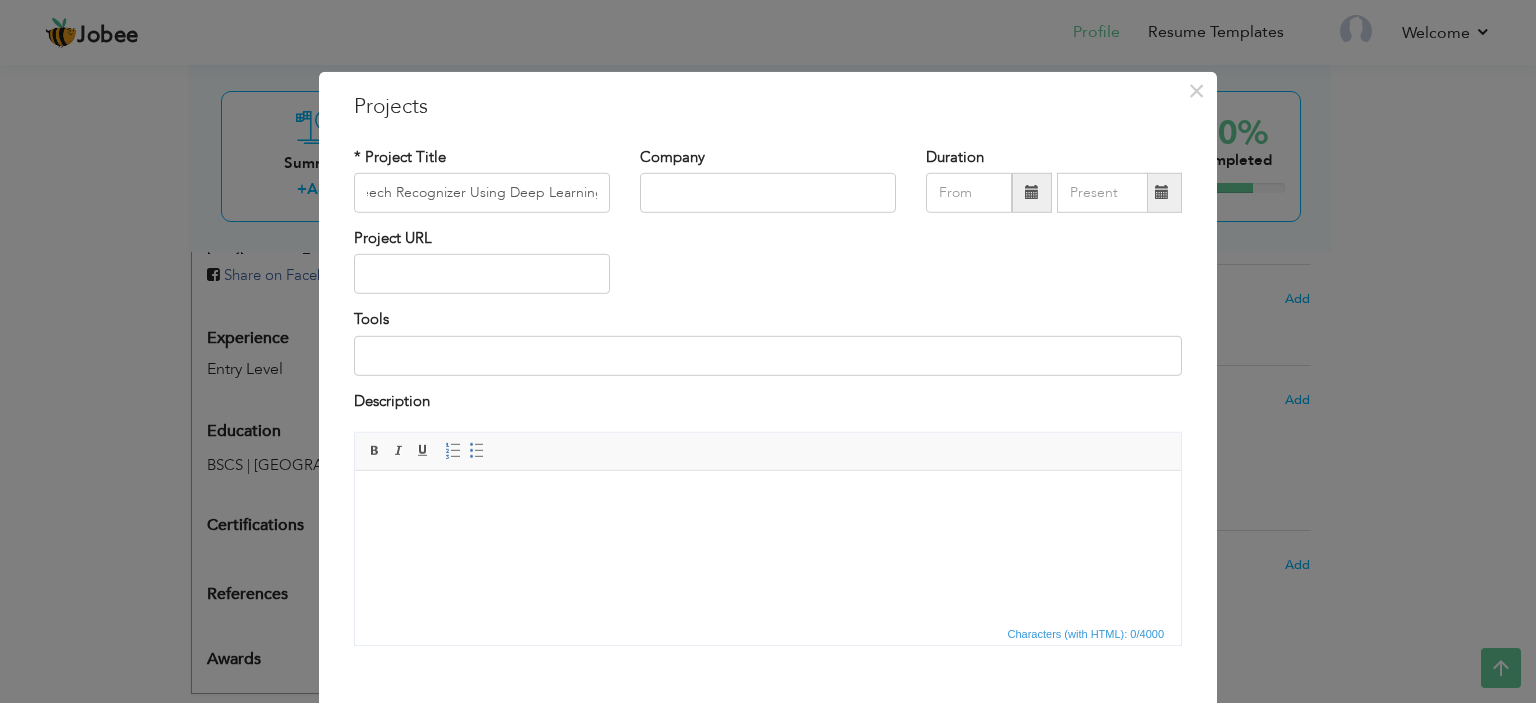 scroll, scrollTop: 0, scrollLeft: 0, axis: both 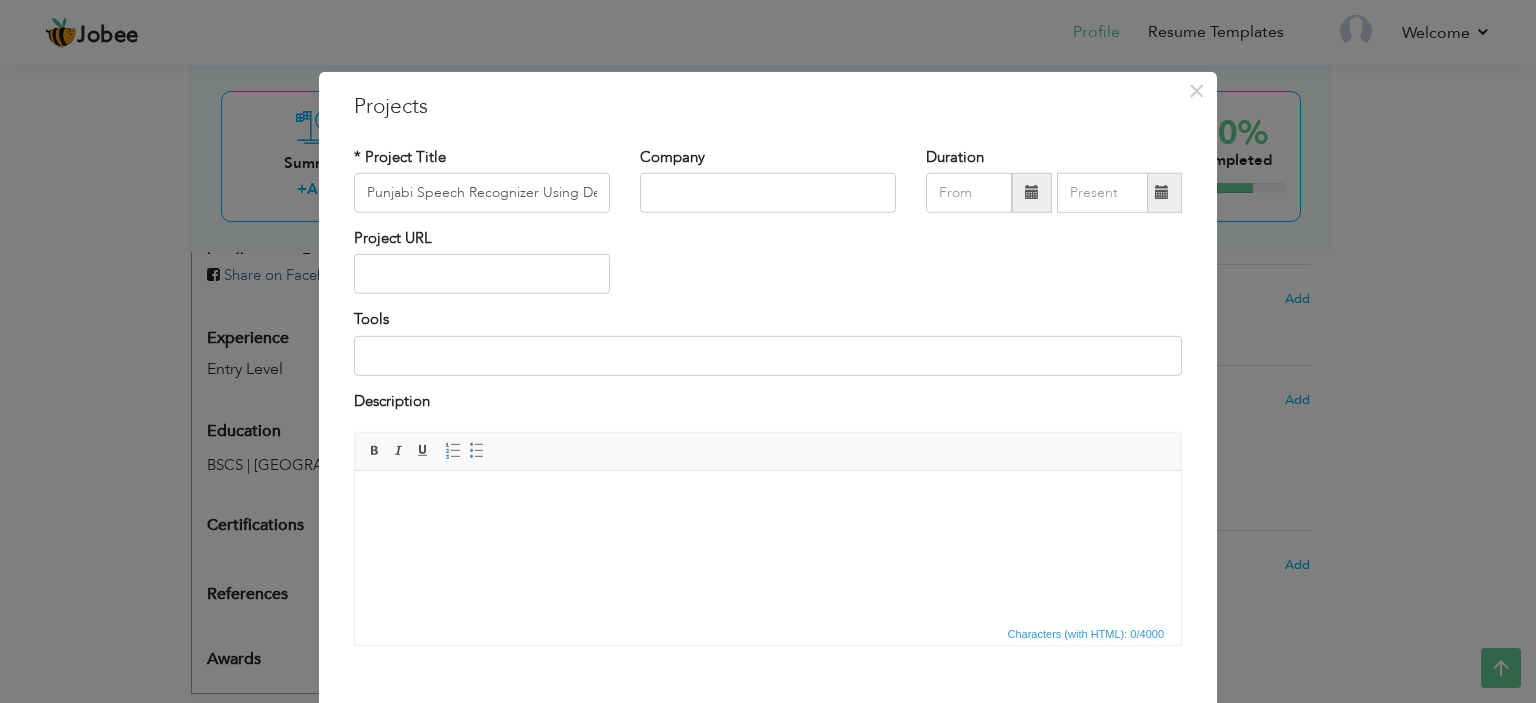click at bounding box center [768, 501] 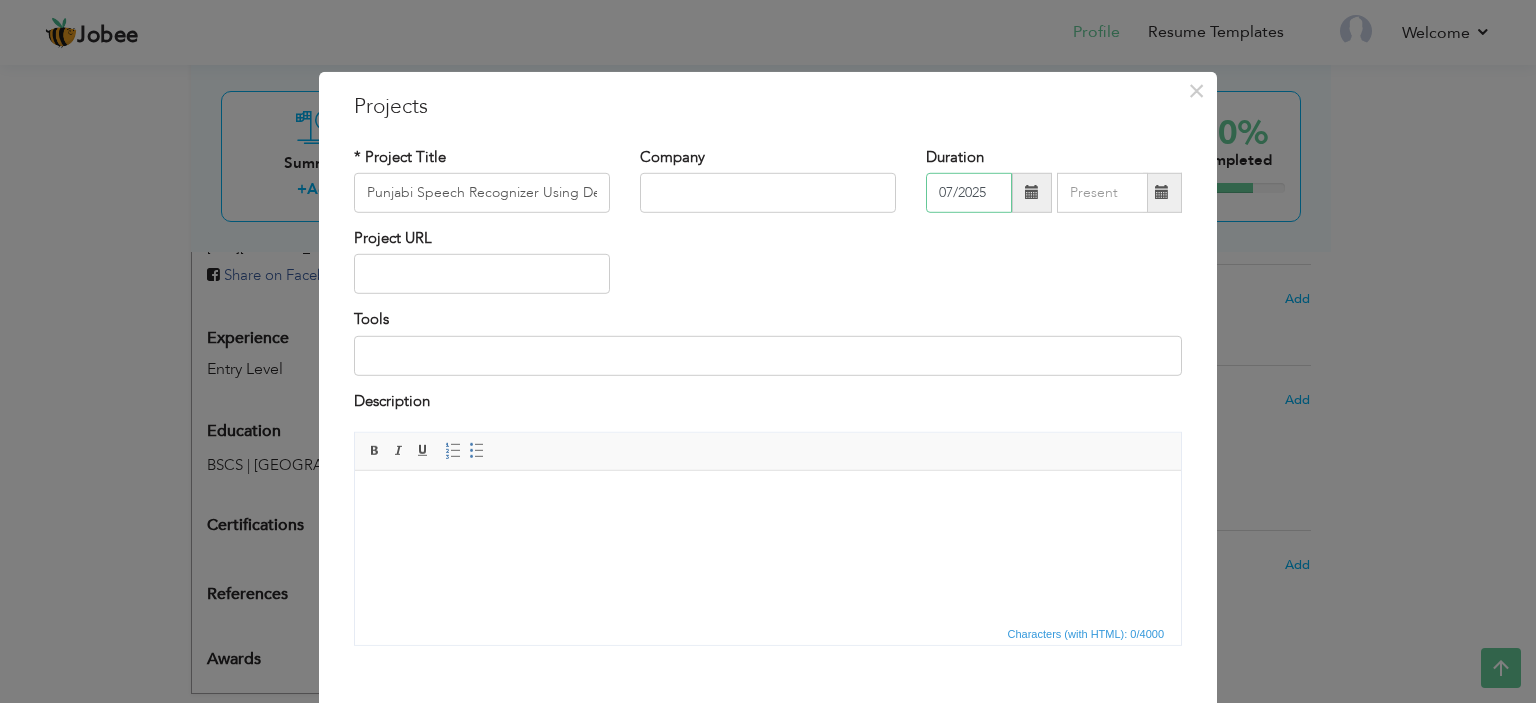 click on "07/2025" at bounding box center [969, 193] 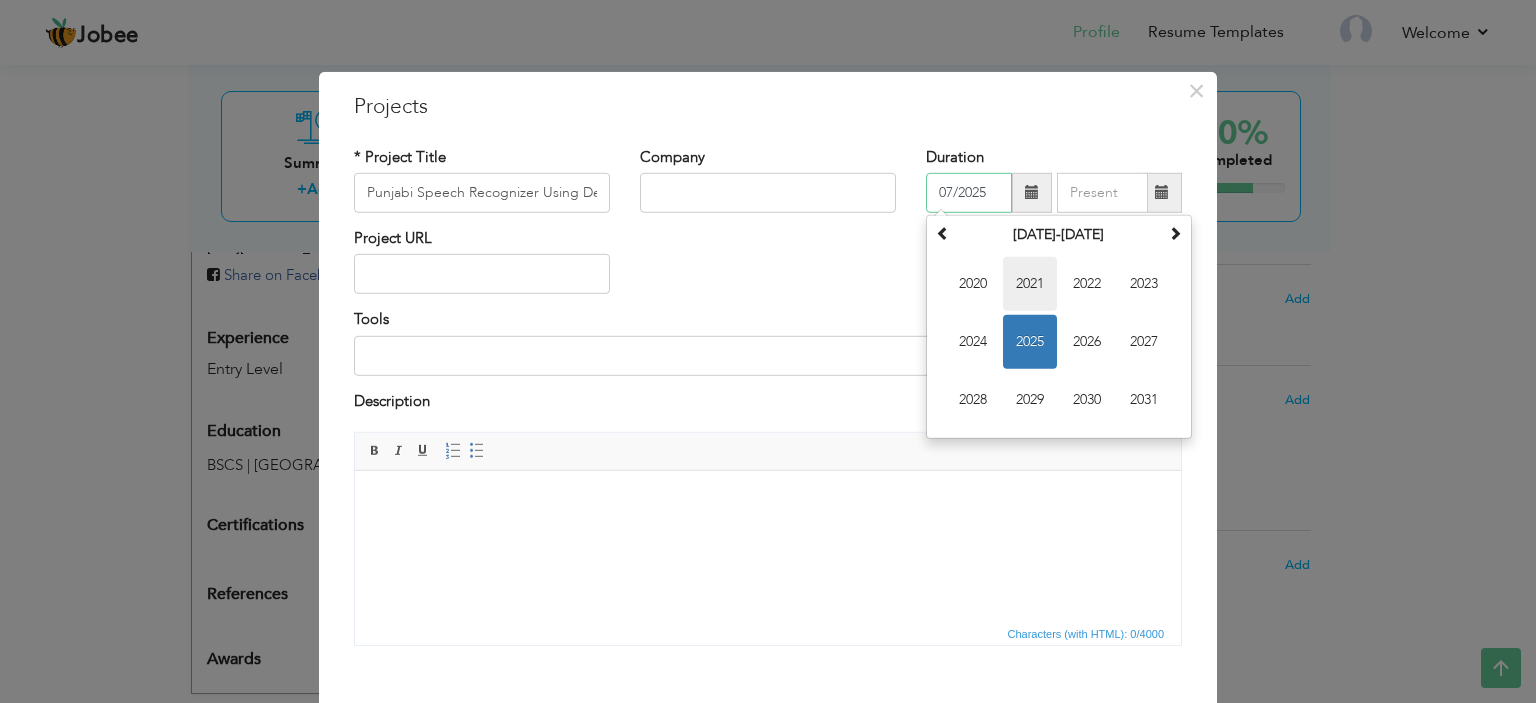 click on "2021" at bounding box center [1030, 284] 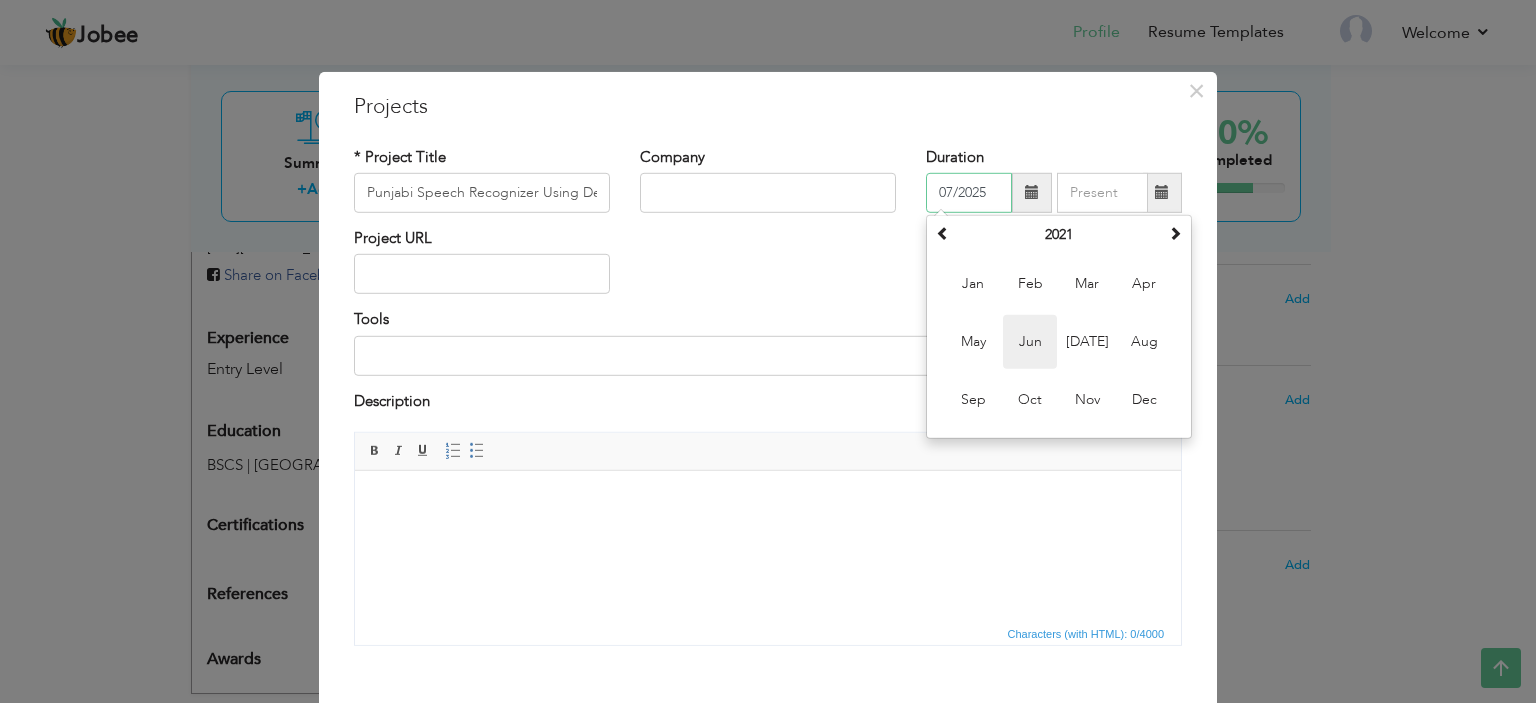 click on "Jun" at bounding box center [1030, 342] 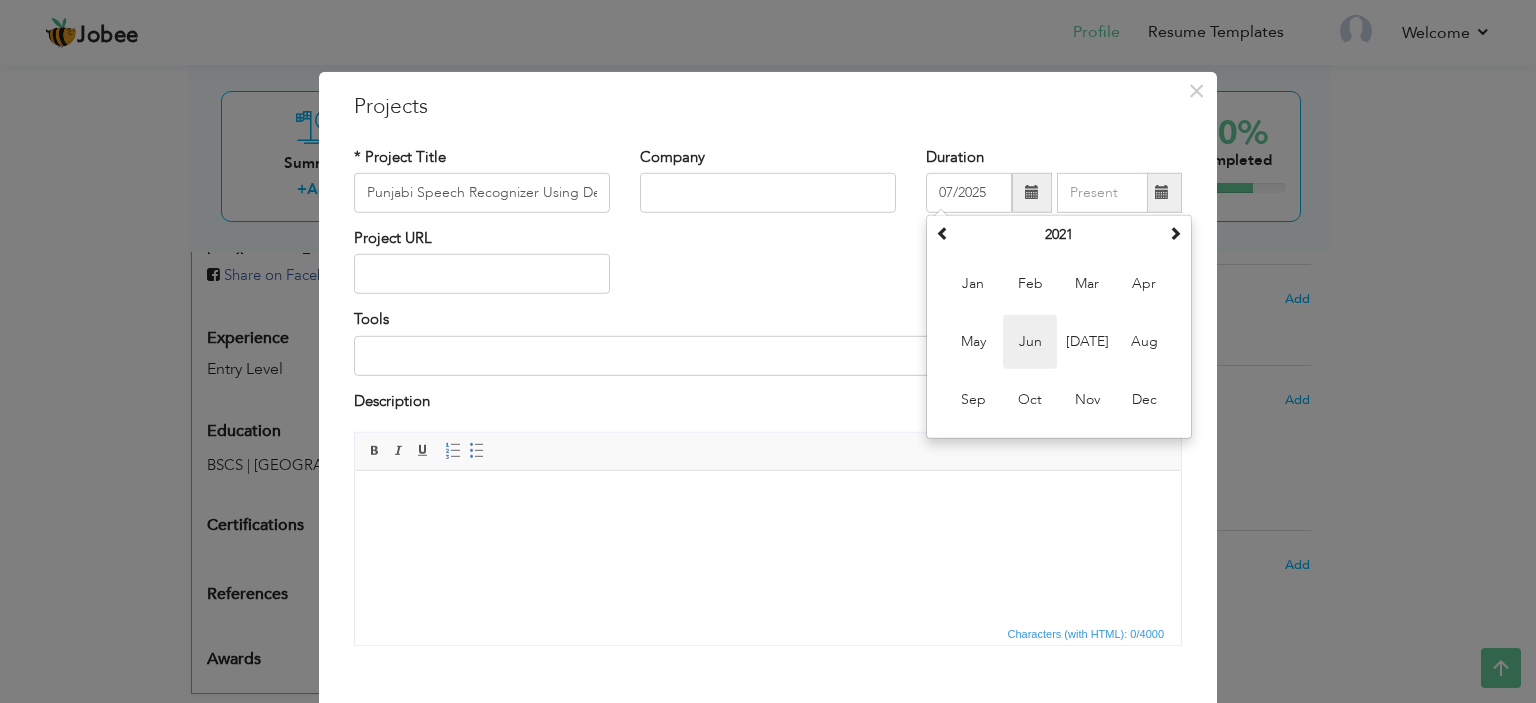 type on "06/2021" 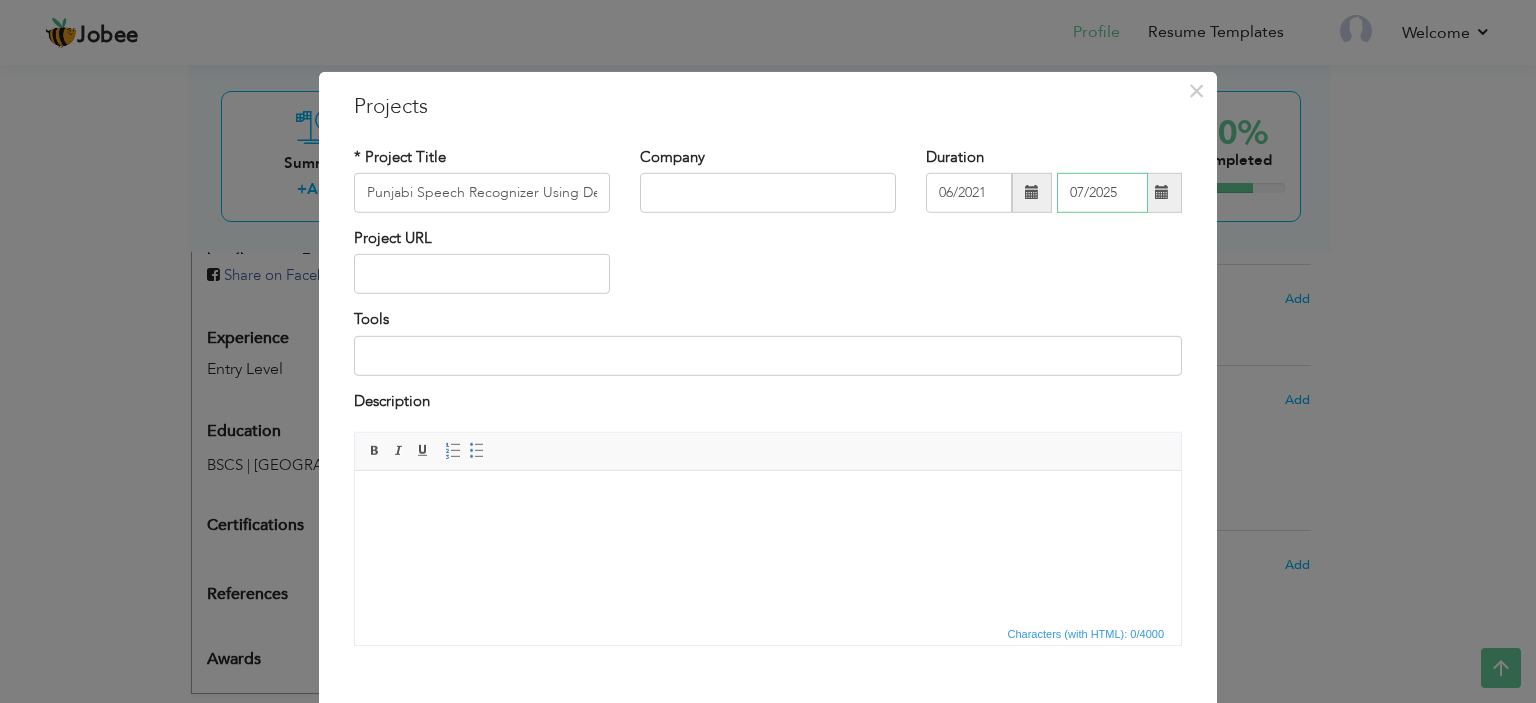 click on "07/2025" at bounding box center (1102, 193) 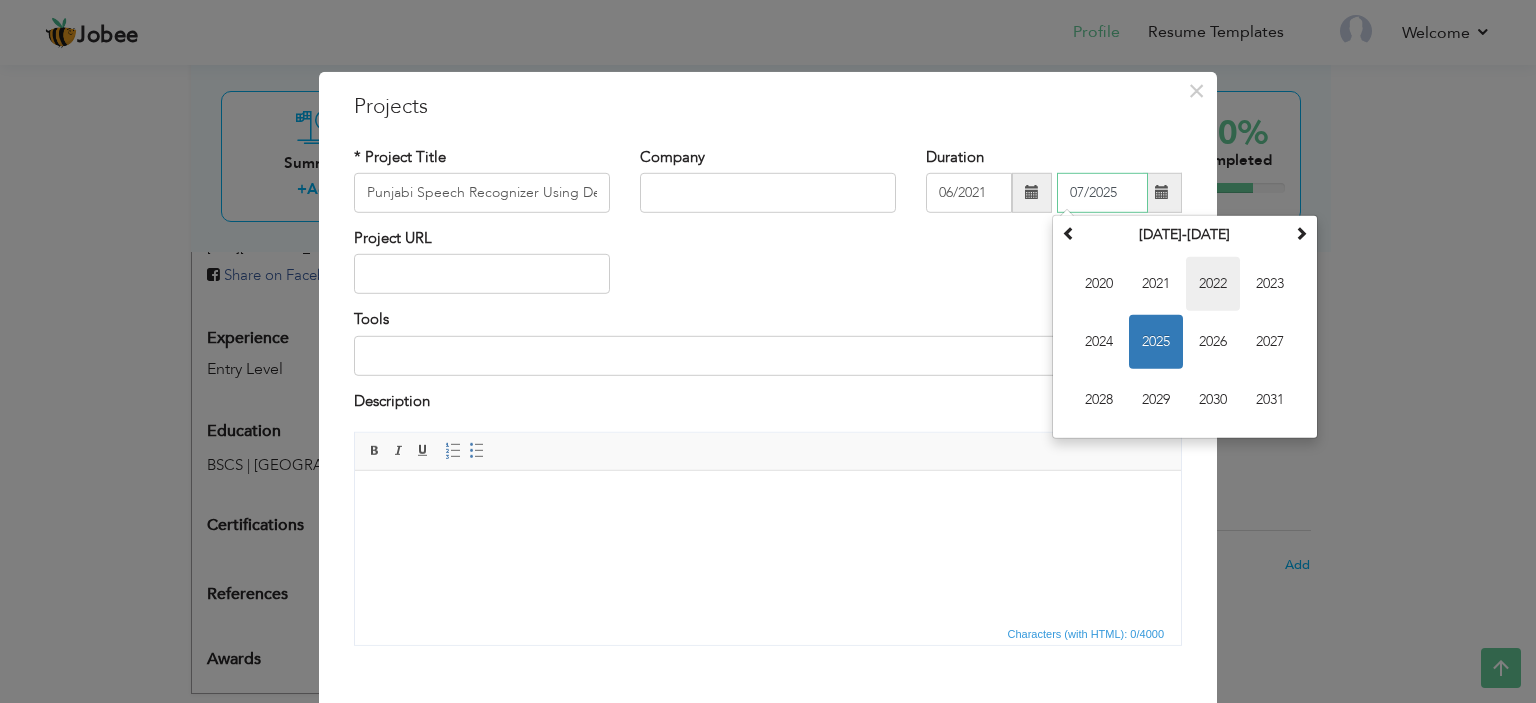 click on "2022" at bounding box center [1213, 284] 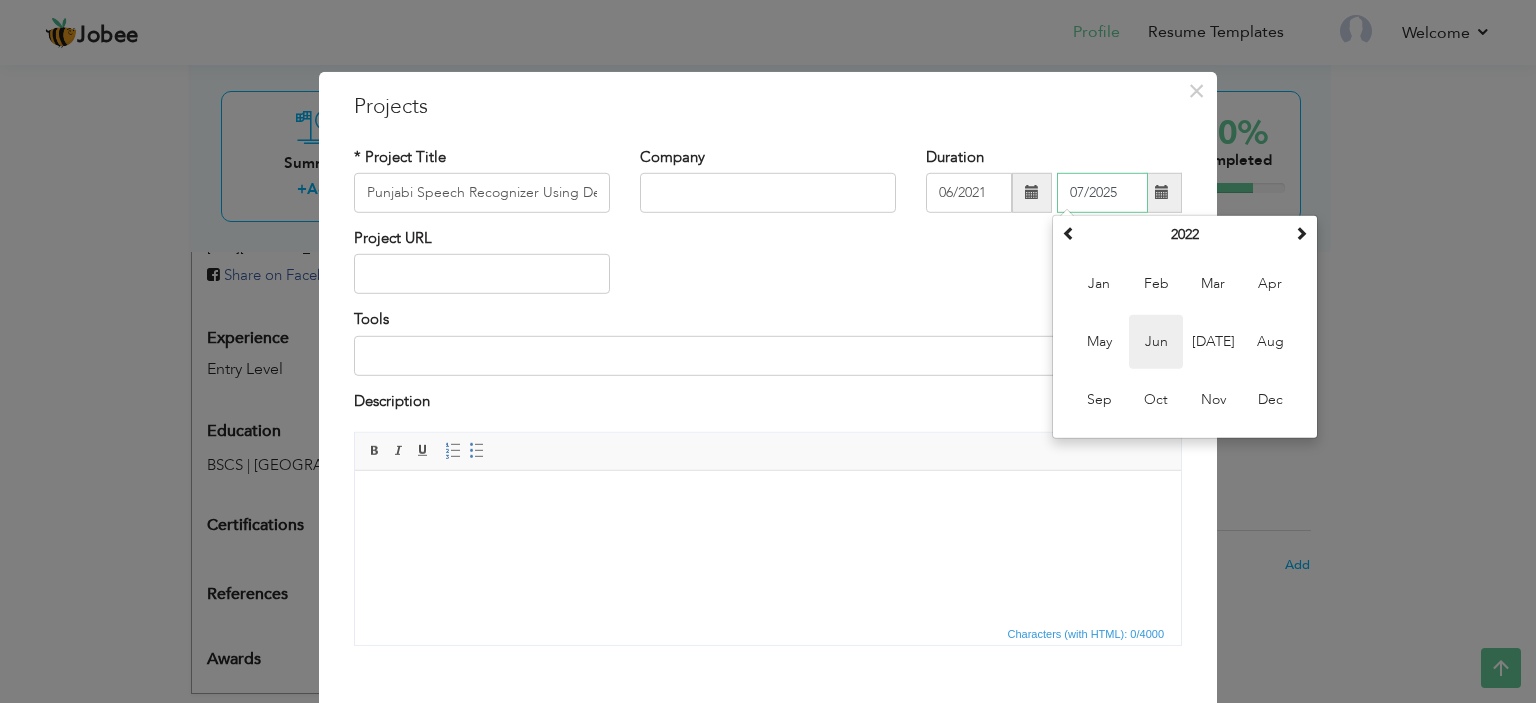 click on "Jun" at bounding box center [1156, 342] 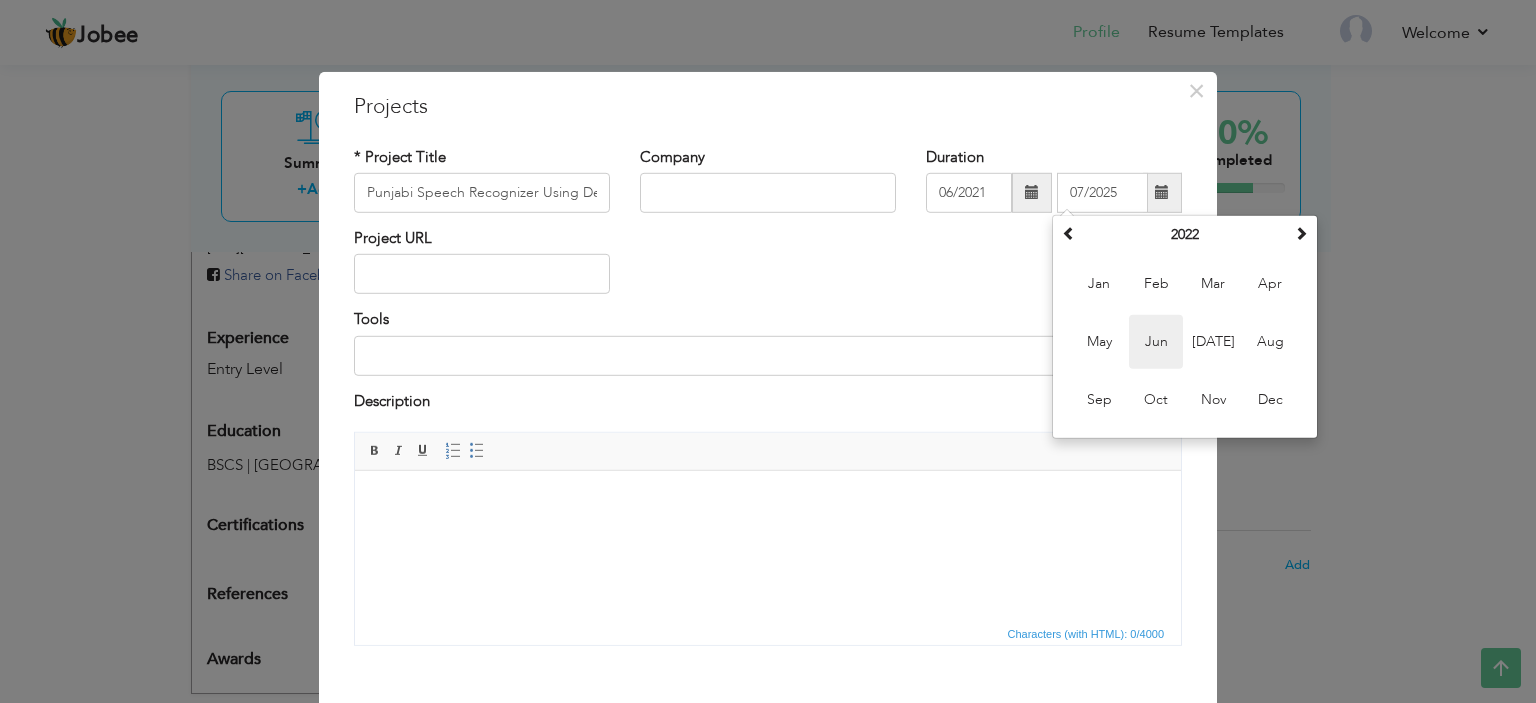 type on "06/2022" 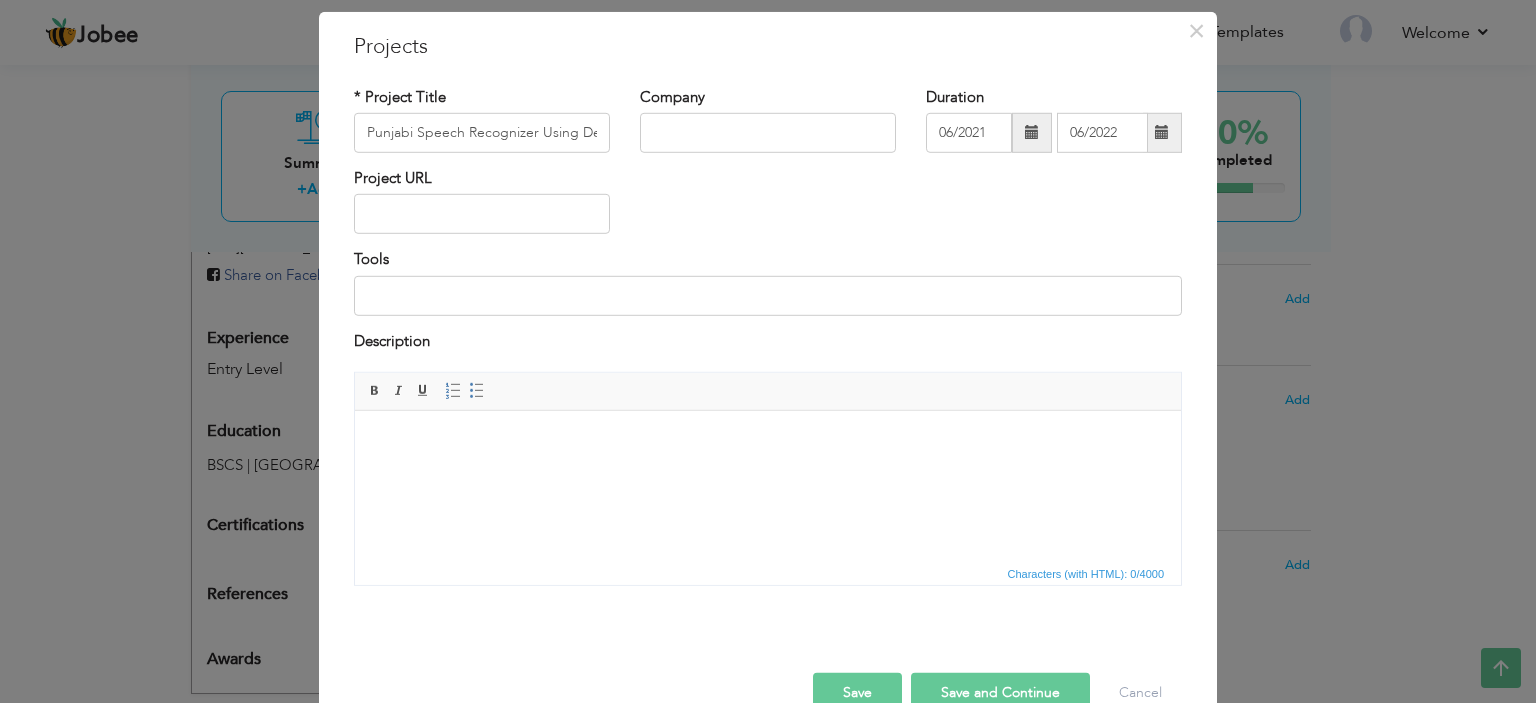 scroll, scrollTop: 104, scrollLeft: 0, axis: vertical 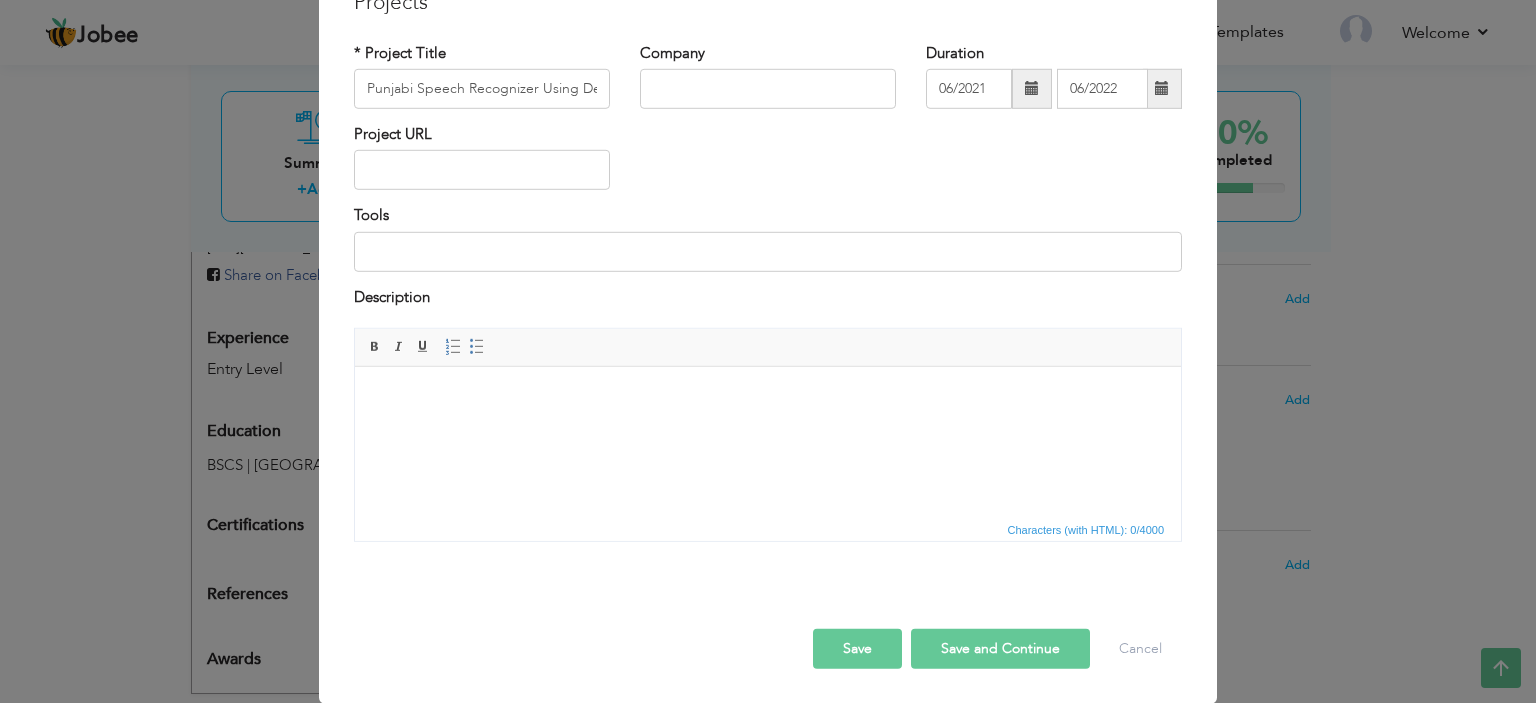 click at bounding box center (768, 397) 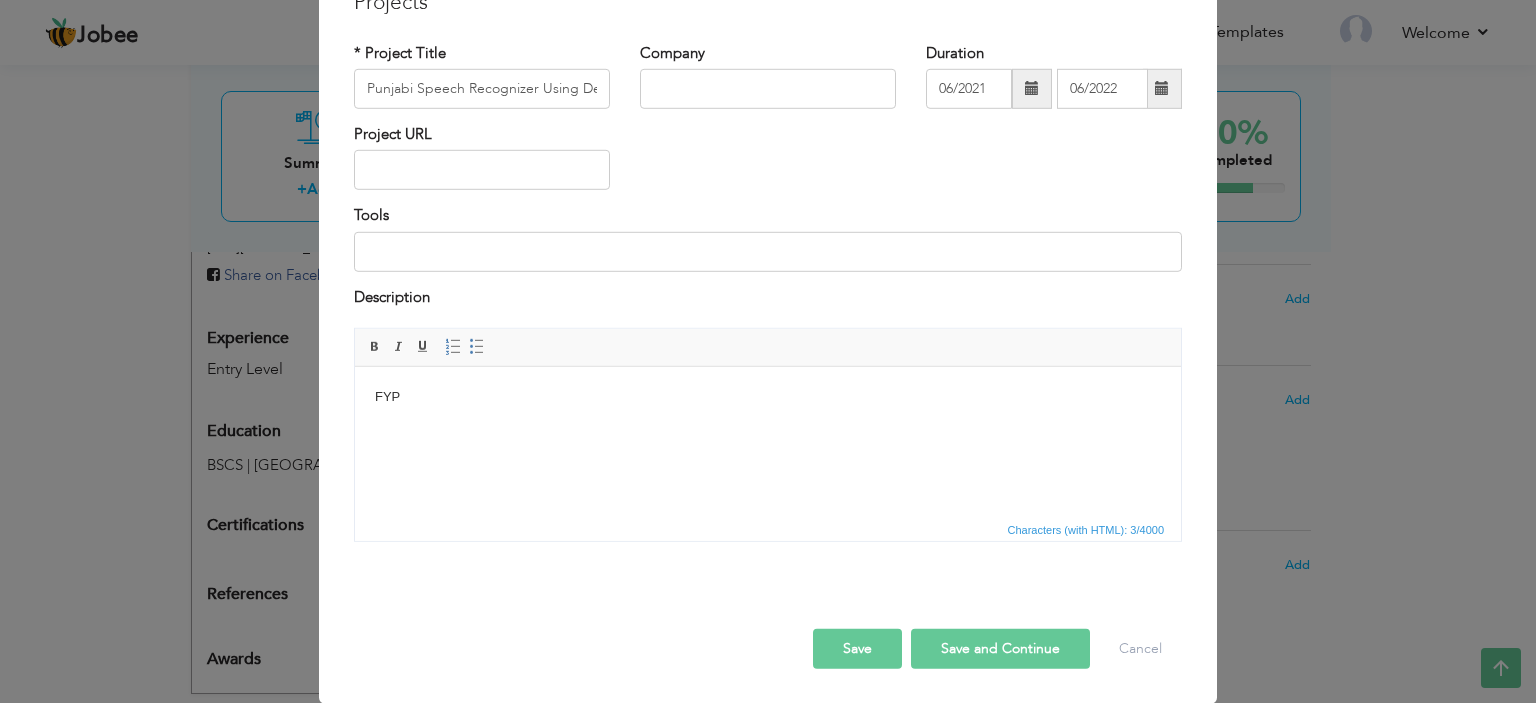 click on "Save" at bounding box center (857, 649) 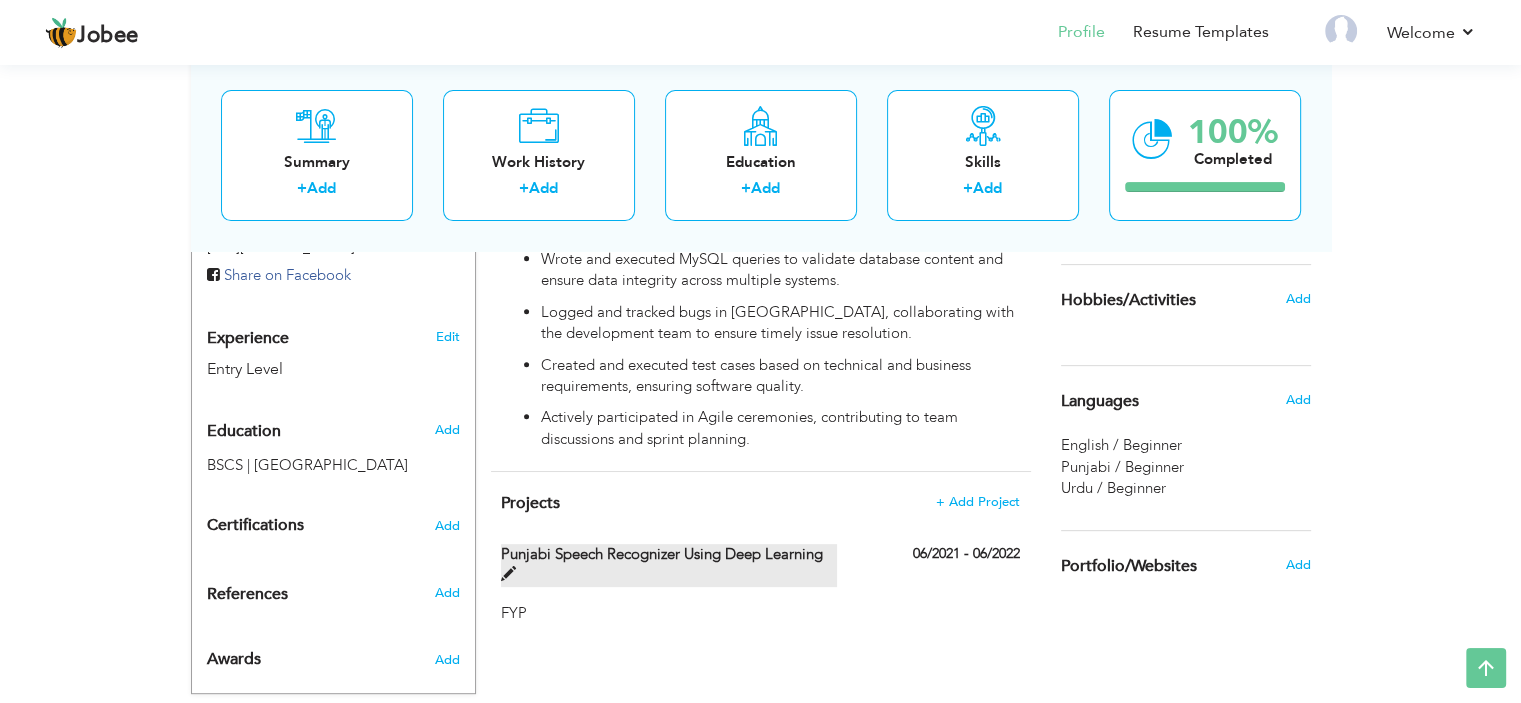 click on "Punjabi Speech Recognizer Using Deep Learning" at bounding box center (669, 565) 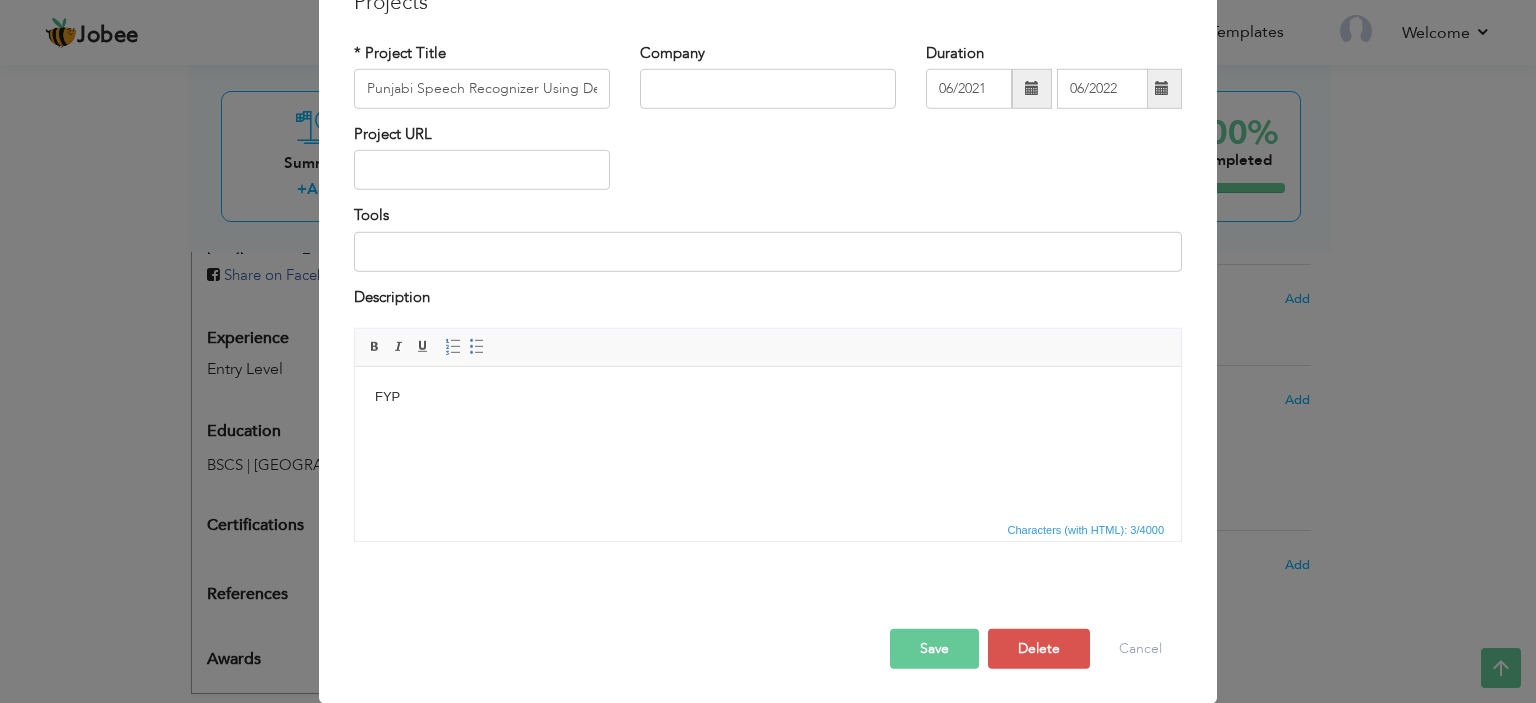scroll, scrollTop: 0, scrollLeft: 0, axis: both 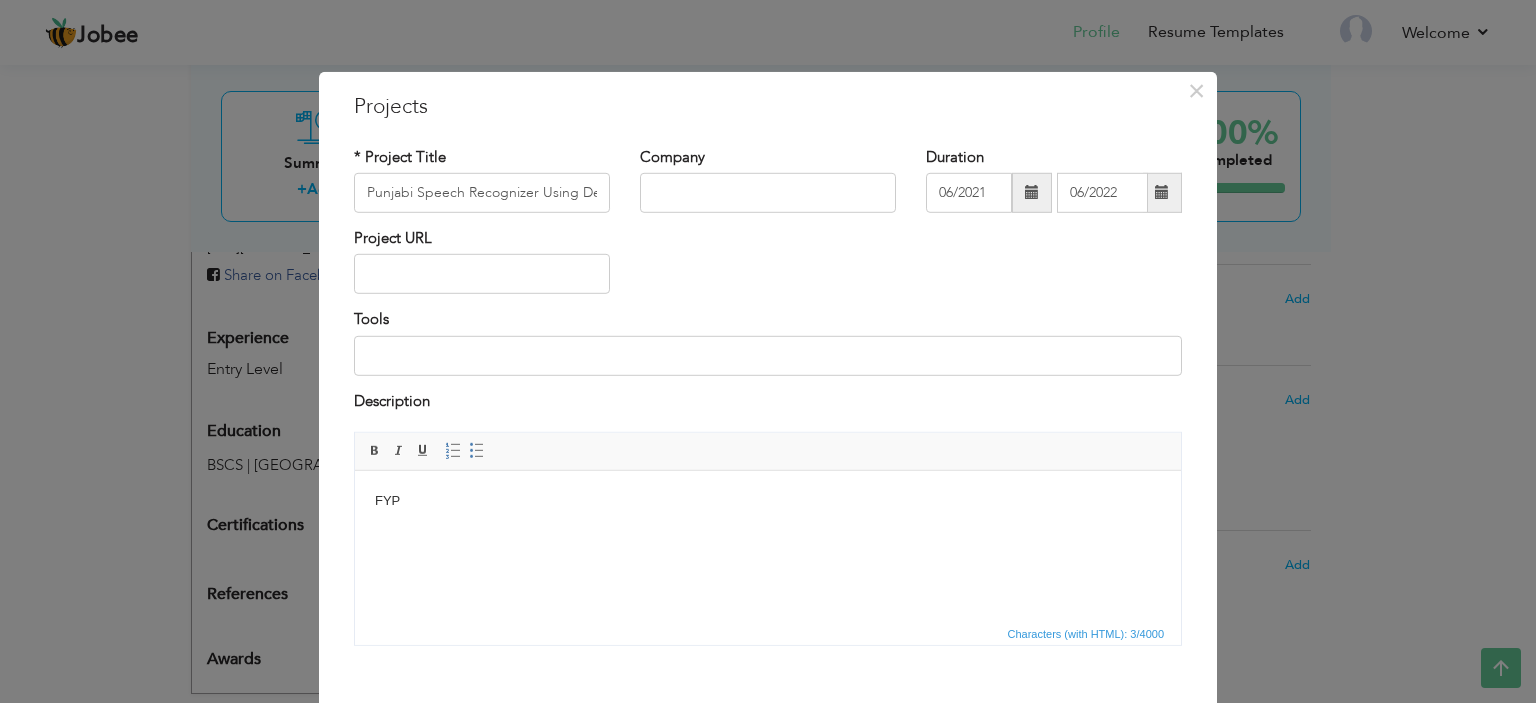 click on "FYP" at bounding box center [768, 501] 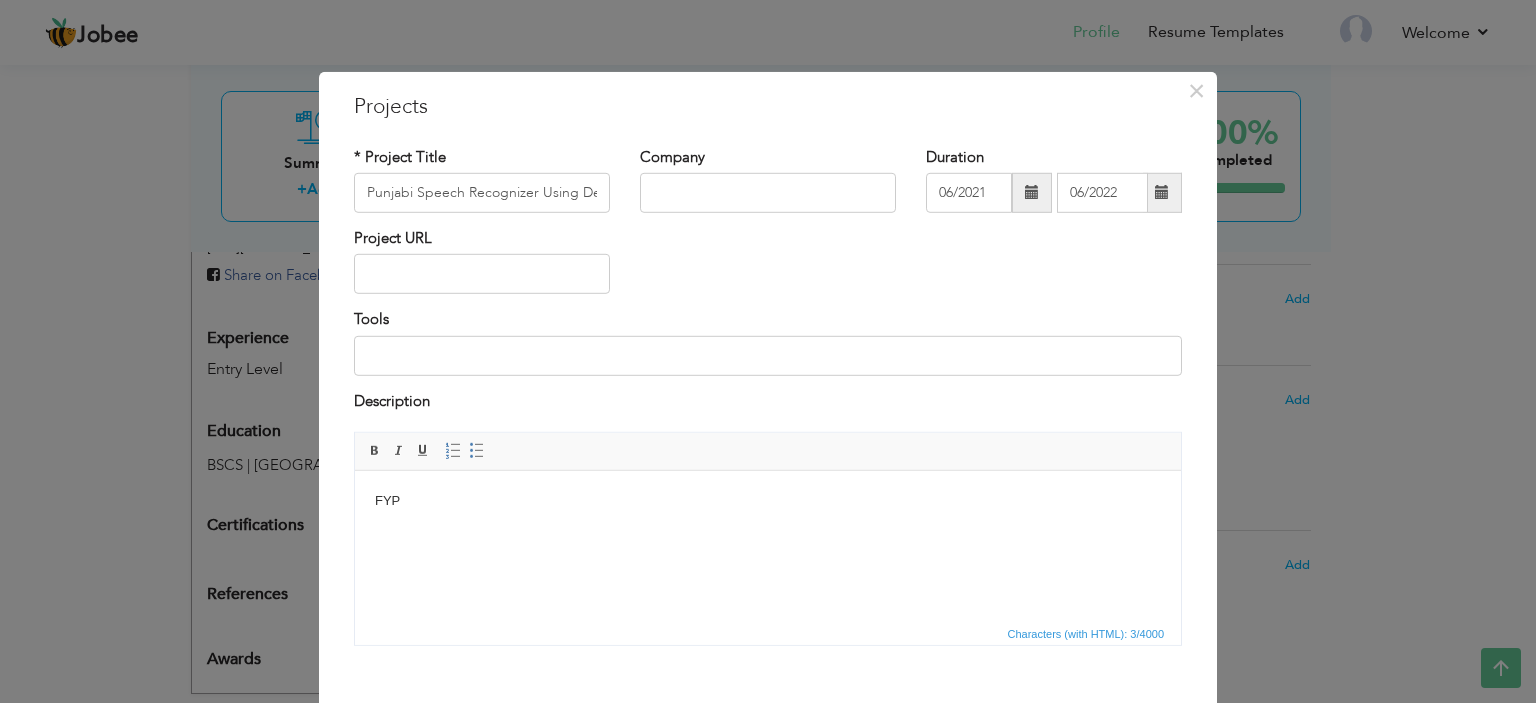 type 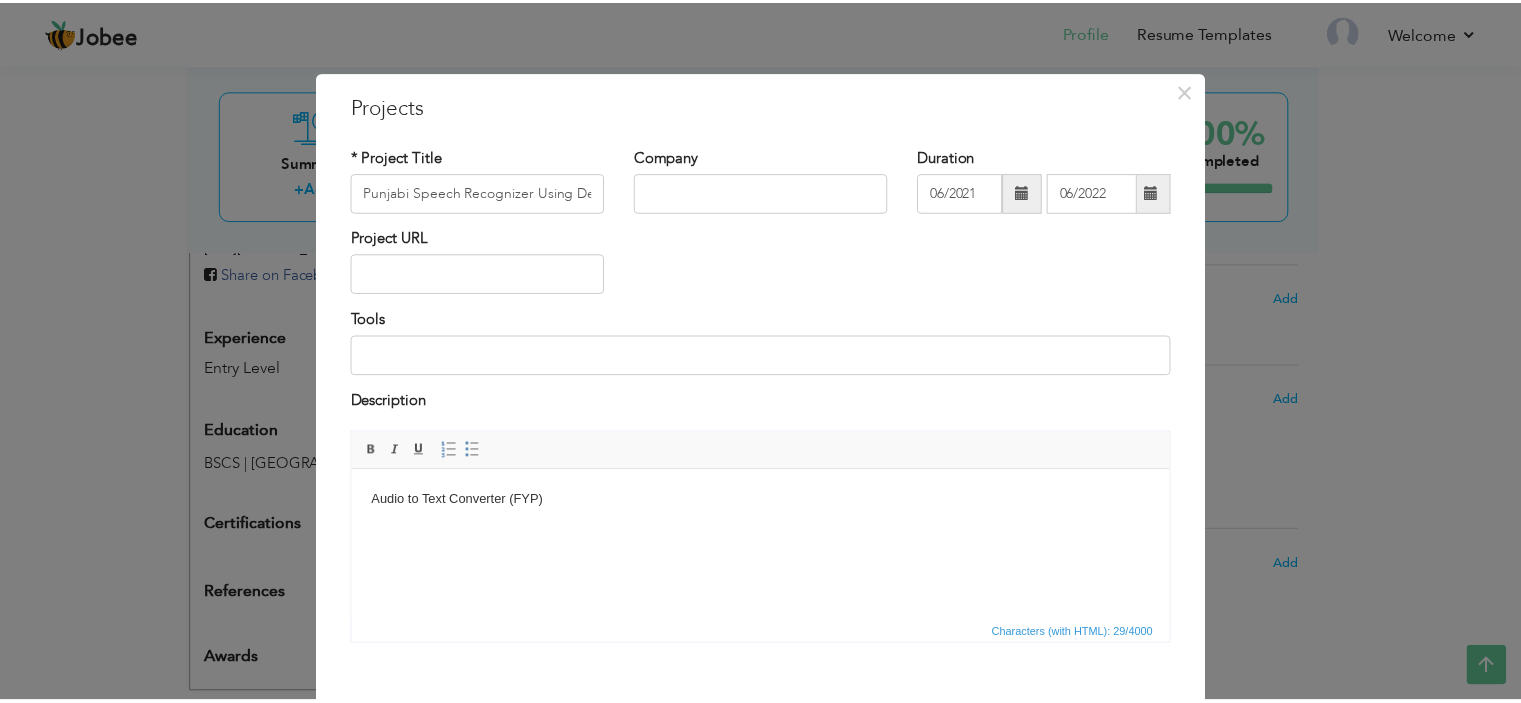 scroll, scrollTop: 104, scrollLeft: 0, axis: vertical 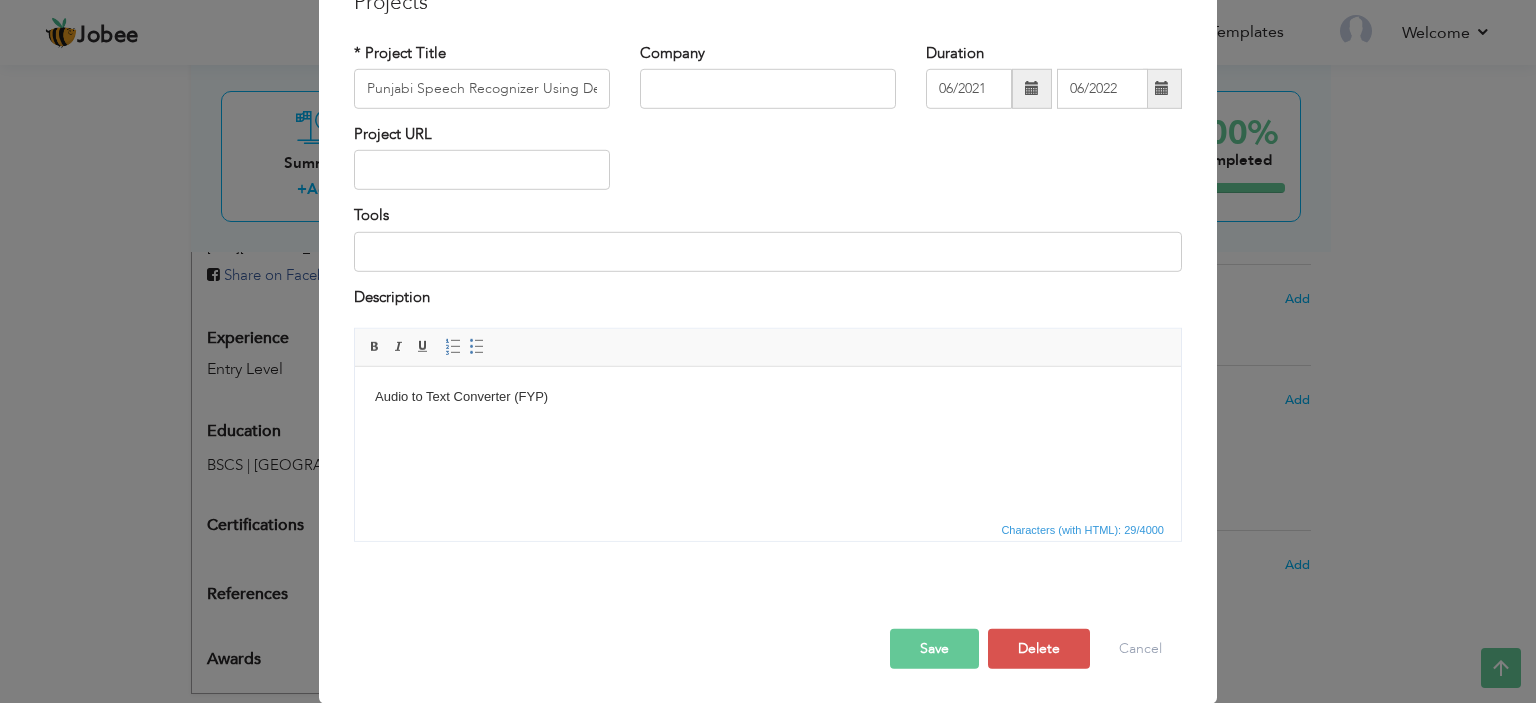 click on "Save" at bounding box center [934, 649] 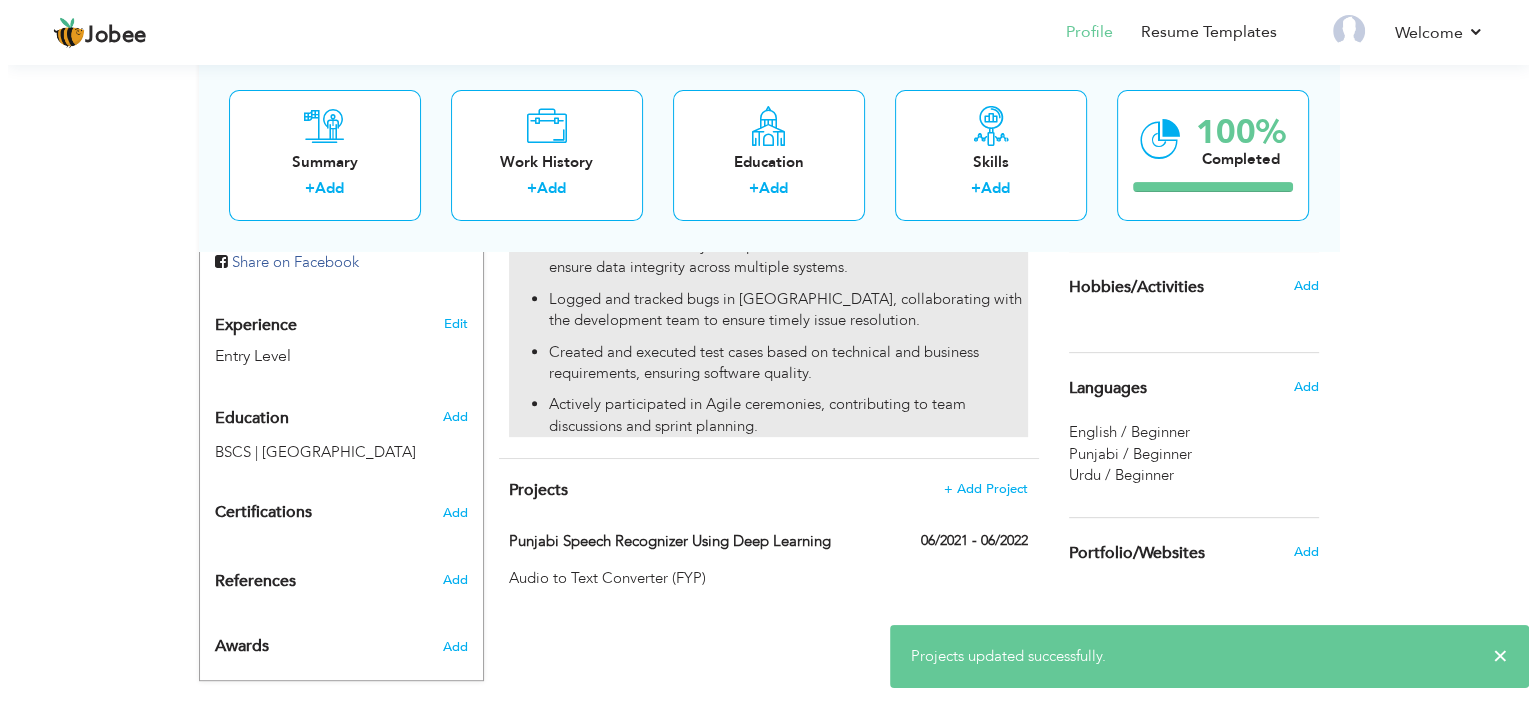 scroll, scrollTop: 712, scrollLeft: 0, axis: vertical 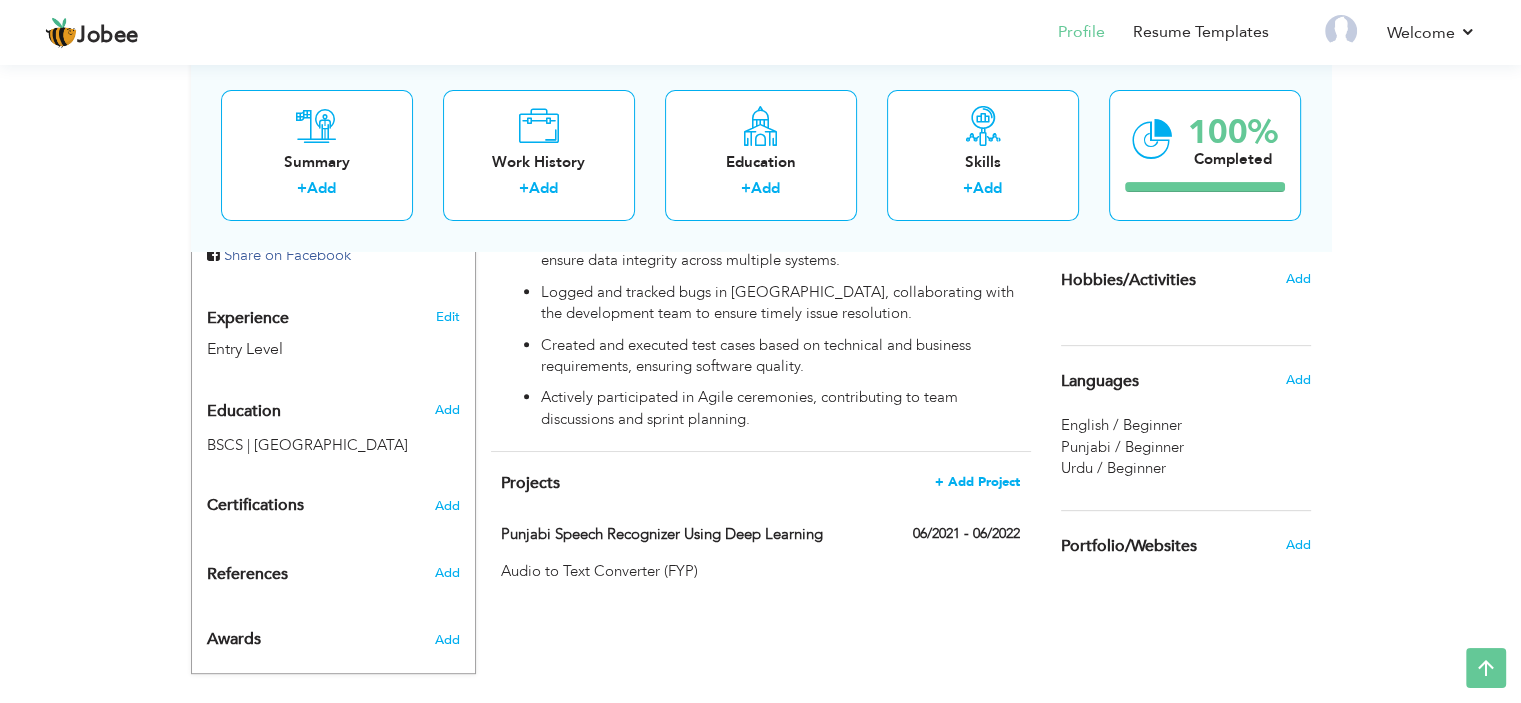 click on "+ Add Project" at bounding box center [977, 482] 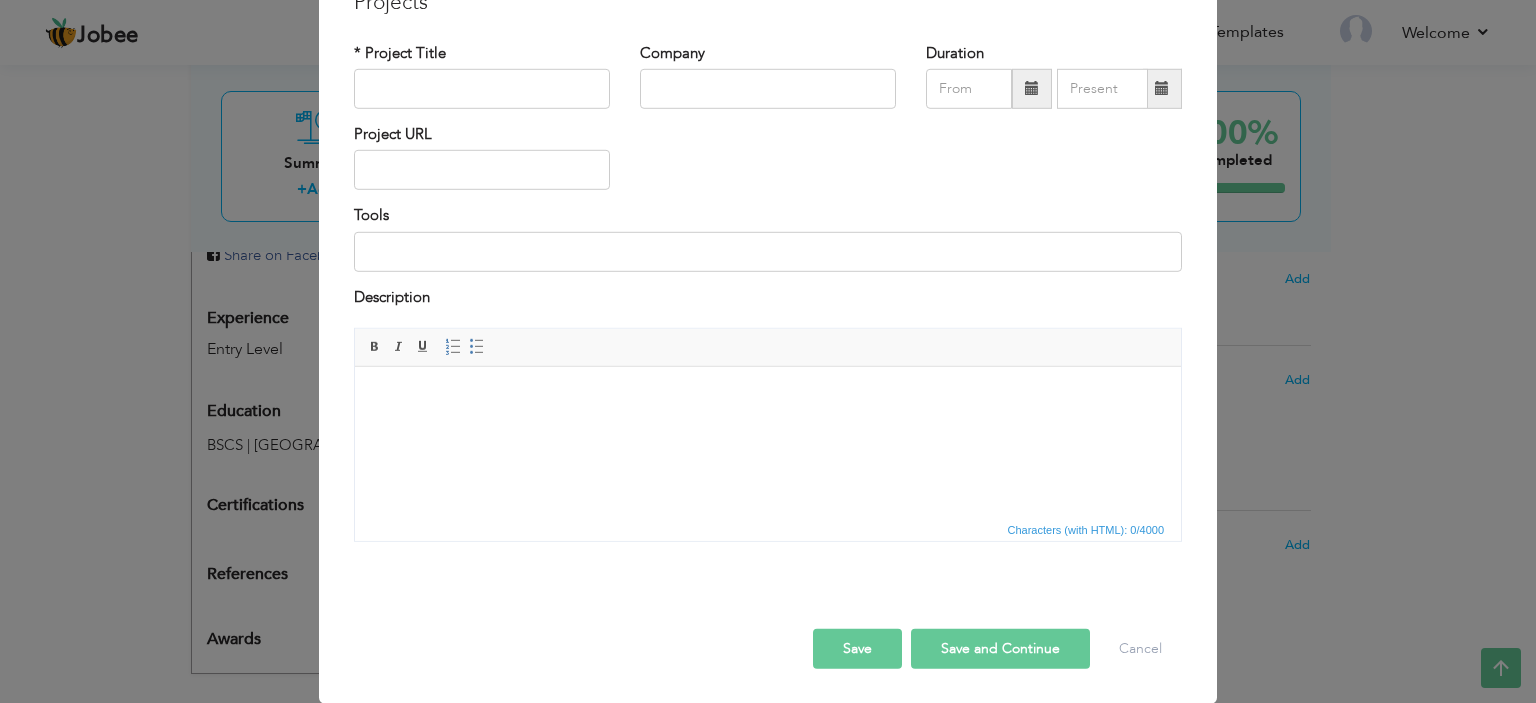 scroll, scrollTop: 0, scrollLeft: 0, axis: both 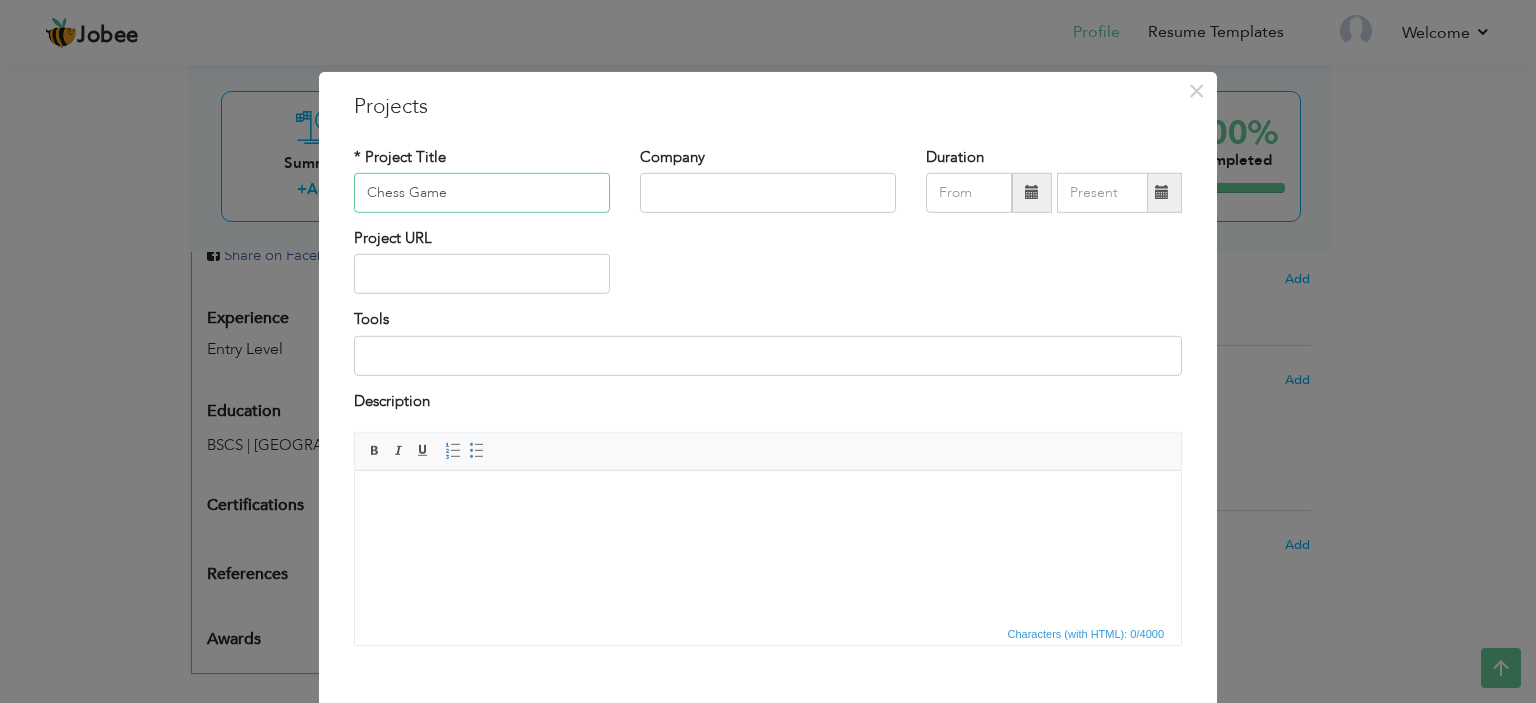 type on "Chess Game" 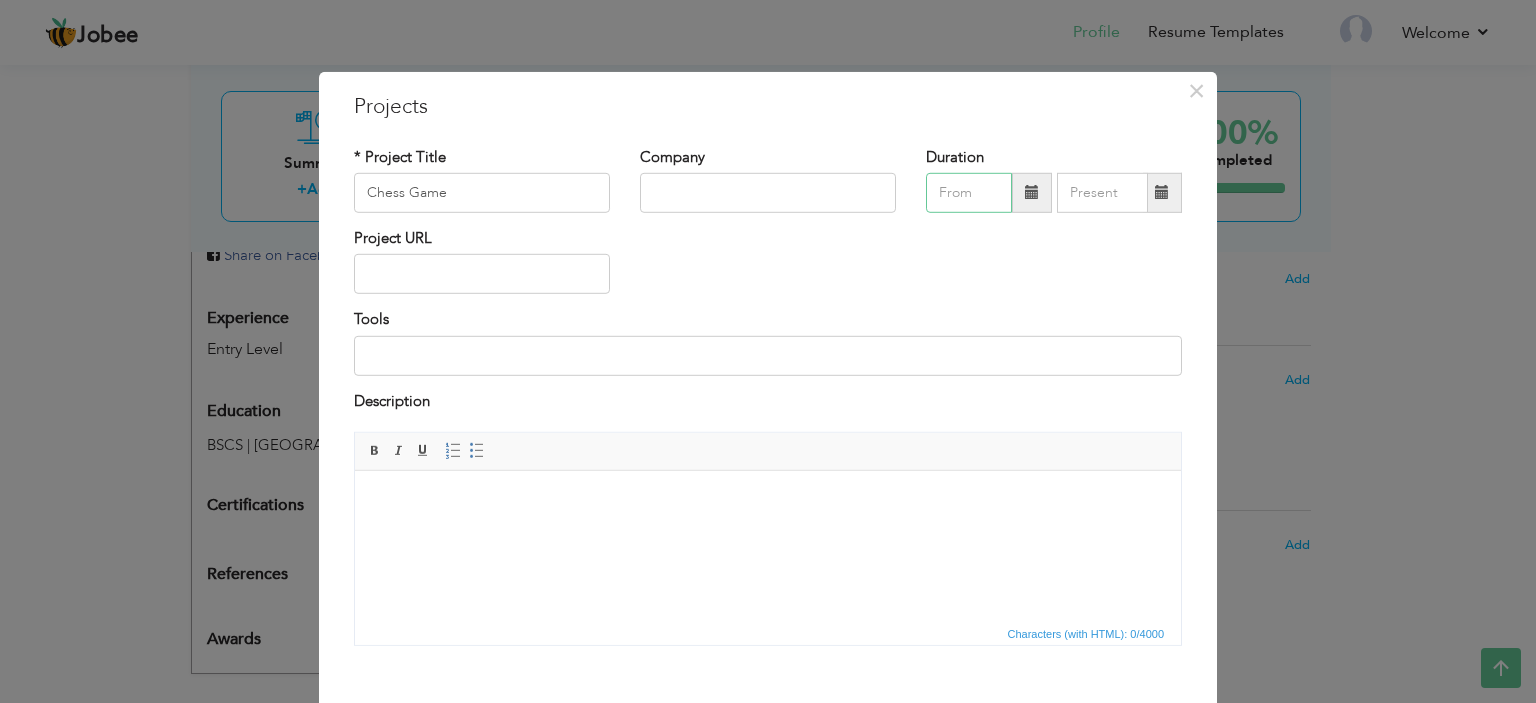 click at bounding box center (969, 193) 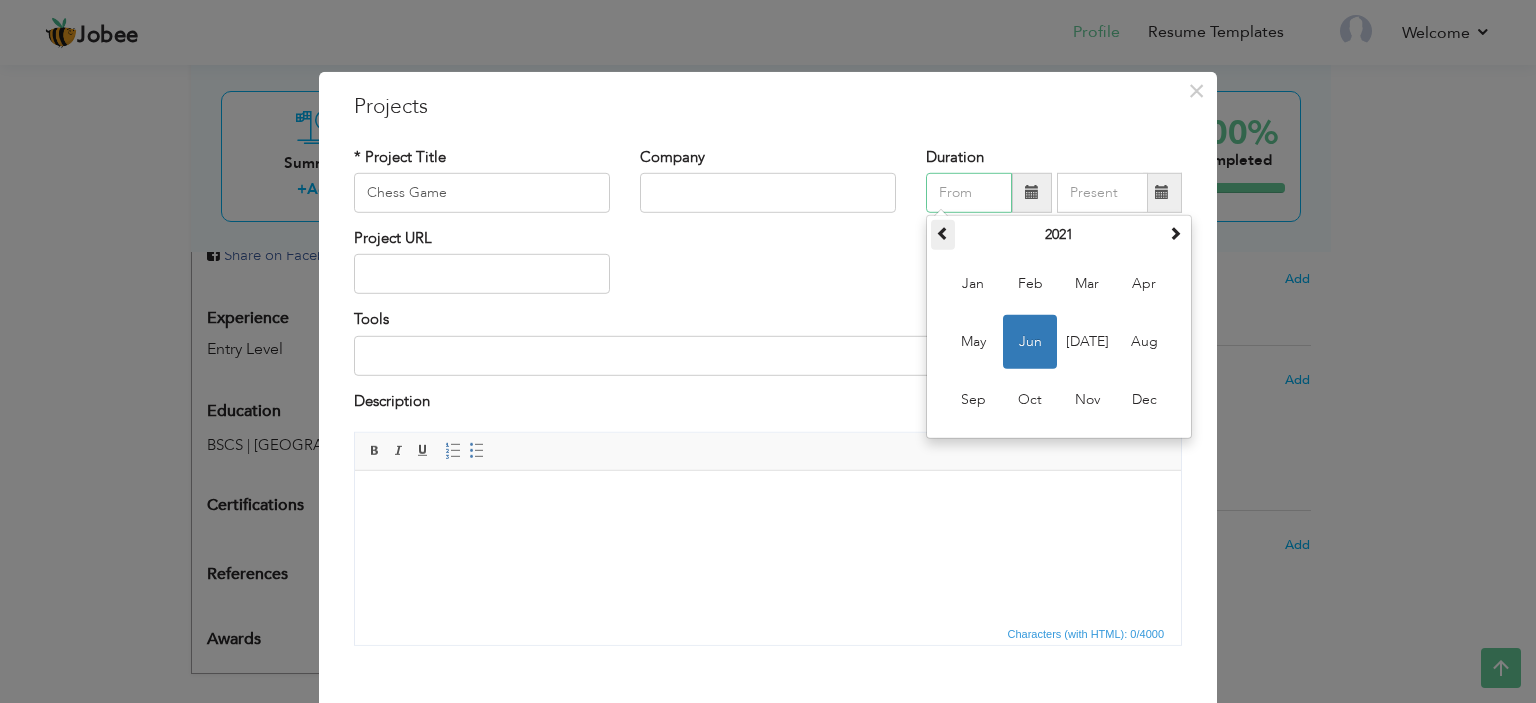 click at bounding box center [943, 233] 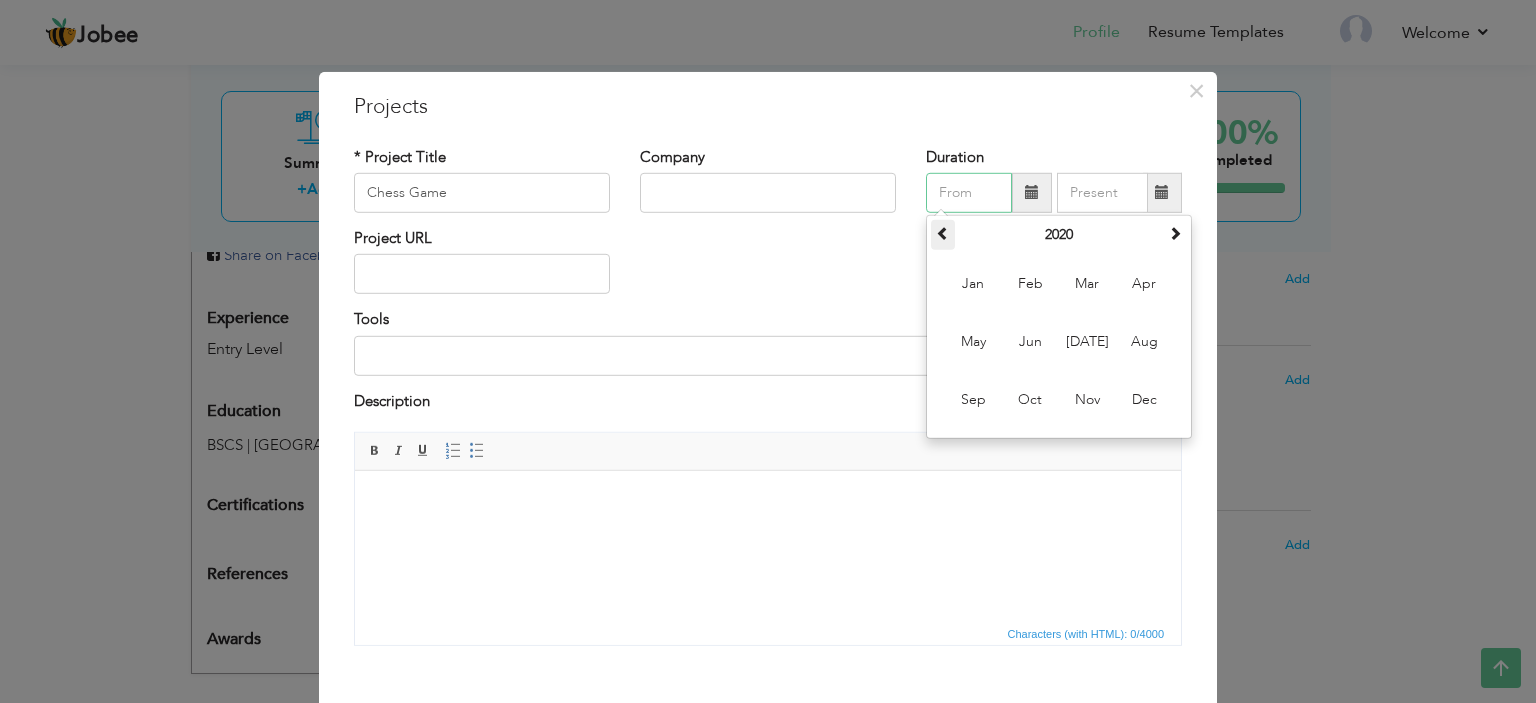 click at bounding box center [943, 233] 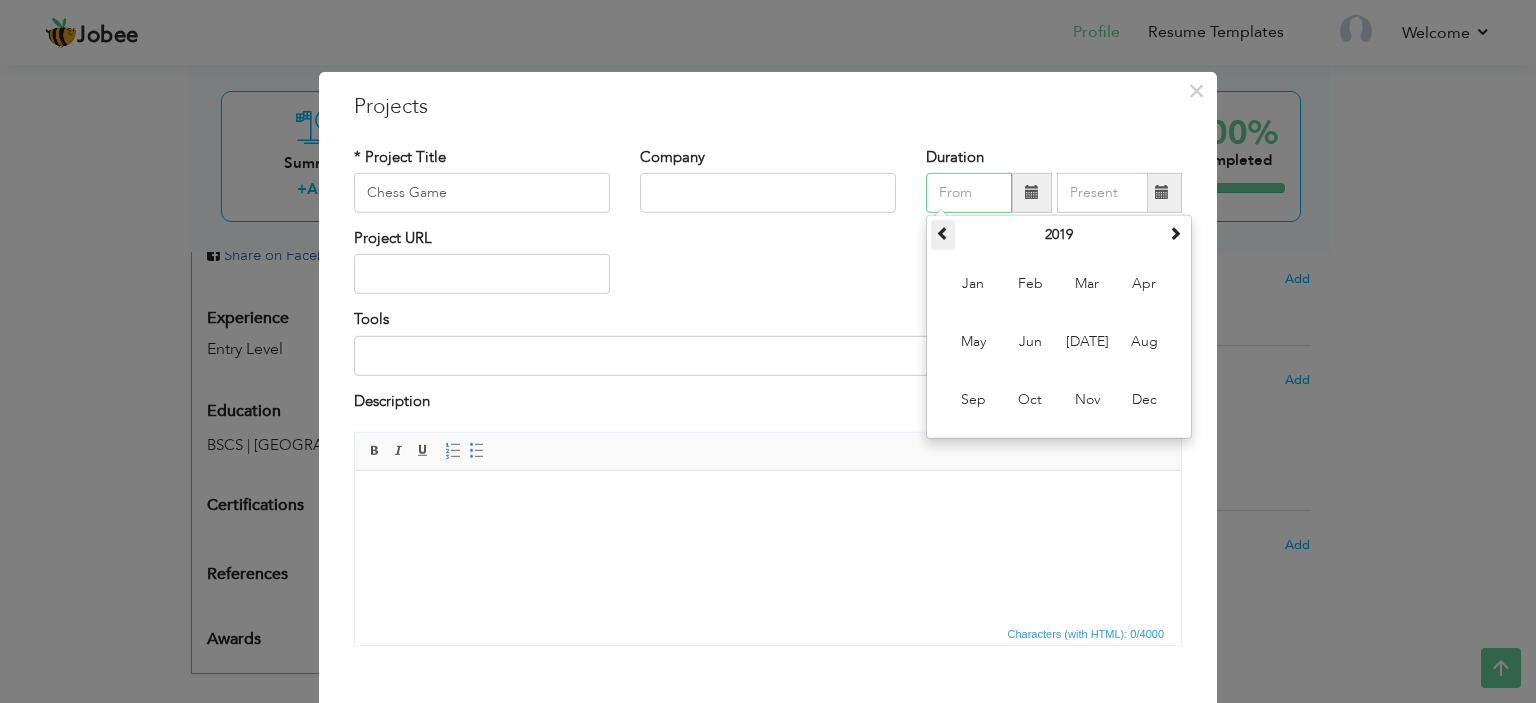 click at bounding box center (943, 233) 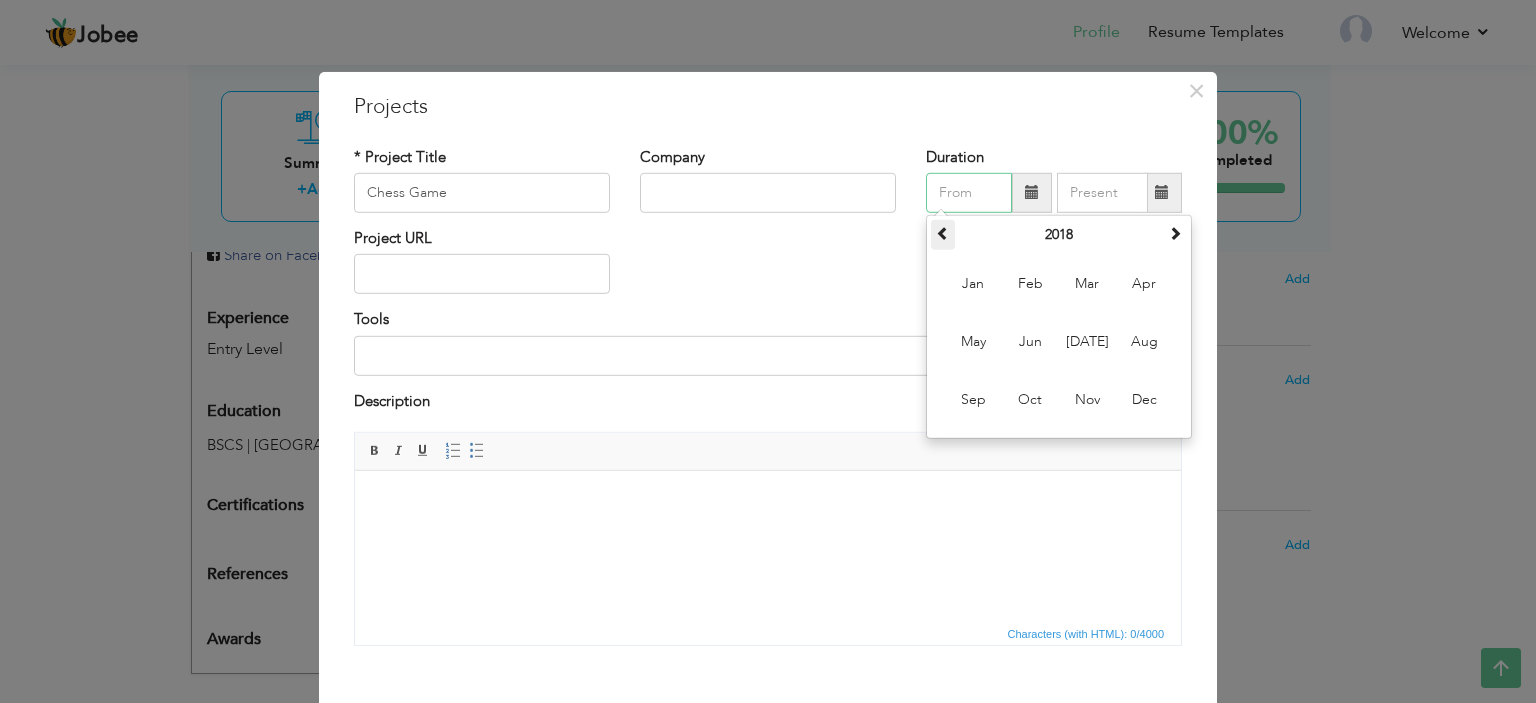 click at bounding box center (943, 233) 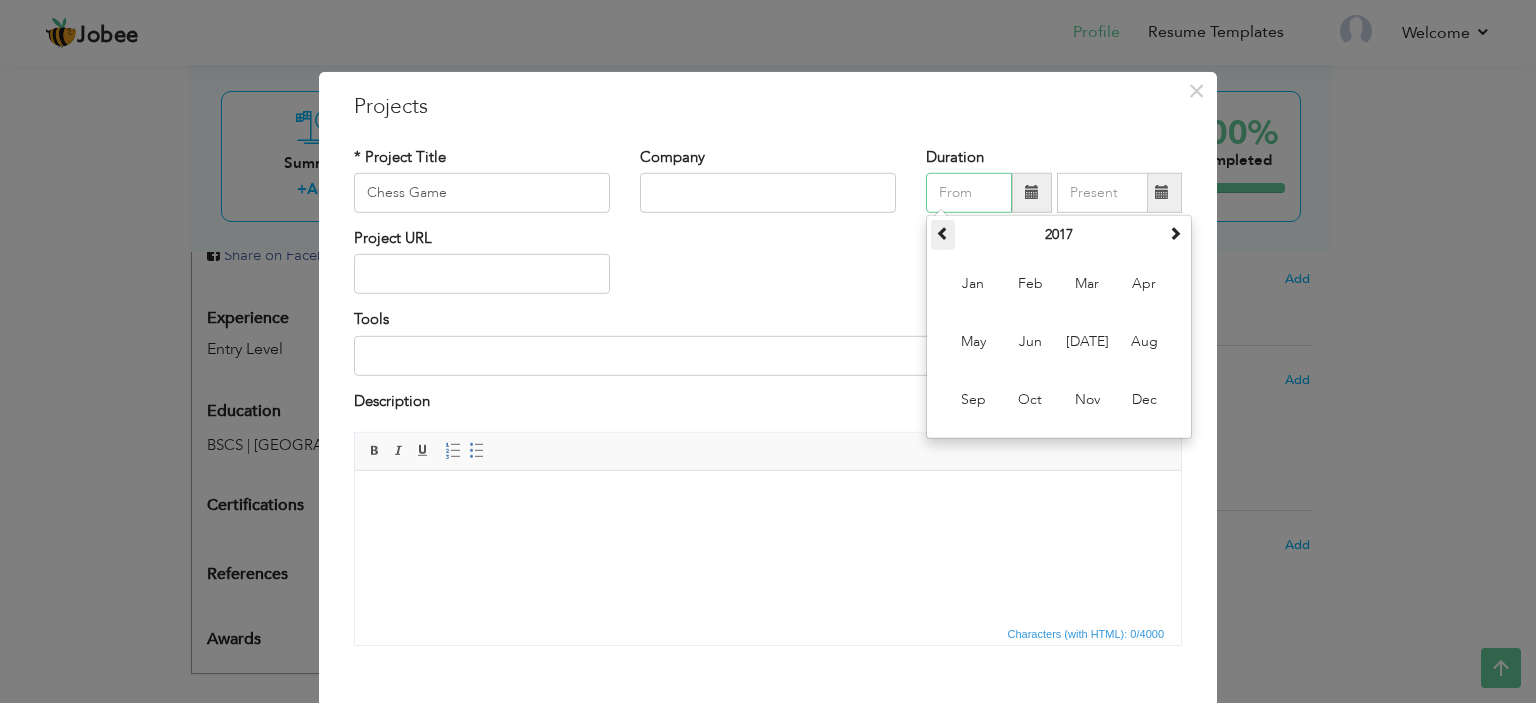 click at bounding box center (943, 233) 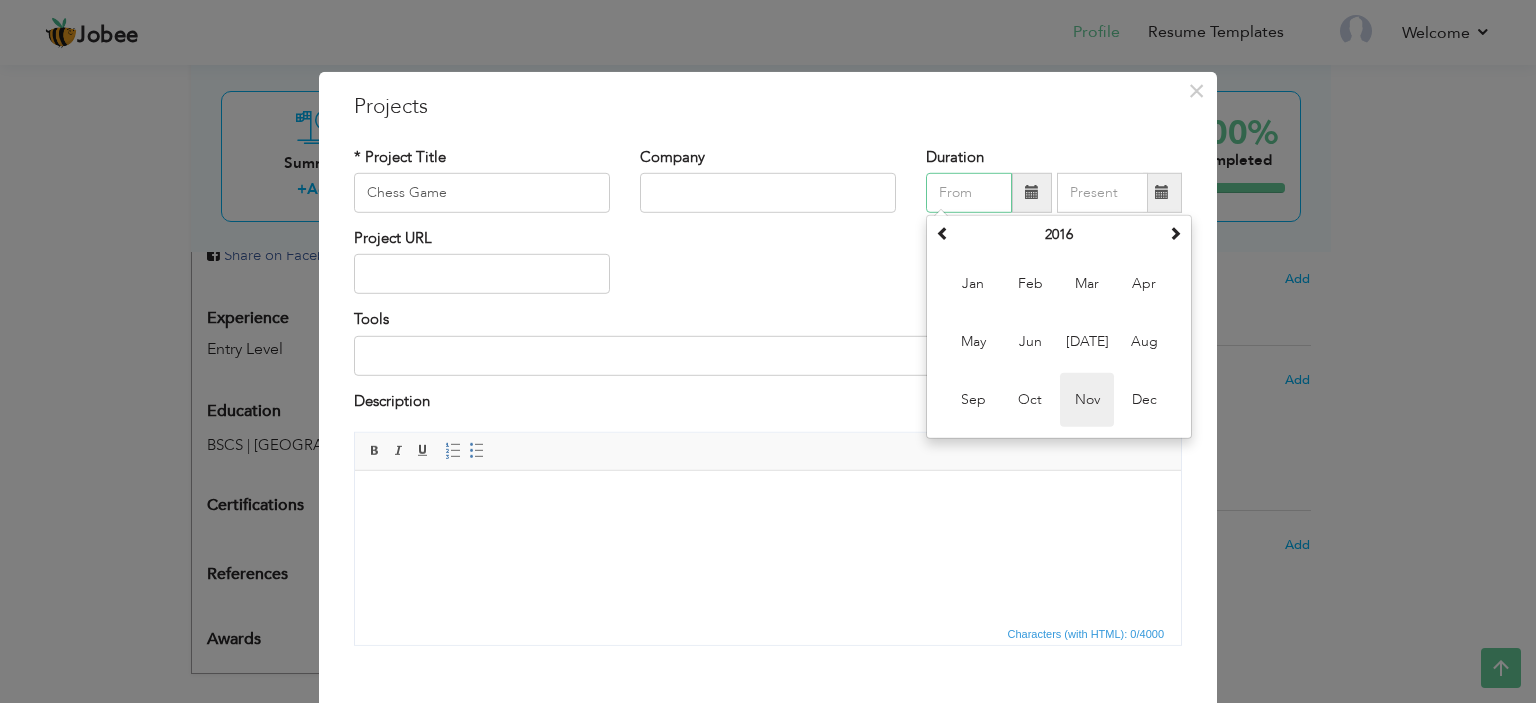 click on "Nov" at bounding box center [1087, 400] 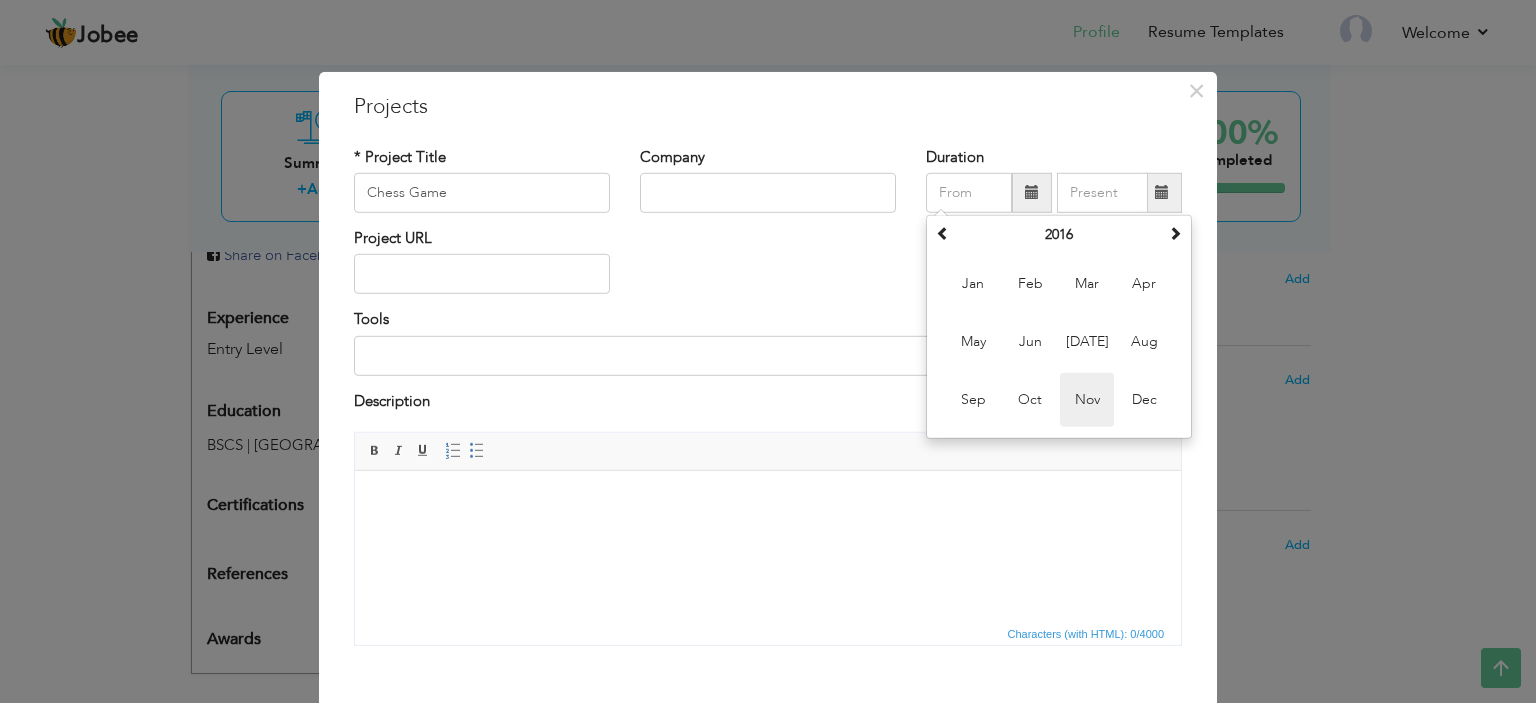 type on "11/2016" 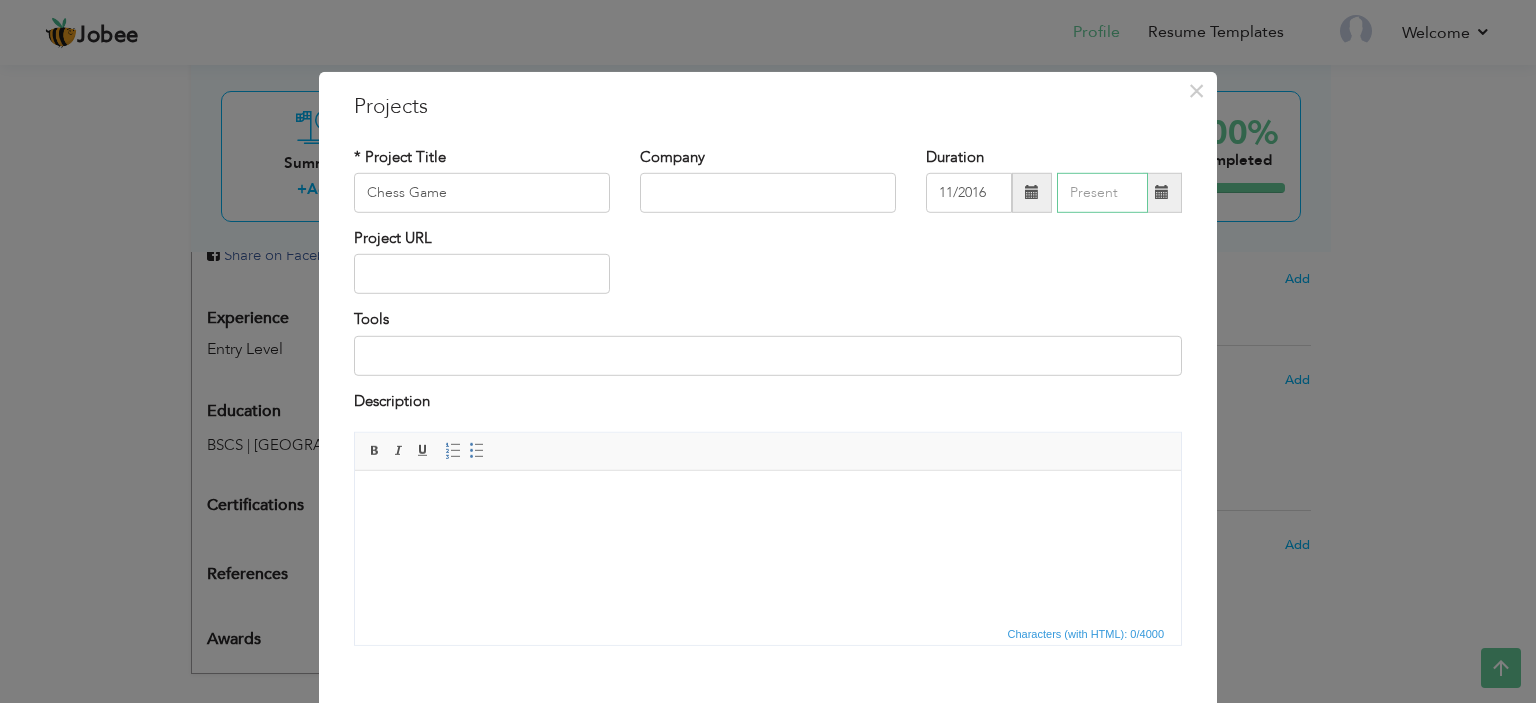 click at bounding box center [1102, 193] 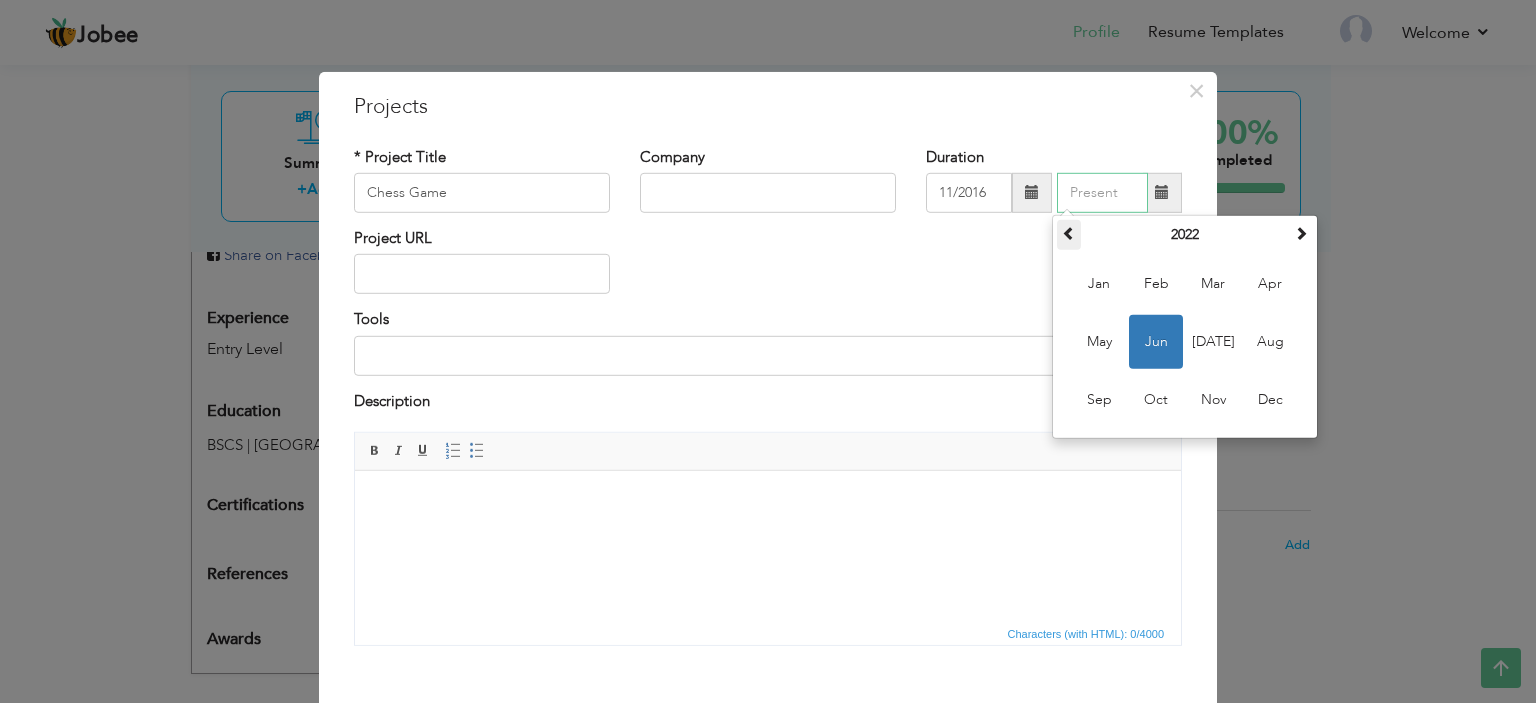 click at bounding box center [1069, 235] 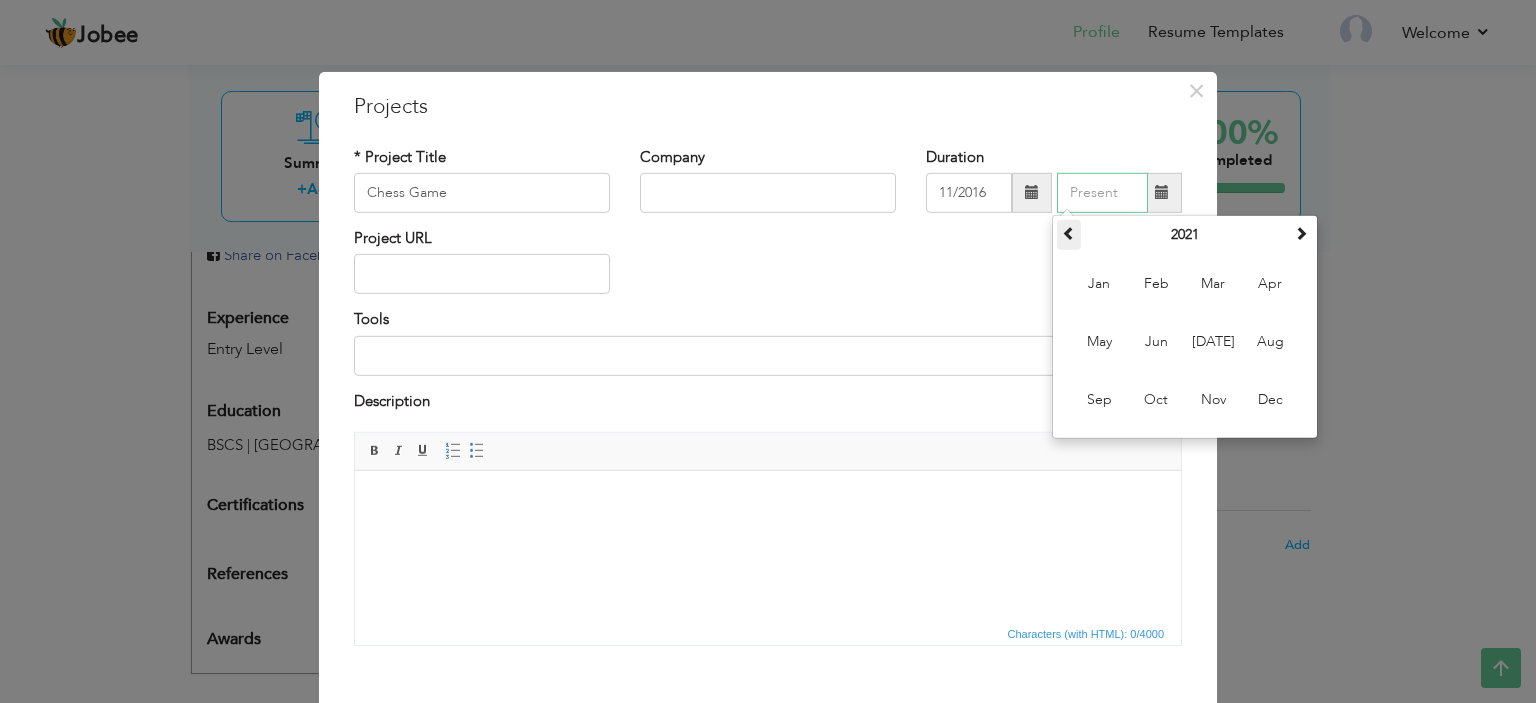 click at bounding box center (1069, 235) 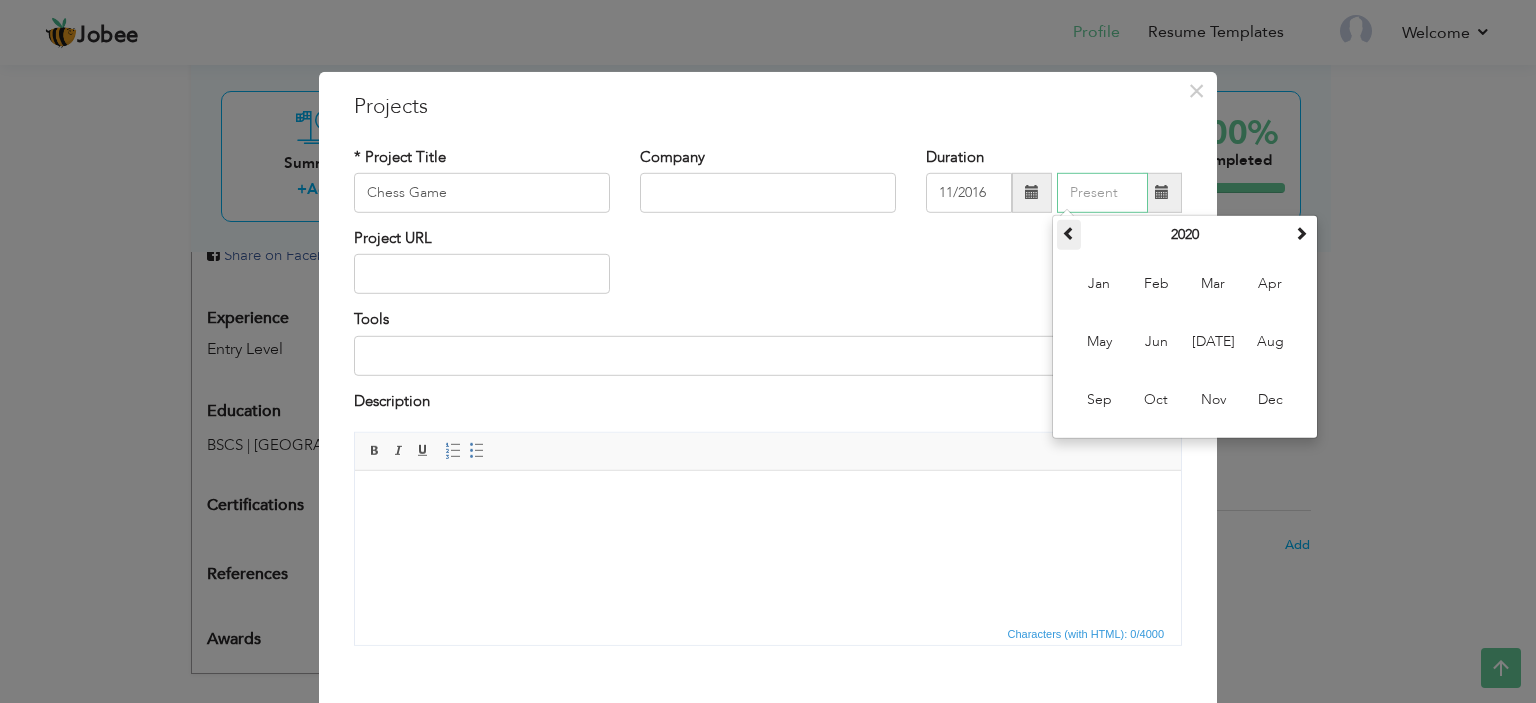 click at bounding box center (1069, 235) 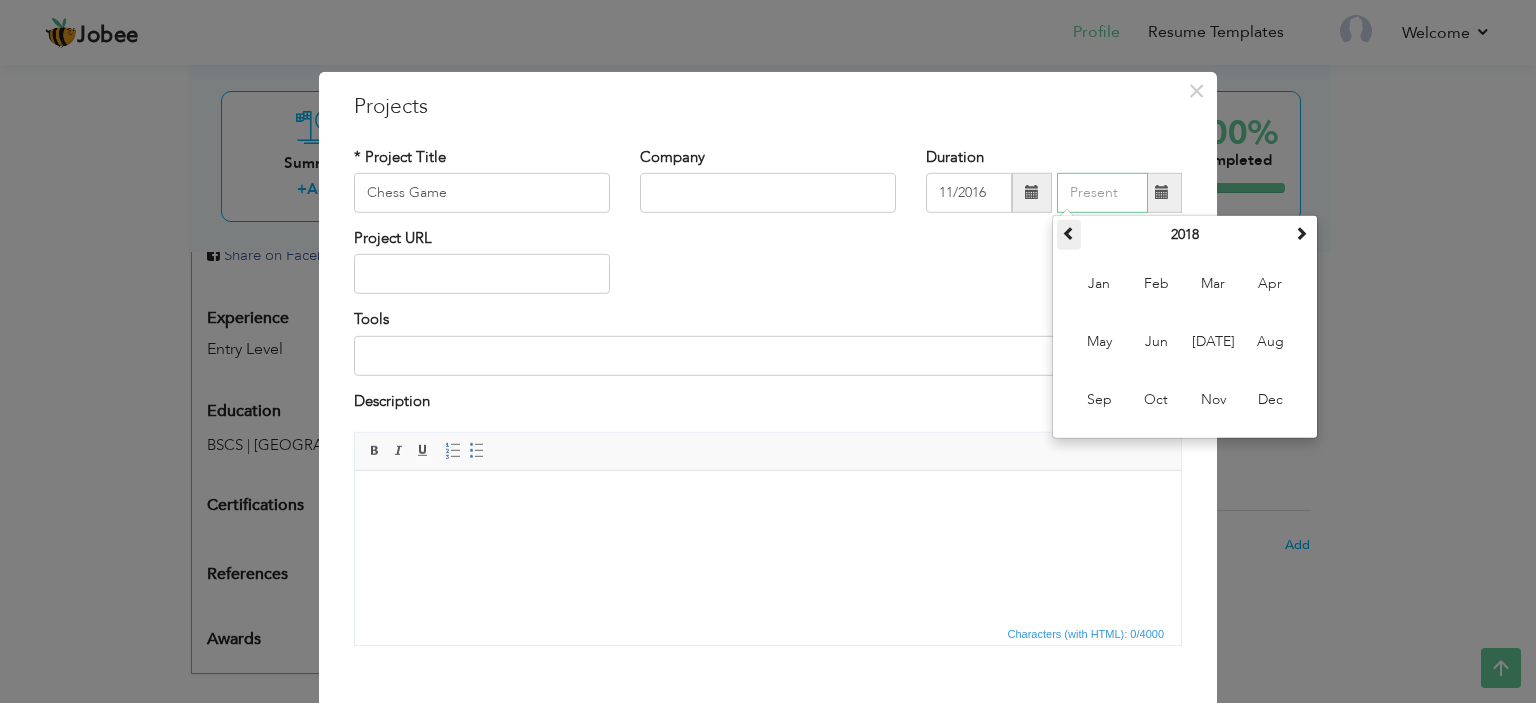 click at bounding box center [1069, 235] 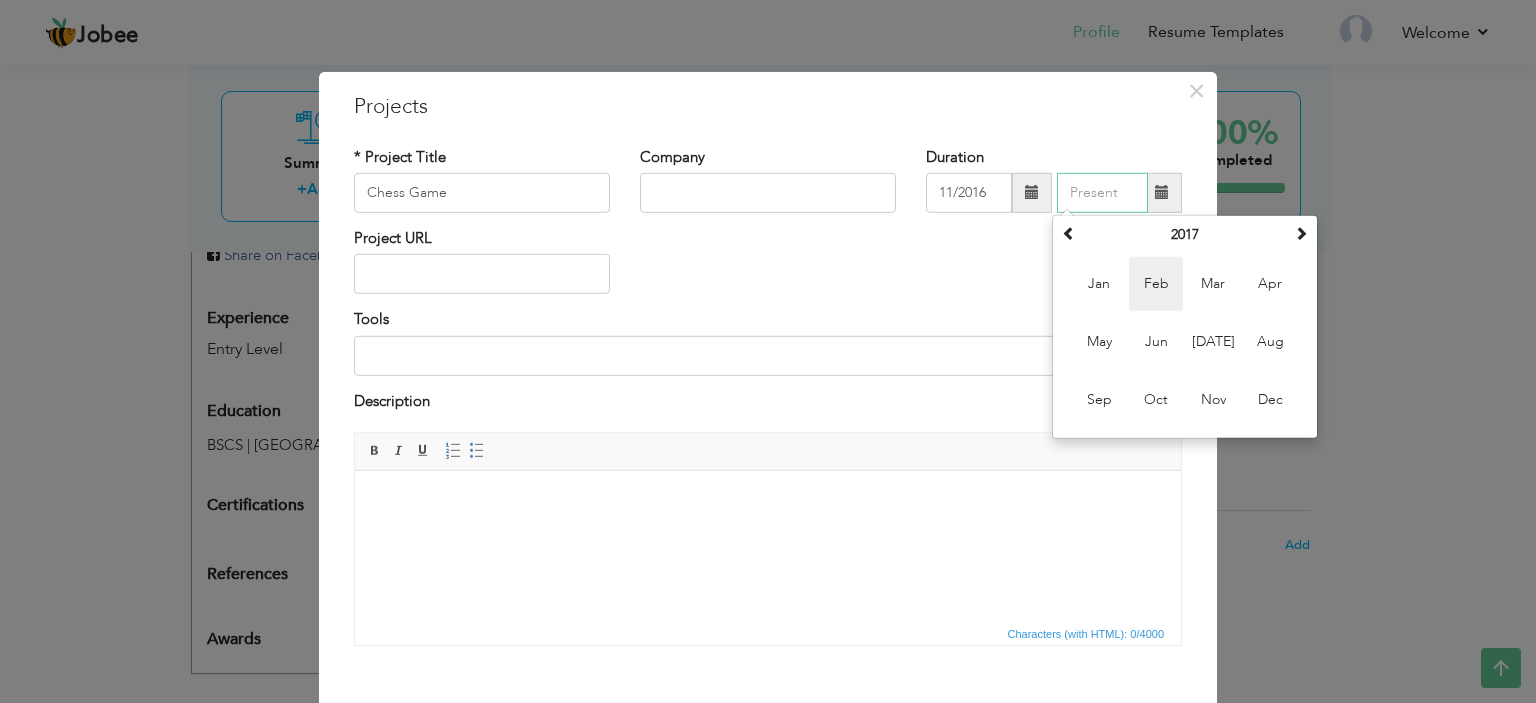 click on "Feb" at bounding box center [1156, 284] 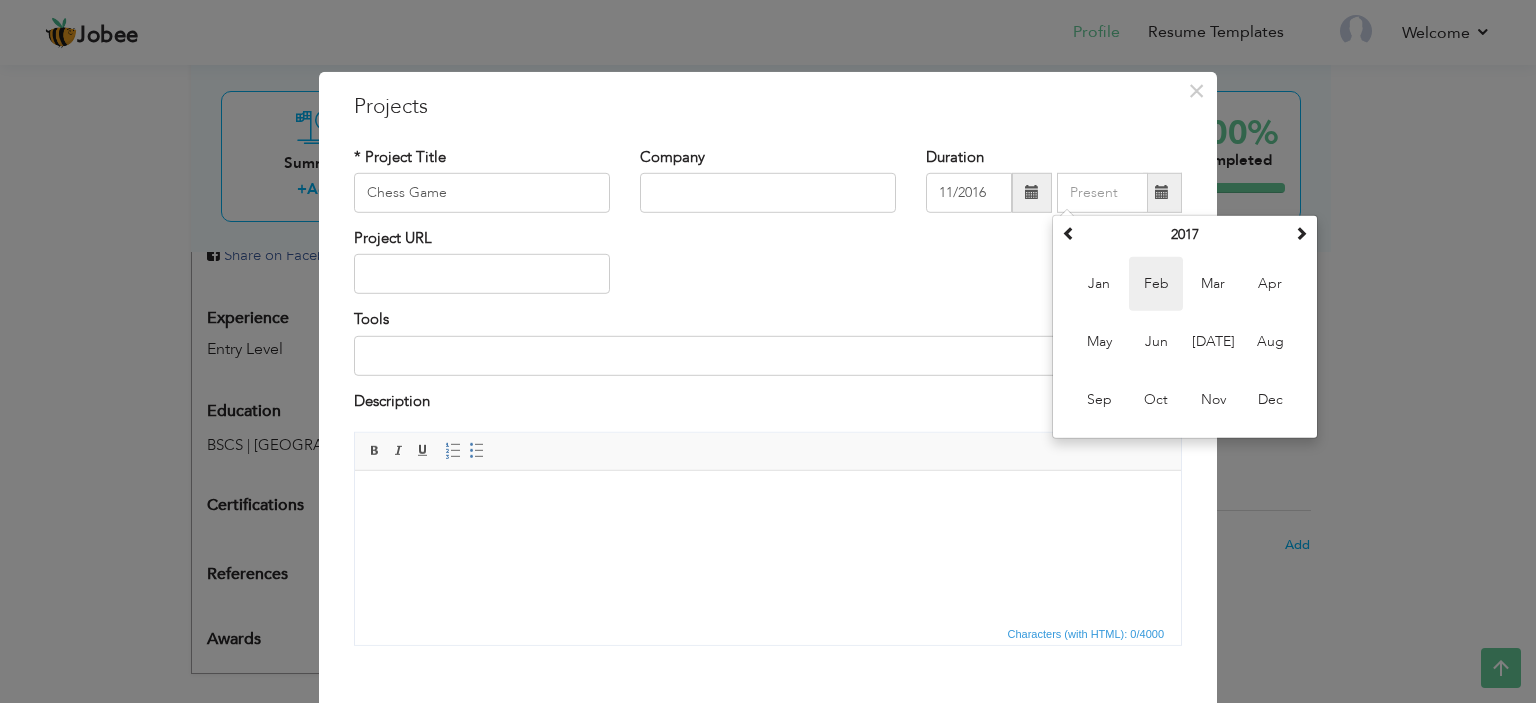 type on "02/2017" 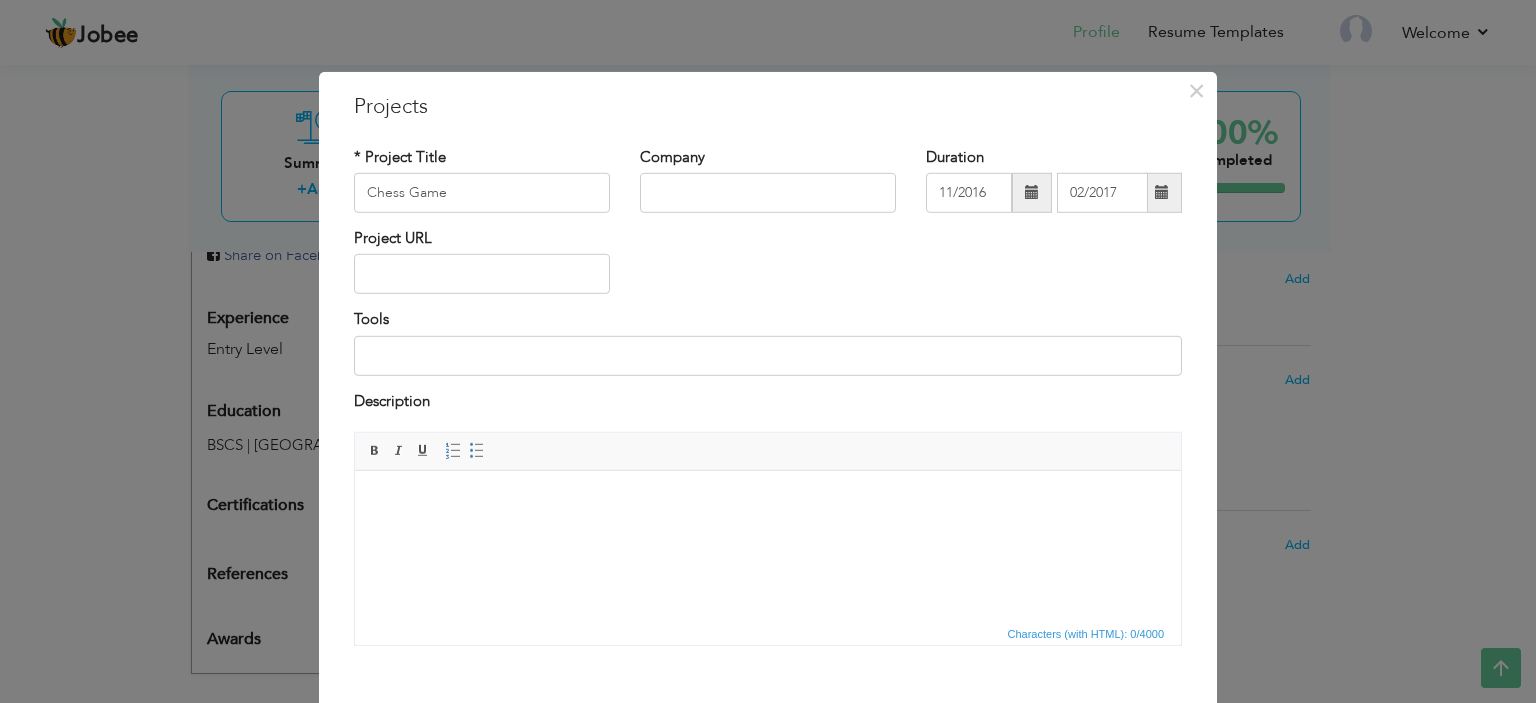 click at bounding box center [768, 501] 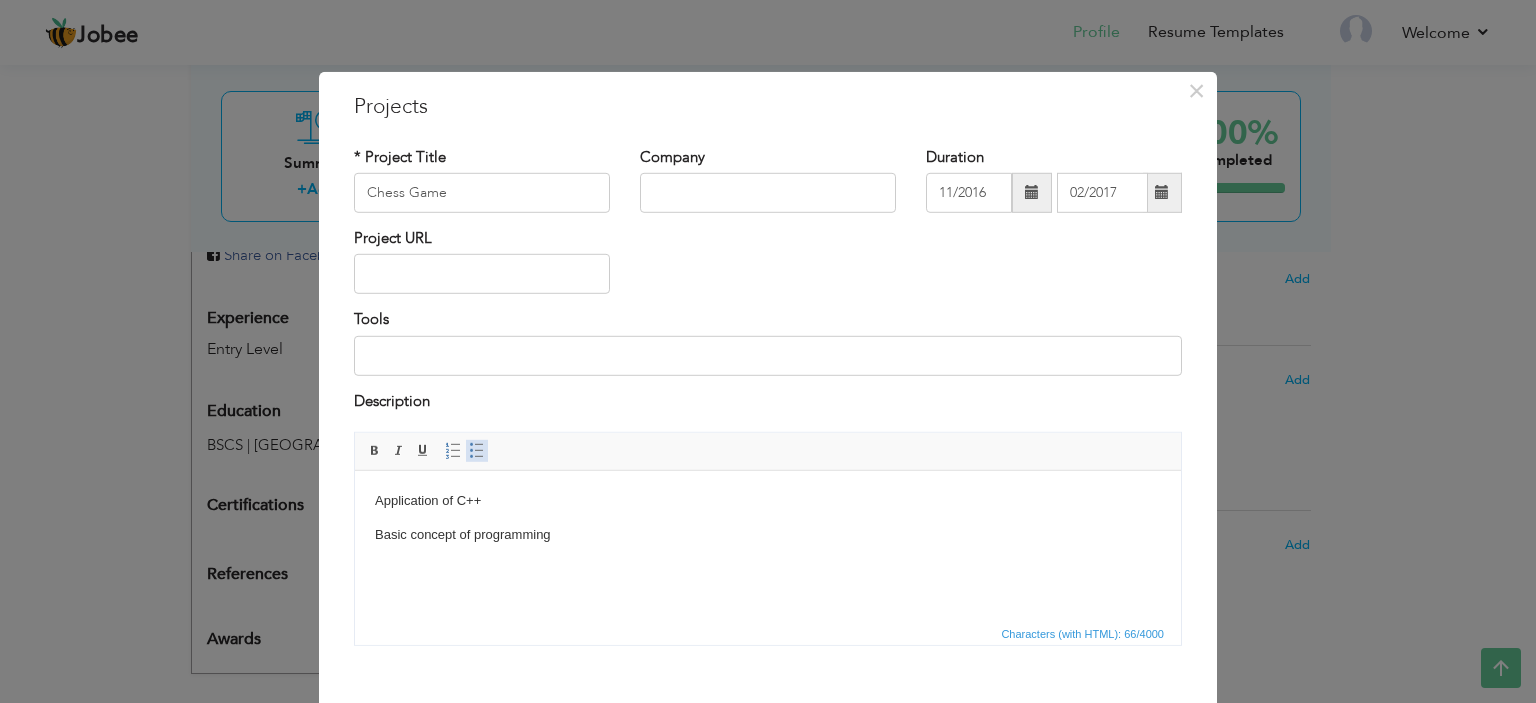 click at bounding box center (477, 451) 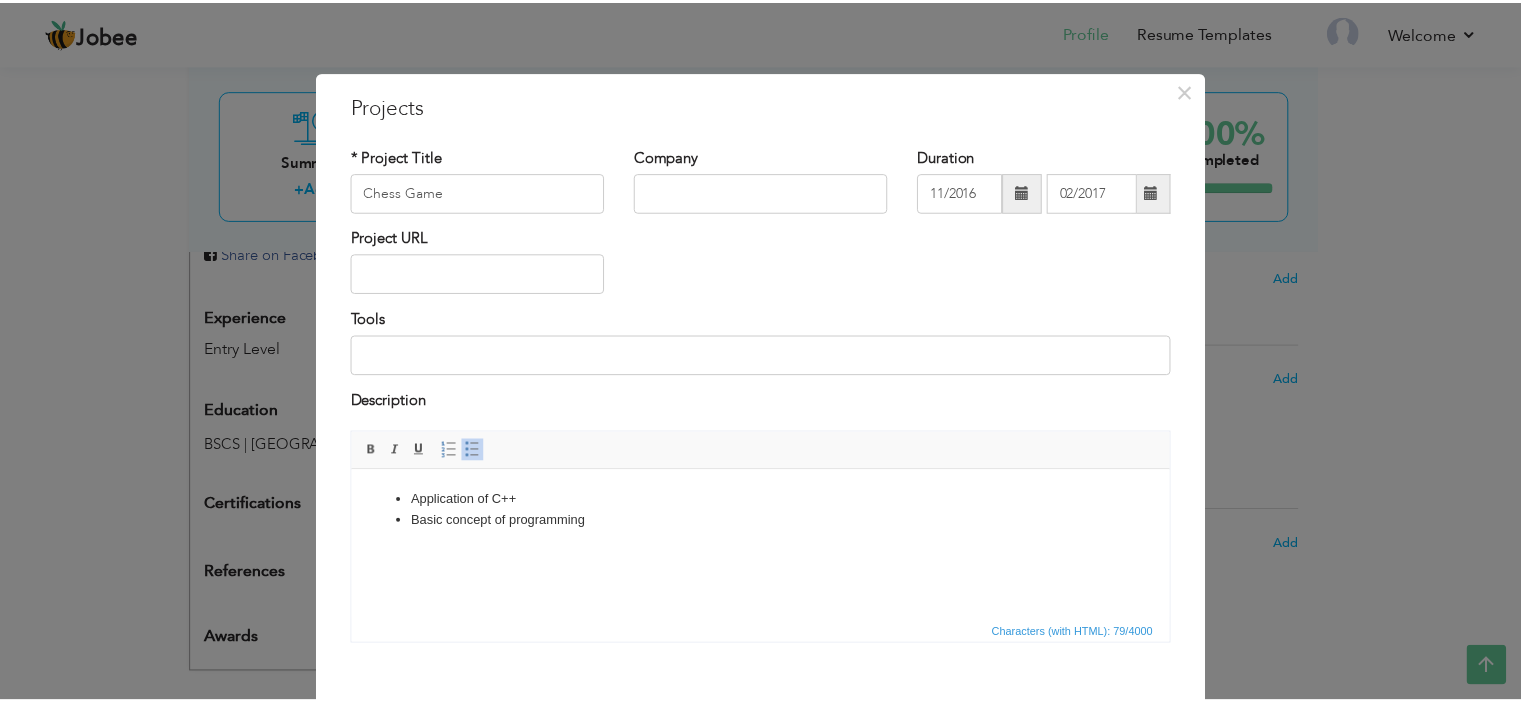 scroll, scrollTop: 104, scrollLeft: 0, axis: vertical 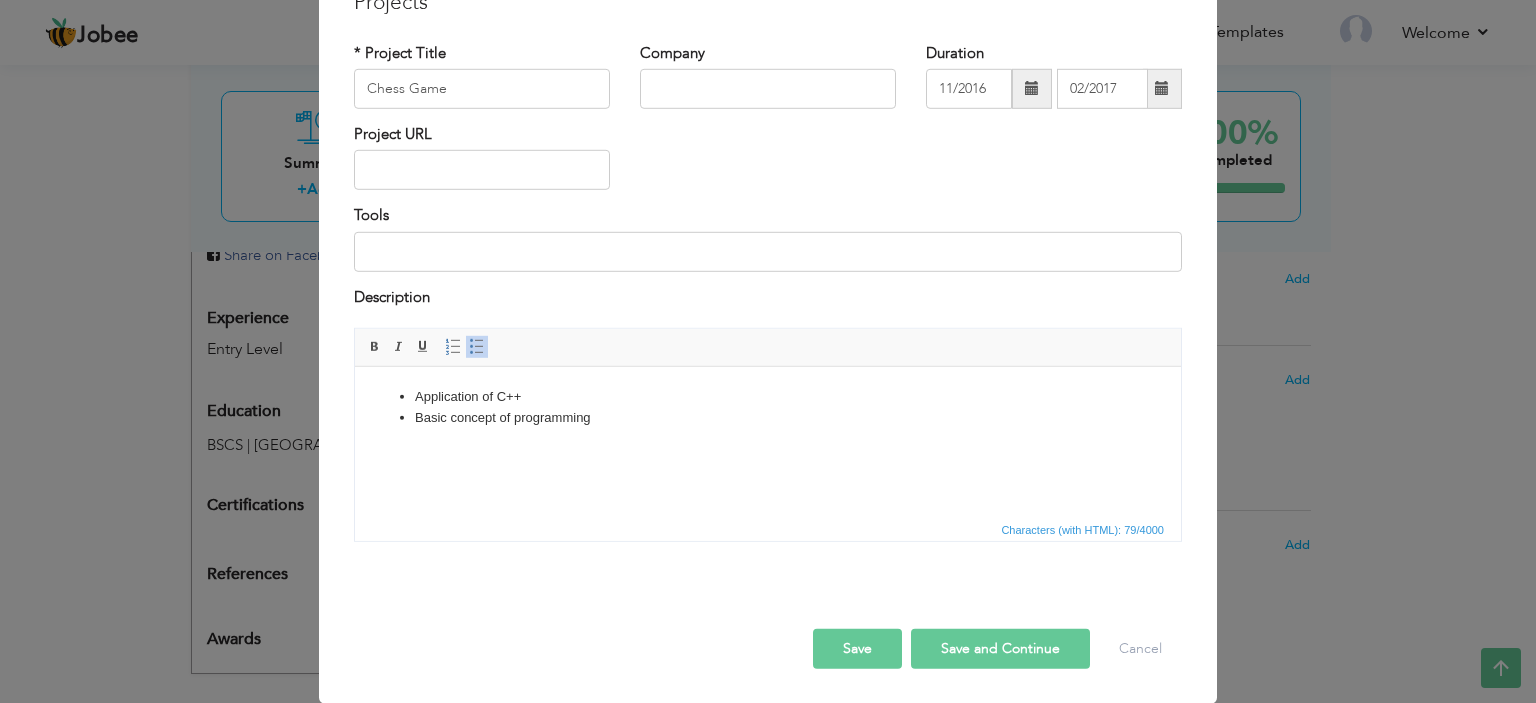 click on "Save" at bounding box center (857, 649) 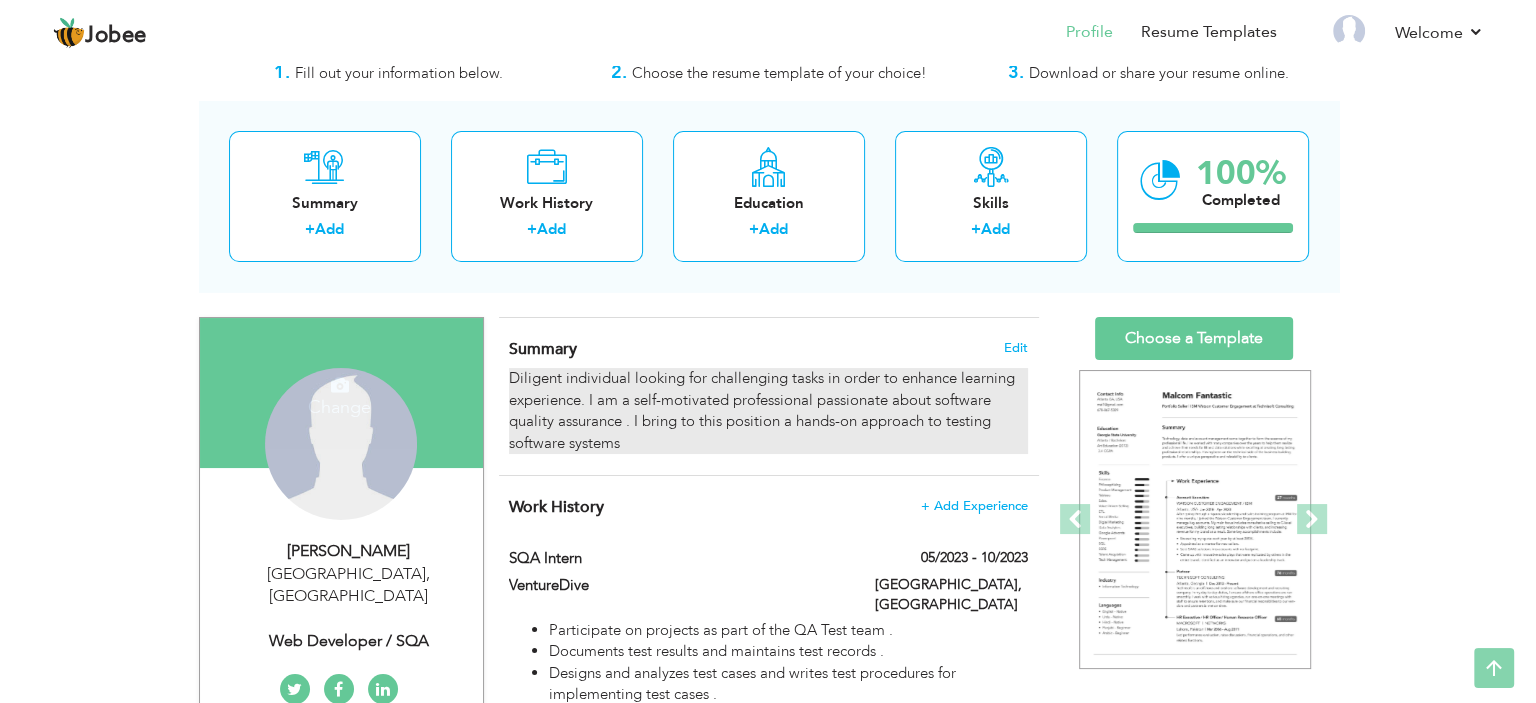 scroll, scrollTop: 0, scrollLeft: 0, axis: both 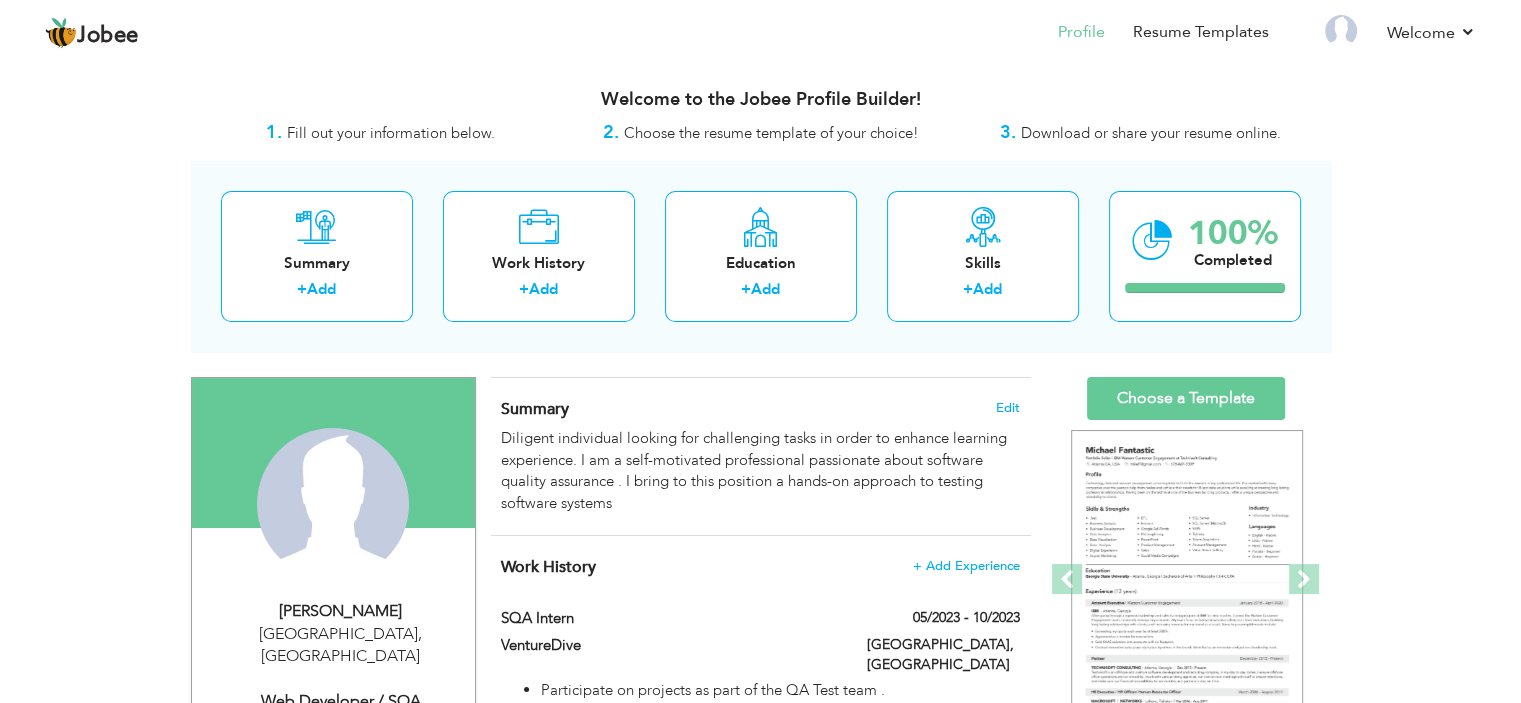 click on "Web Developer / SQA" at bounding box center [341, 701] 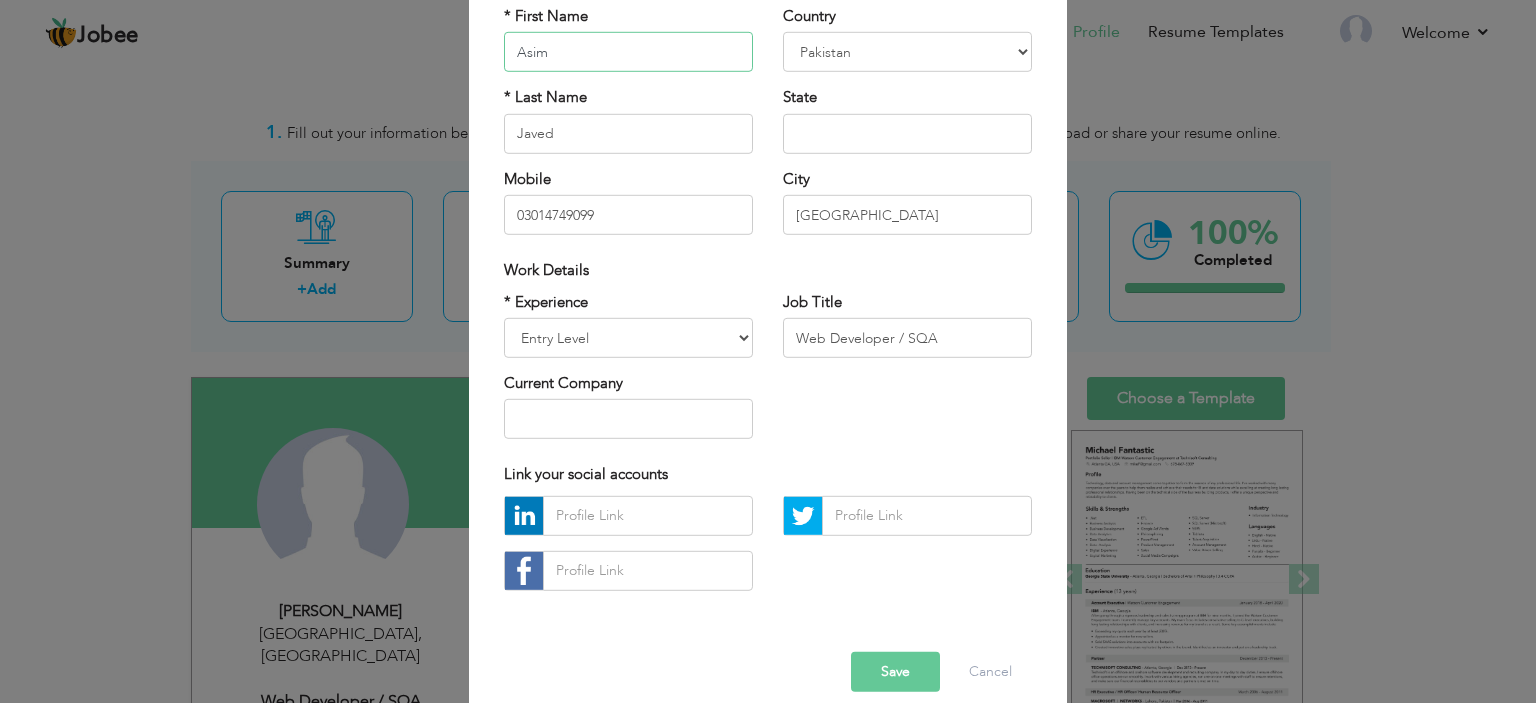 scroll, scrollTop: 201, scrollLeft: 0, axis: vertical 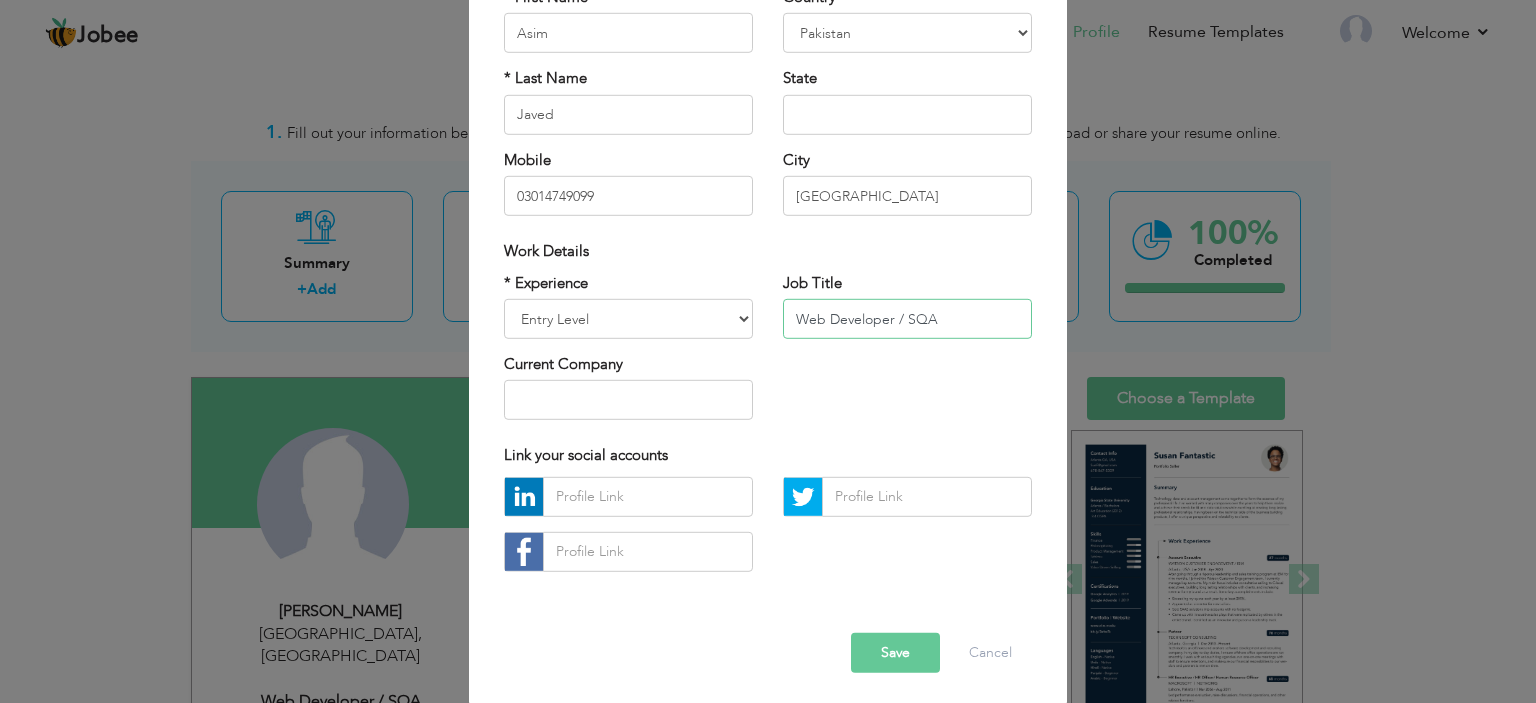 click on "Web Developer / SQA" at bounding box center [907, 319] 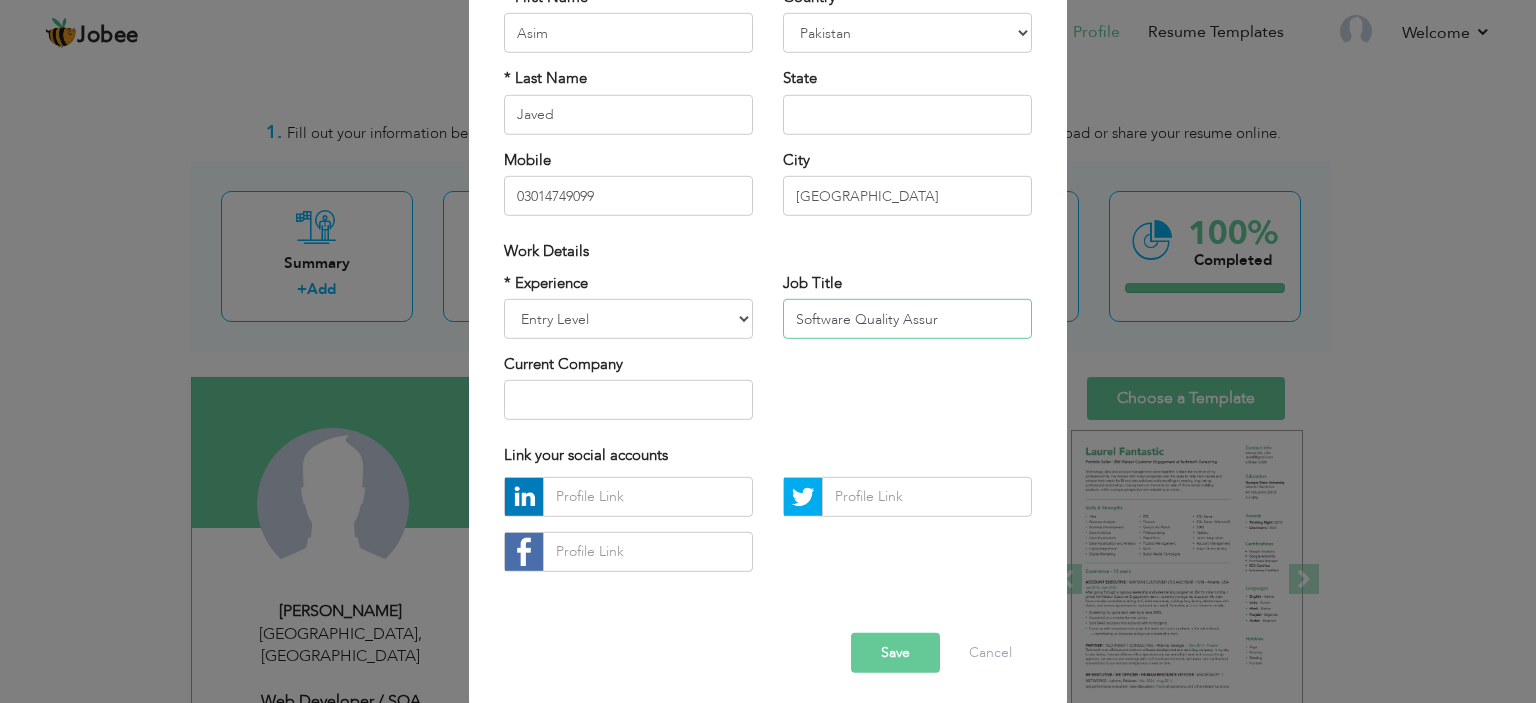 paste on "ance Engineer" 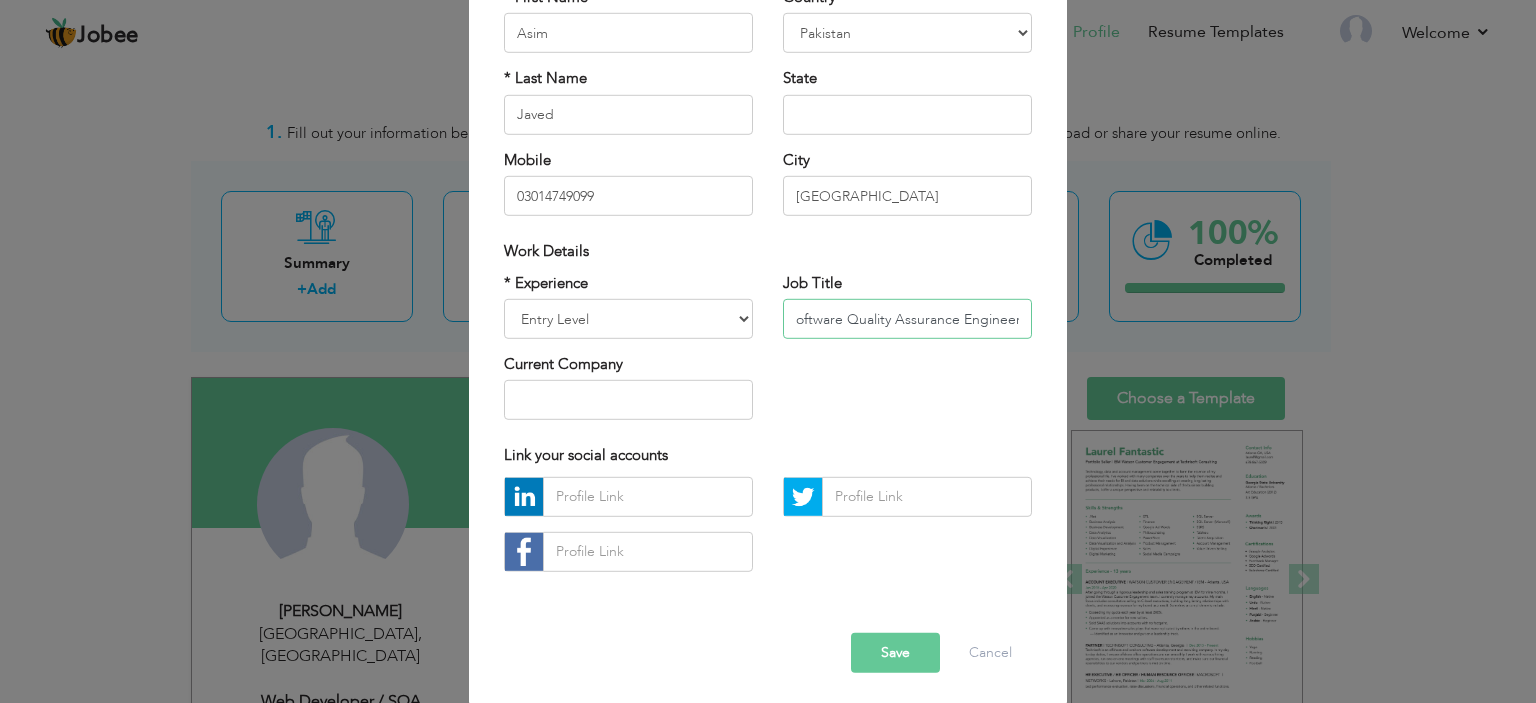 scroll, scrollTop: 0, scrollLeft: 5, axis: horizontal 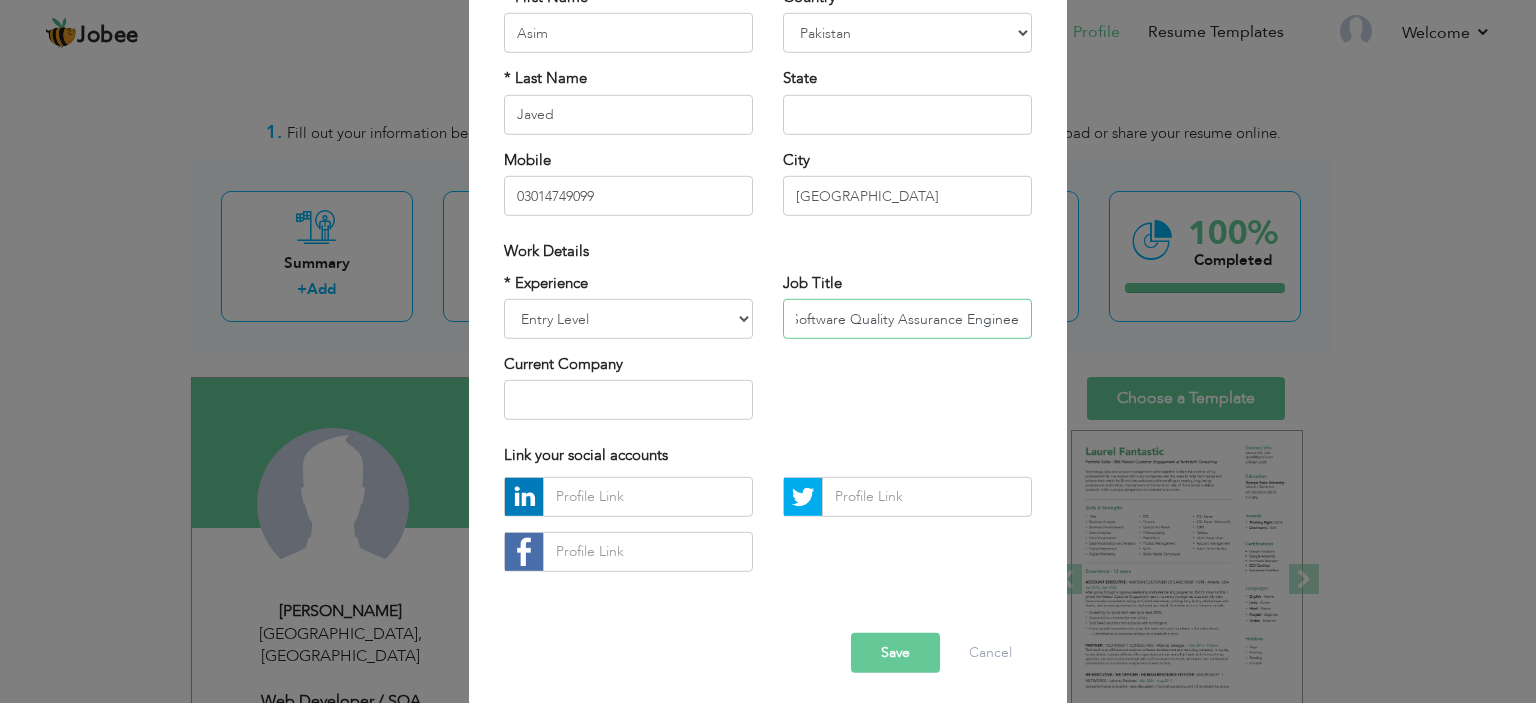 type on "Software Quality Assurance Engineer" 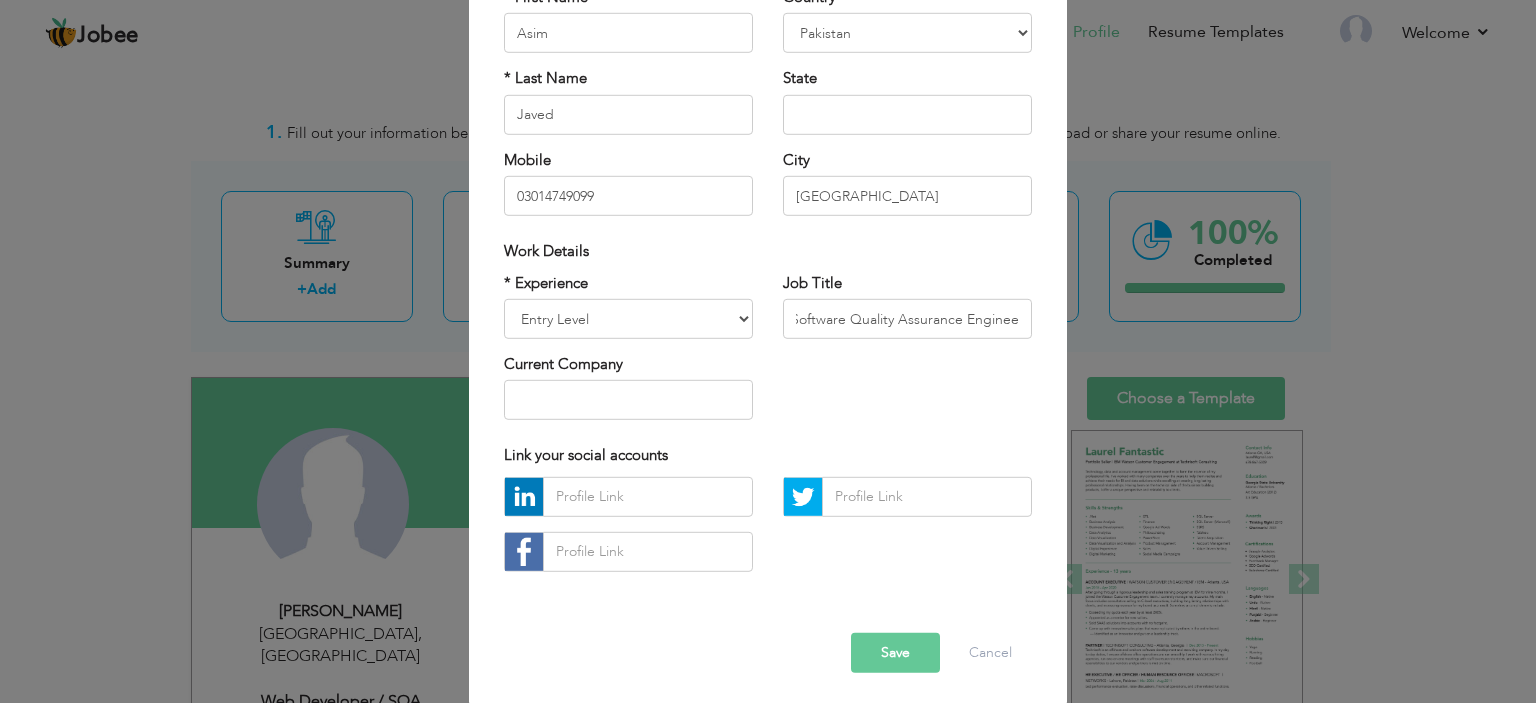click on "Save" at bounding box center [895, 653] 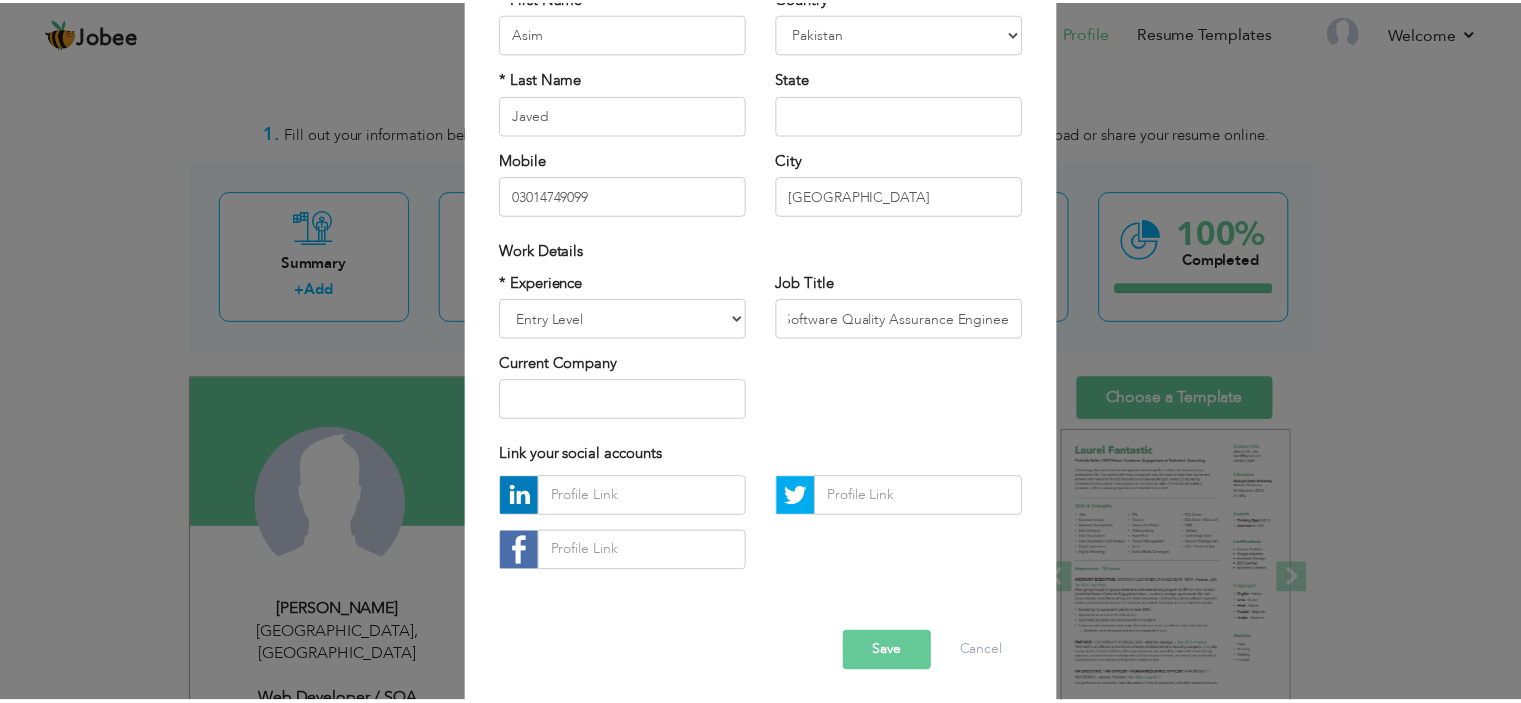scroll, scrollTop: 0, scrollLeft: 0, axis: both 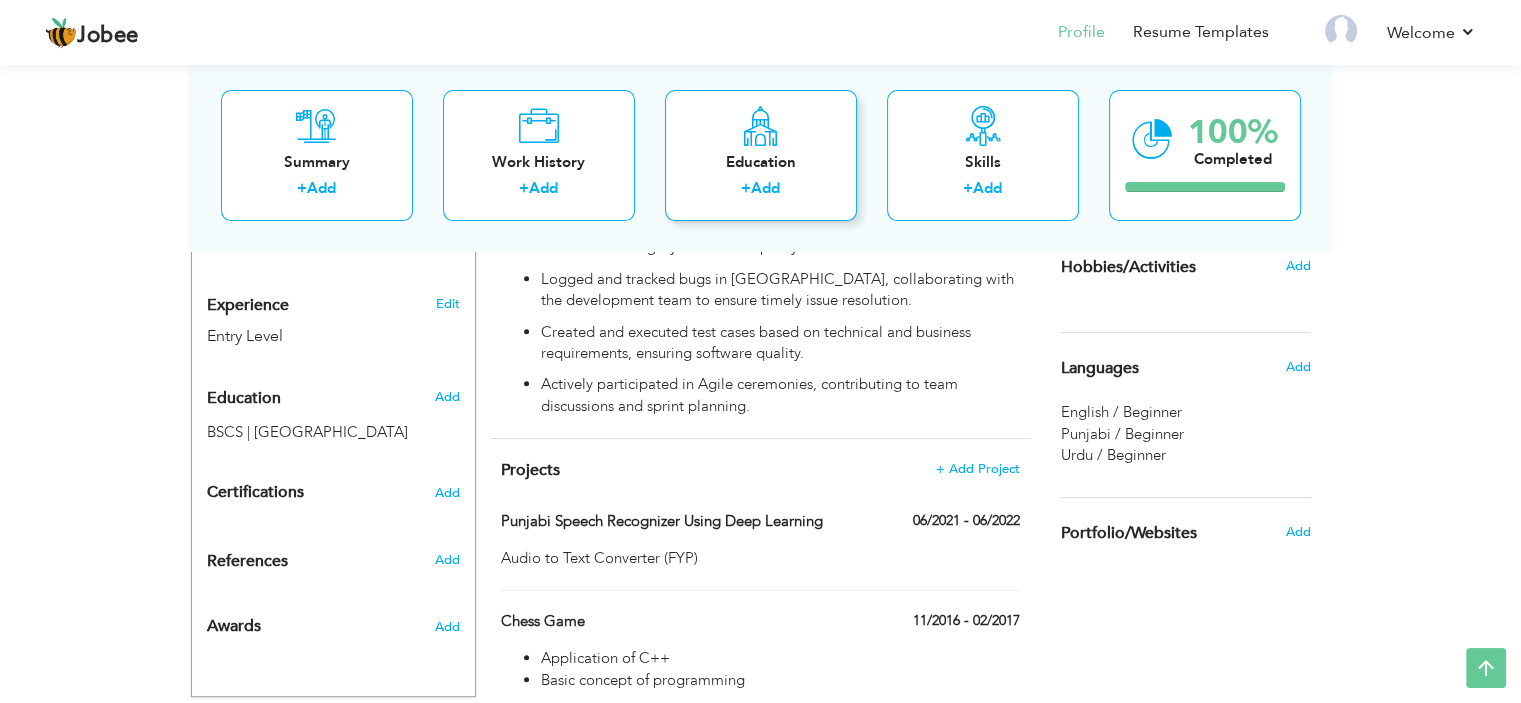 click on "Education" at bounding box center (761, 162) 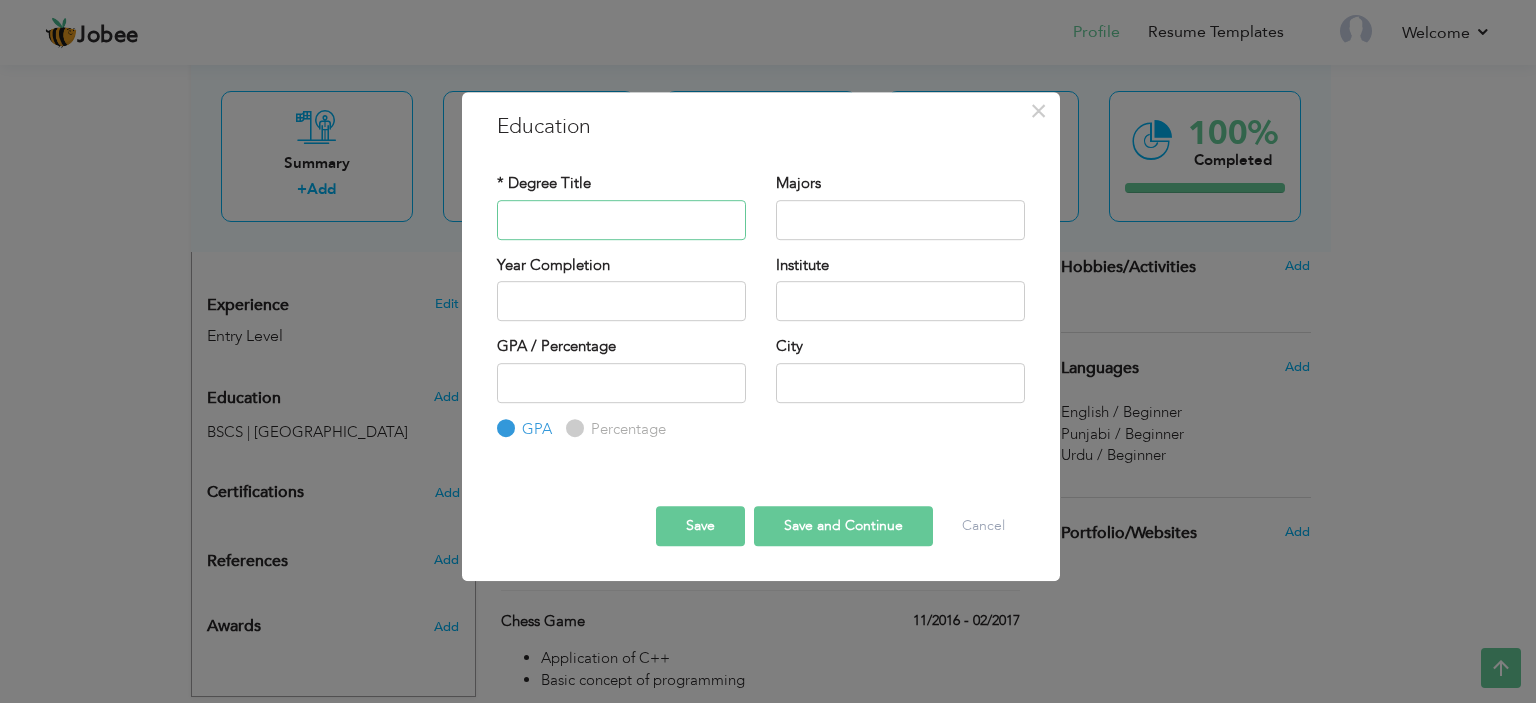 type on "U" 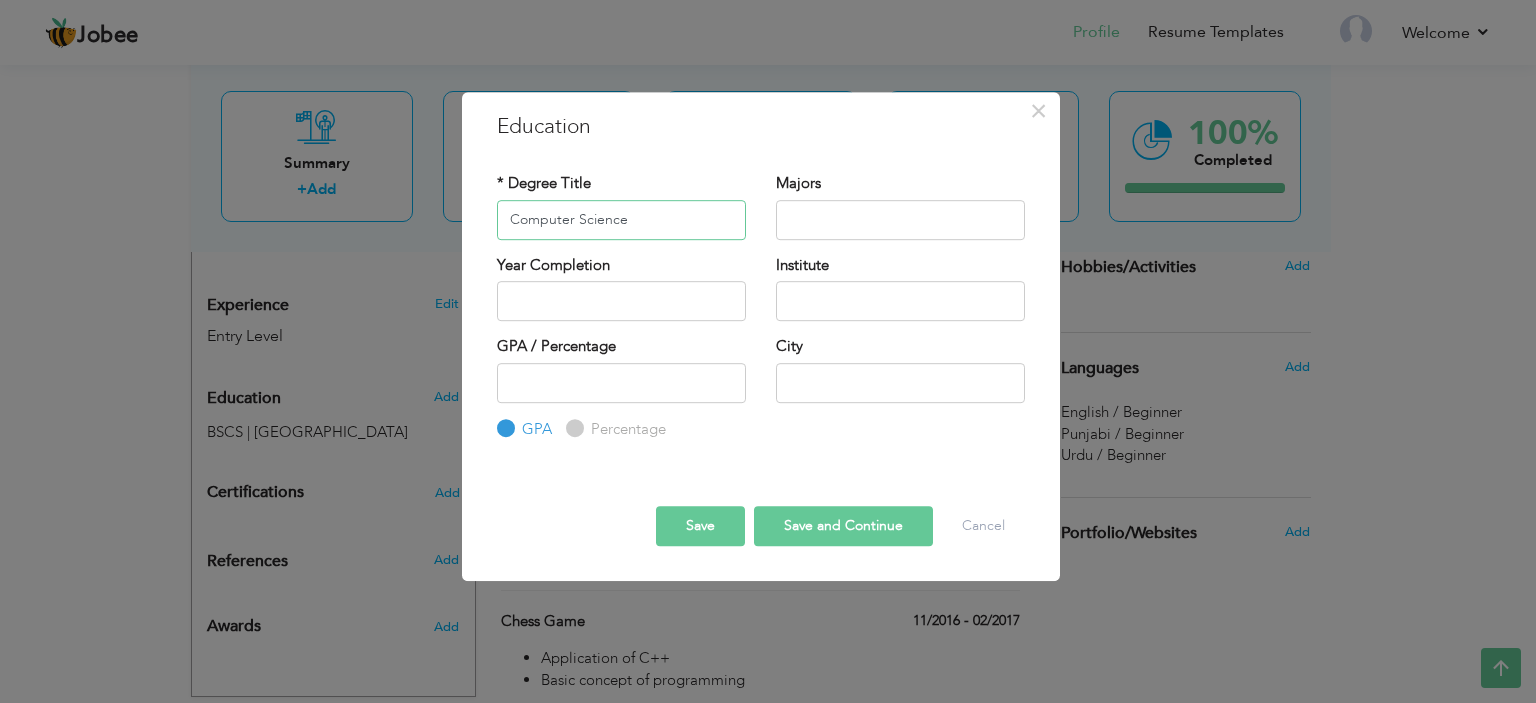 type on "Computer Science" 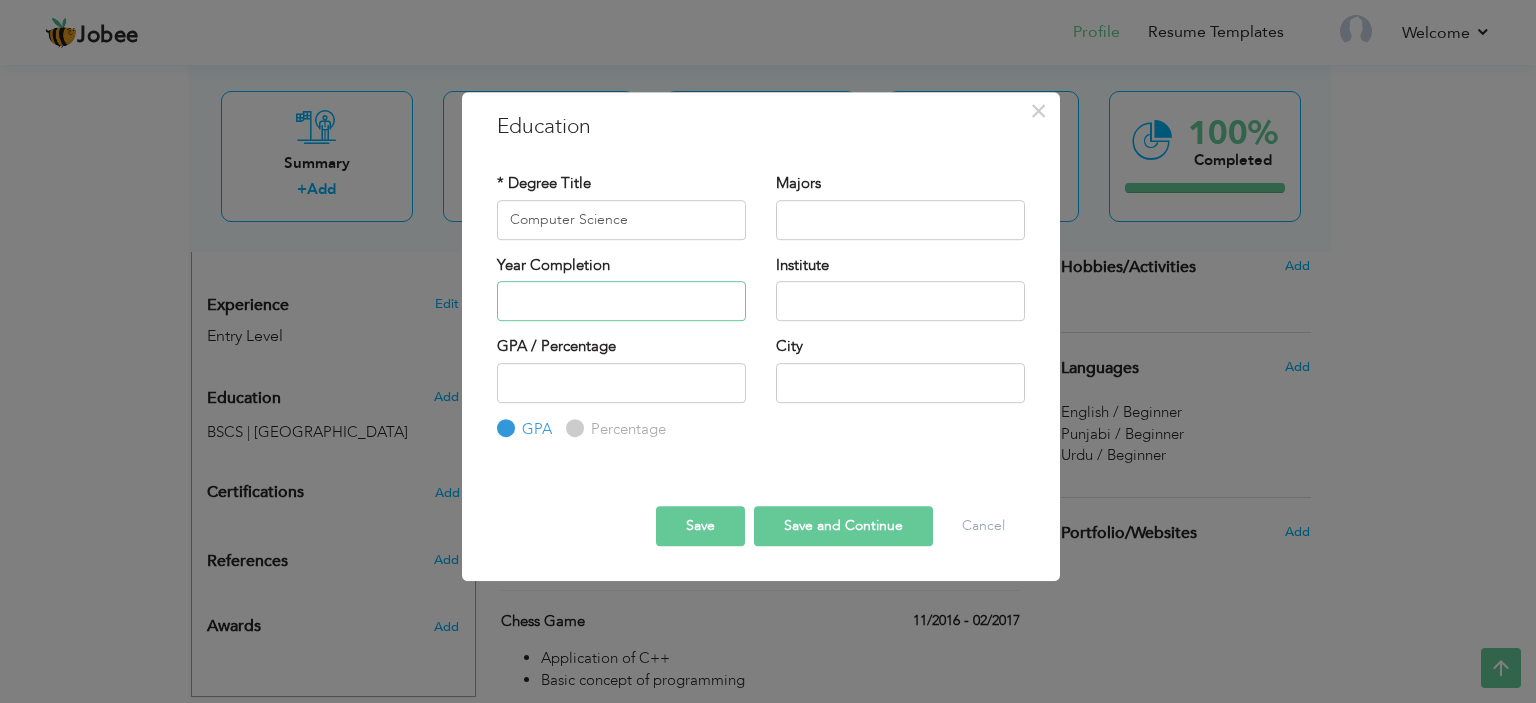 type on "2025" 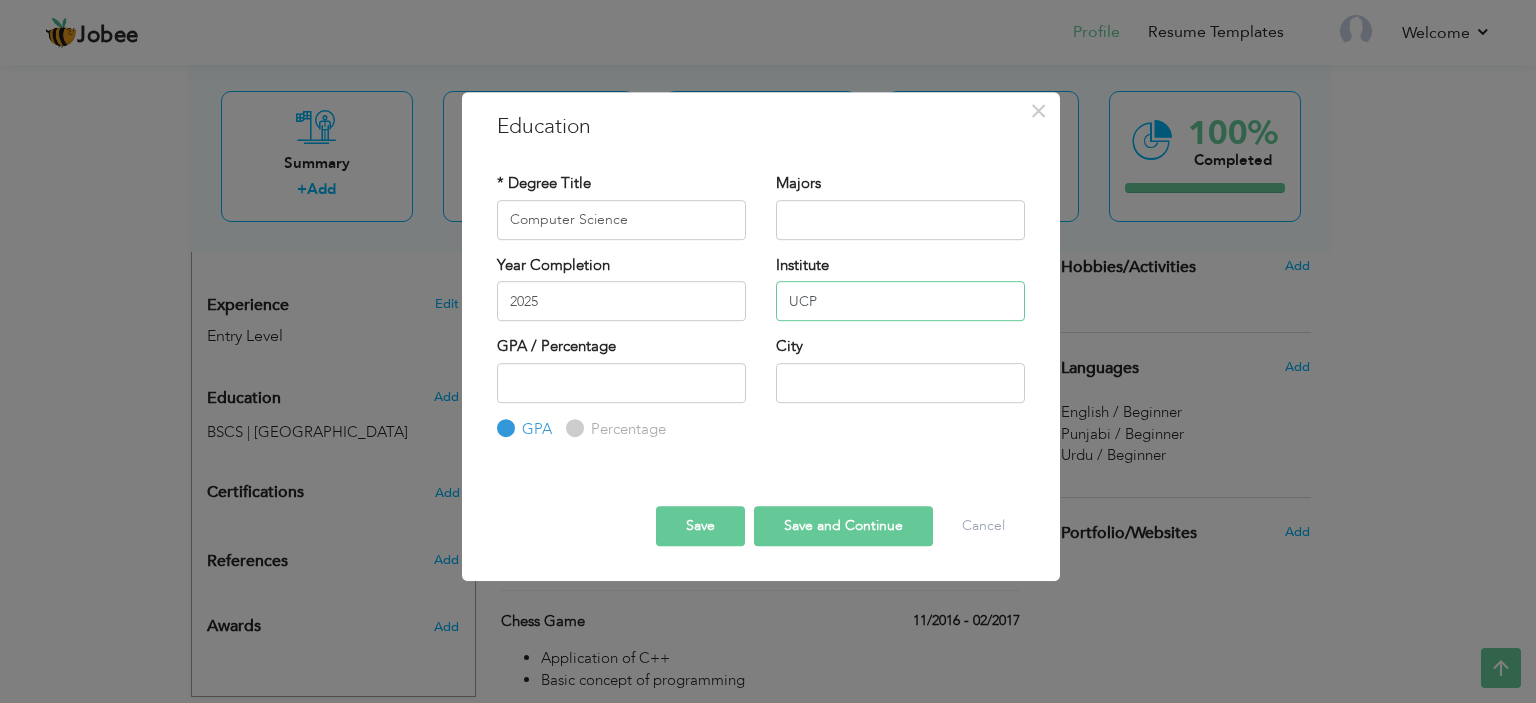 type on "UCP" 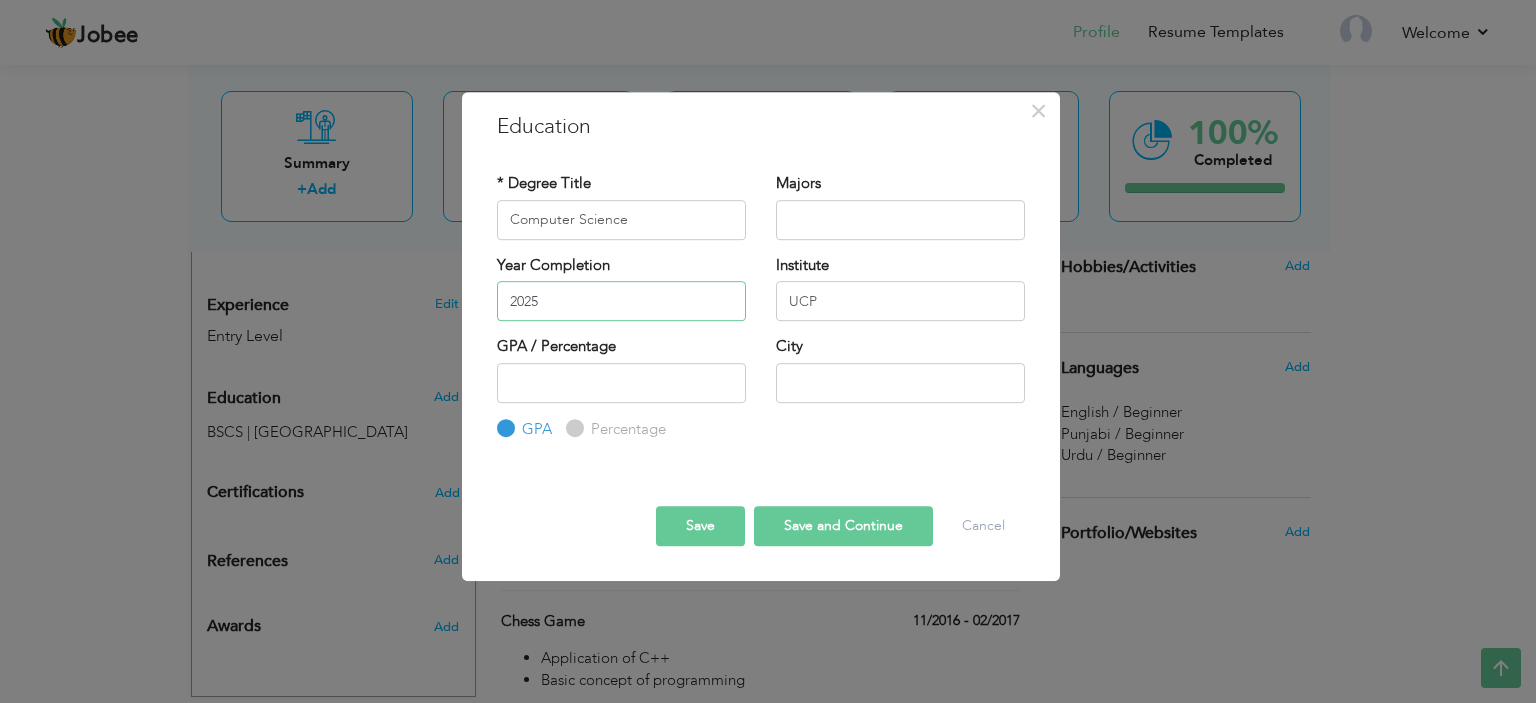 click on "2025" at bounding box center (621, 301) 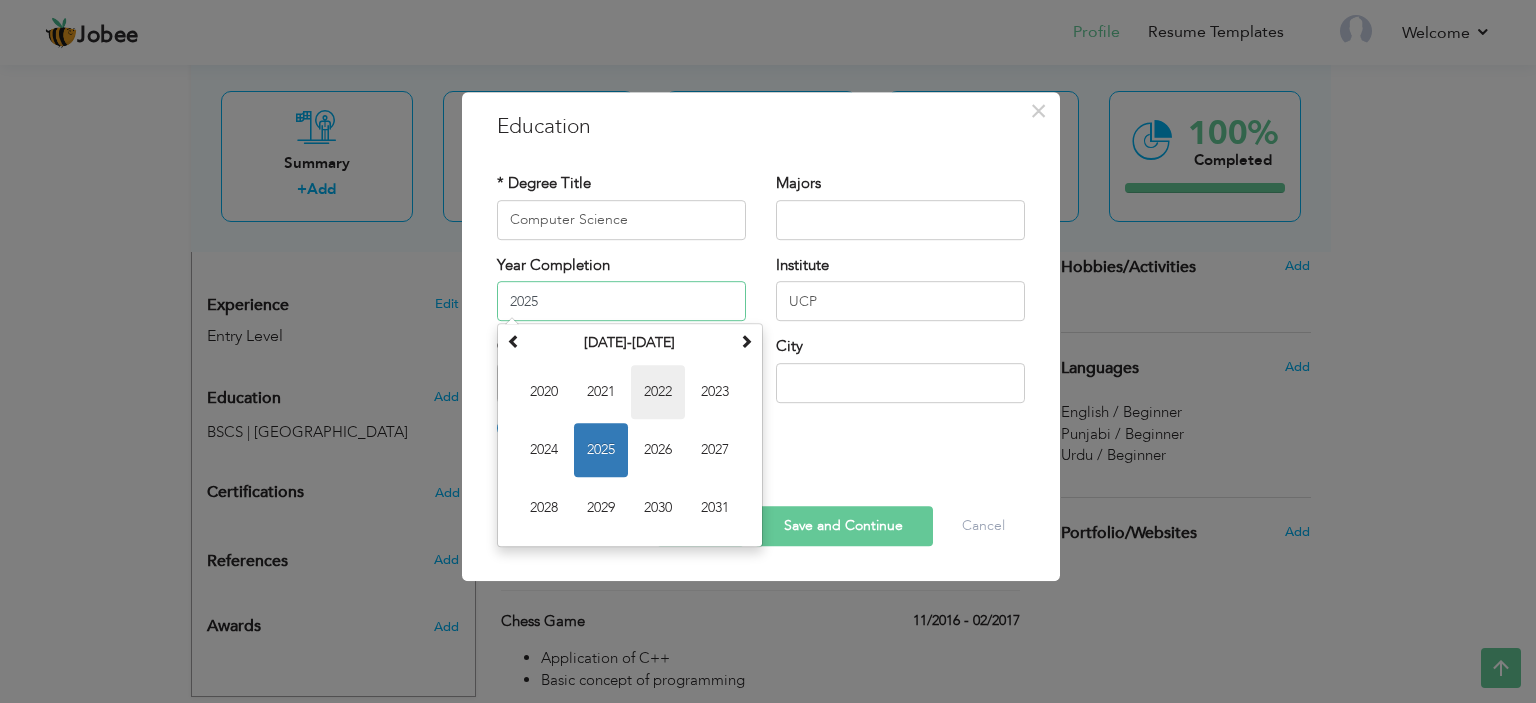 click on "2022" at bounding box center (658, 392) 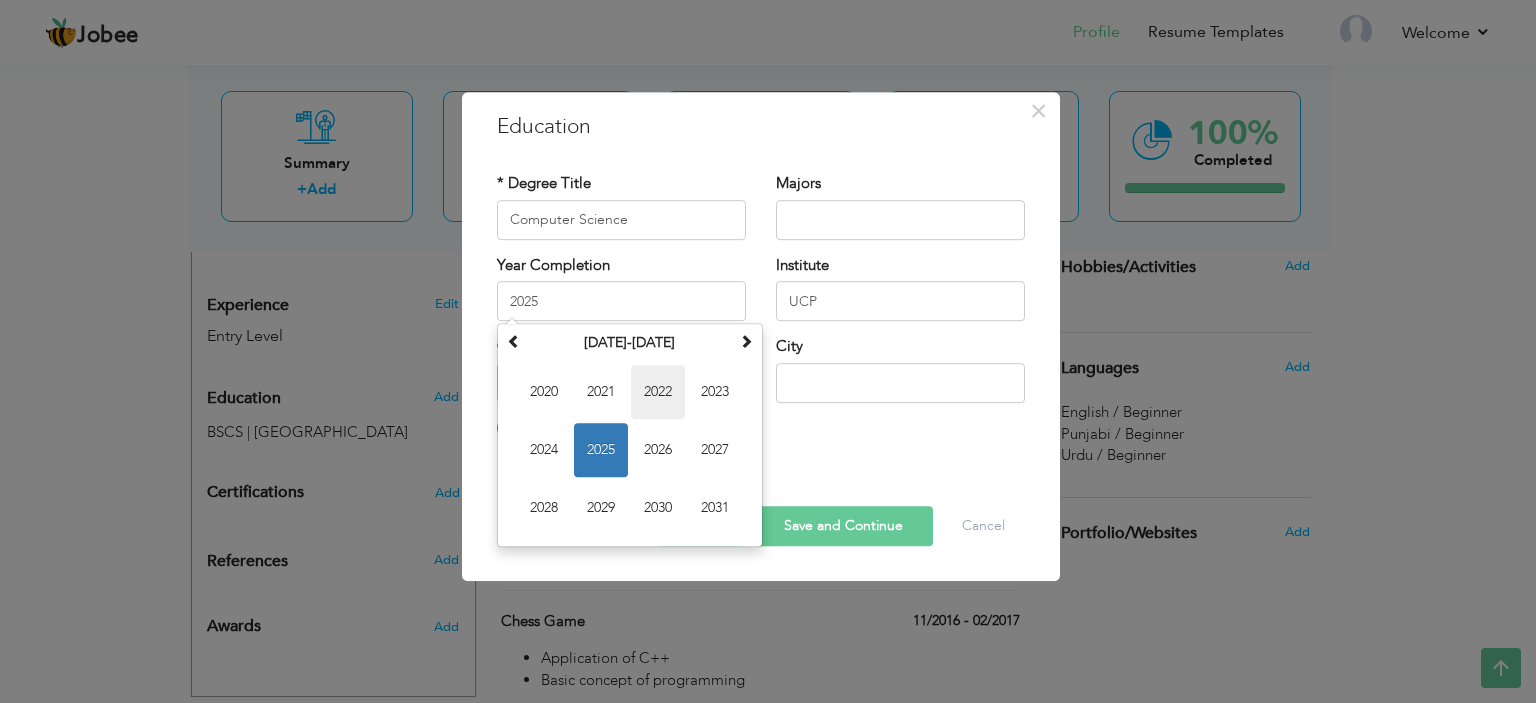 type on "2022" 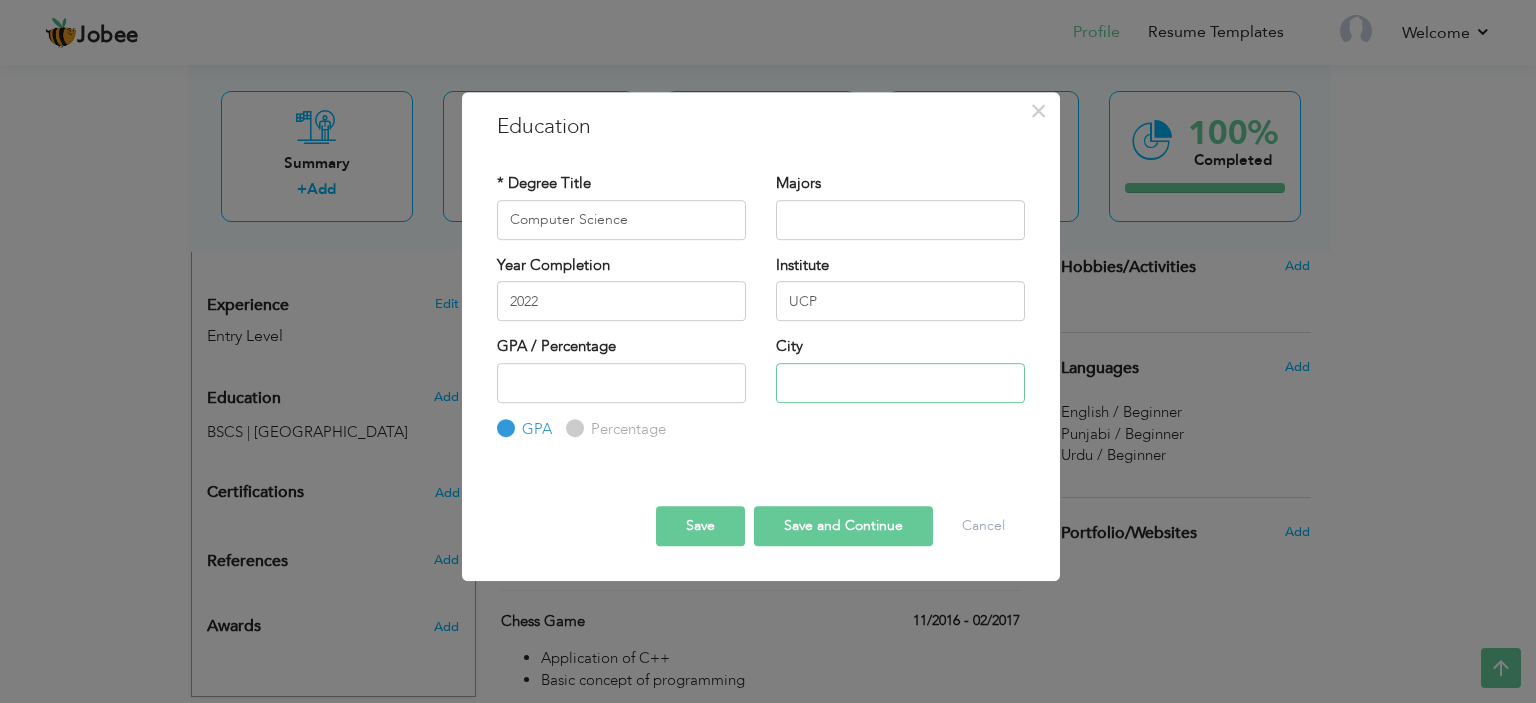 click at bounding box center [900, 383] 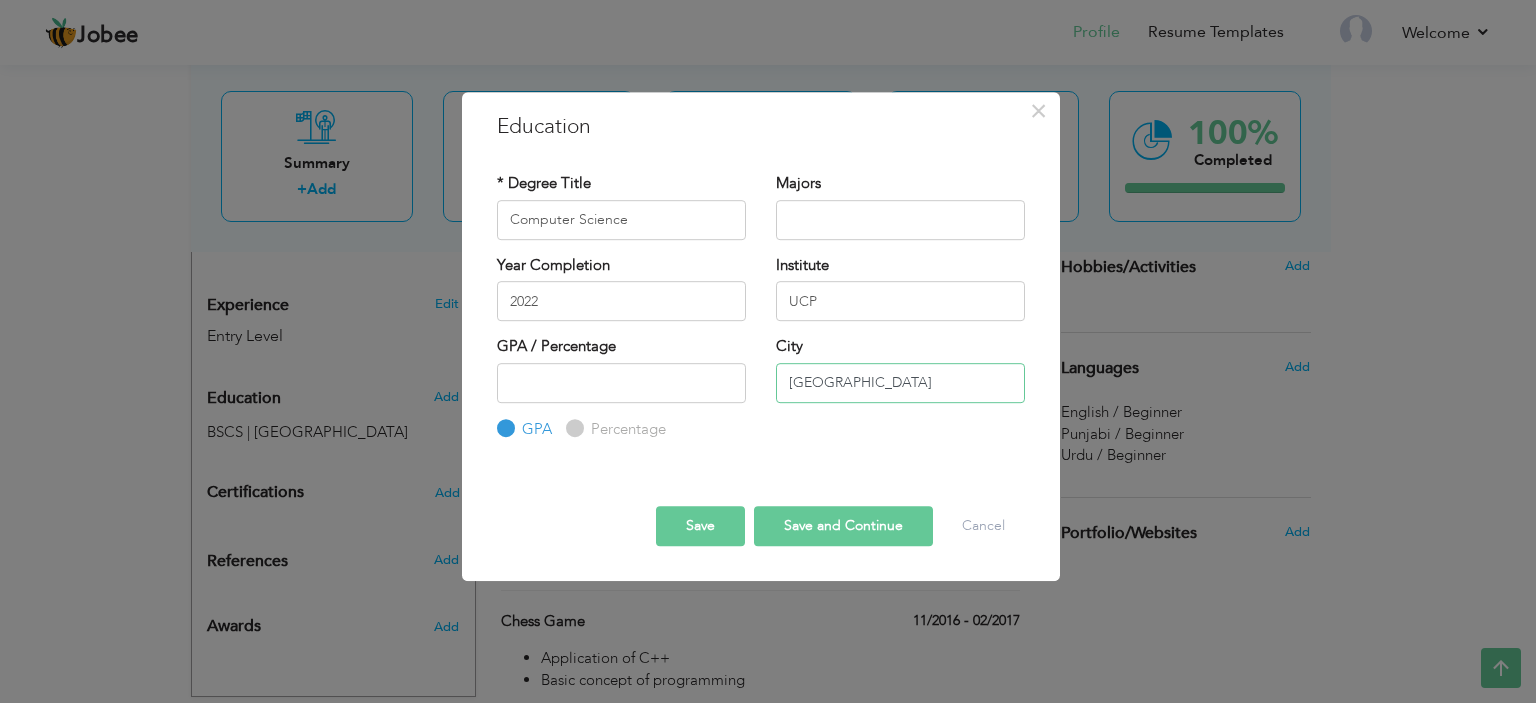 type on "Lahore" 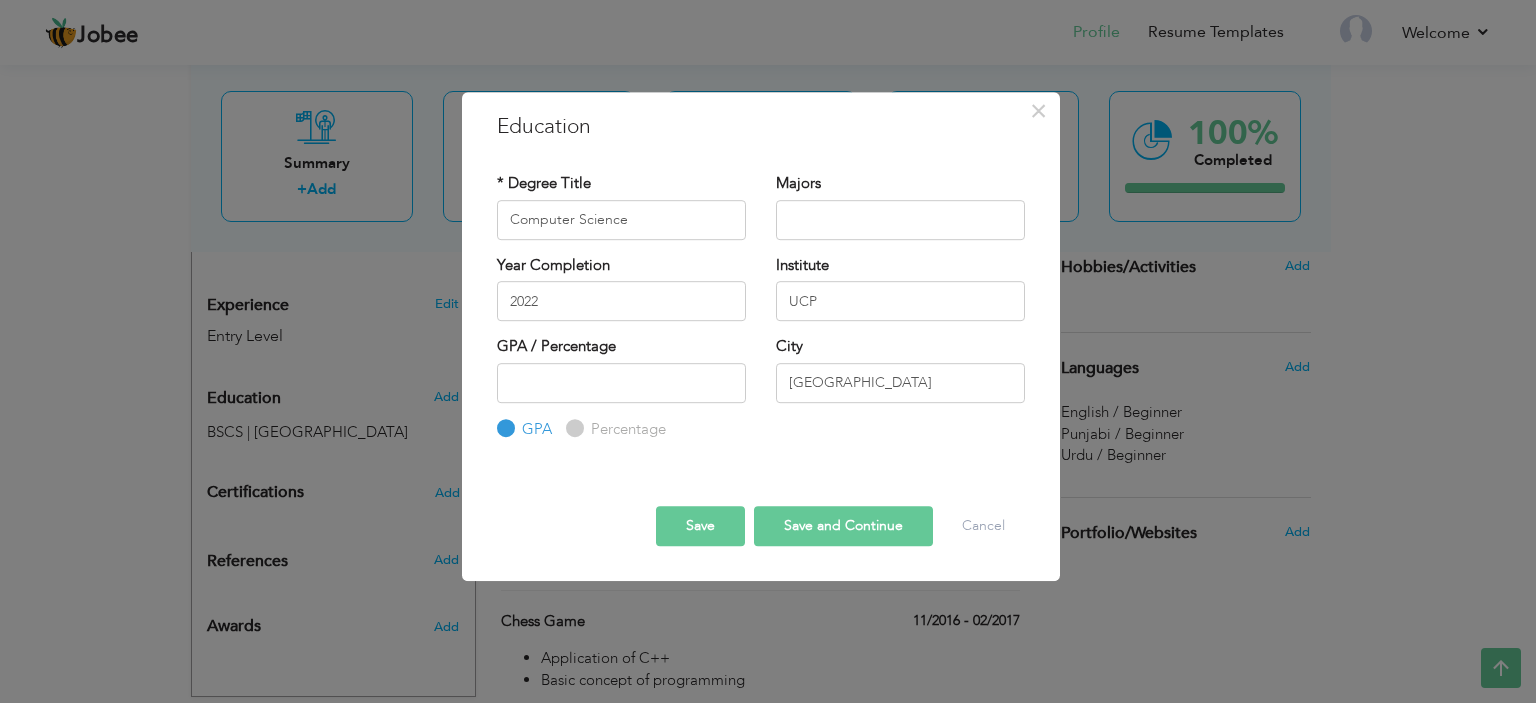 click on "Save" at bounding box center [700, 526] 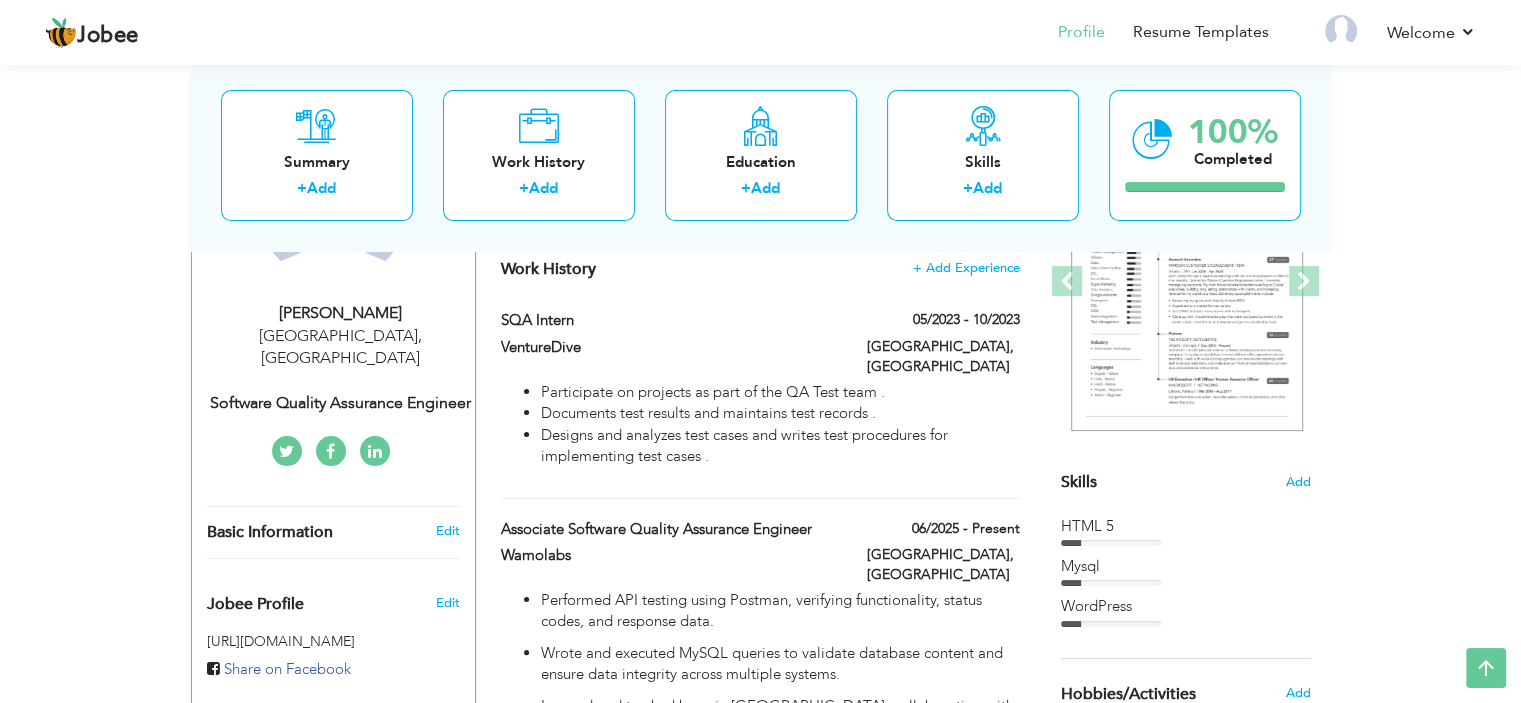 scroll, scrollTop: 114, scrollLeft: 0, axis: vertical 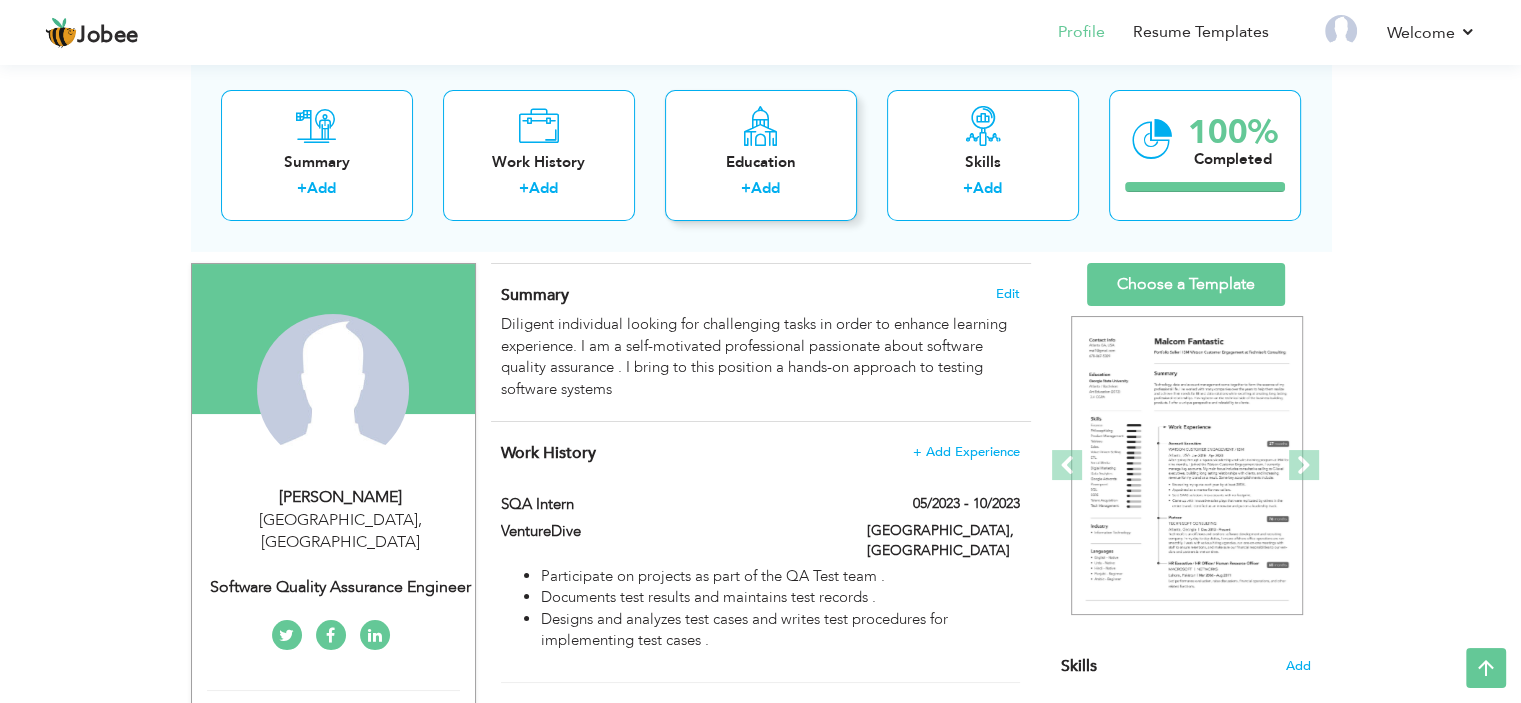 click on "Education" at bounding box center [761, 162] 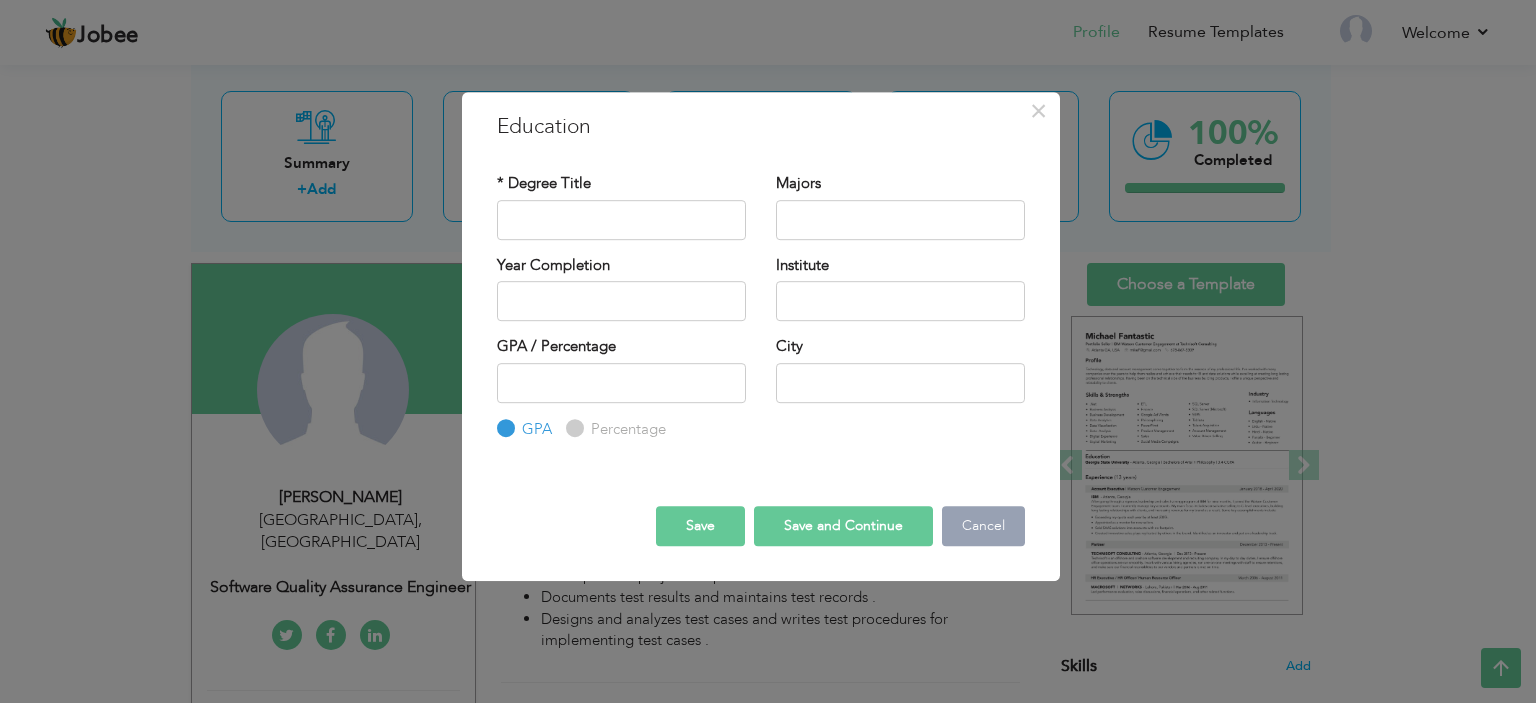 drag, startPoint x: 977, startPoint y: 517, endPoint x: 959, endPoint y: 521, distance: 18.439089 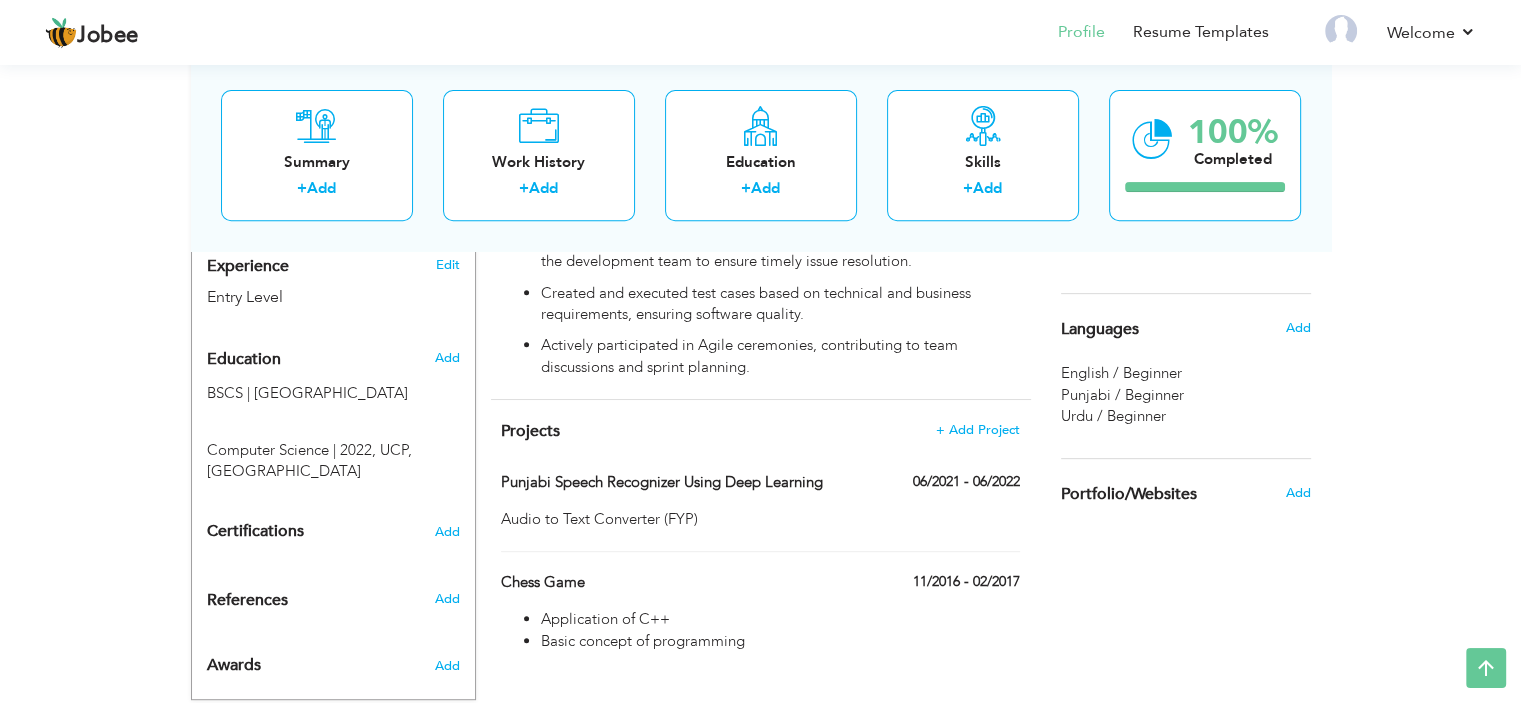 scroll, scrollTop: 790, scrollLeft: 0, axis: vertical 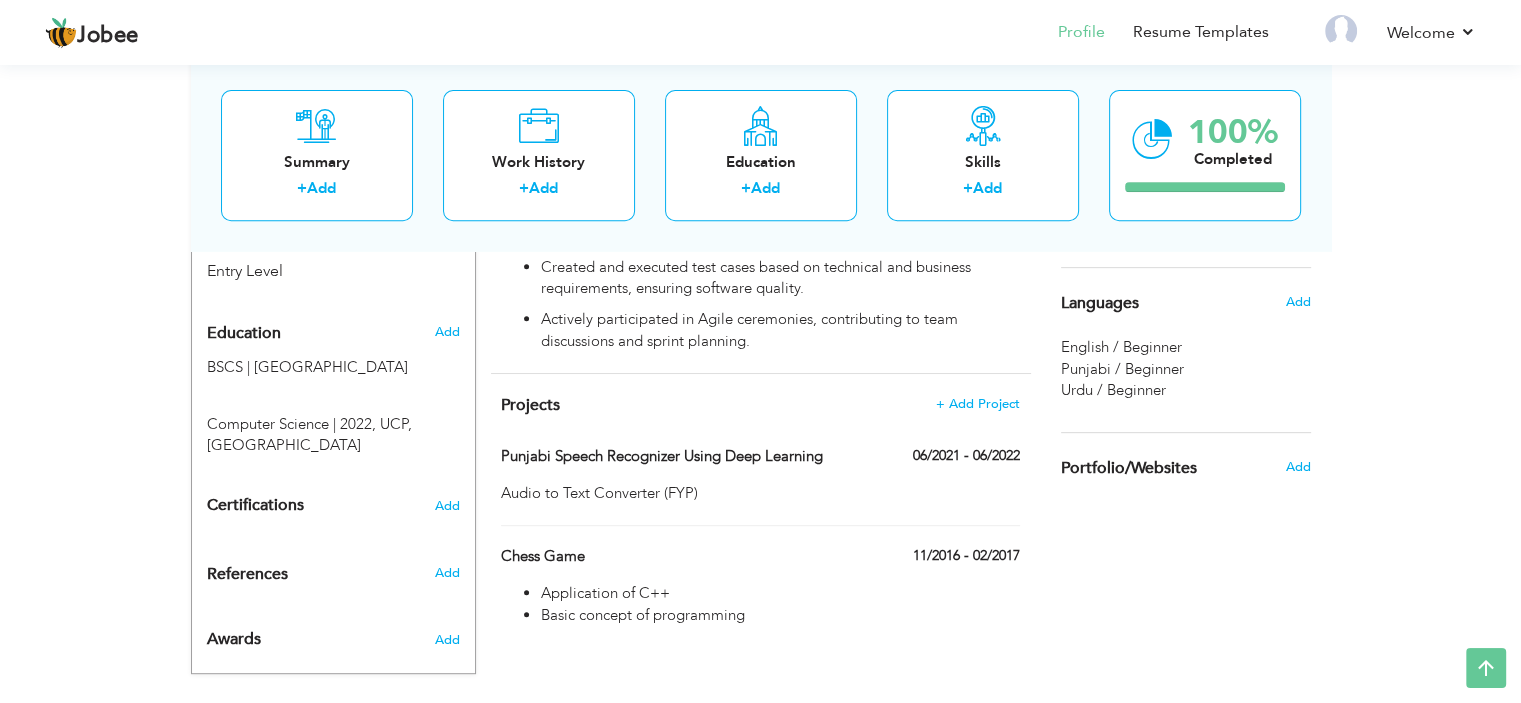 click on "Add" at bounding box center (446, 332) 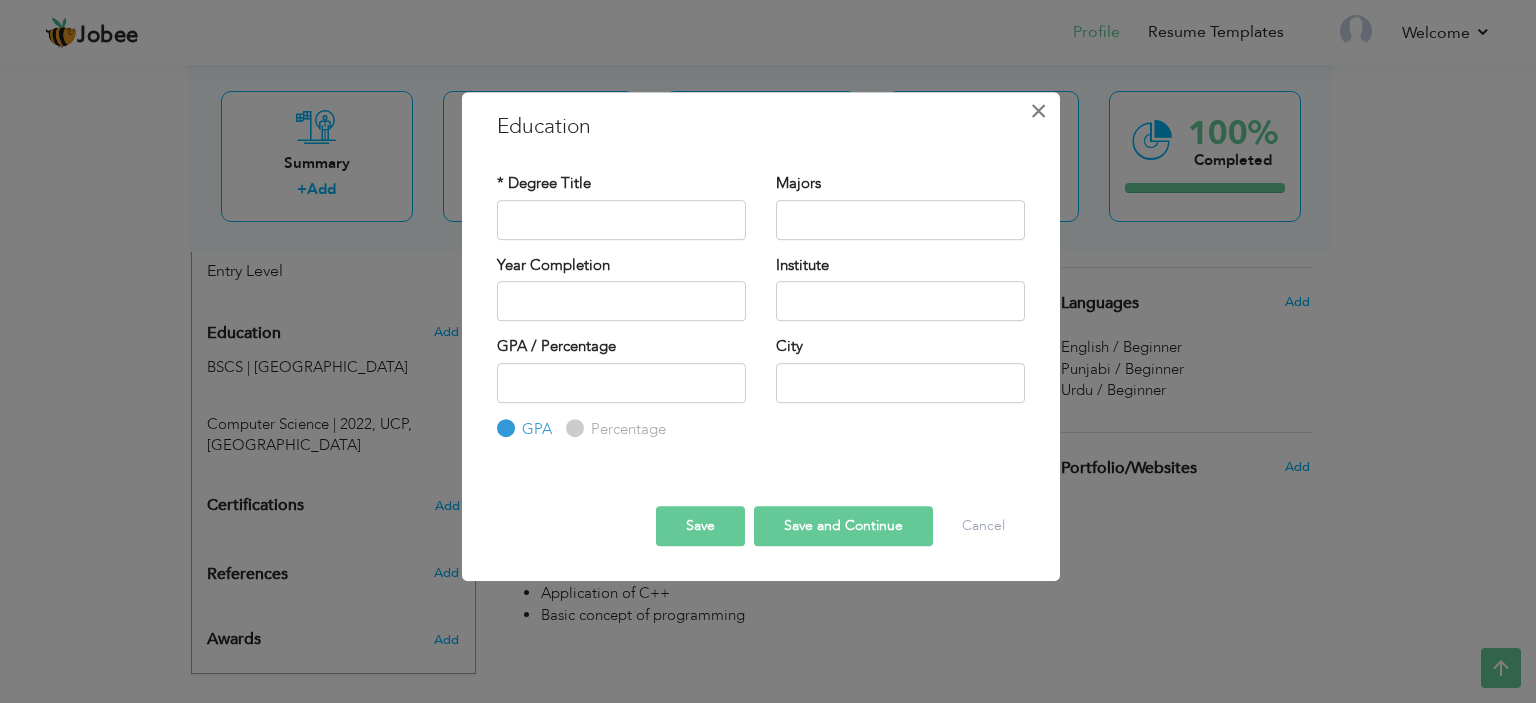 click on "×" at bounding box center (1039, 111) 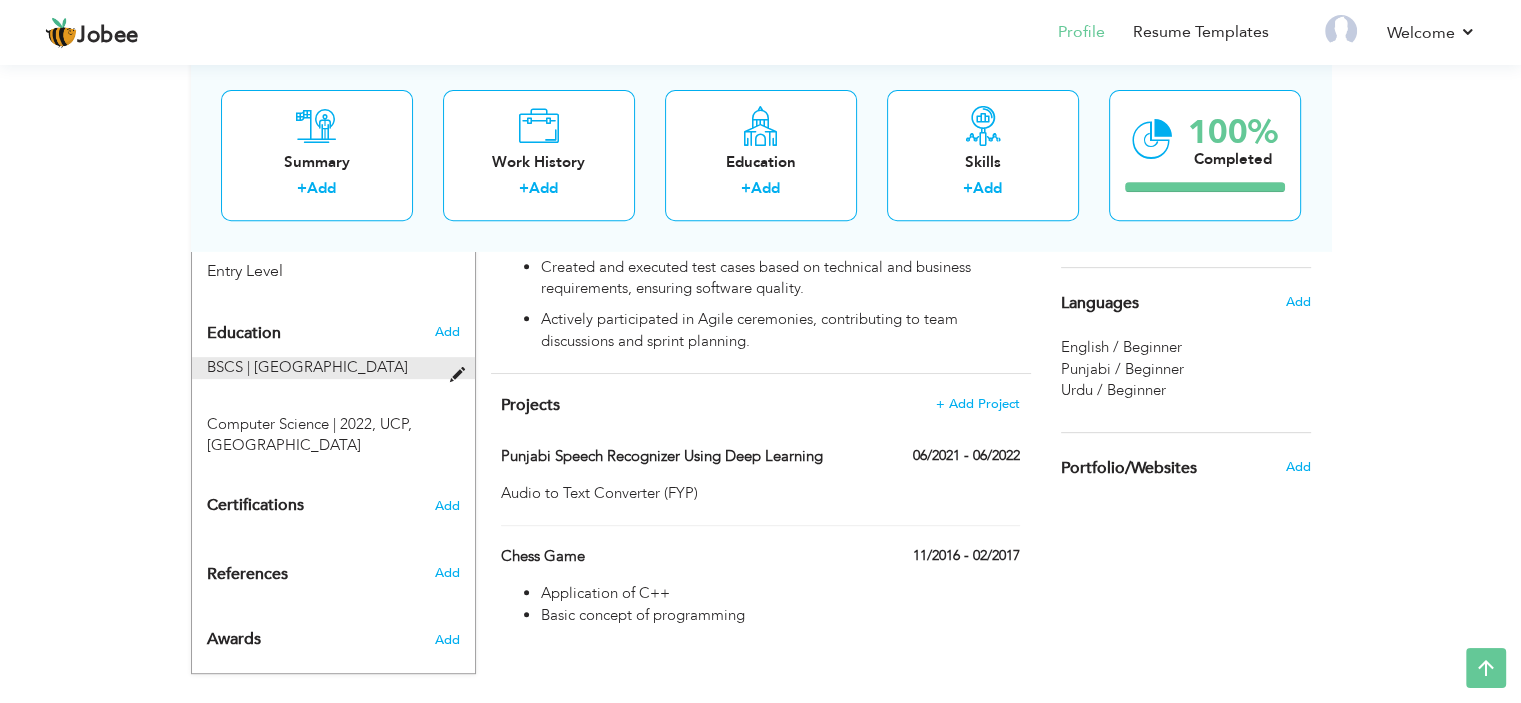 click at bounding box center (461, 375) 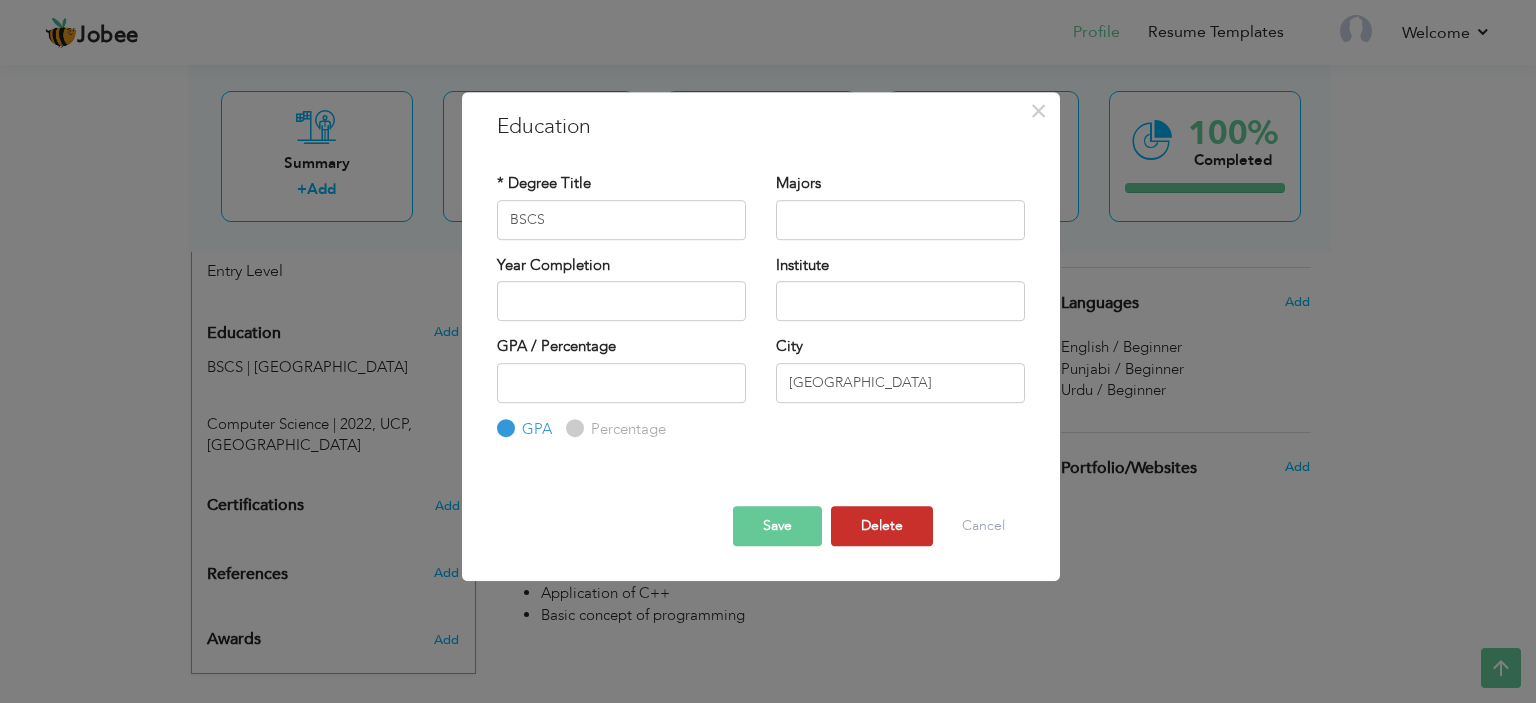 click on "Delete" at bounding box center (882, 526) 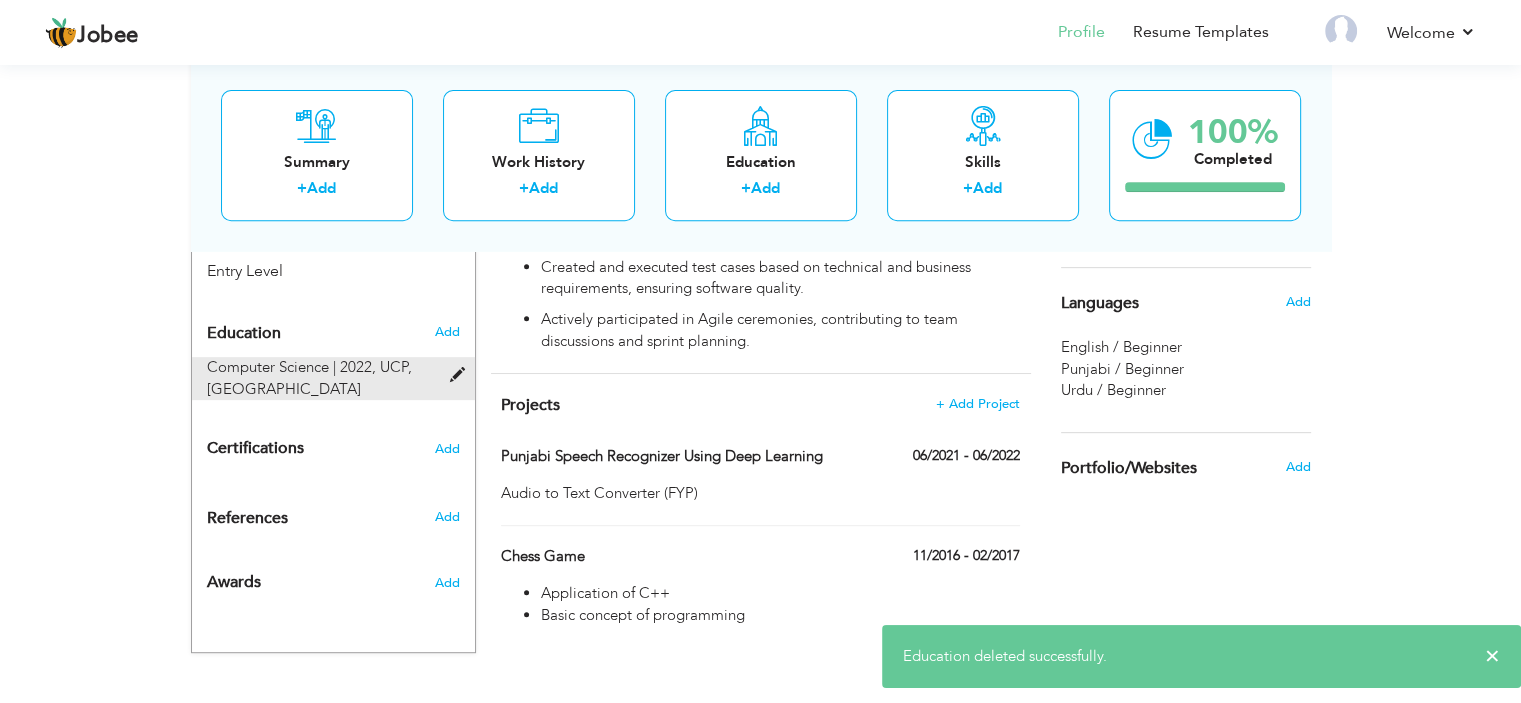 click at bounding box center (461, 375) 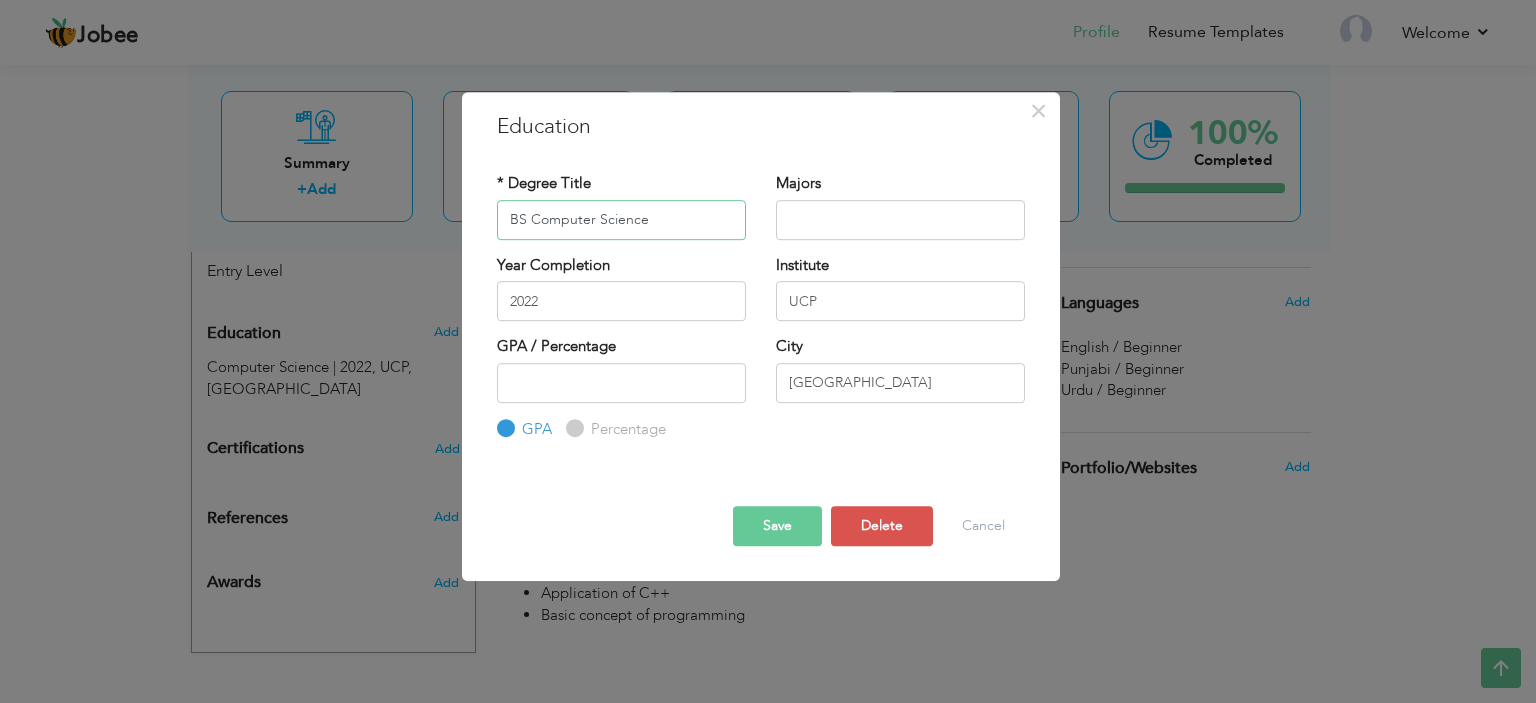 type on "BS Computer Science" 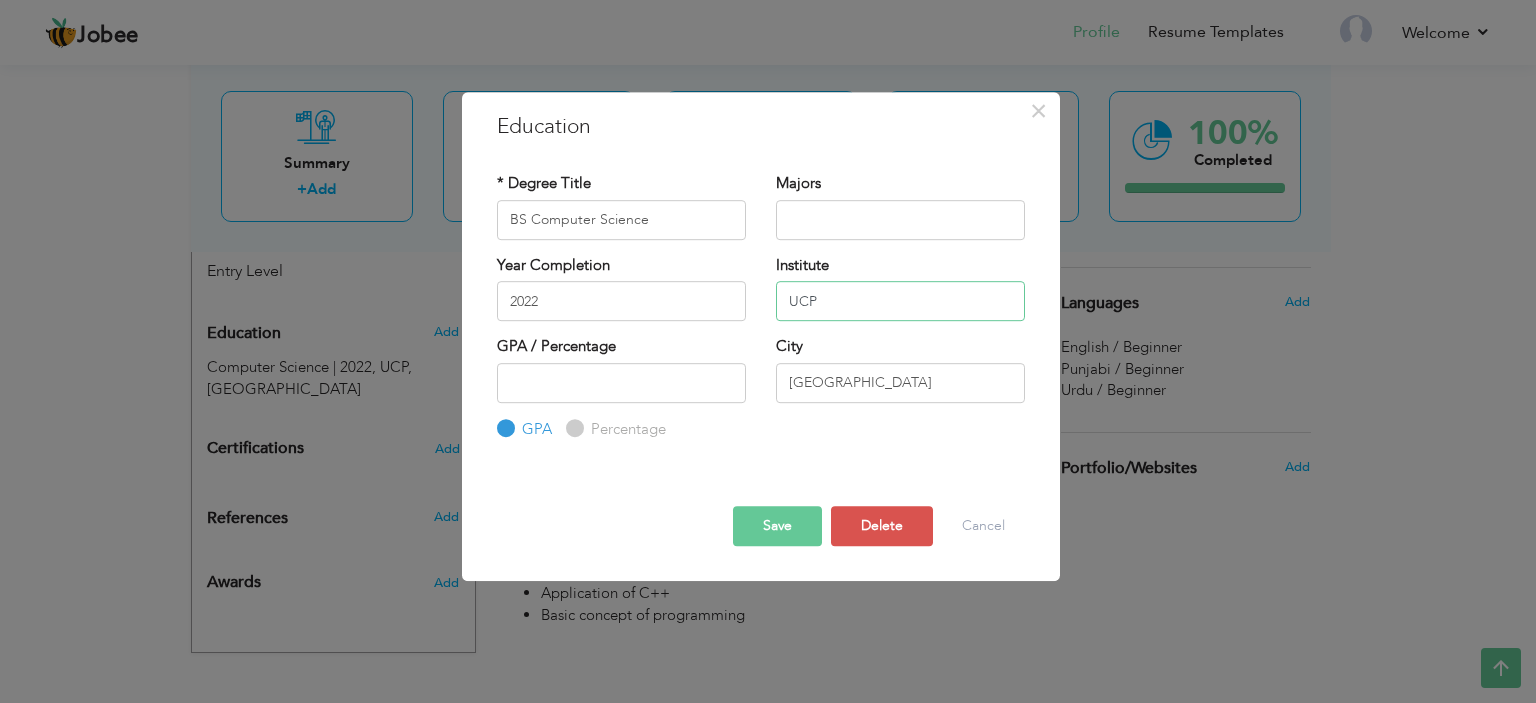 click on "UCP" at bounding box center [900, 301] 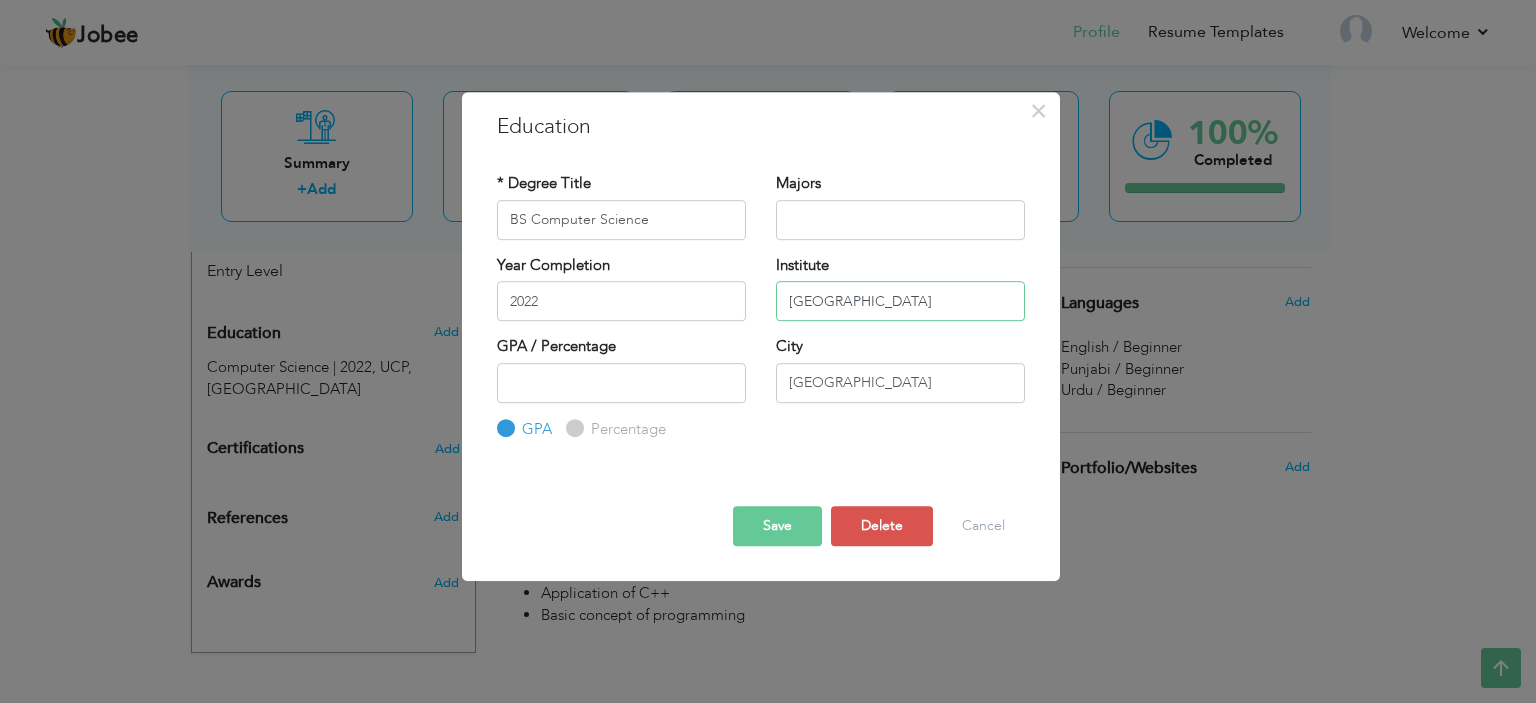 type on "University of Central Punjab" 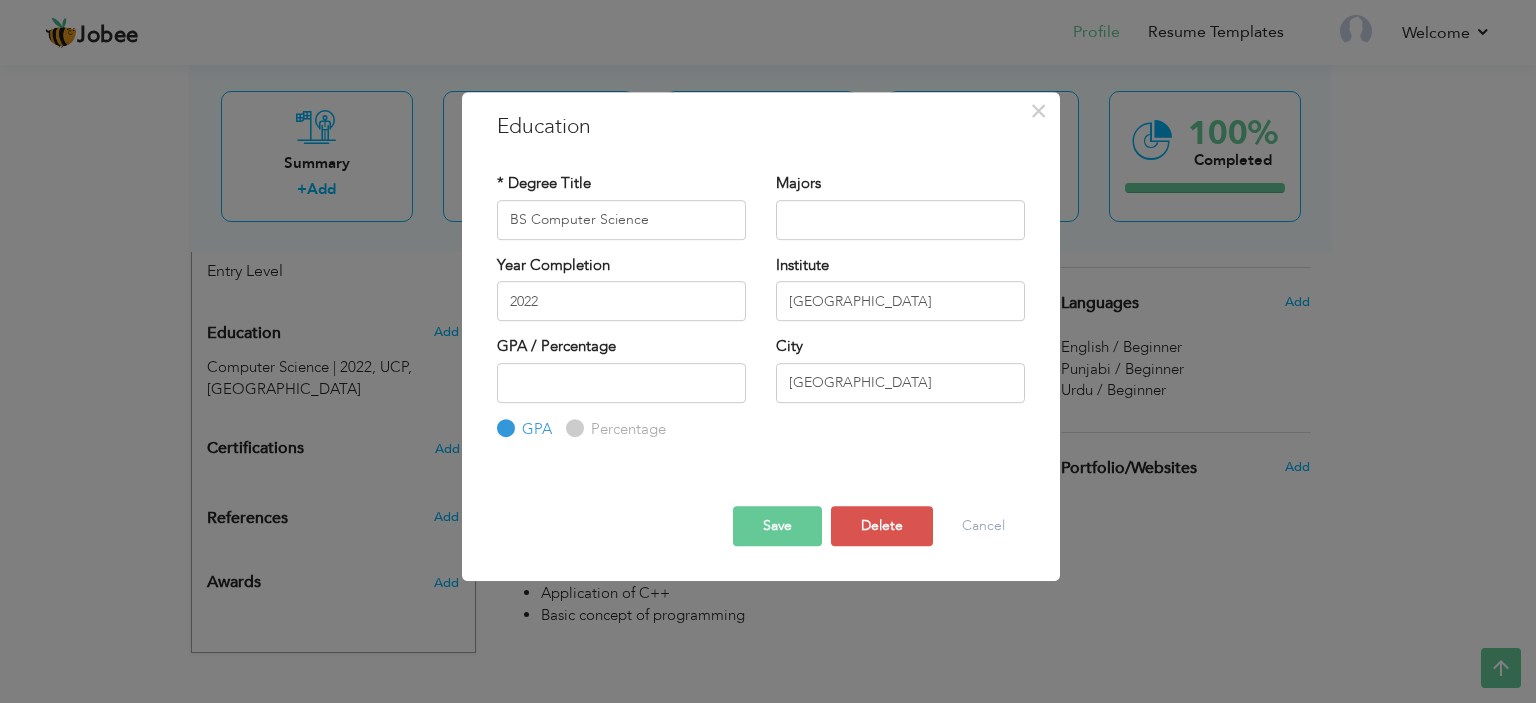 click on "Save" at bounding box center (777, 526) 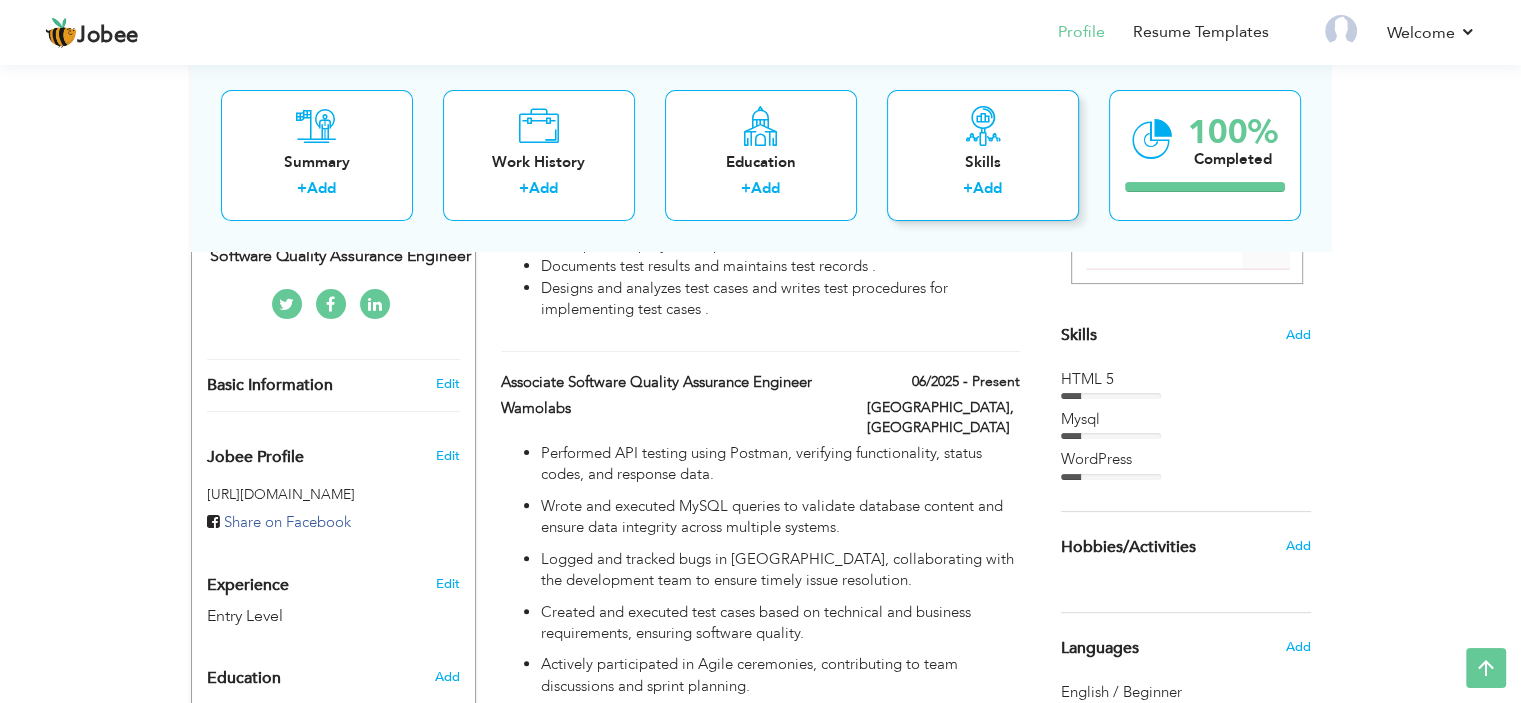 scroll, scrollTop: 429, scrollLeft: 0, axis: vertical 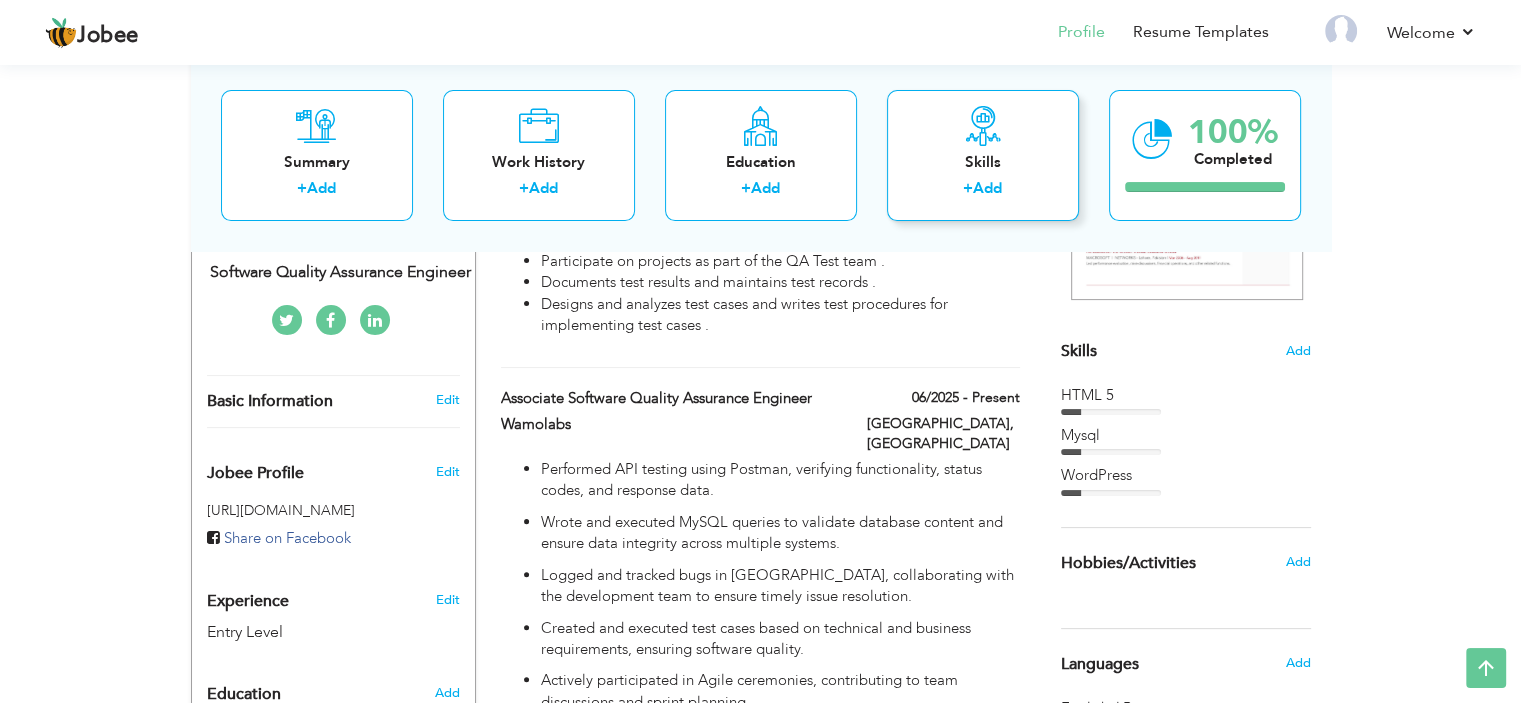 click on "Skills" at bounding box center [983, 162] 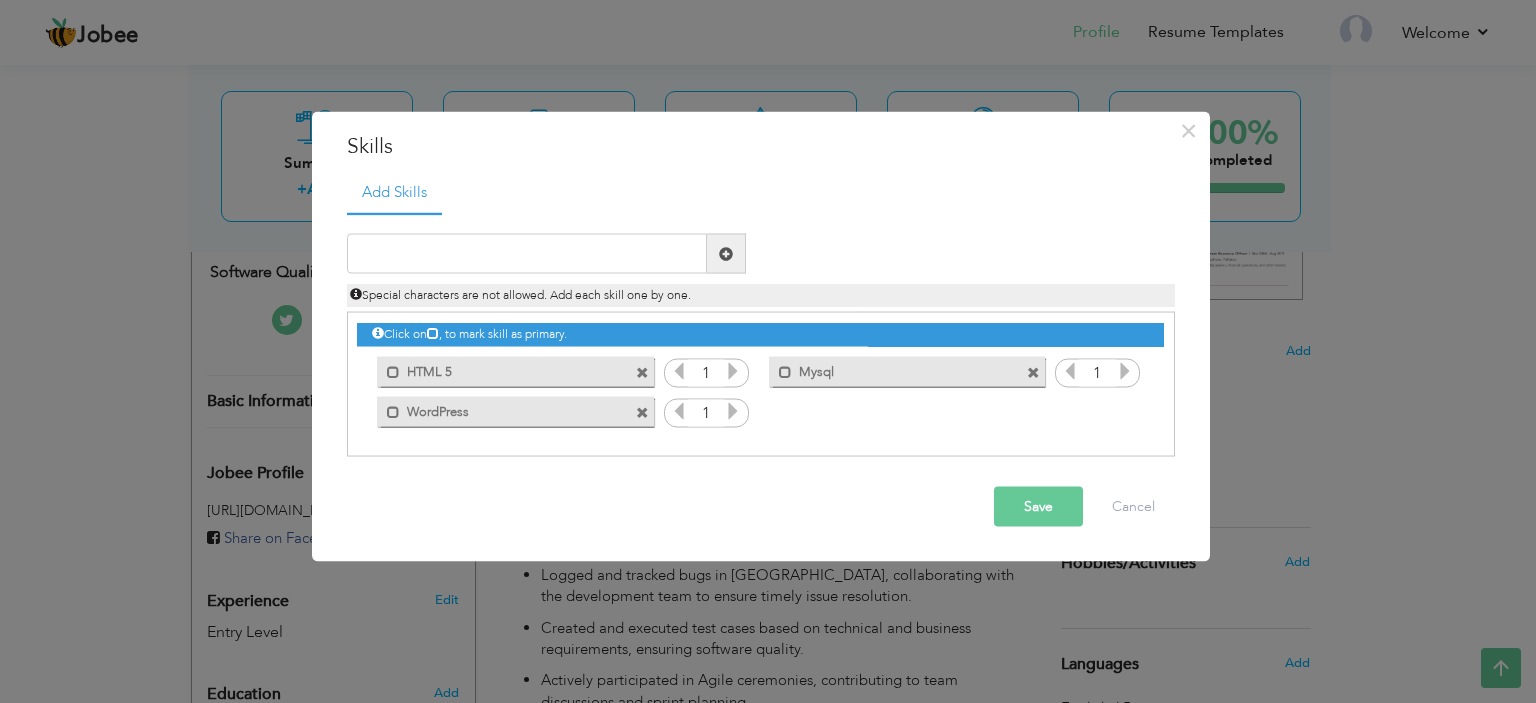 click at bounding box center (642, 372) 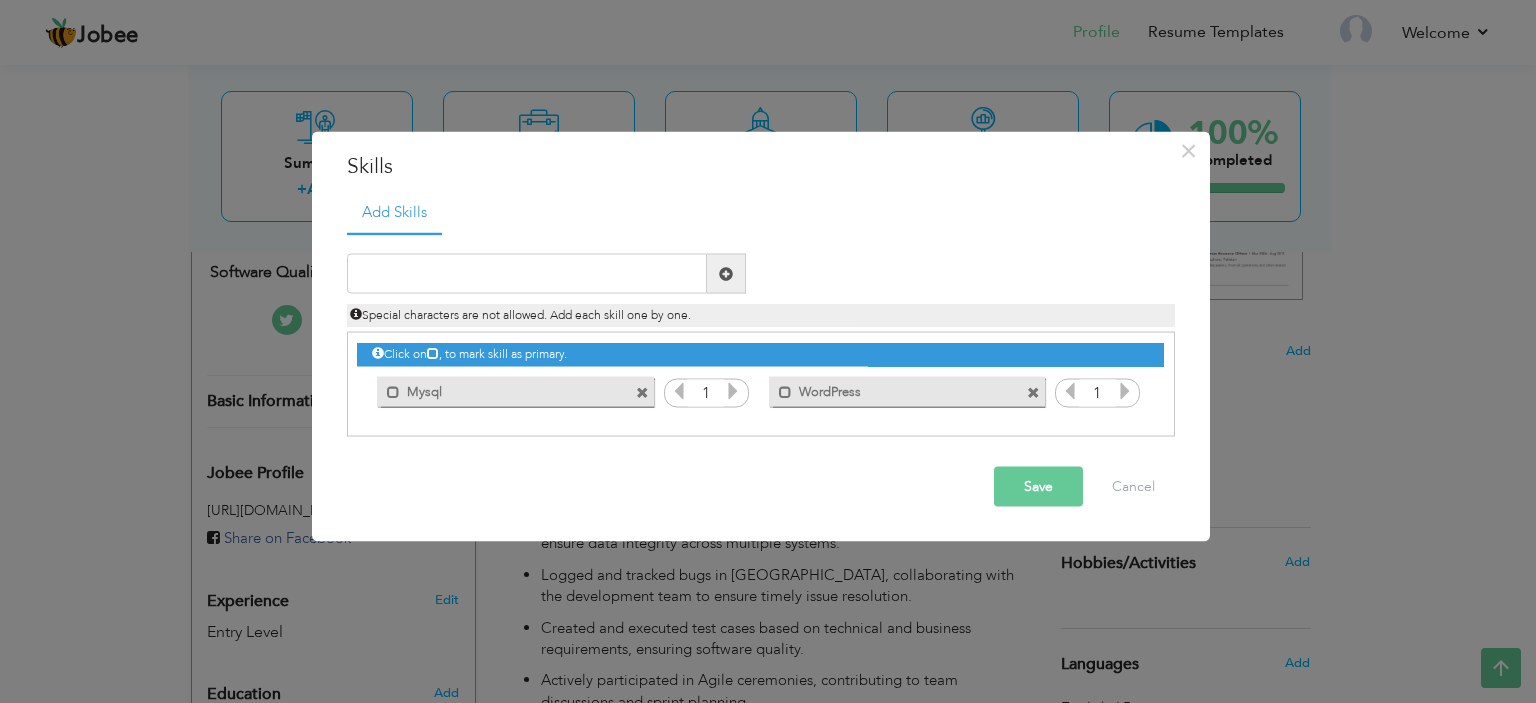 click at bounding box center (642, 392) 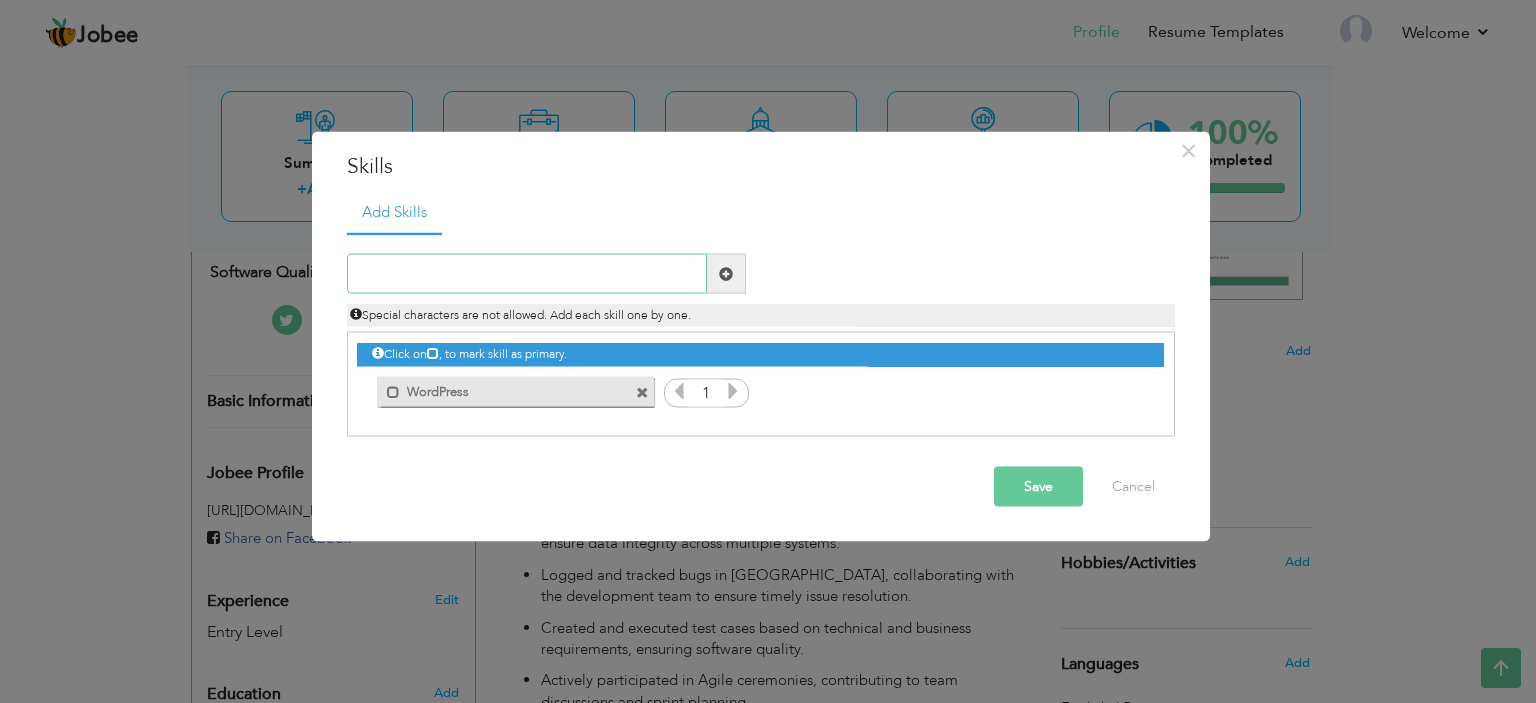 click at bounding box center [527, 274] 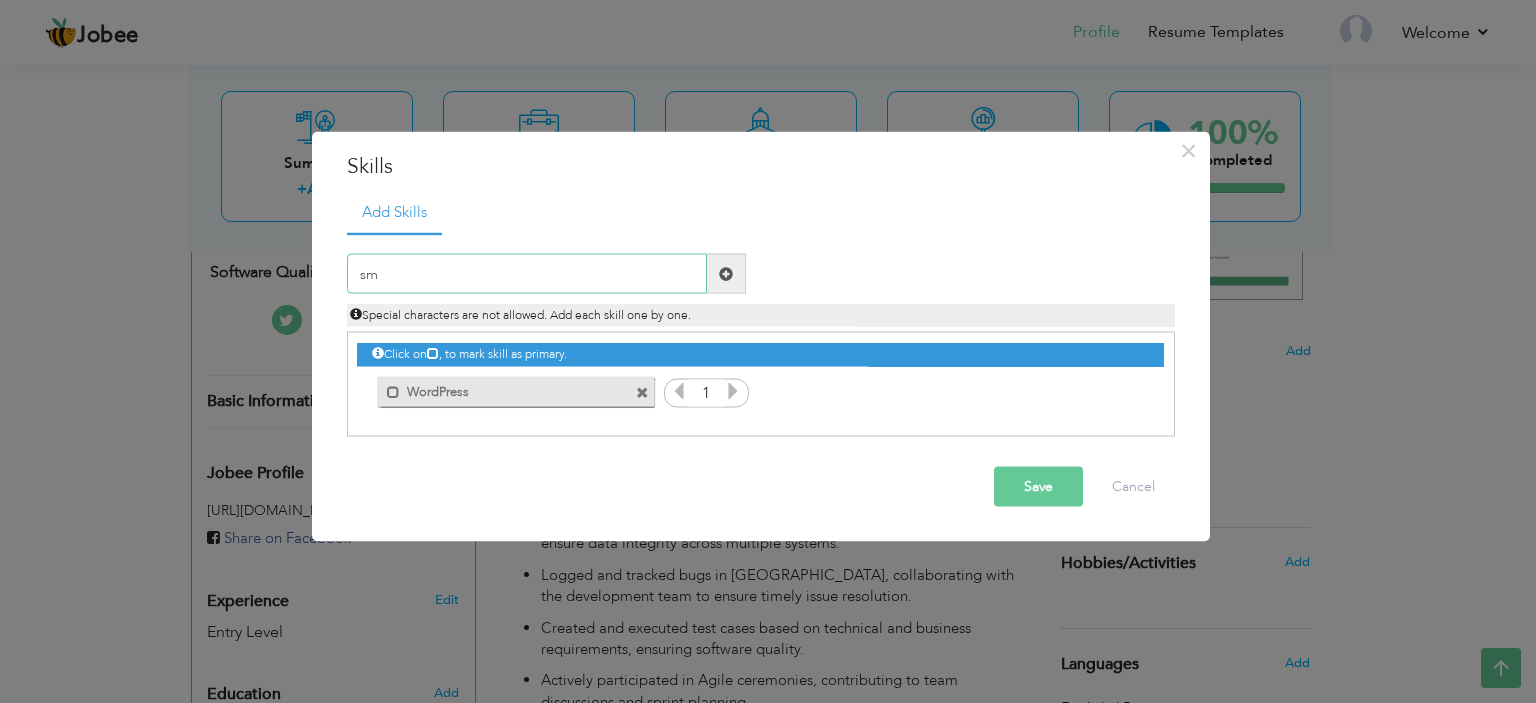 type on "s" 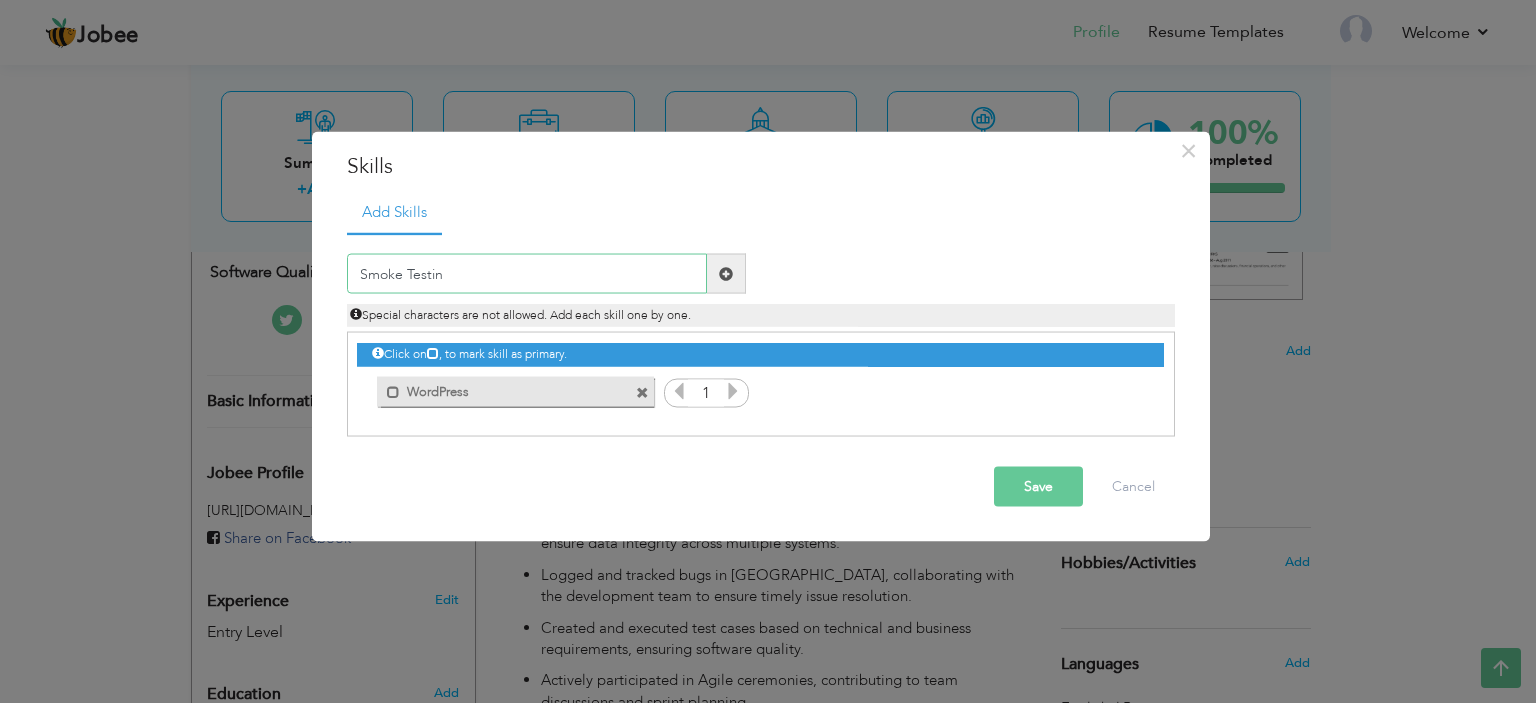 type on "Smoke Testing" 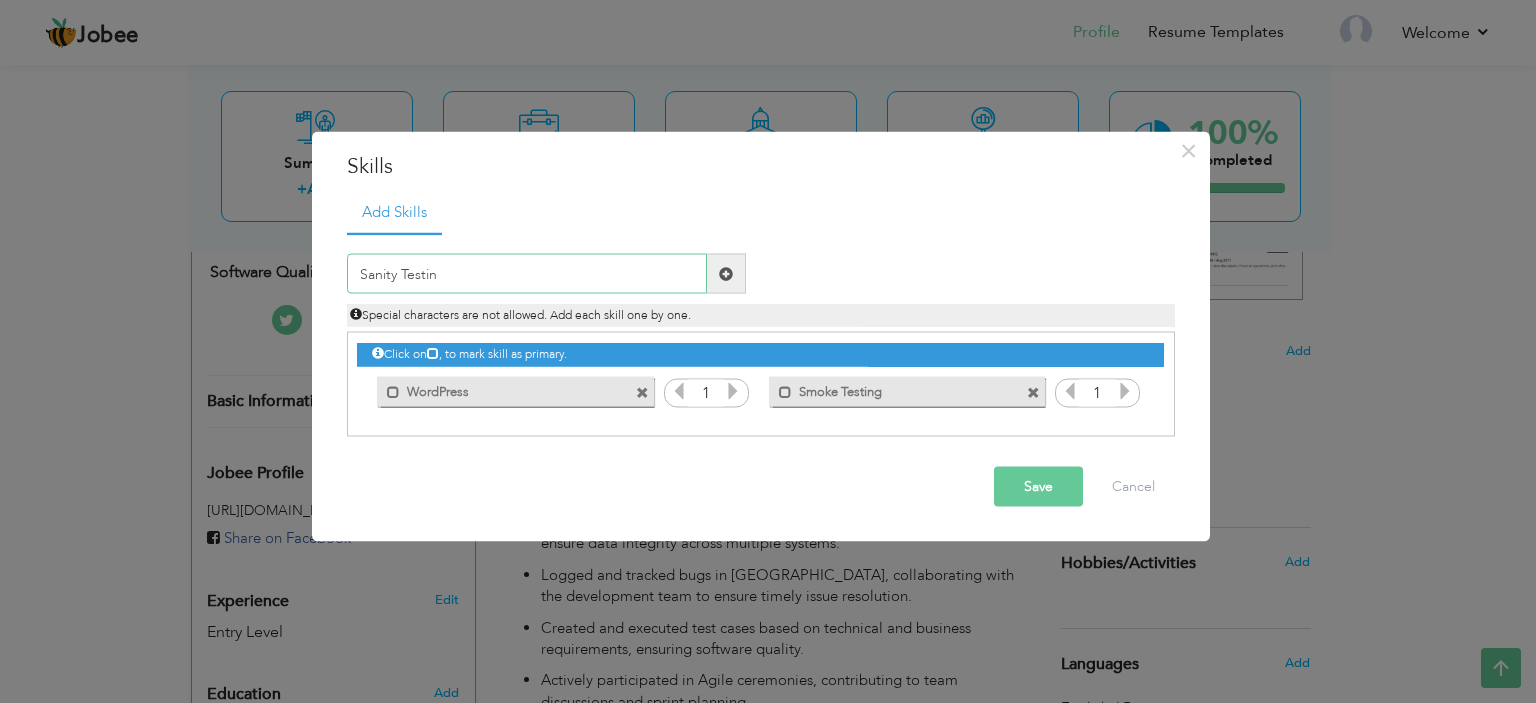 type on "Sanity Testing" 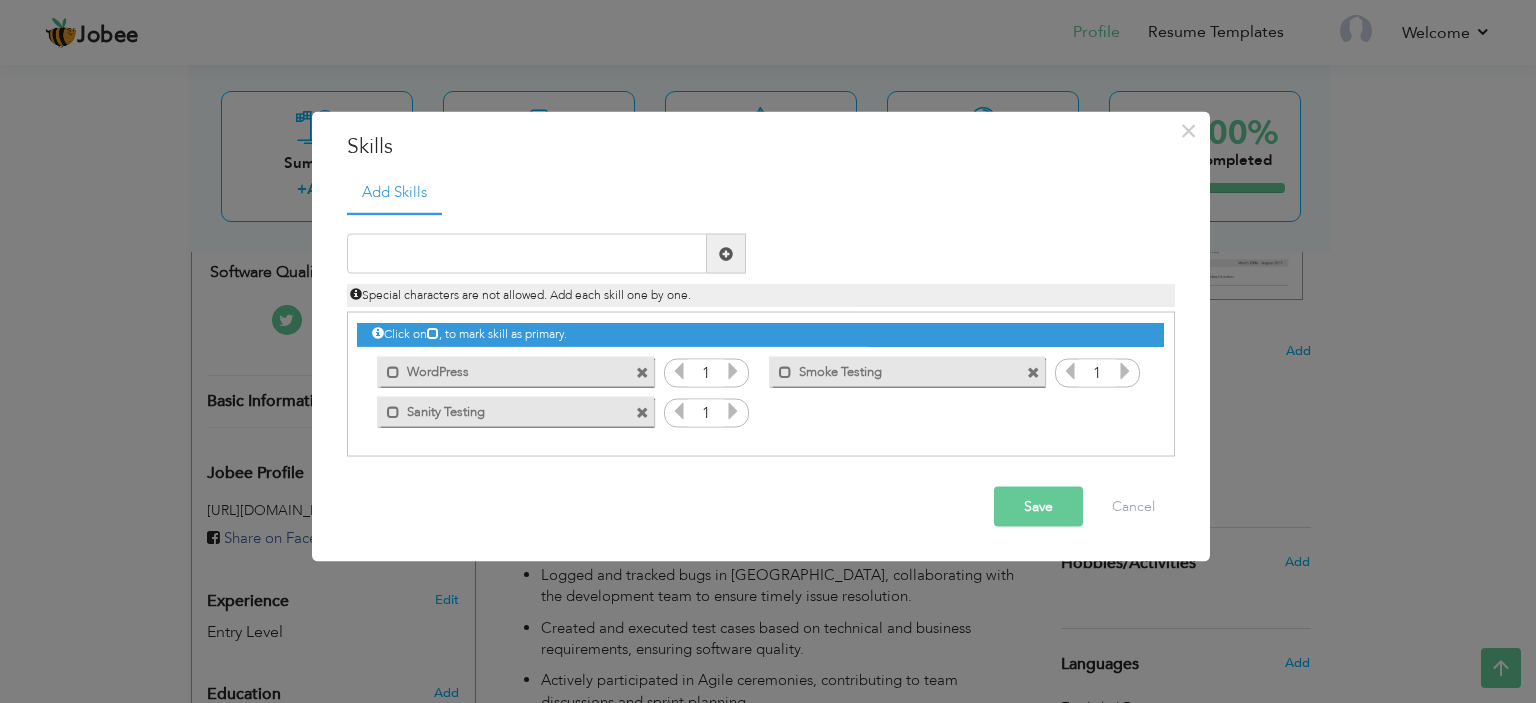 click at bounding box center [642, 372] 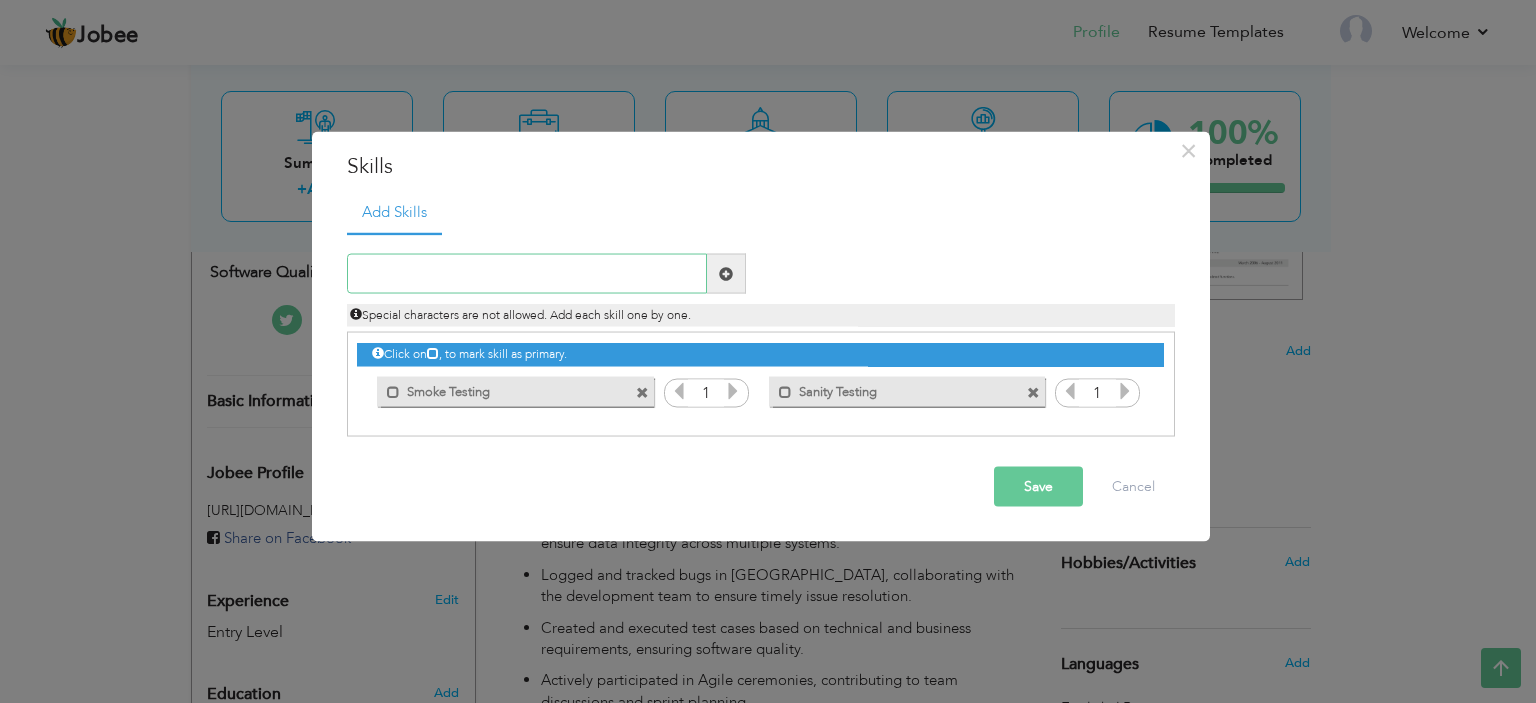 click at bounding box center [527, 274] 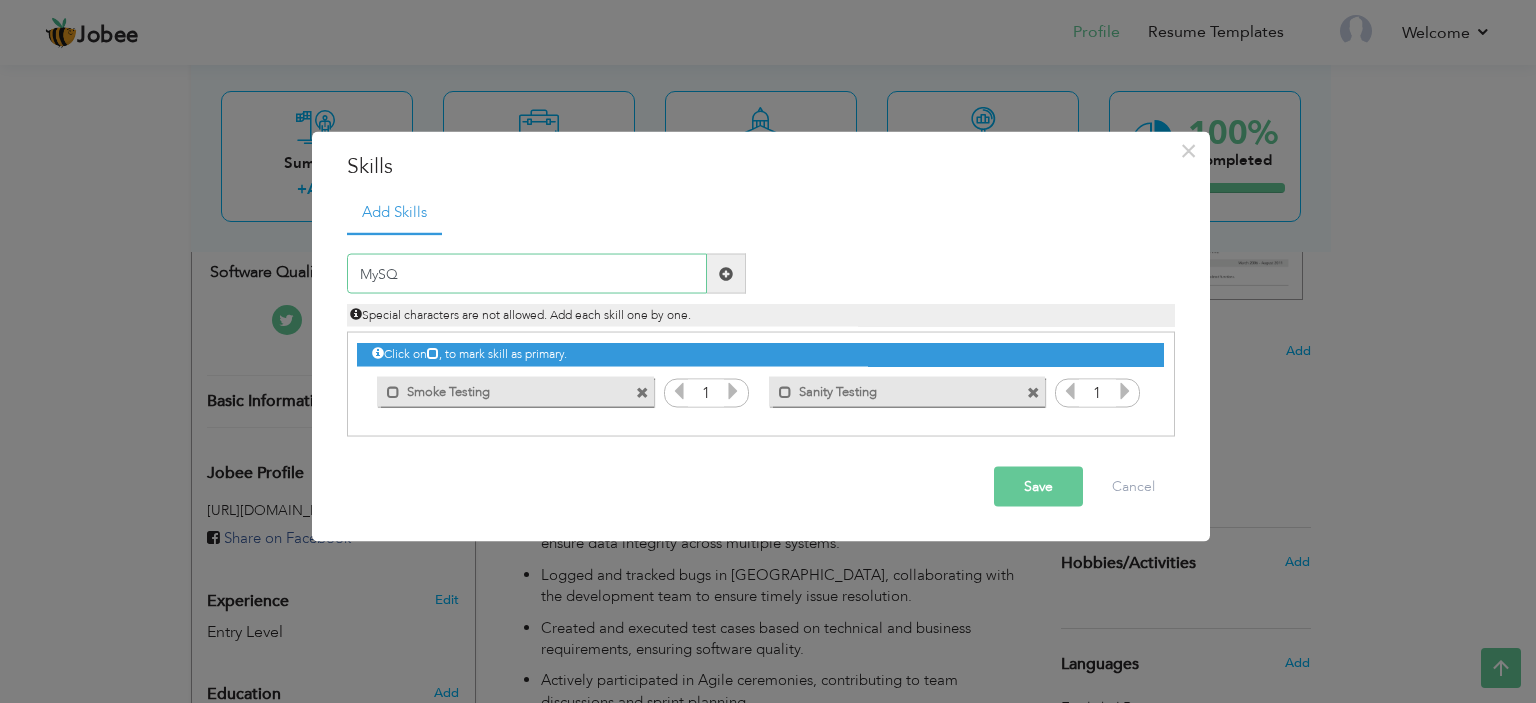 type on "MySQL" 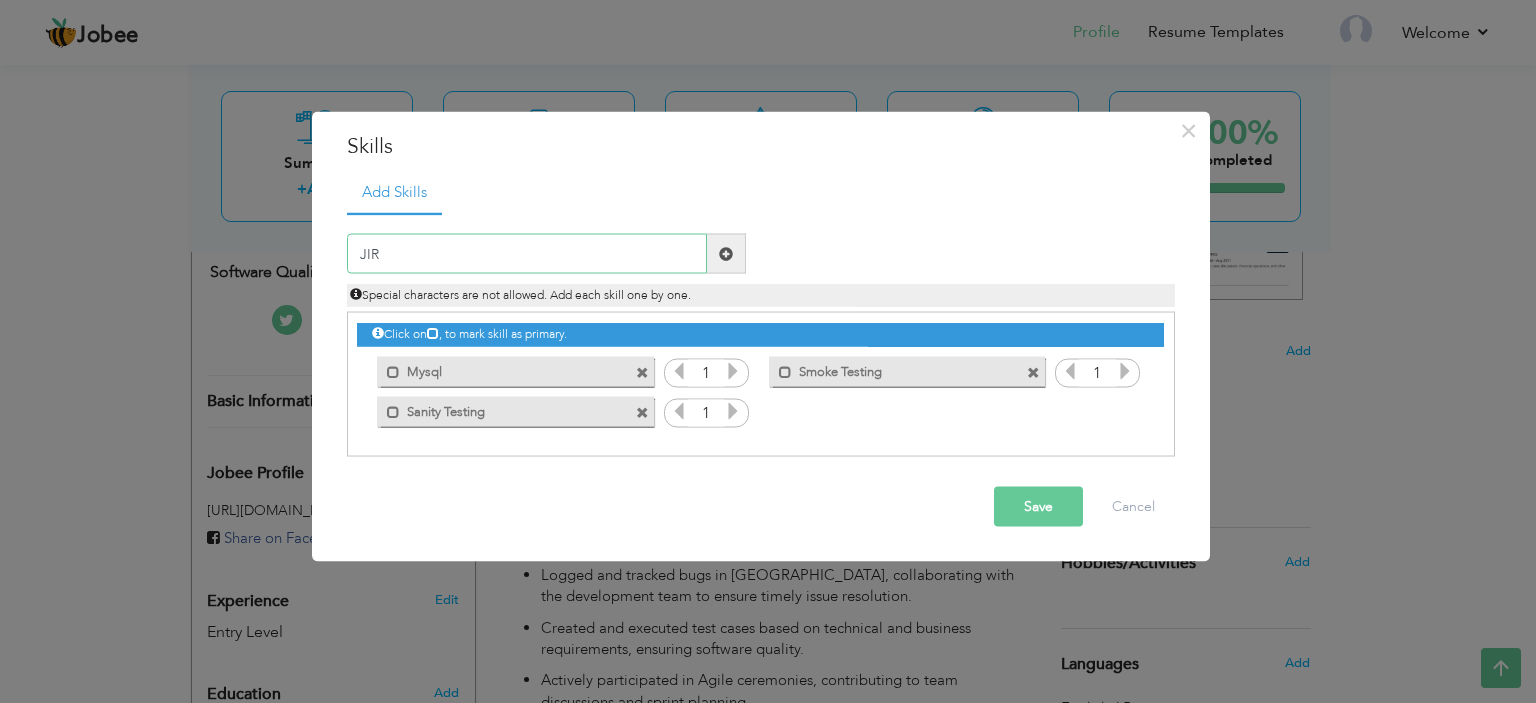 type on "JIRA" 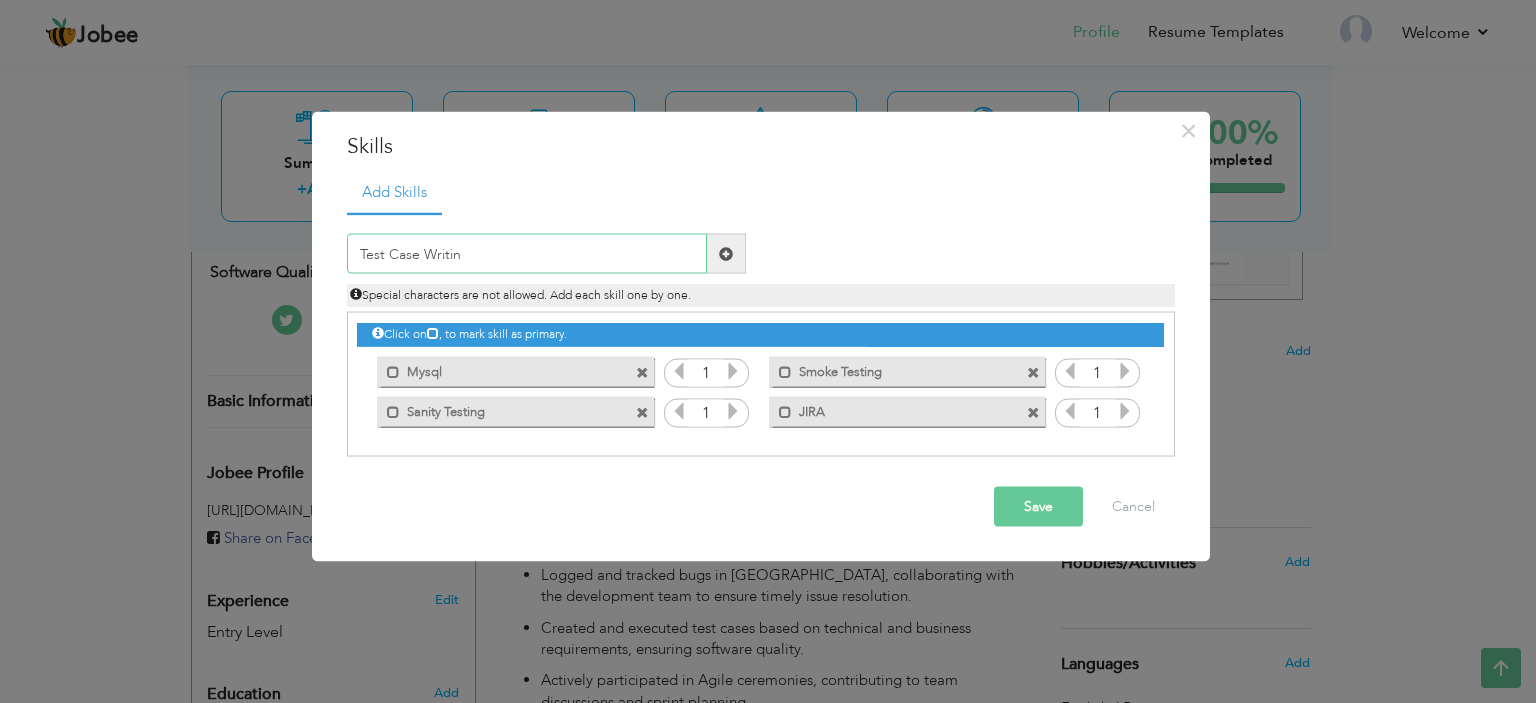 type on "Test Case Writing" 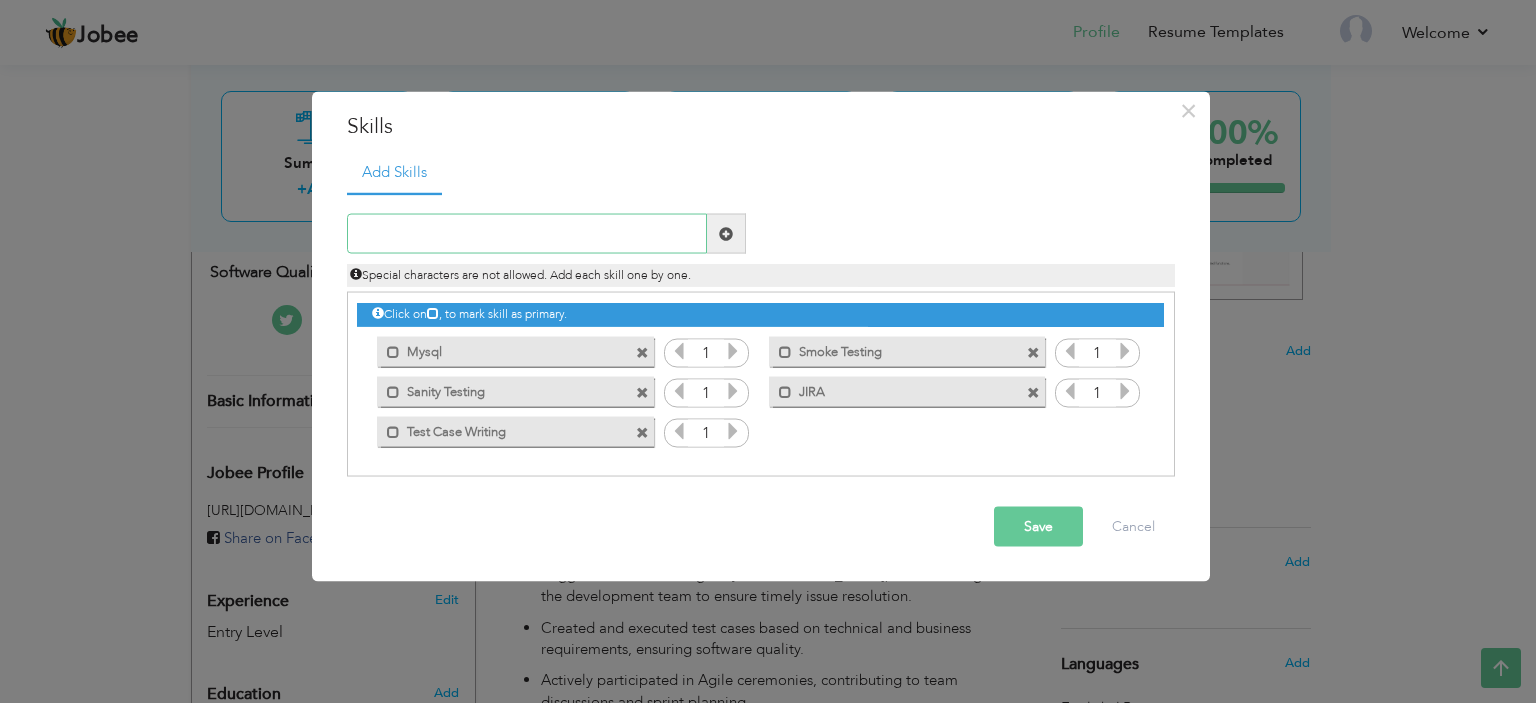 type on "A" 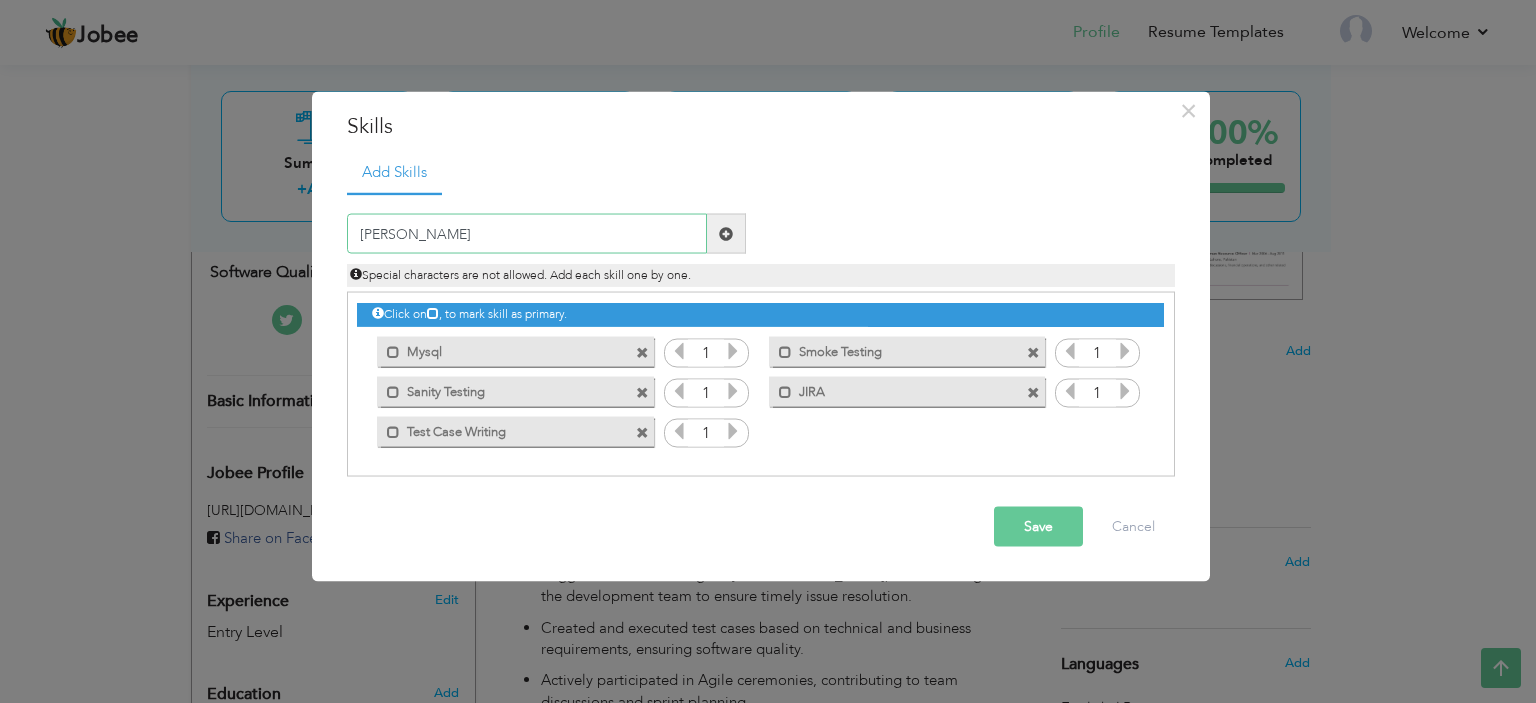 type on "Postman" 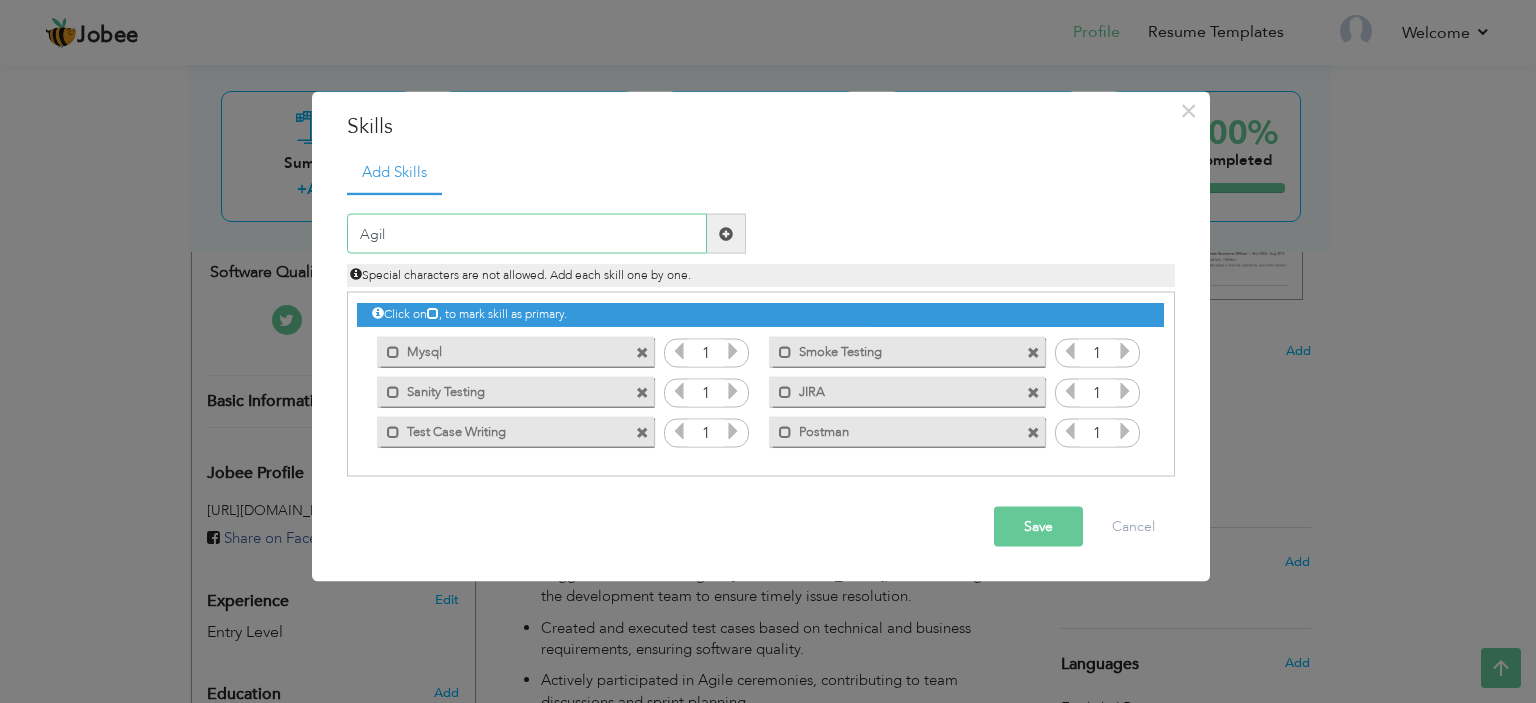 type on "Agile" 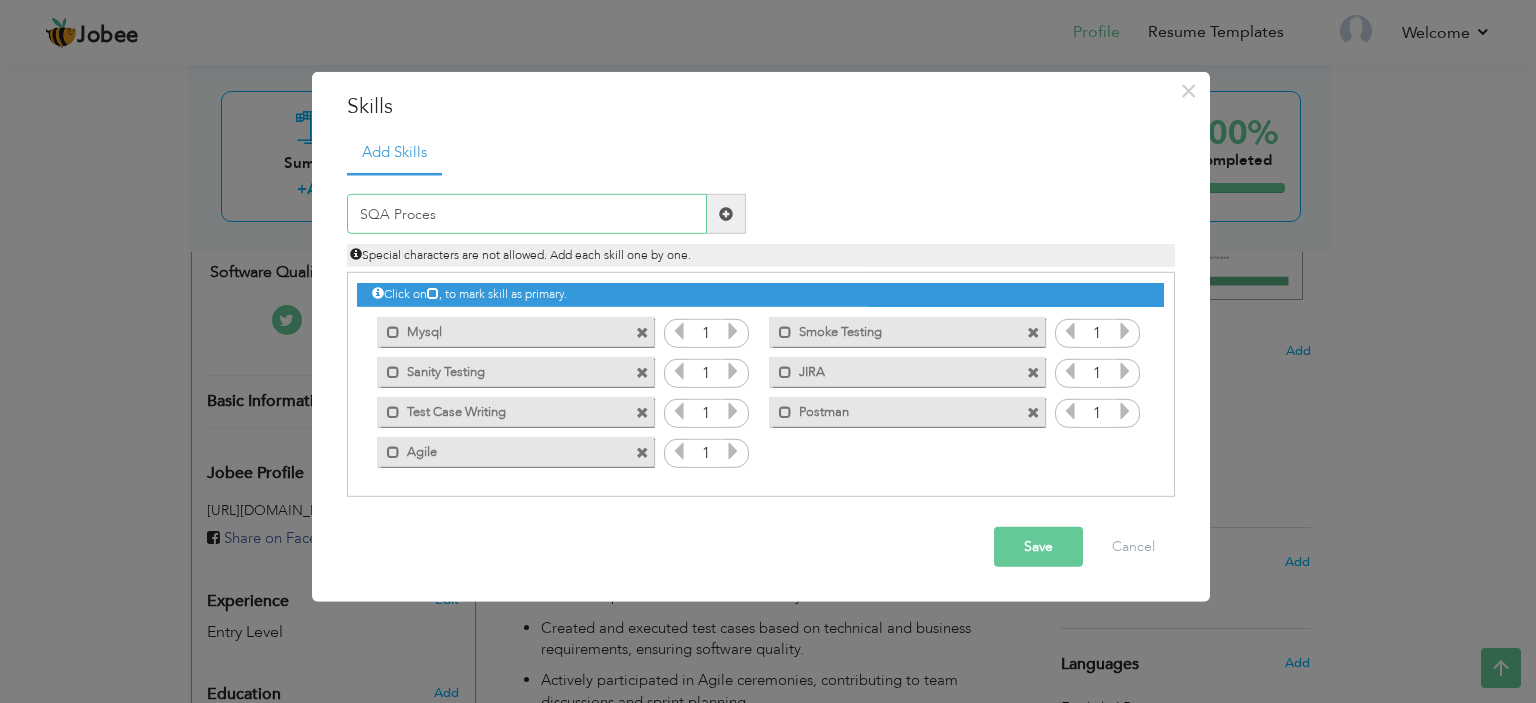 type on "SQA Process" 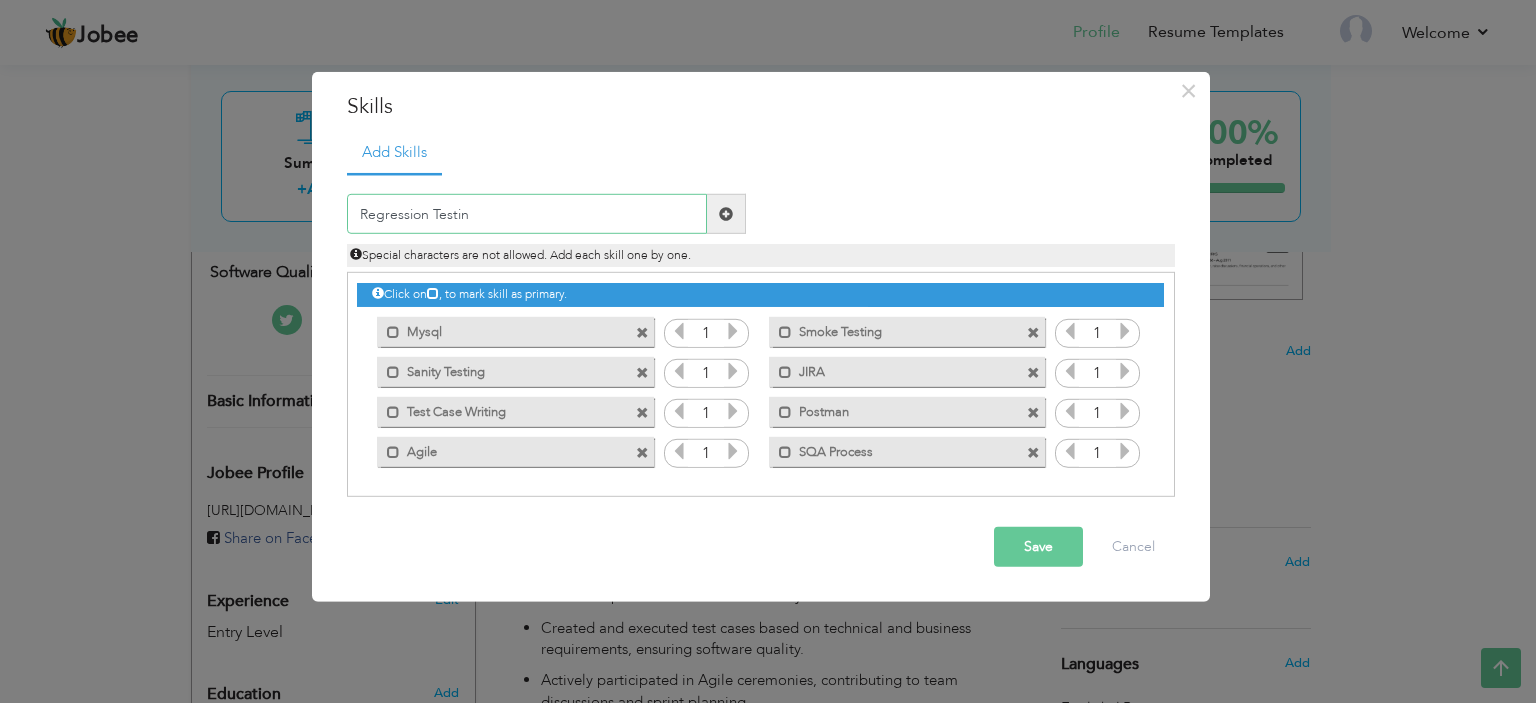 type on "Regression Testing" 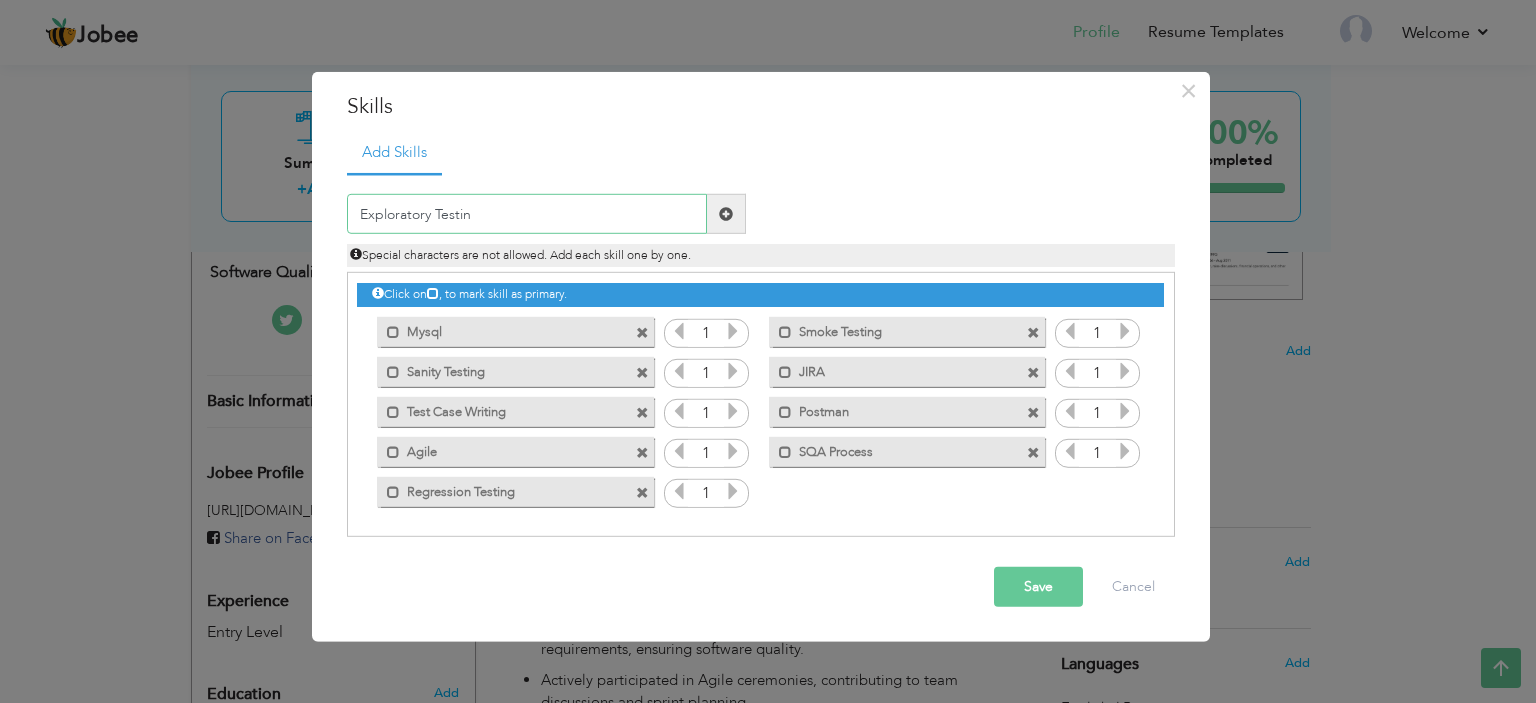 type on "Exploratory Testing" 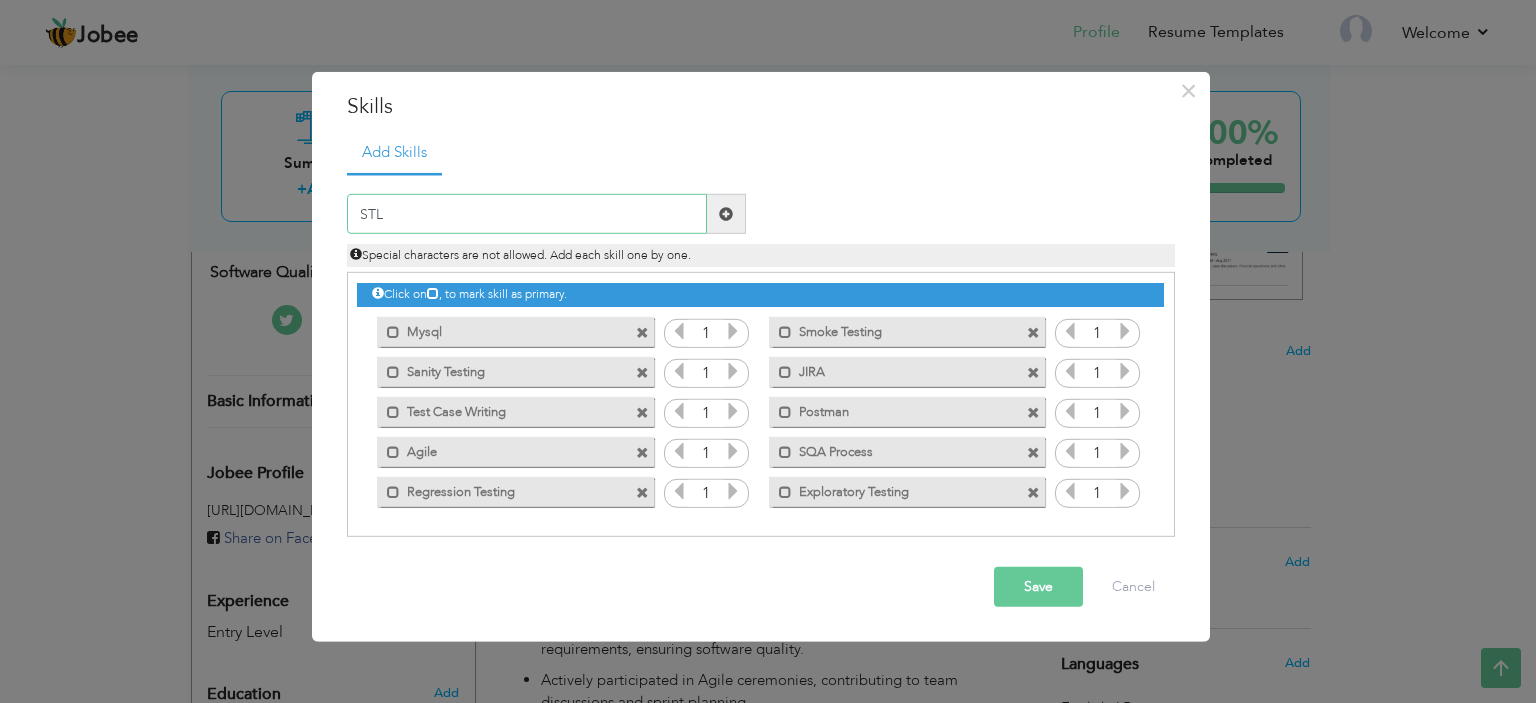 type on "STLC" 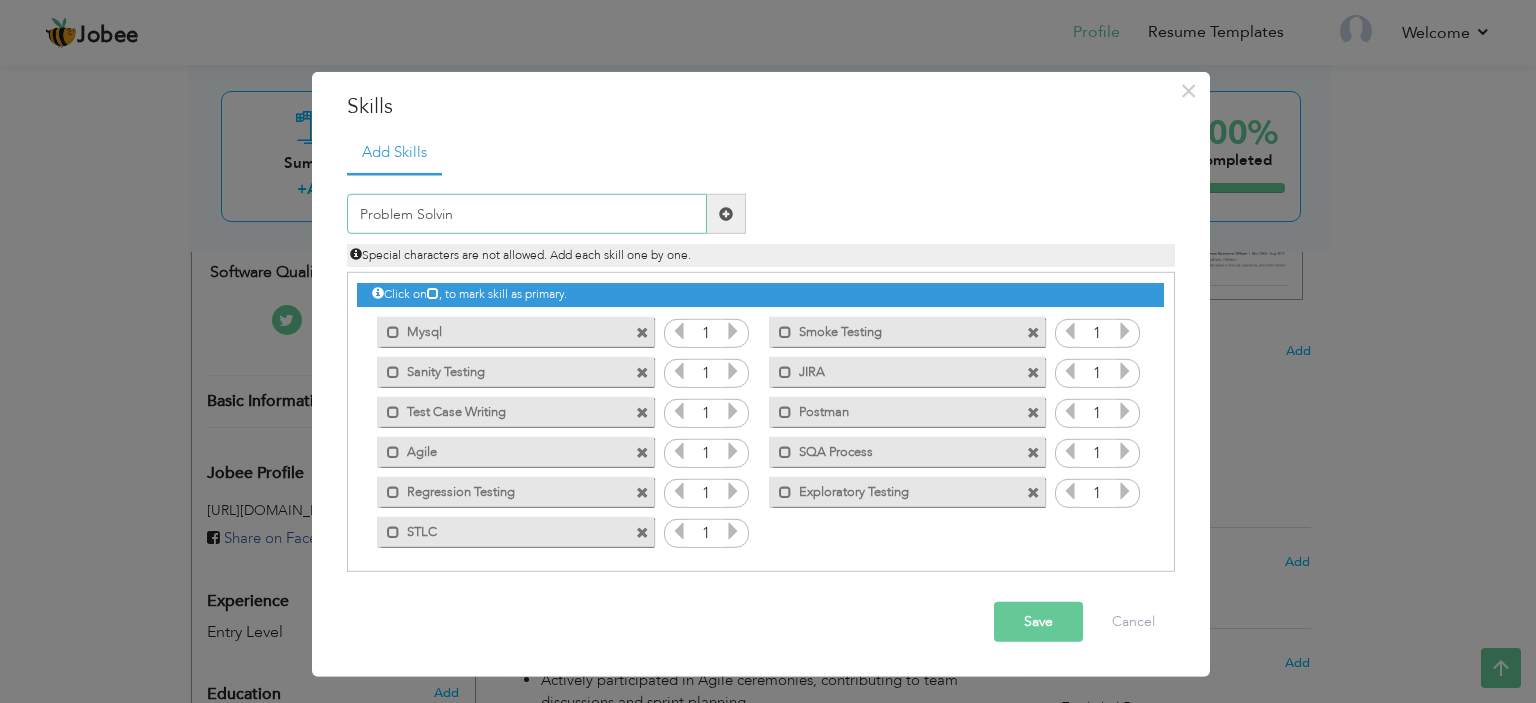 type on "Problem Solving" 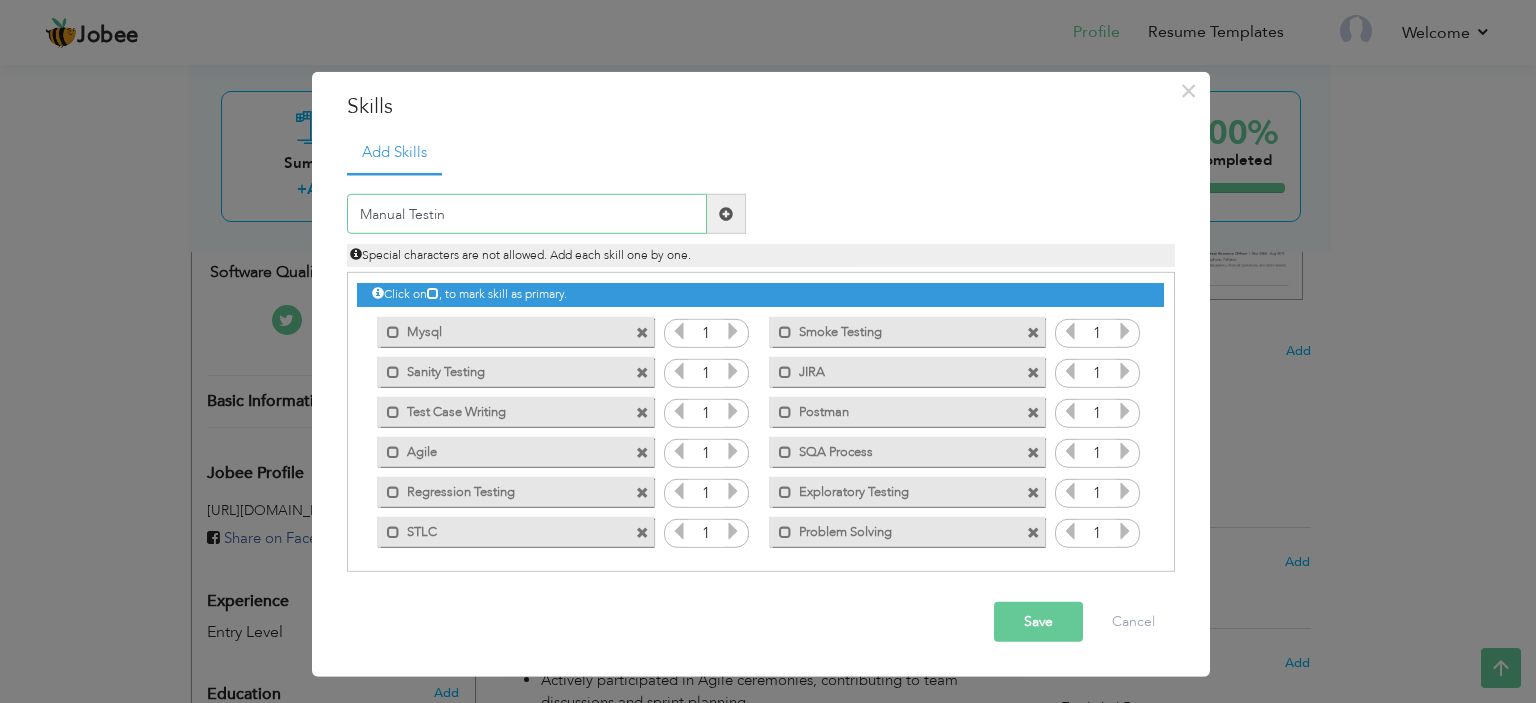 type on "Manual Testing" 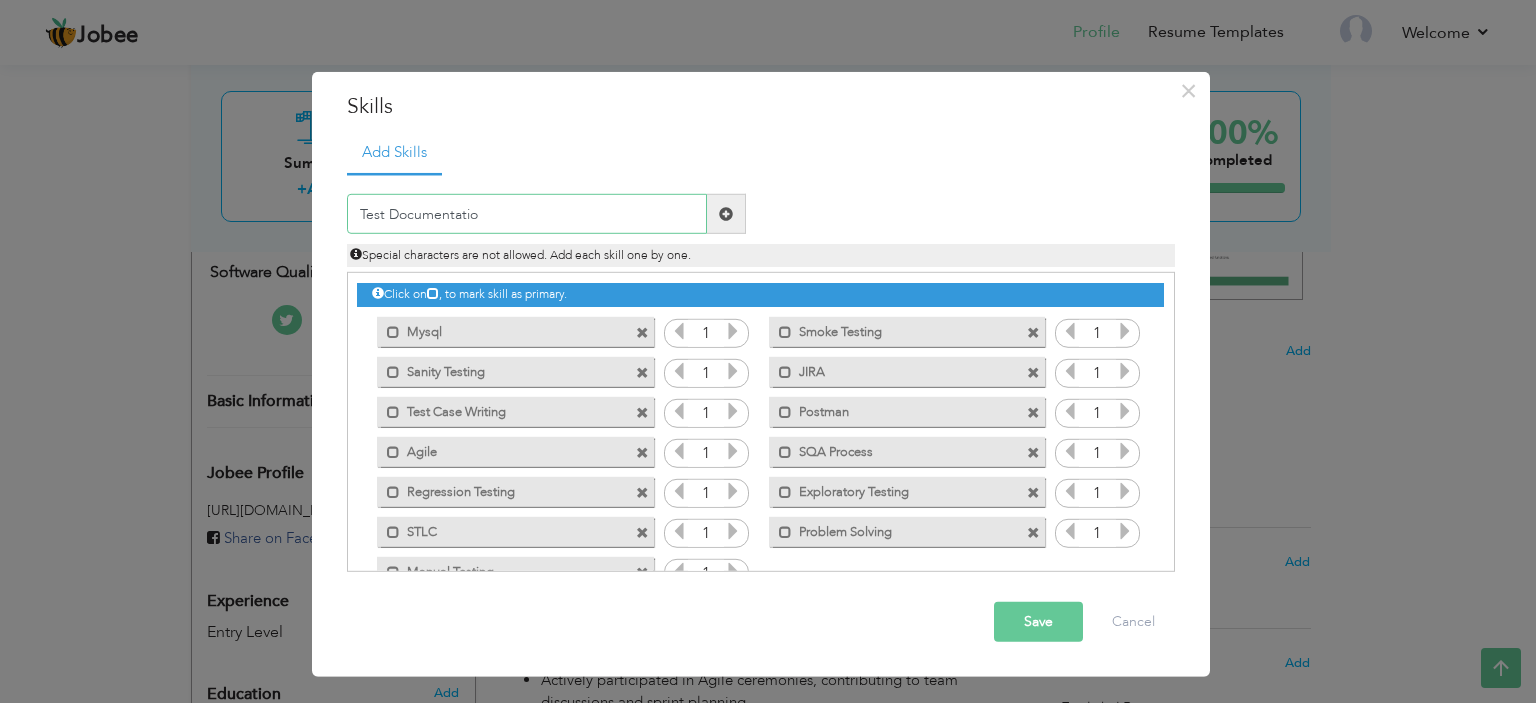 type on "Test Documentation" 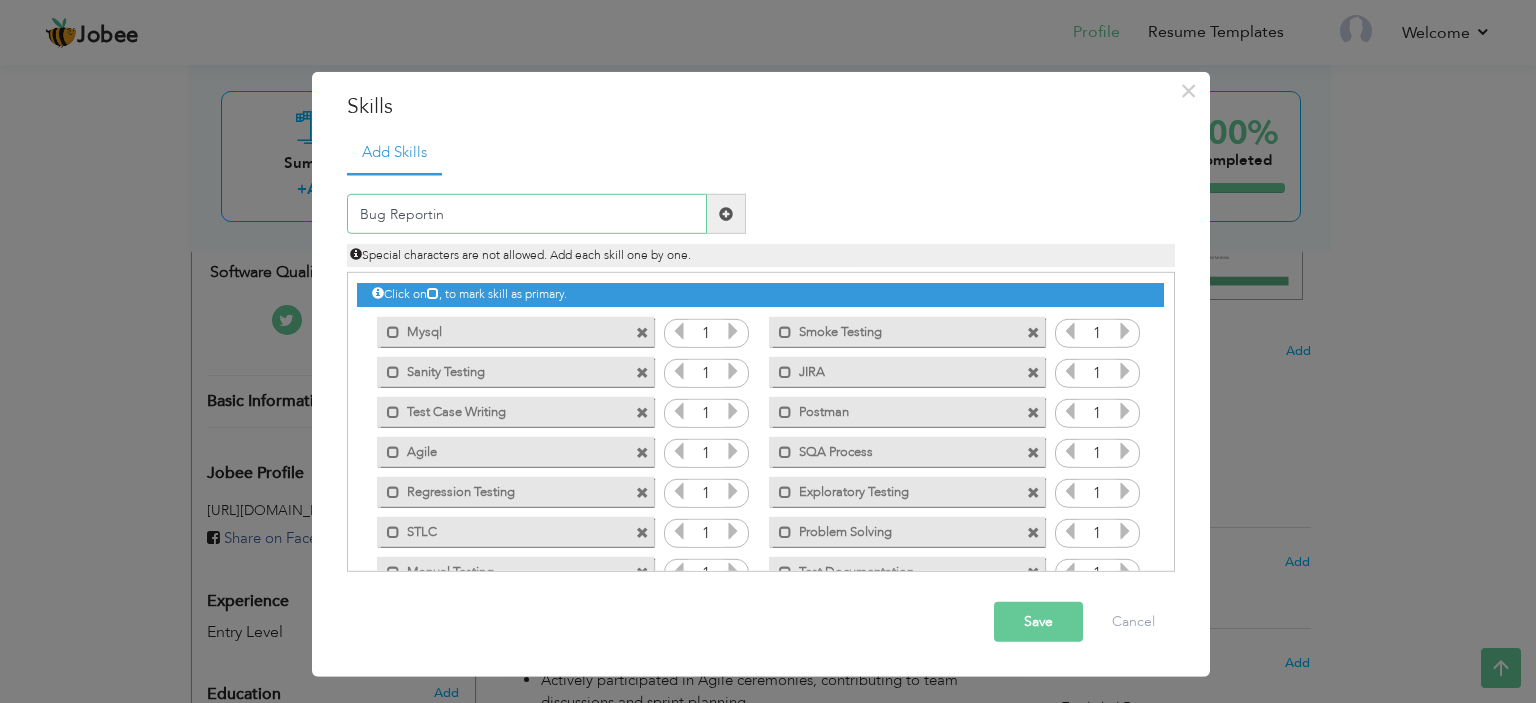 type on "Bug Reporting" 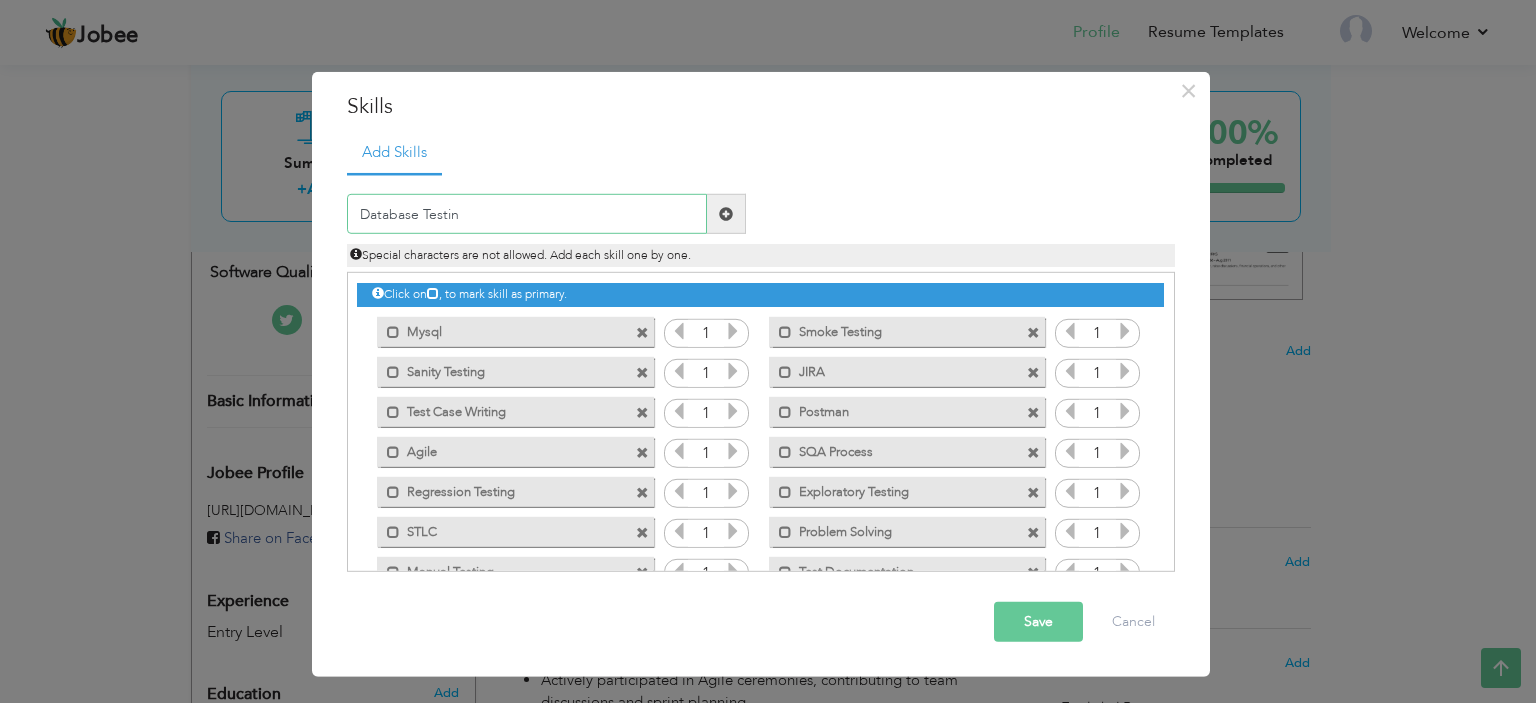 type on "Database Testing" 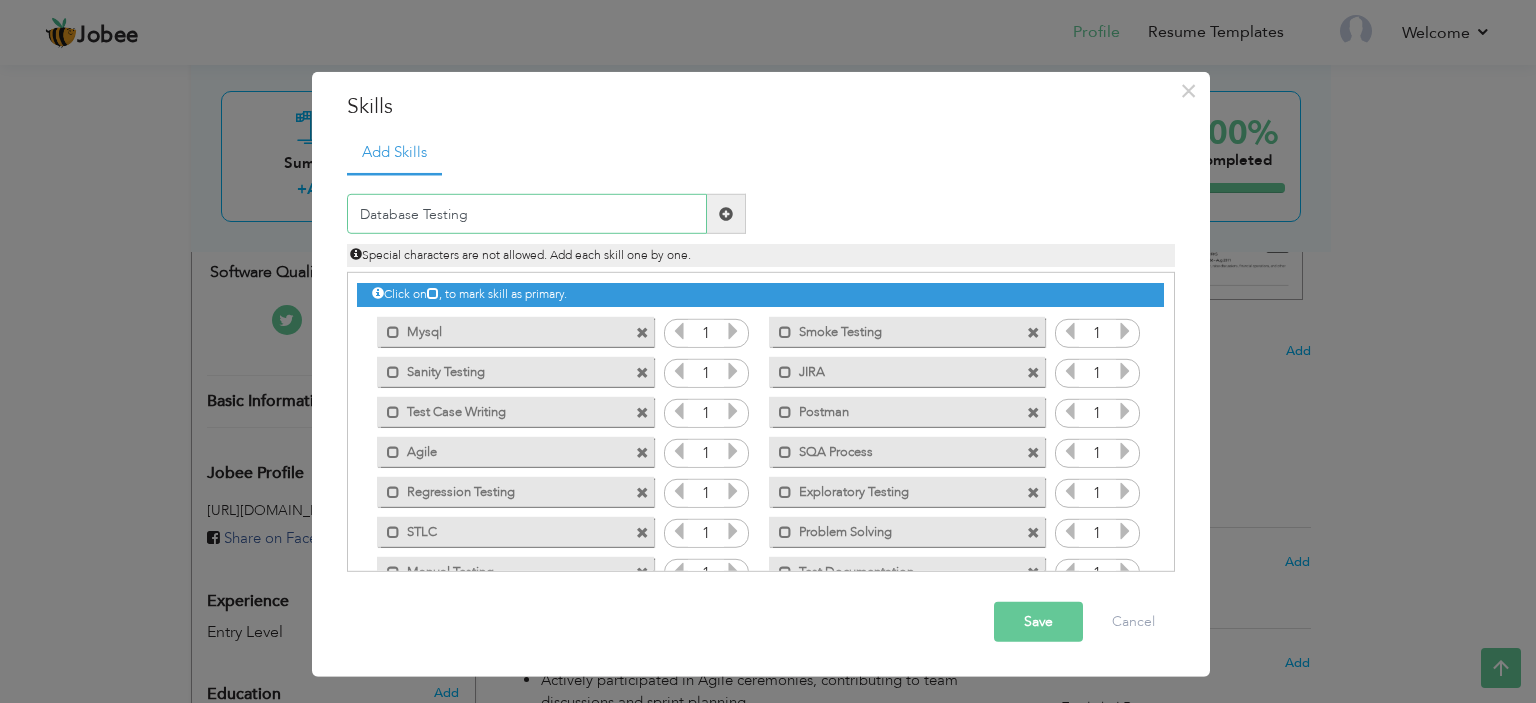 type 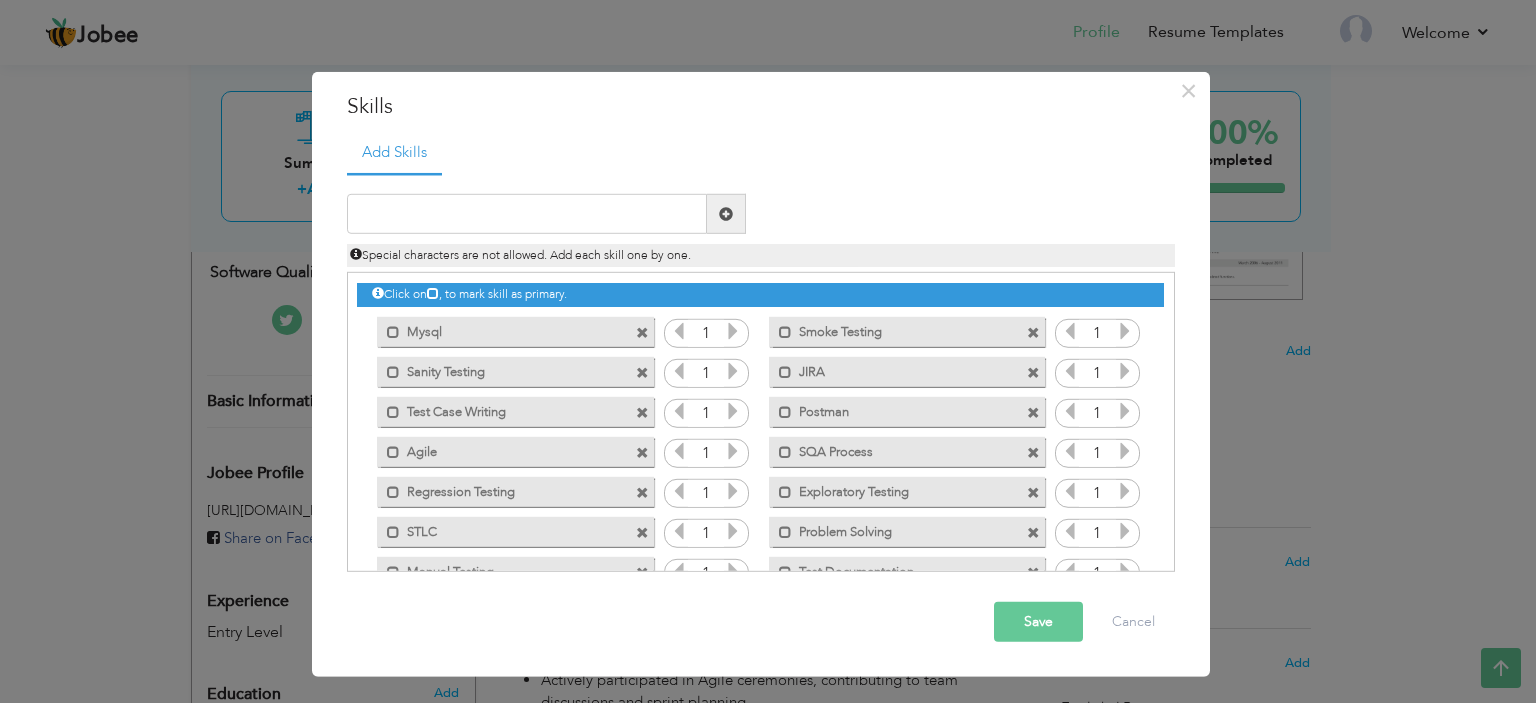 click on "Save" at bounding box center (1038, 622) 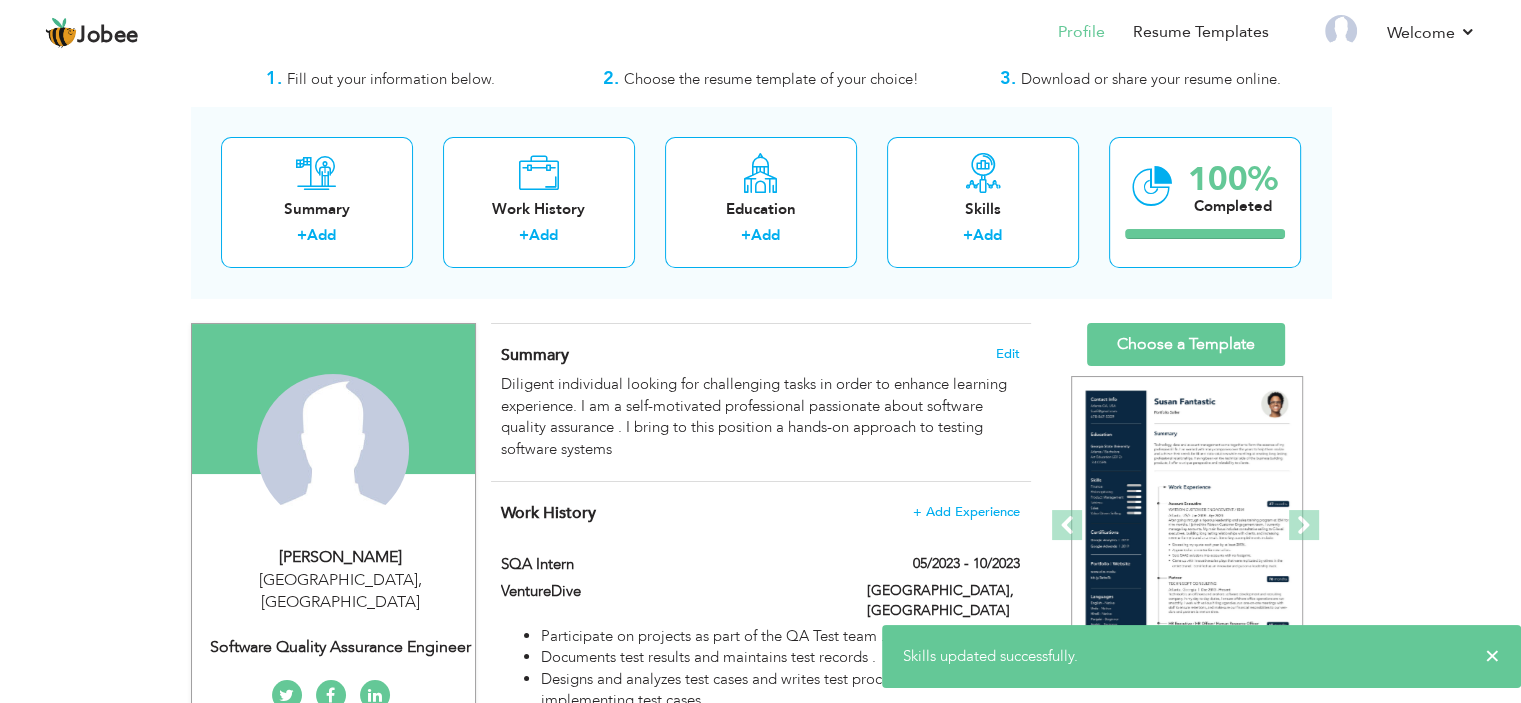 scroll, scrollTop: 0, scrollLeft: 0, axis: both 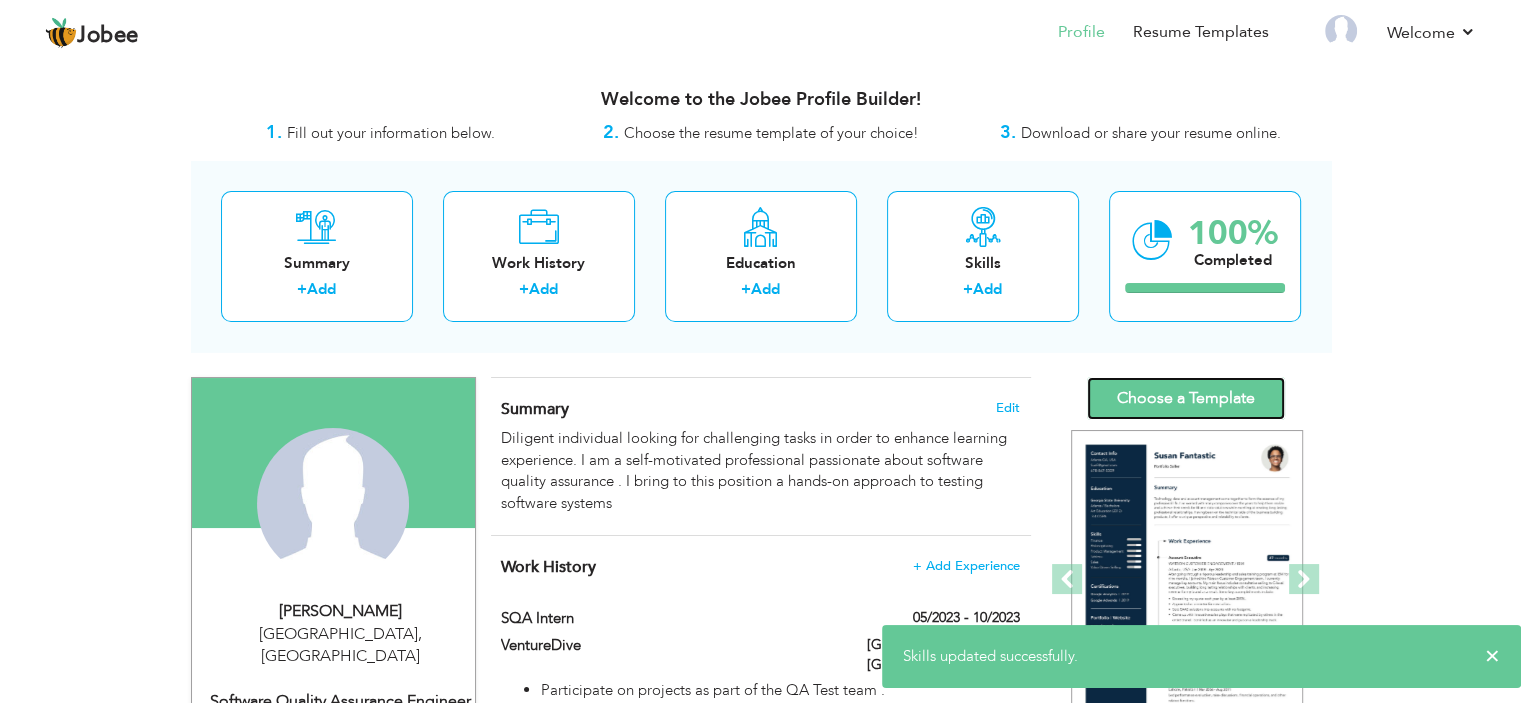 click on "Choose a Template" at bounding box center [1186, 398] 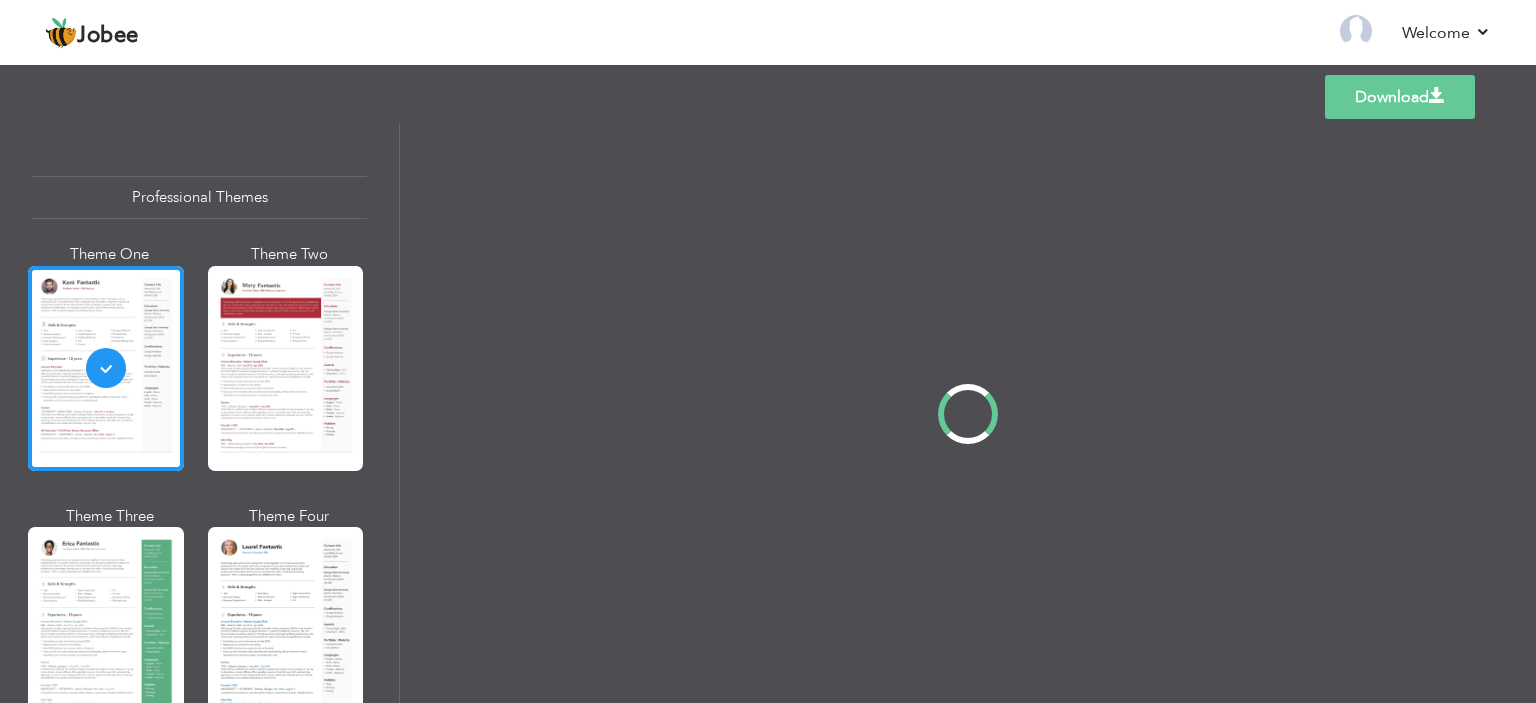 scroll, scrollTop: 0, scrollLeft: 0, axis: both 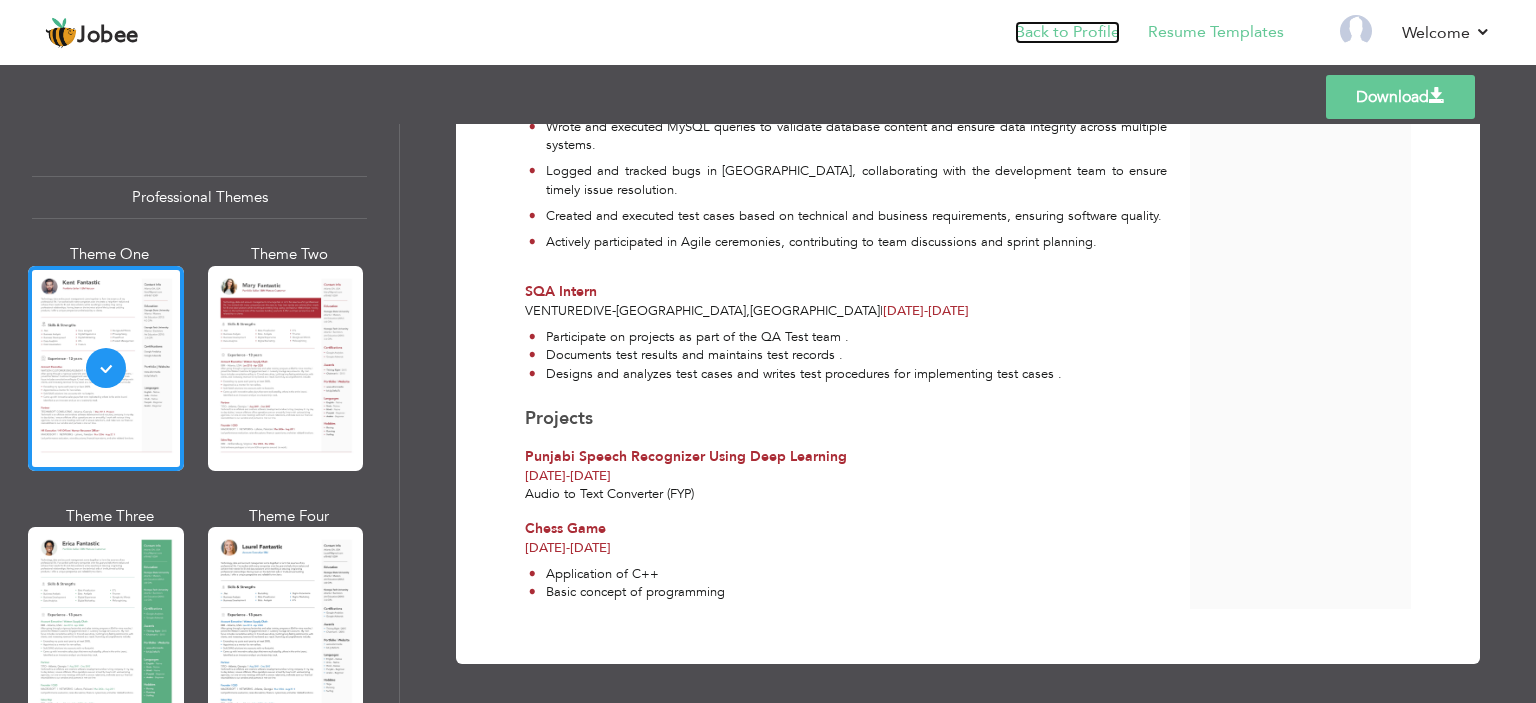 click on "Back to Profile" at bounding box center (1067, 32) 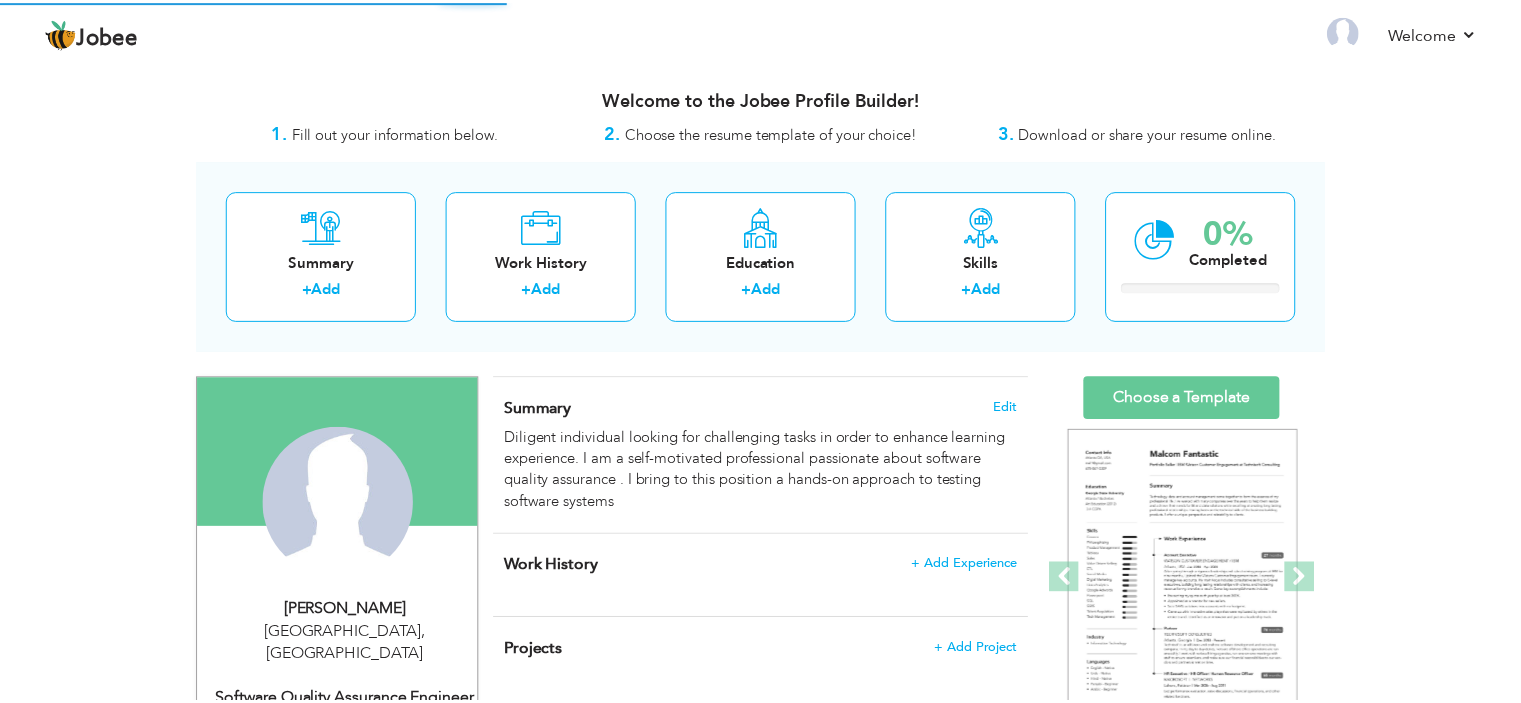 scroll, scrollTop: 0, scrollLeft: 0, axis: both 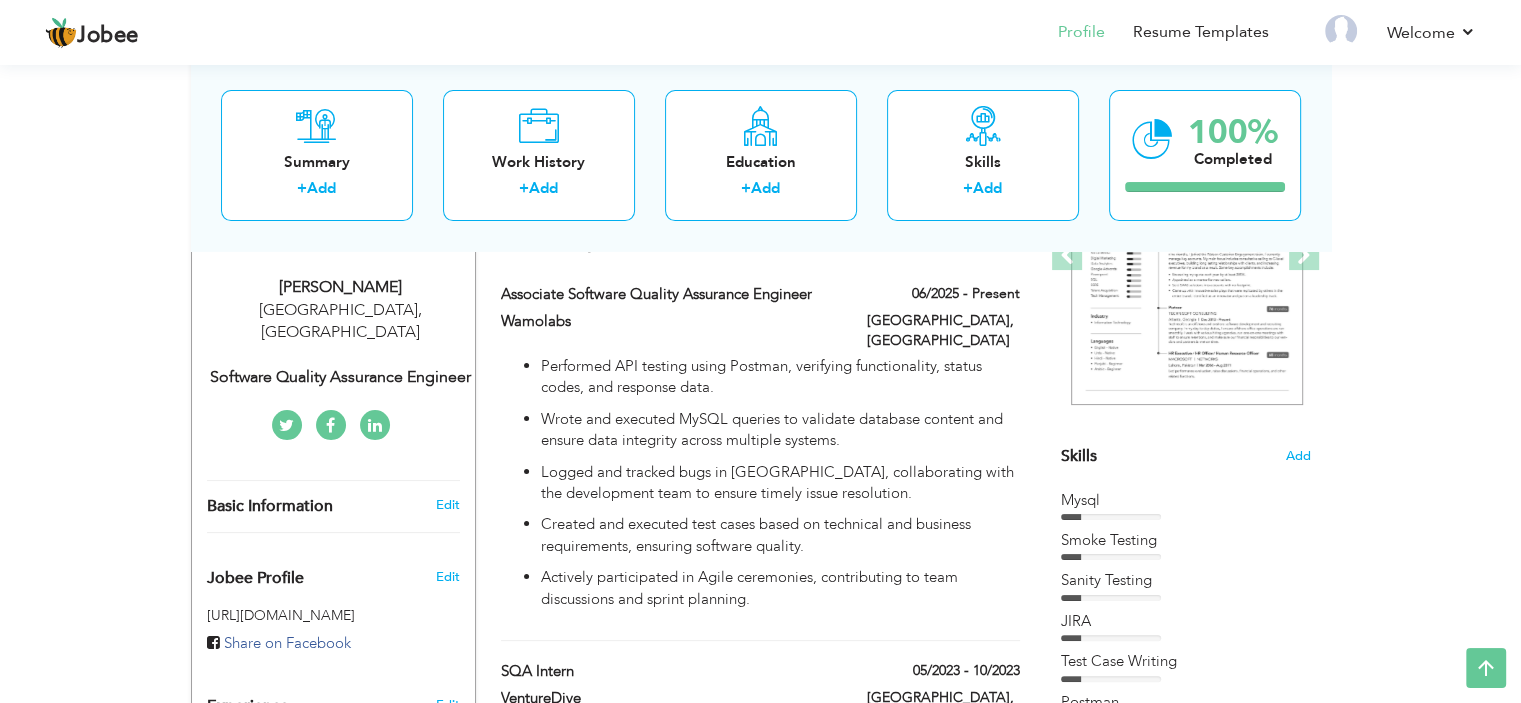click on "Software Quality Assurance Engineer" at bounding box center (341, 377) 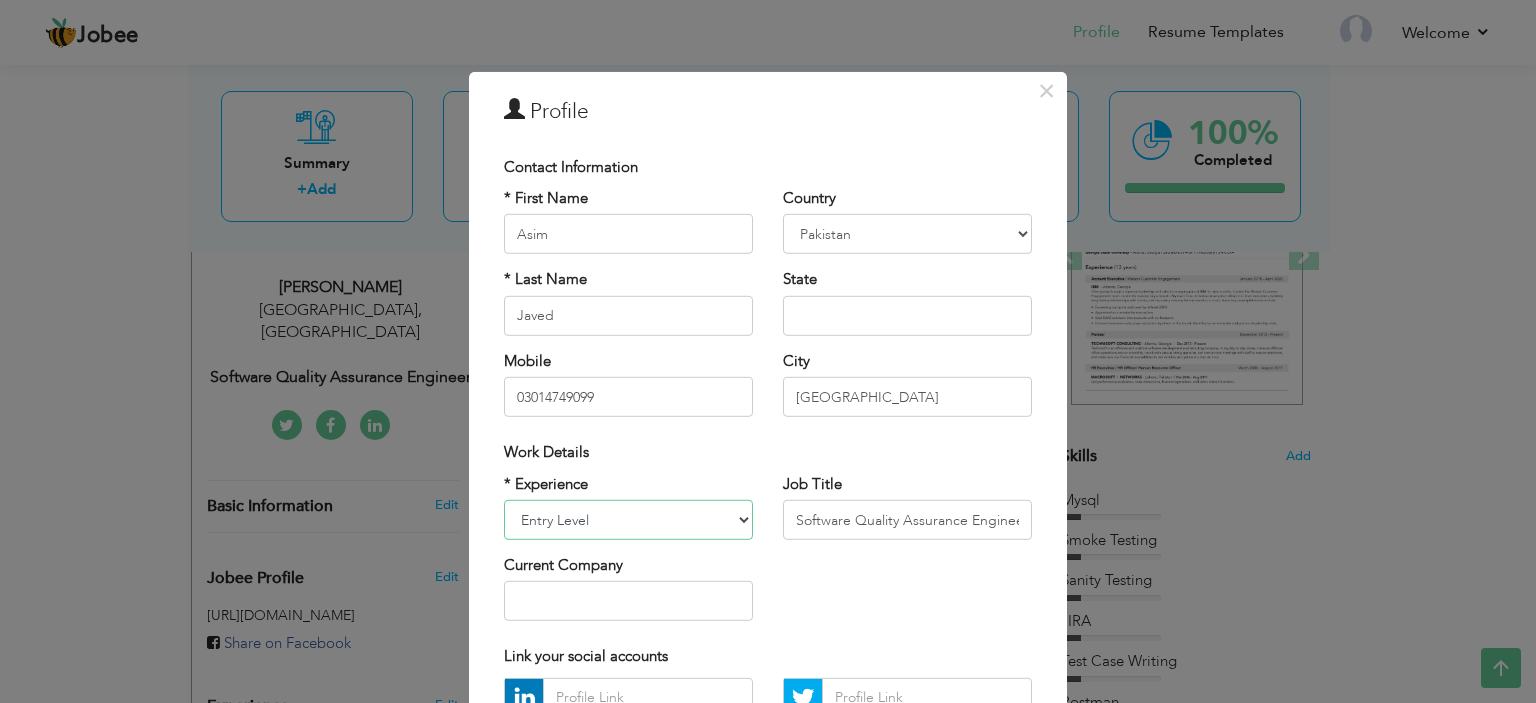 click on "Entry Level Less than 1 Year 1 Year 2 Years 3 Years 4 Years 5 Years 6 Years 7 Years 8 Years 9 Years 10 Years 11 Years 12 Years 13 Years 14 Years 15 Years 16 Years 17 Years 18 Years 19 Years 20 Years 21 Years 22 Years 23 Years 24 Years 25 Years 26 Years 27 Years 28 Years 29 Years 30 Years 31 Years 32 Years 33 Years 34 Years 35 Years More than 35 Years" at bounding box center [628, 520] 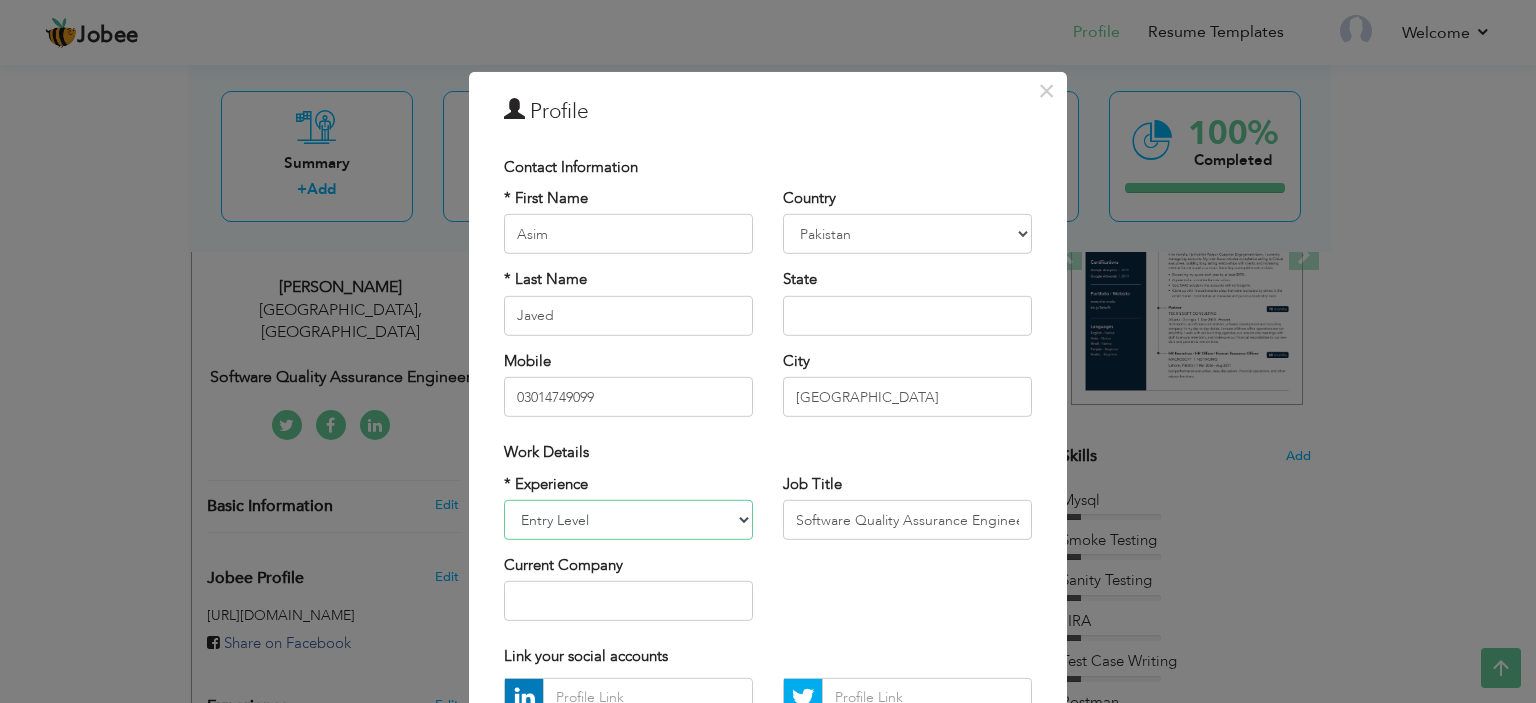 select on "number:2" 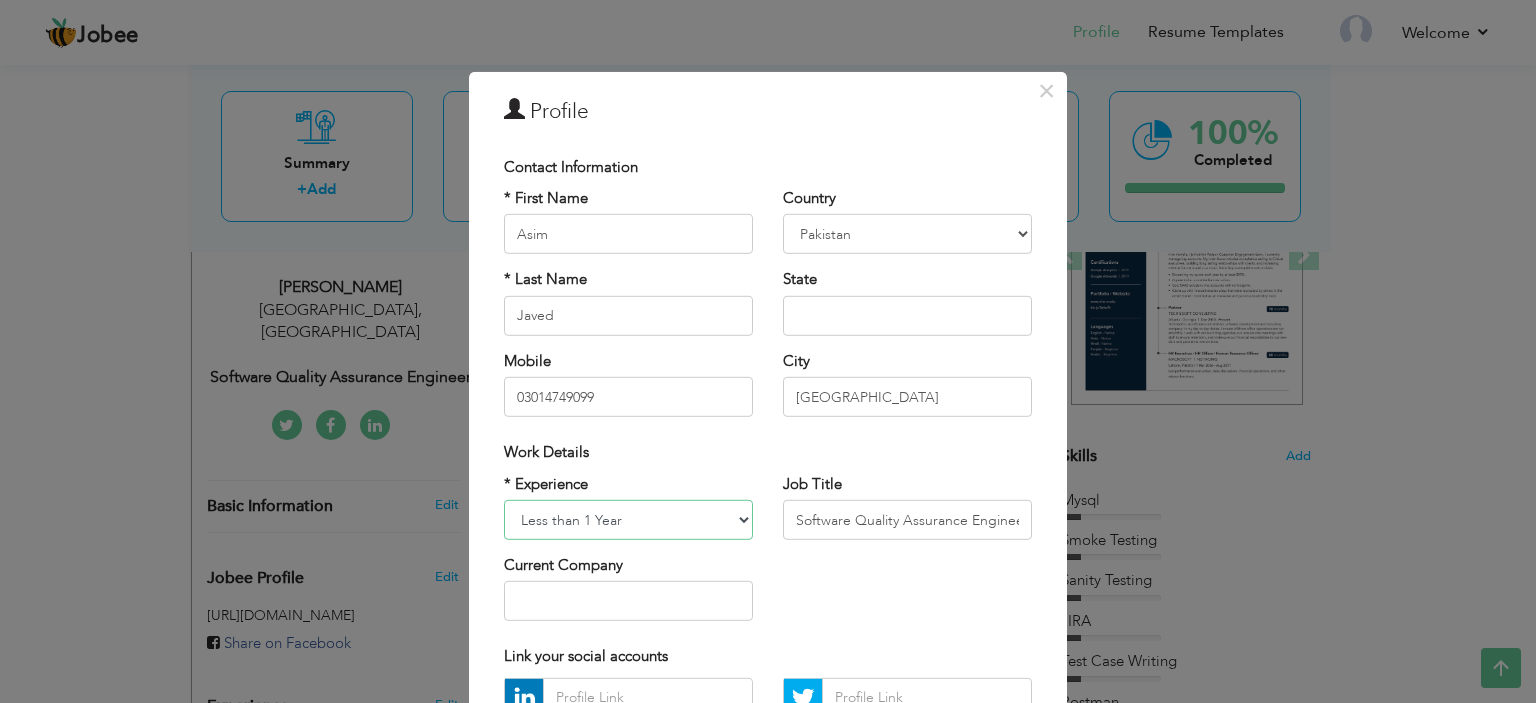 click on "Entry Level Less than 1 Year 1 Year 2 Years 3 Years 4 Years 5 Years 6 Years 7 Years 8 Years 9 Years 10 Years 11 Years 12 Years 13 Years 14 Years 15 Years 16 Years 17 Years 18 Years 19 Years 20 Years 21 Years 22 Years 23 Years 24 Years 25 Years 26 Years 27 Years 28 Years 29 Years 30 Years 31 Years 32 Years 33 Years 34 Years 35 Years More than 35 Years" at bounding box center (628, 520) 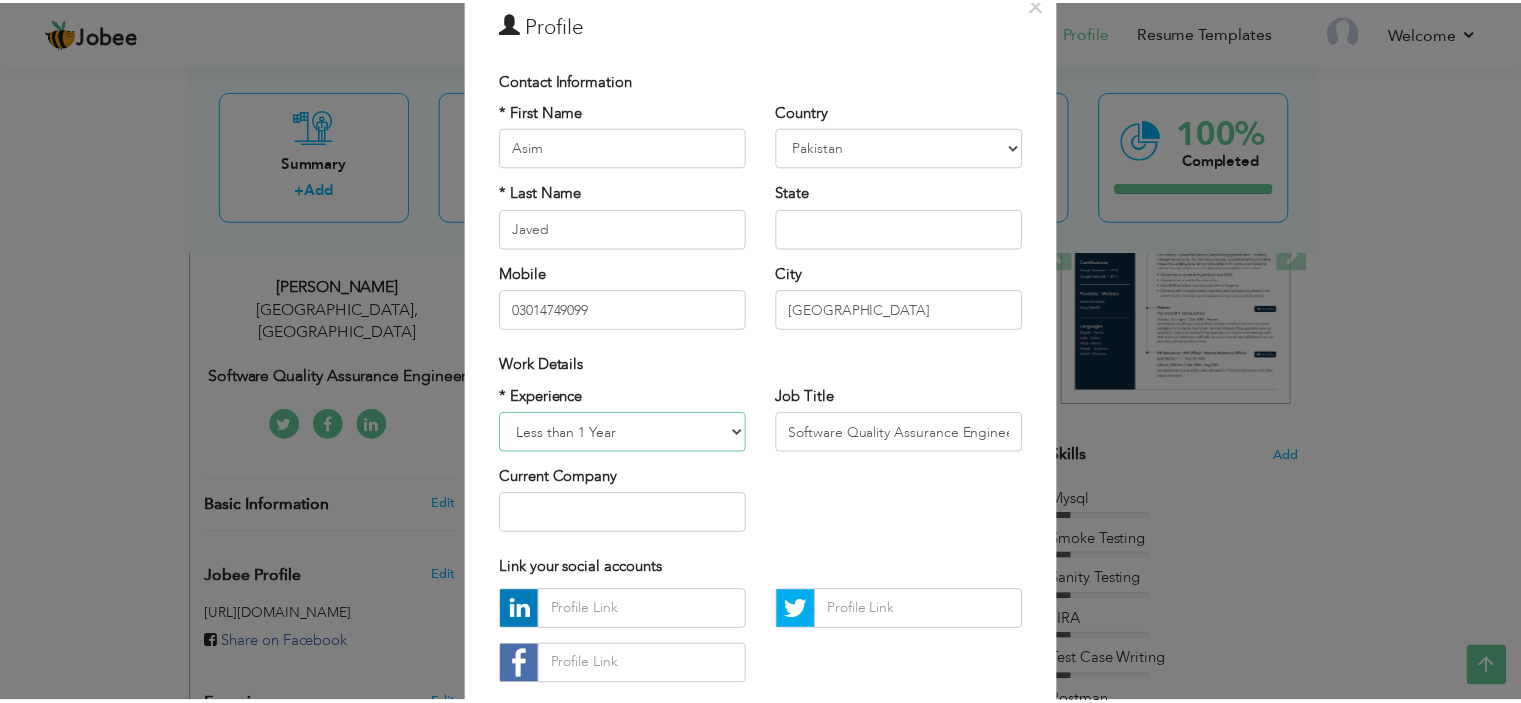 scroll, scrollTop: 188, scrollLeft: 0, axis: vertical 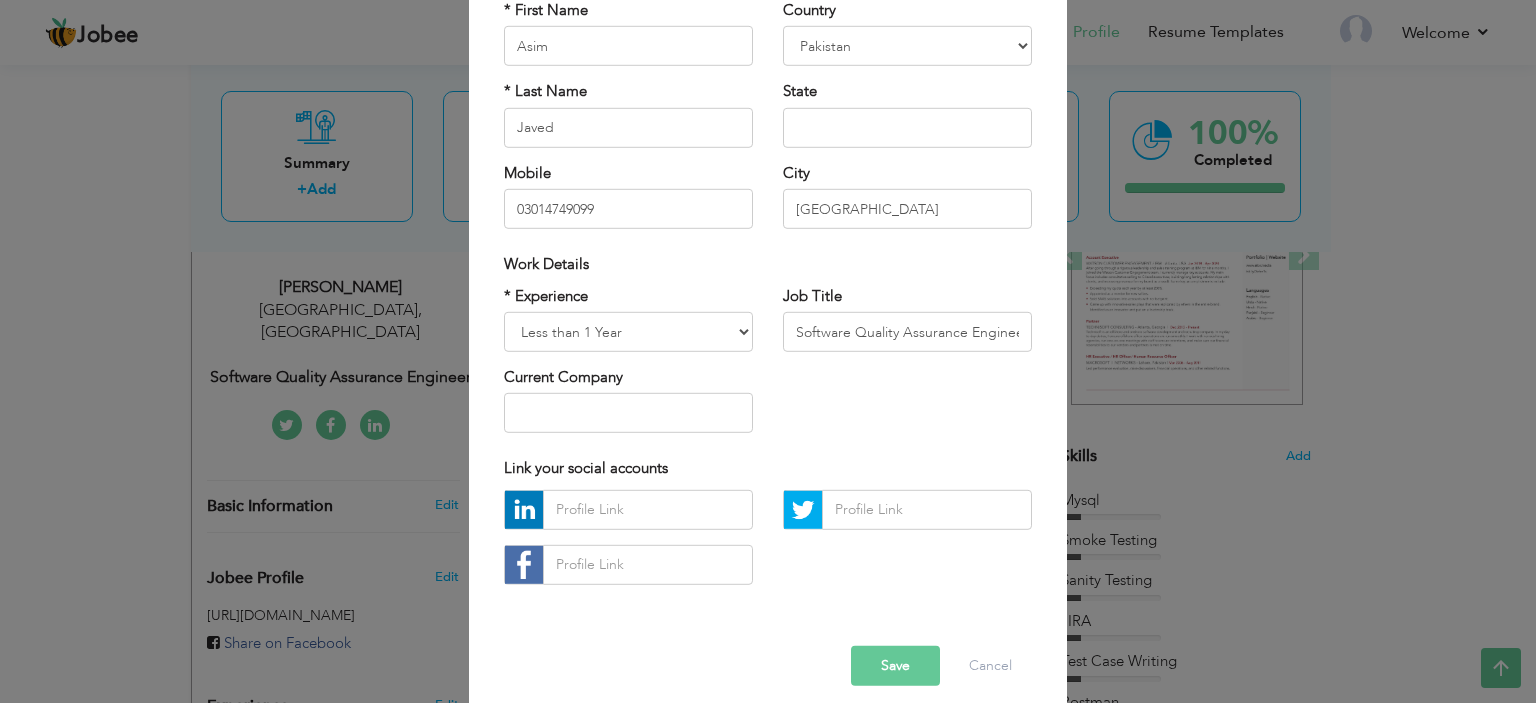 click on "Save" at bounding box center [895, 666] 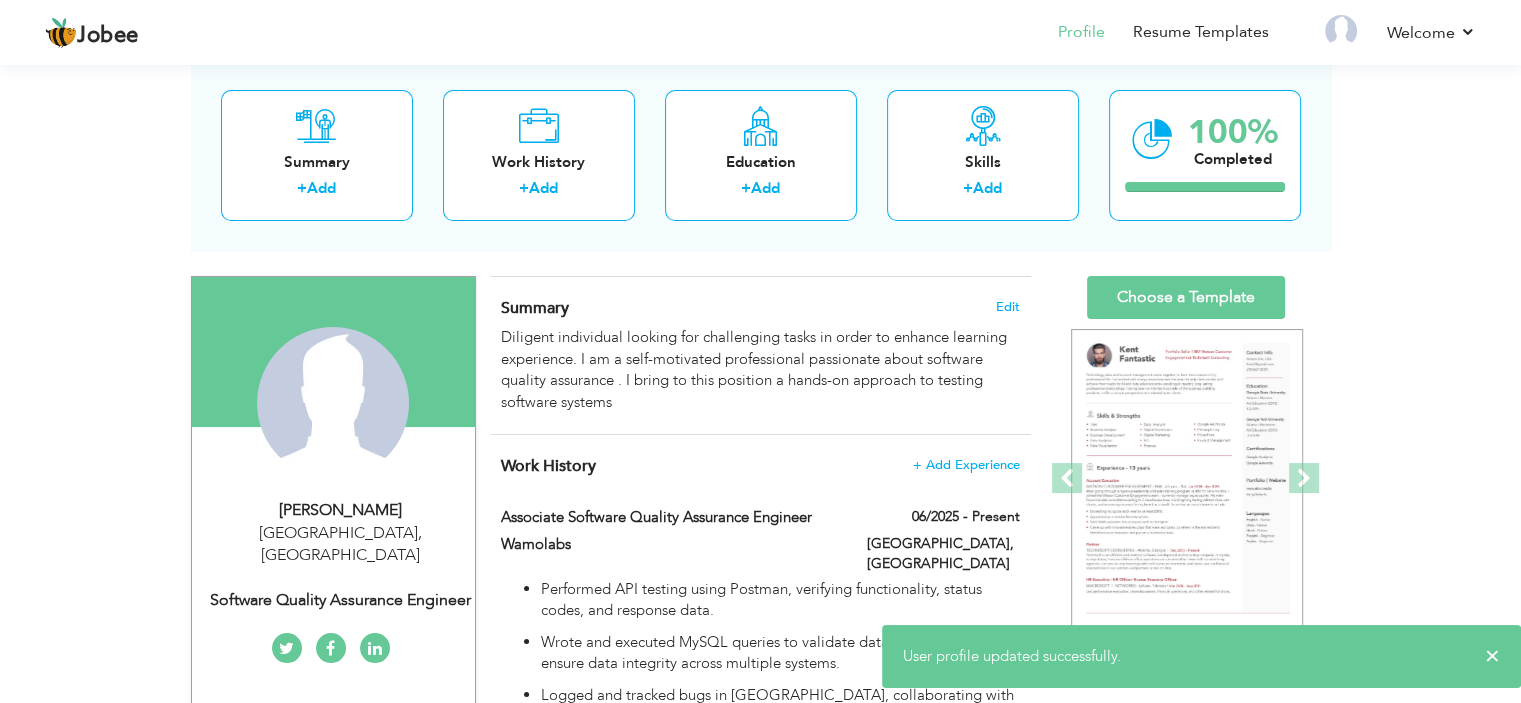 scroll, scrollTop: 83, scrollLeft: 0, axis: vertical 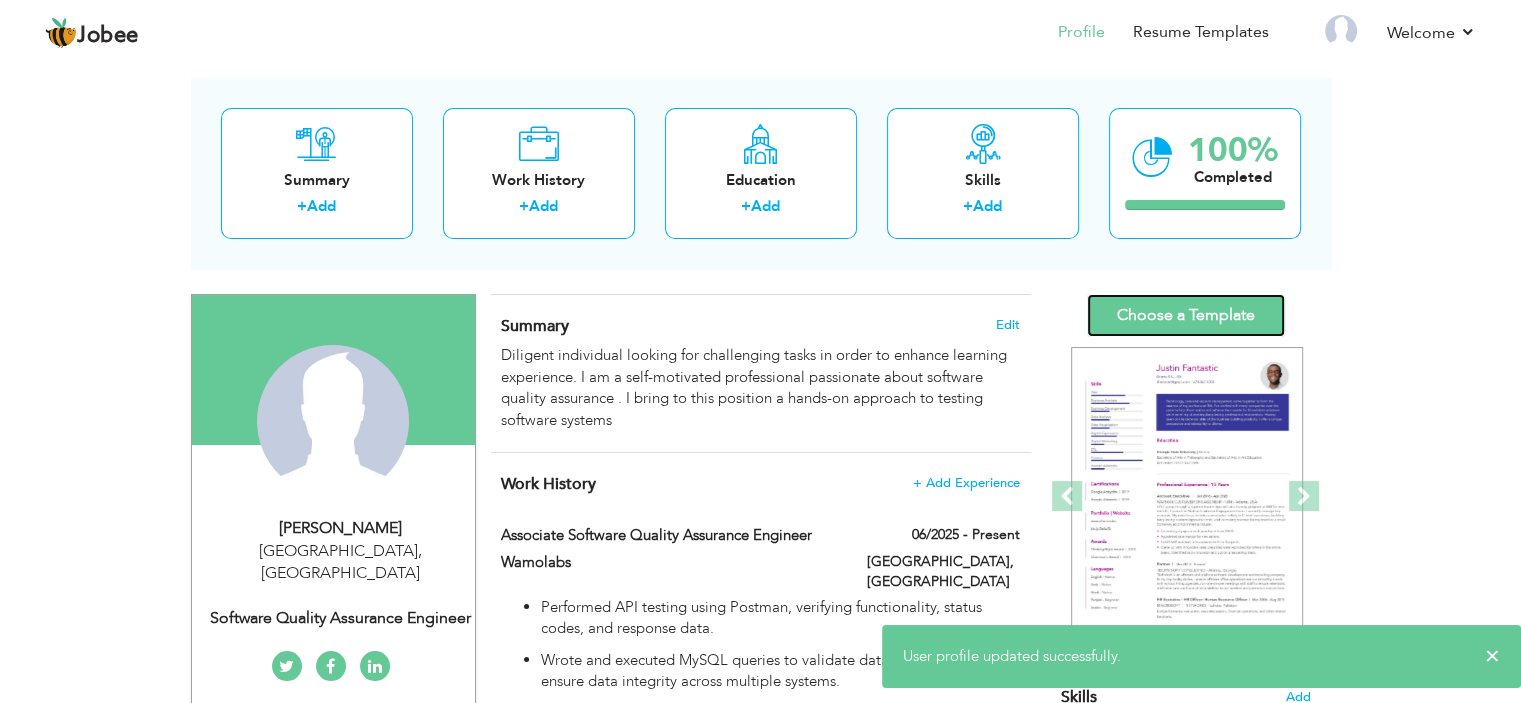 click on "Choose a Template" at bounding box center [1186, 315] 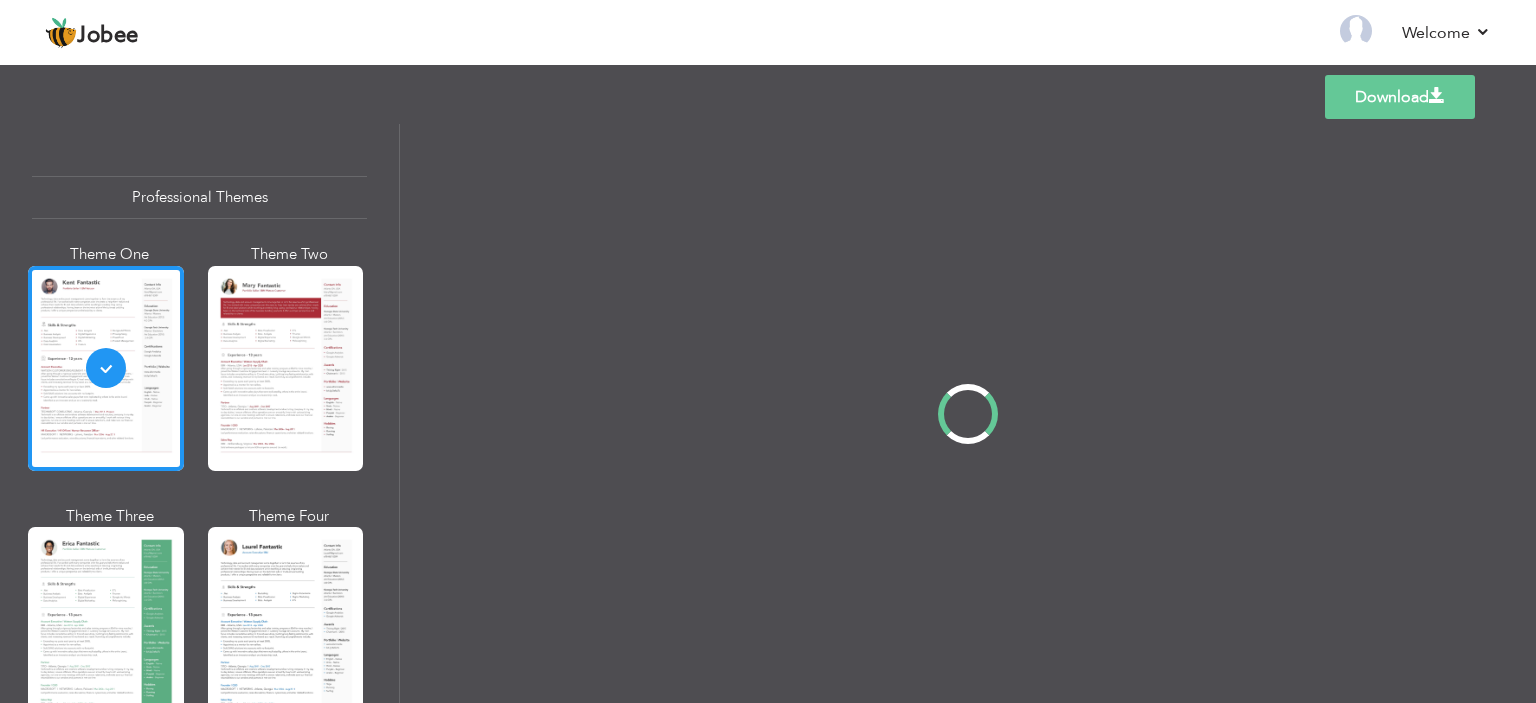 scroll, scrollTop: 0, scrollLeft: 0, axis: both 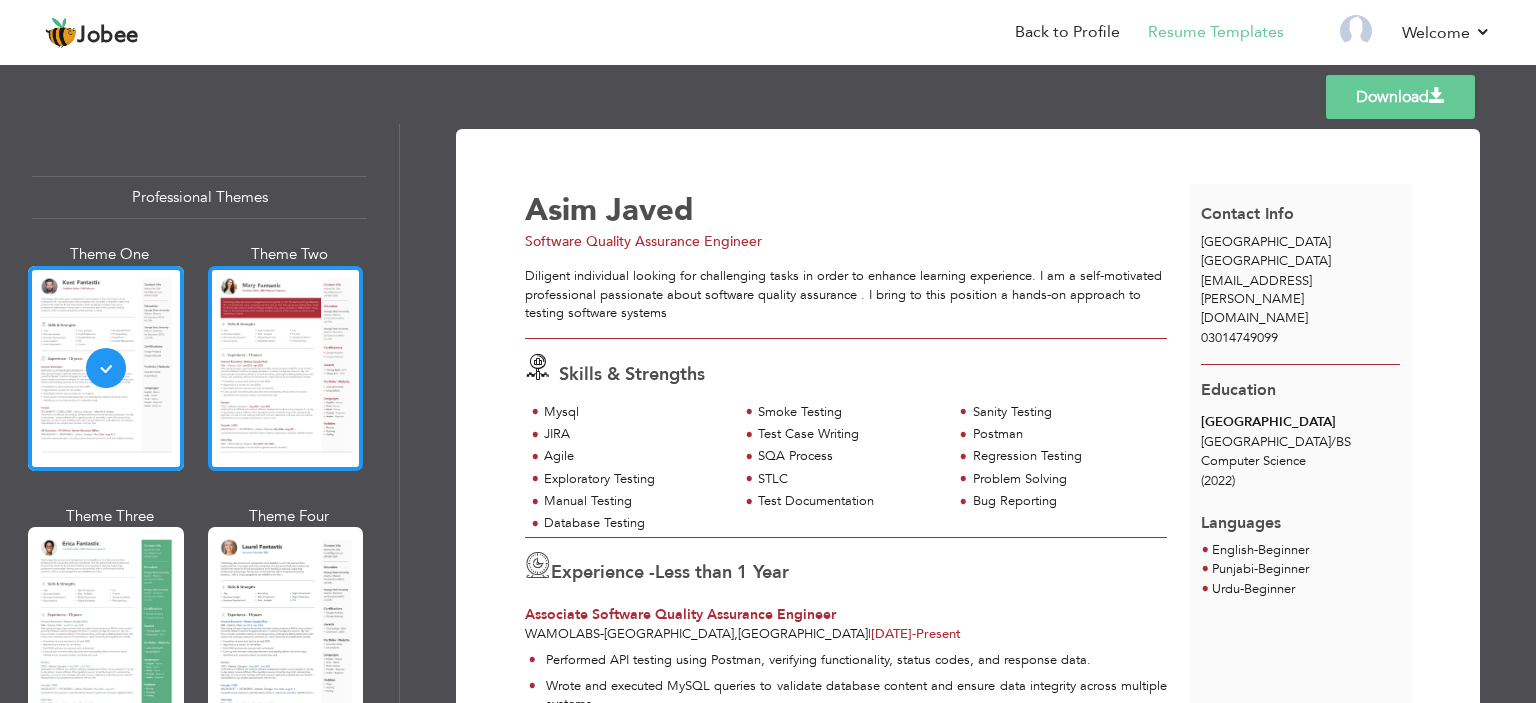 click at bounding box center [286, 368] 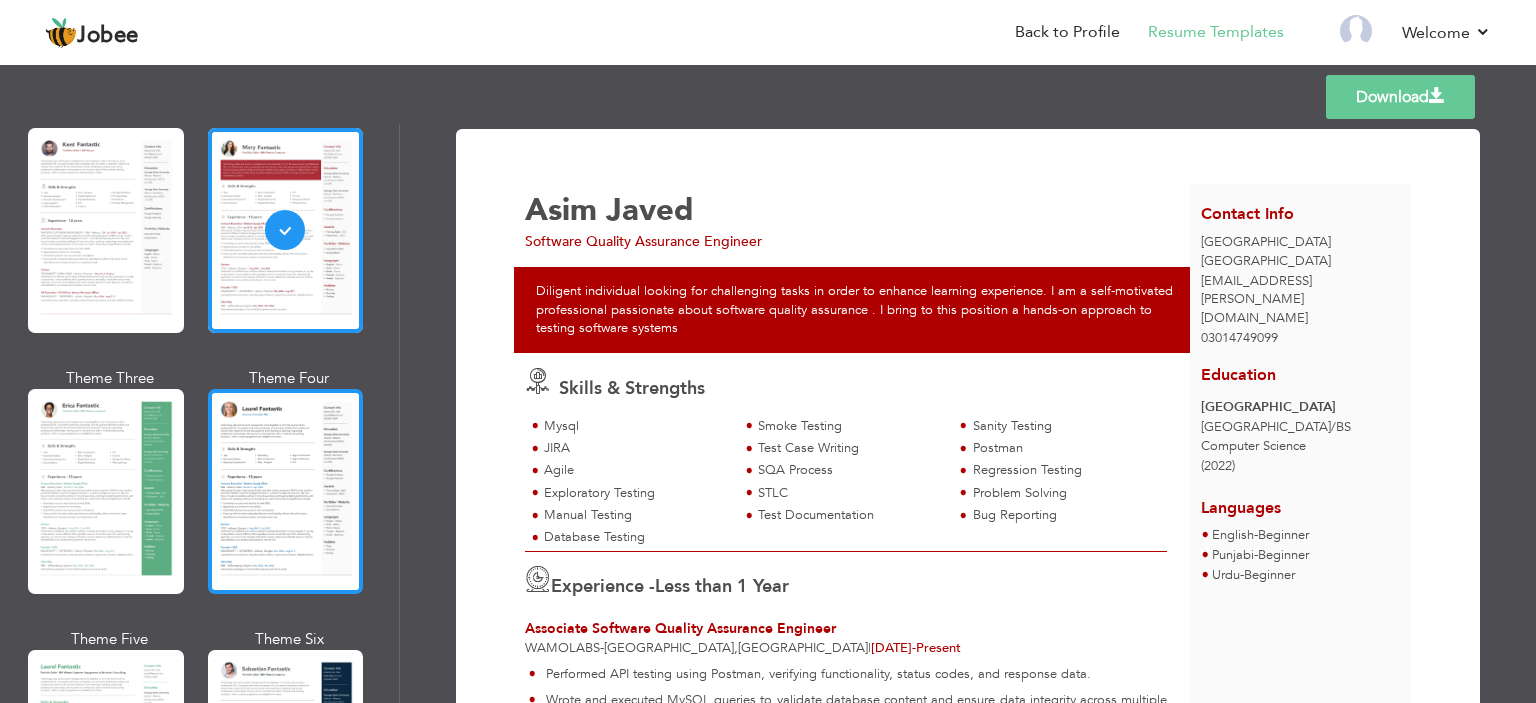 scroll, scrollTop: 140, scrollLeft: 0, axis: vertical 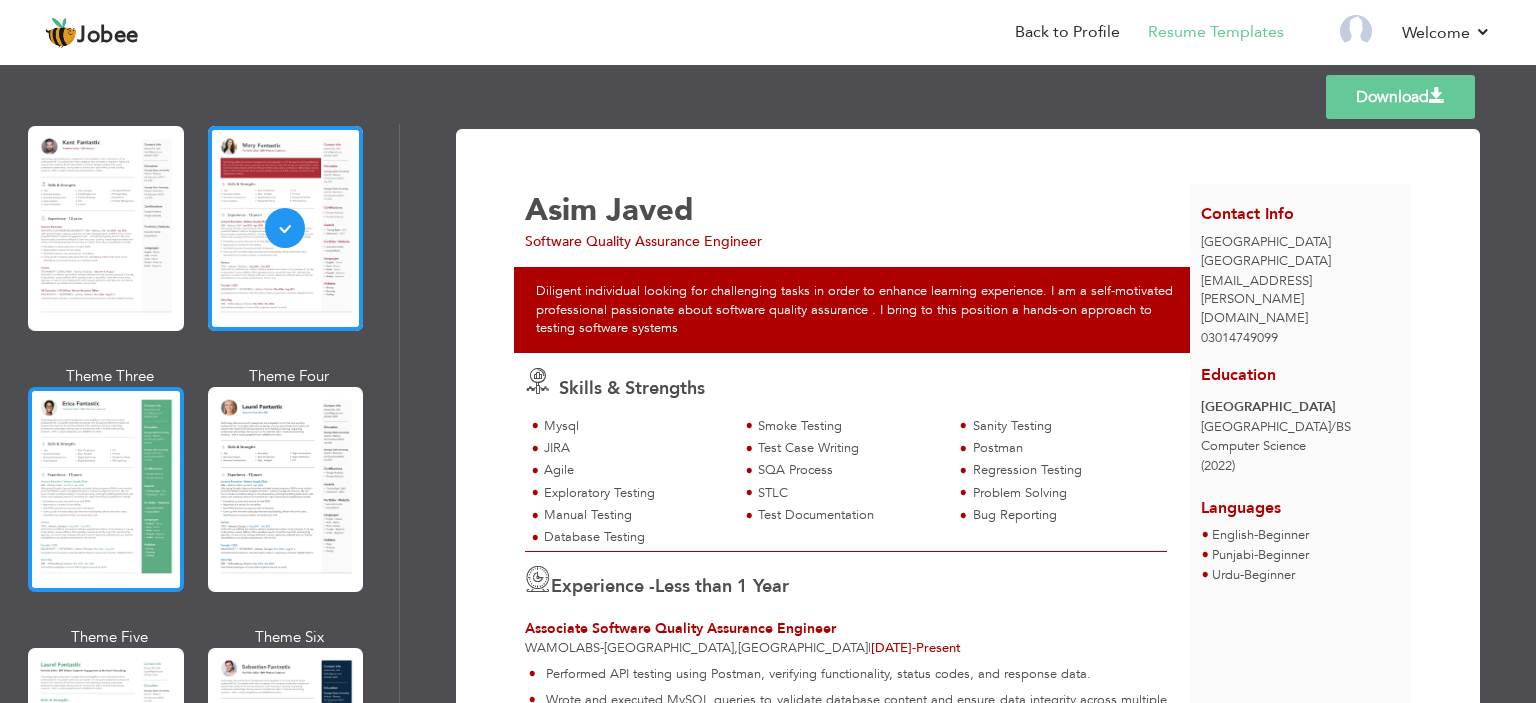 click at bounding box center (106, 489) 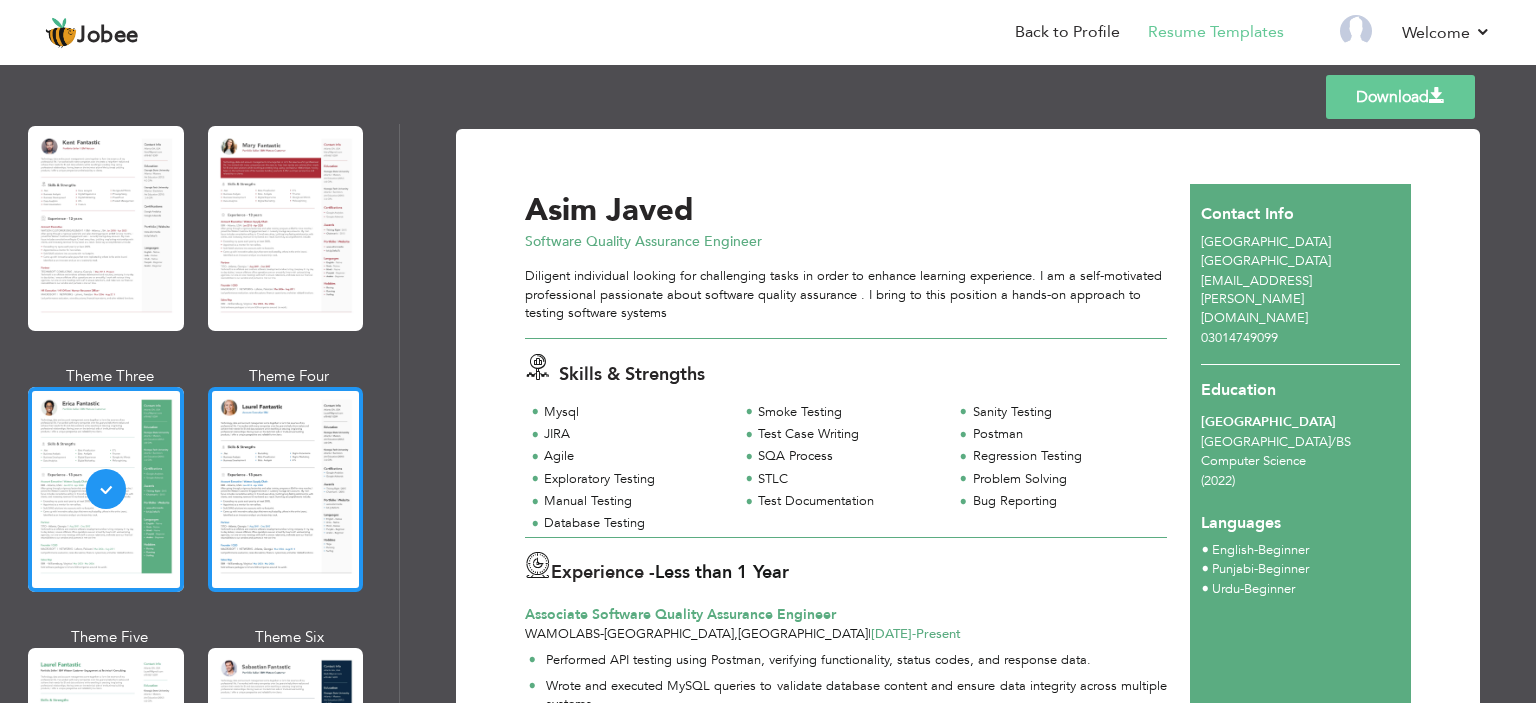 click at bounding box center [286, 489] 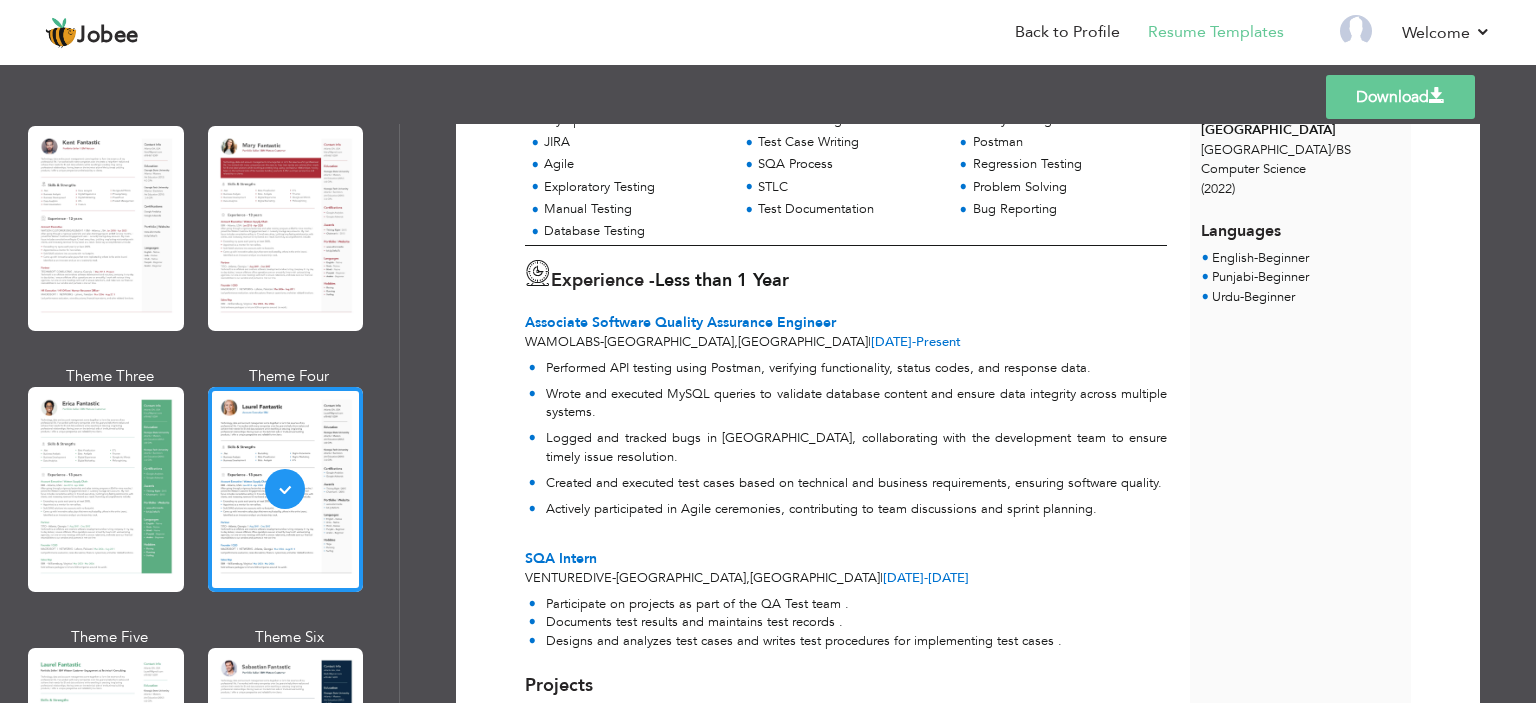 scroll, scrollTop: 320, scrollLeft: 0, axis: vertical 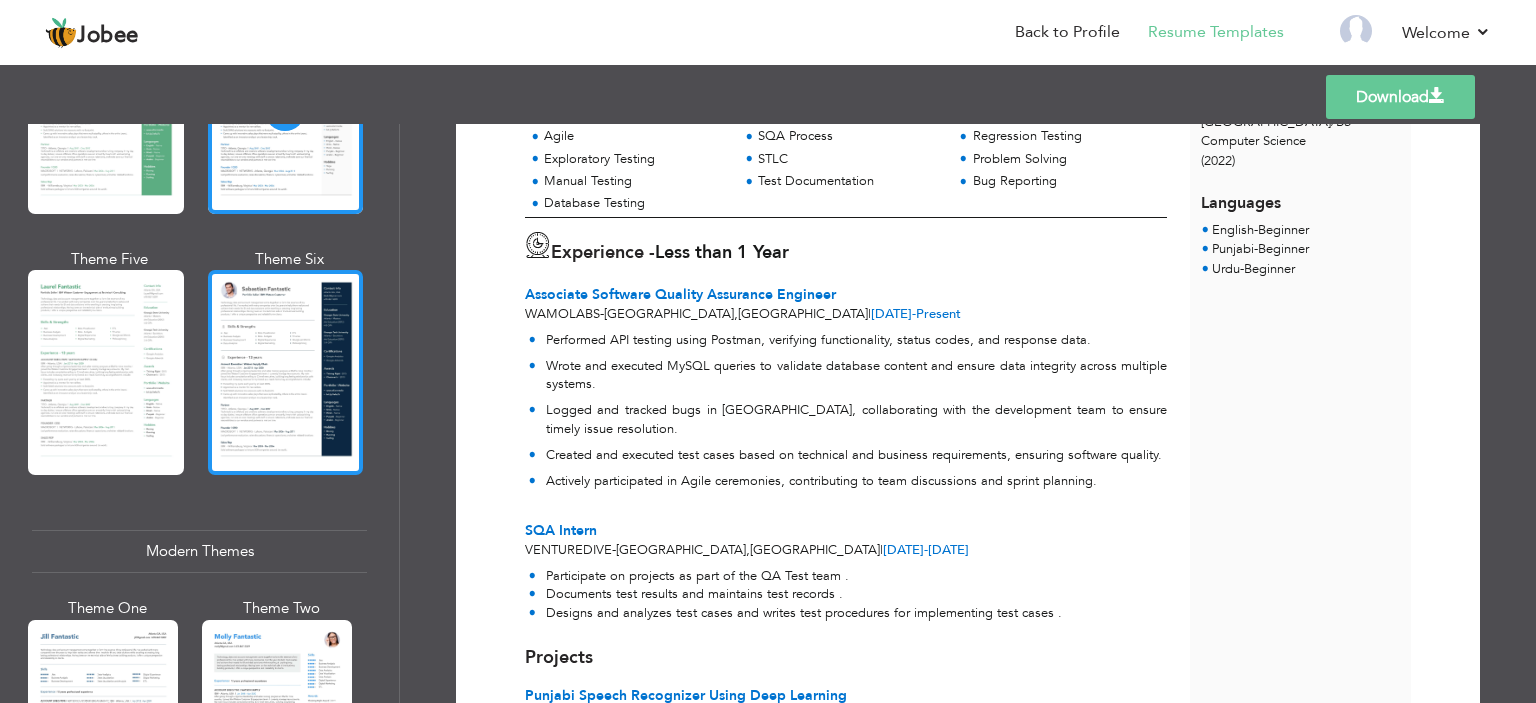 click at bounding box center (286, 372) 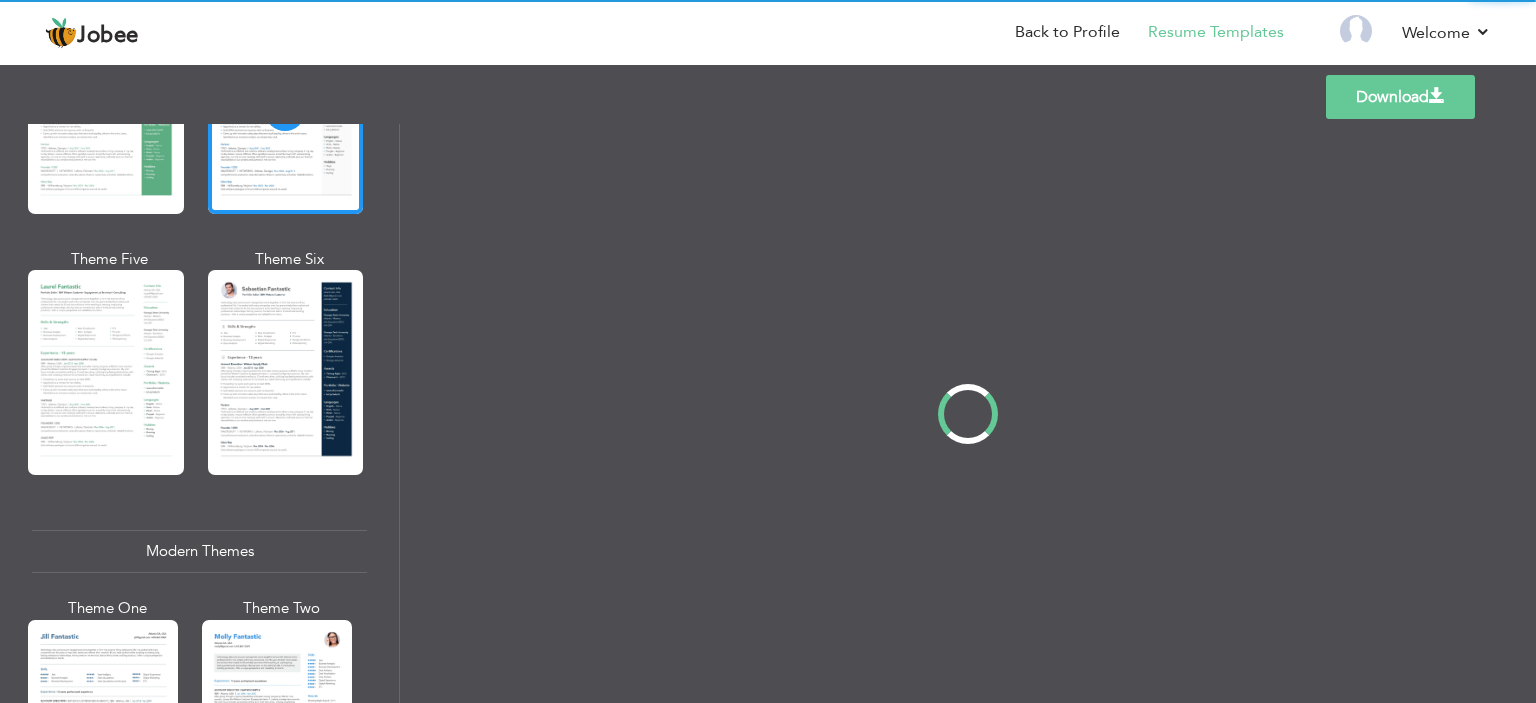 scroll, scrollTop: 0, scrollLeft: 0, axis: both 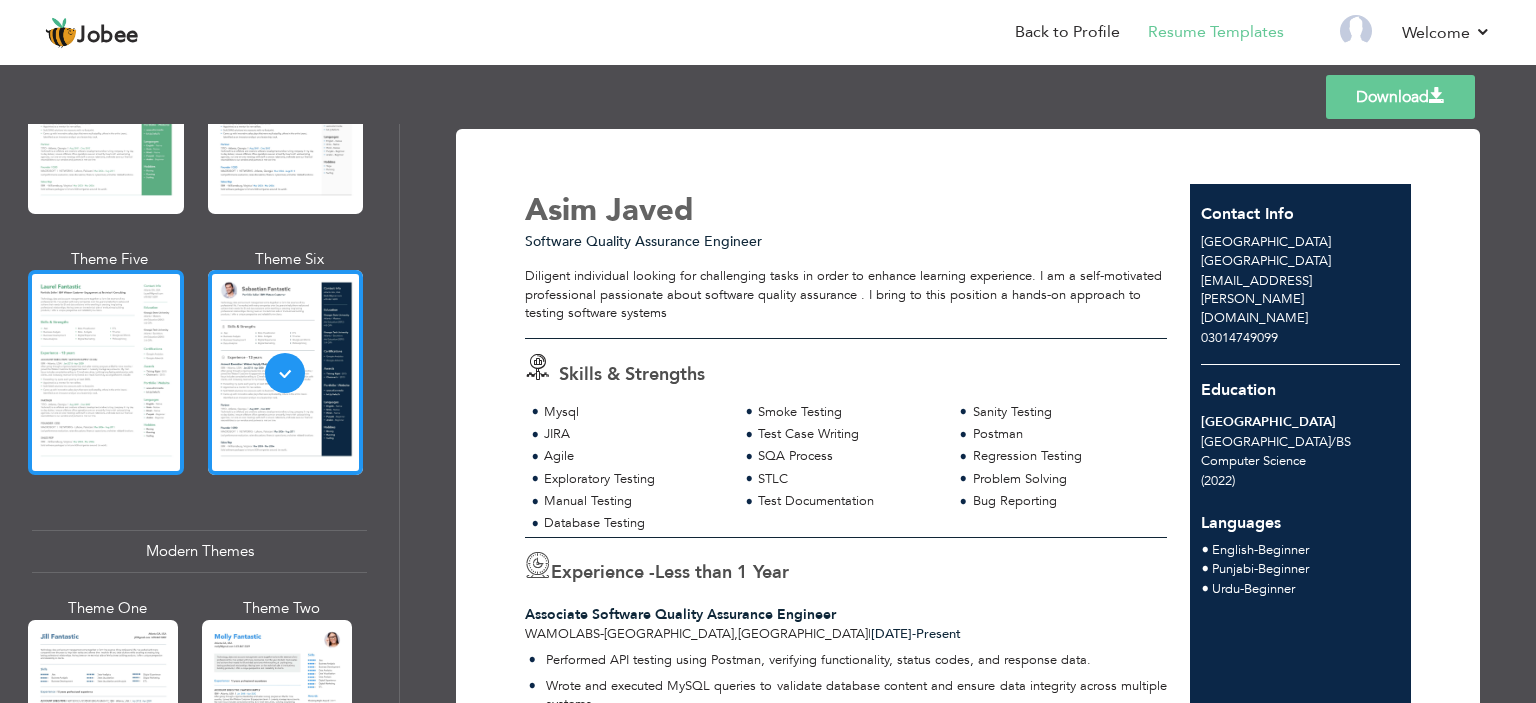 click at bounding box center (106, 372) 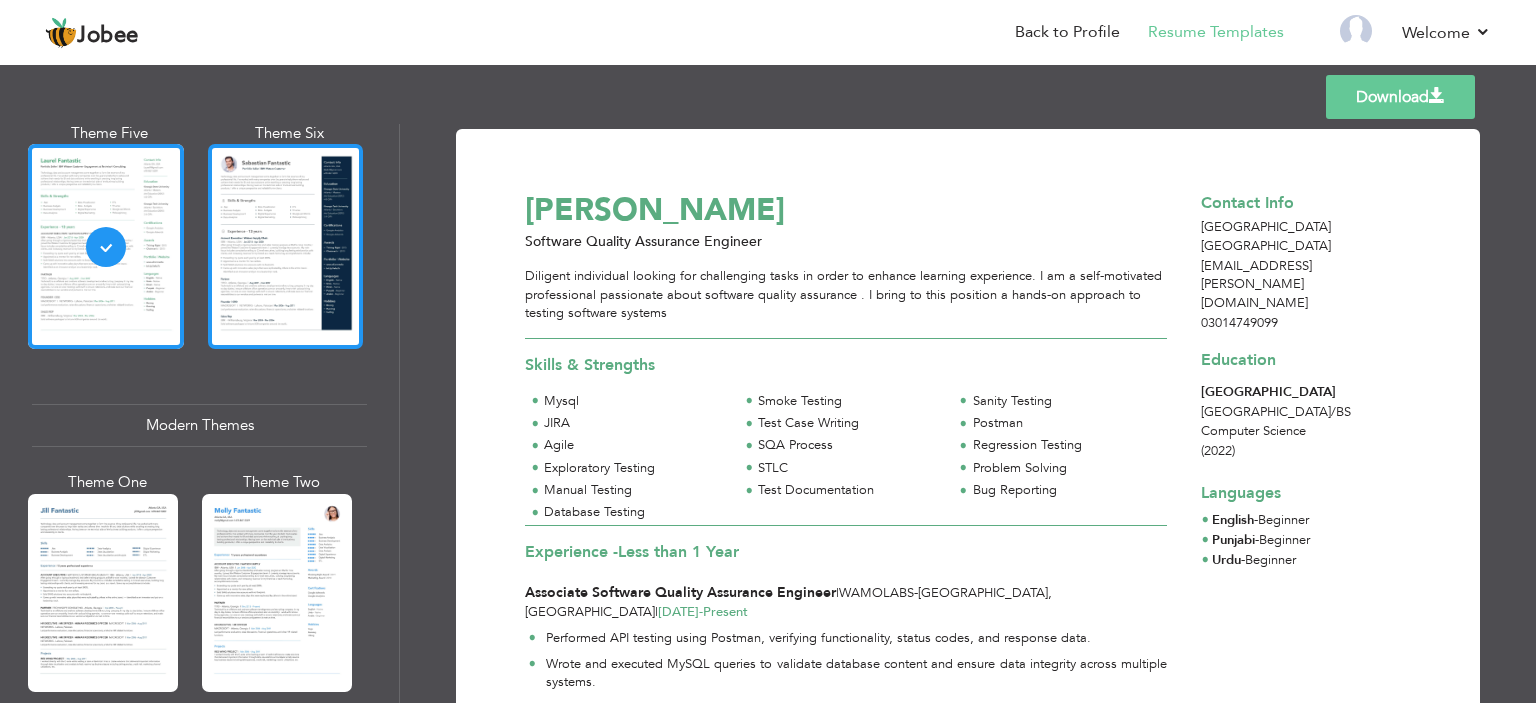scroll, scrollTop: 728, scrollLeft: 0, axis: vertical 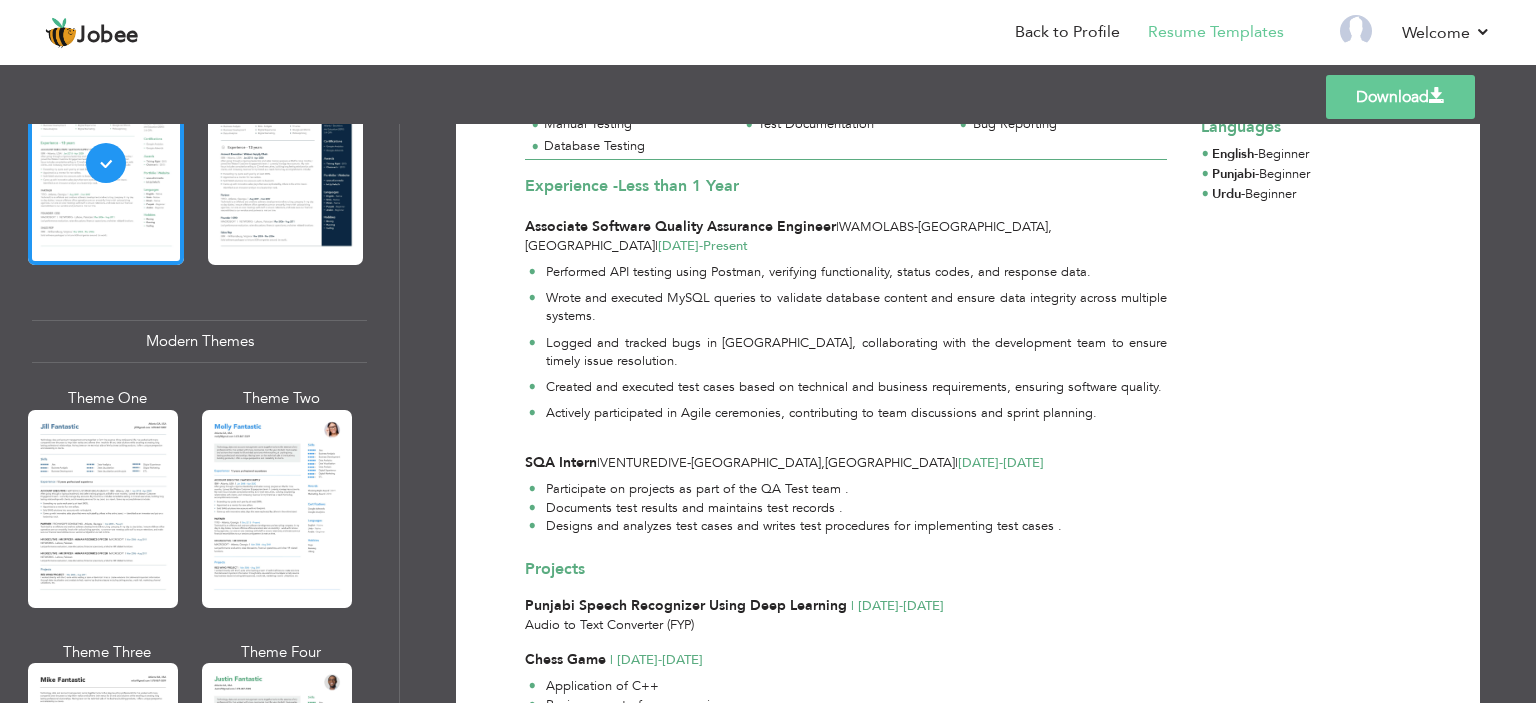 click on "Download" at bounding box center (1400, 97) 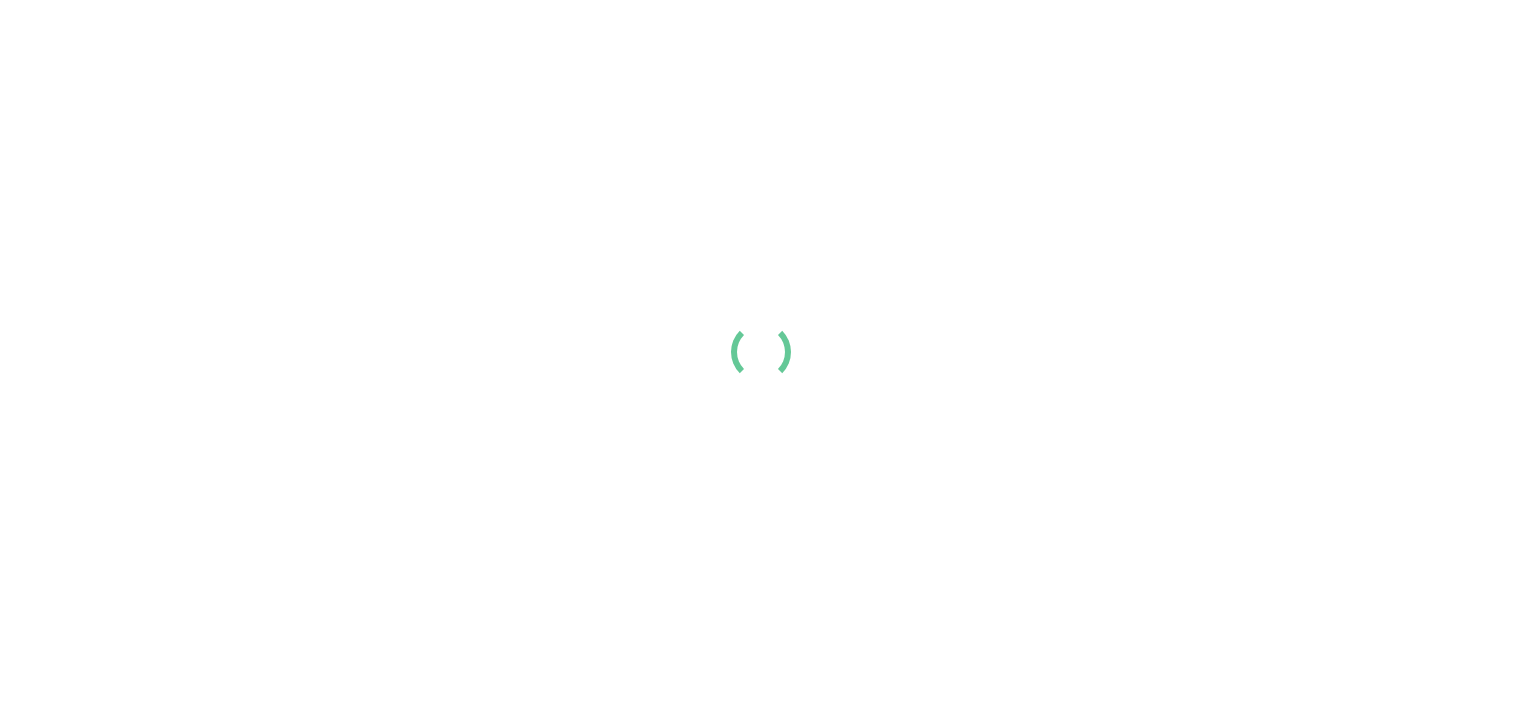 scroll, scrollTop: 0, scrollLeft: 0, axis: both 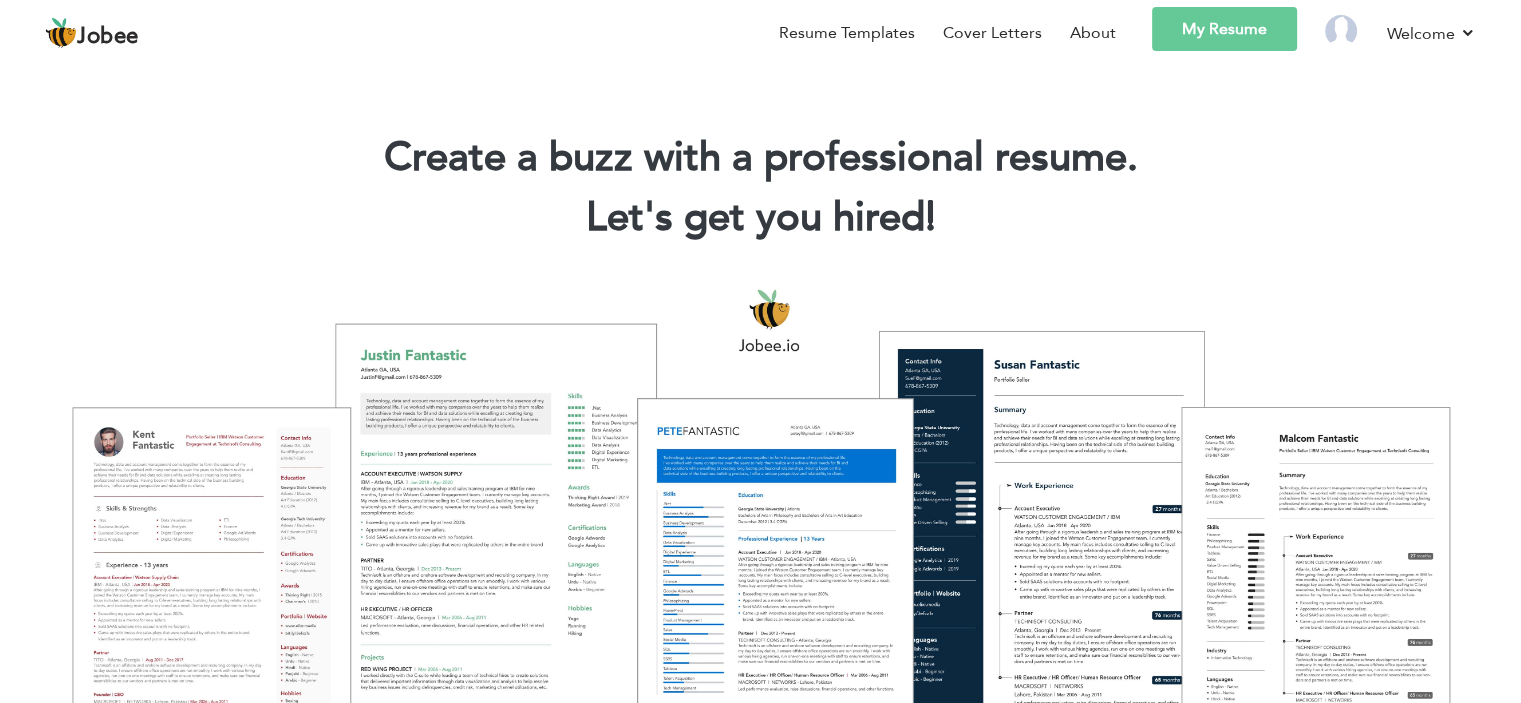 click on "My Resume" at bounding box center (1224, 29) 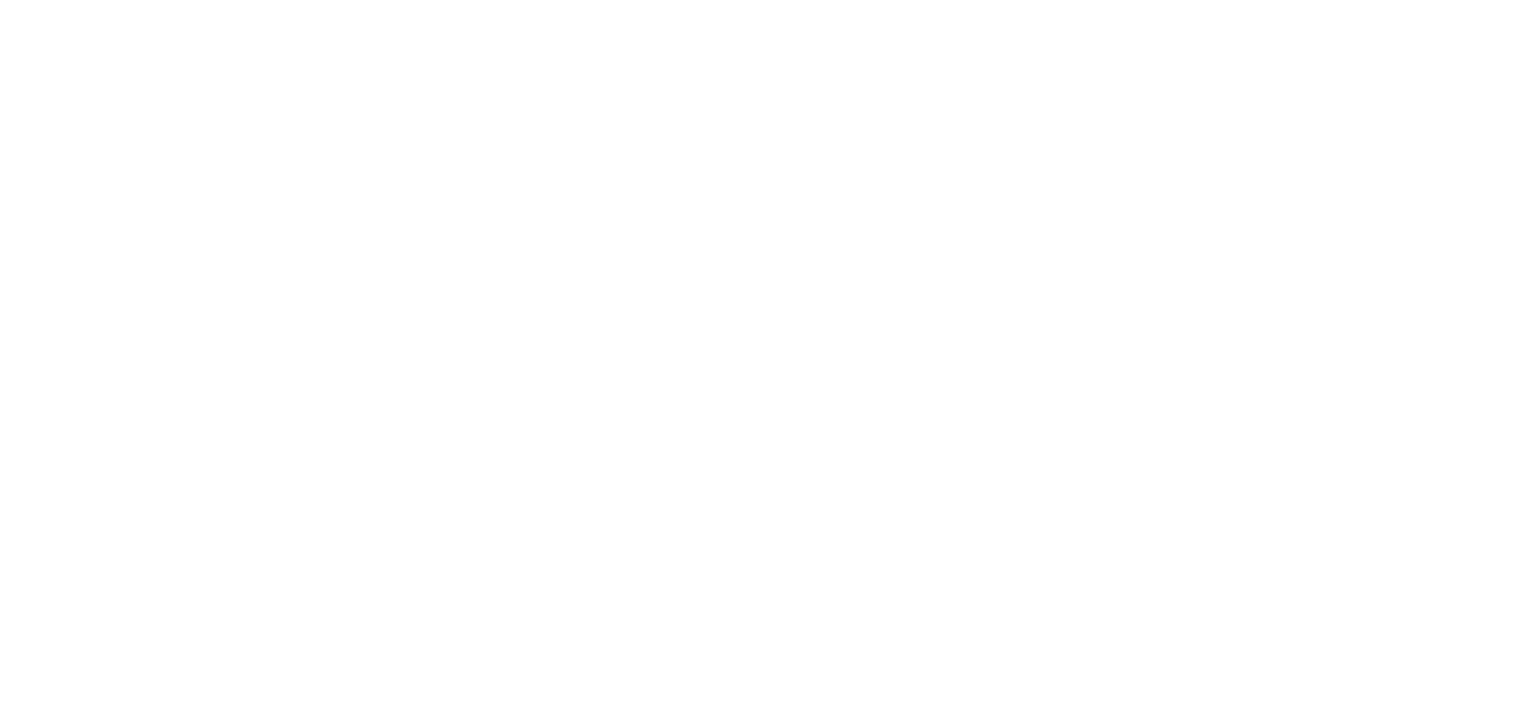 scroll, scrollTop: 0, scrollLeft: 0, axis: both 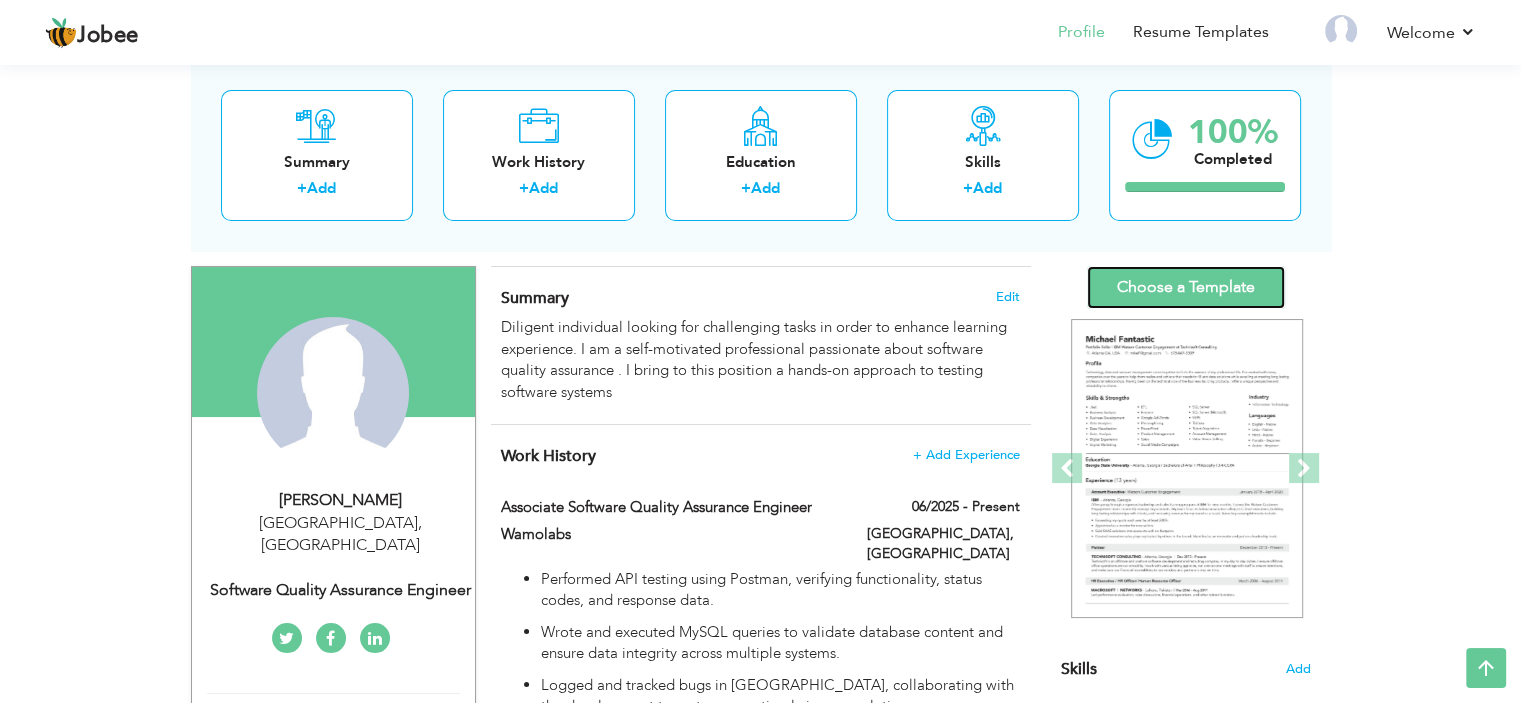 click on "Choose a Template" at bounding box center (1186, 287) 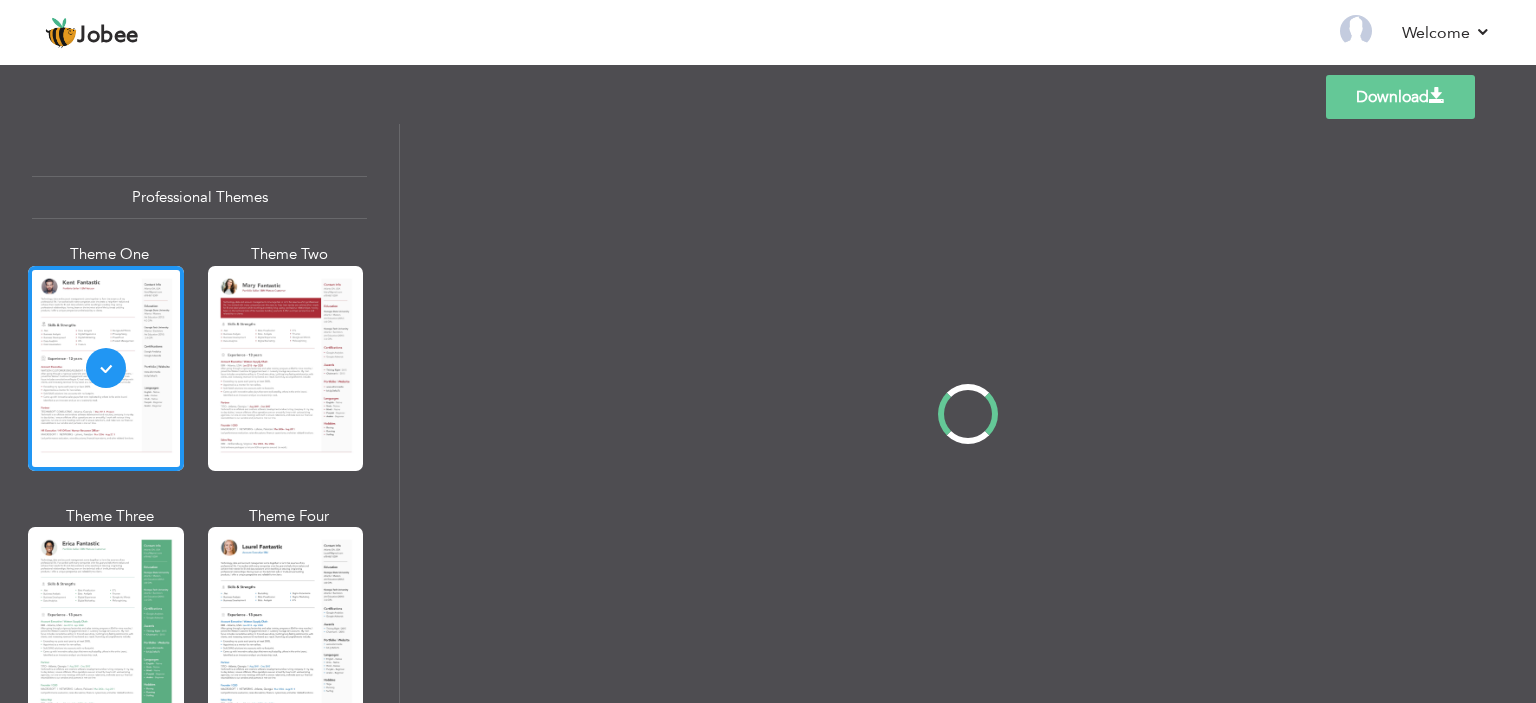 scroll, scrollTop: 0, scrollLeft: 0, axis: both 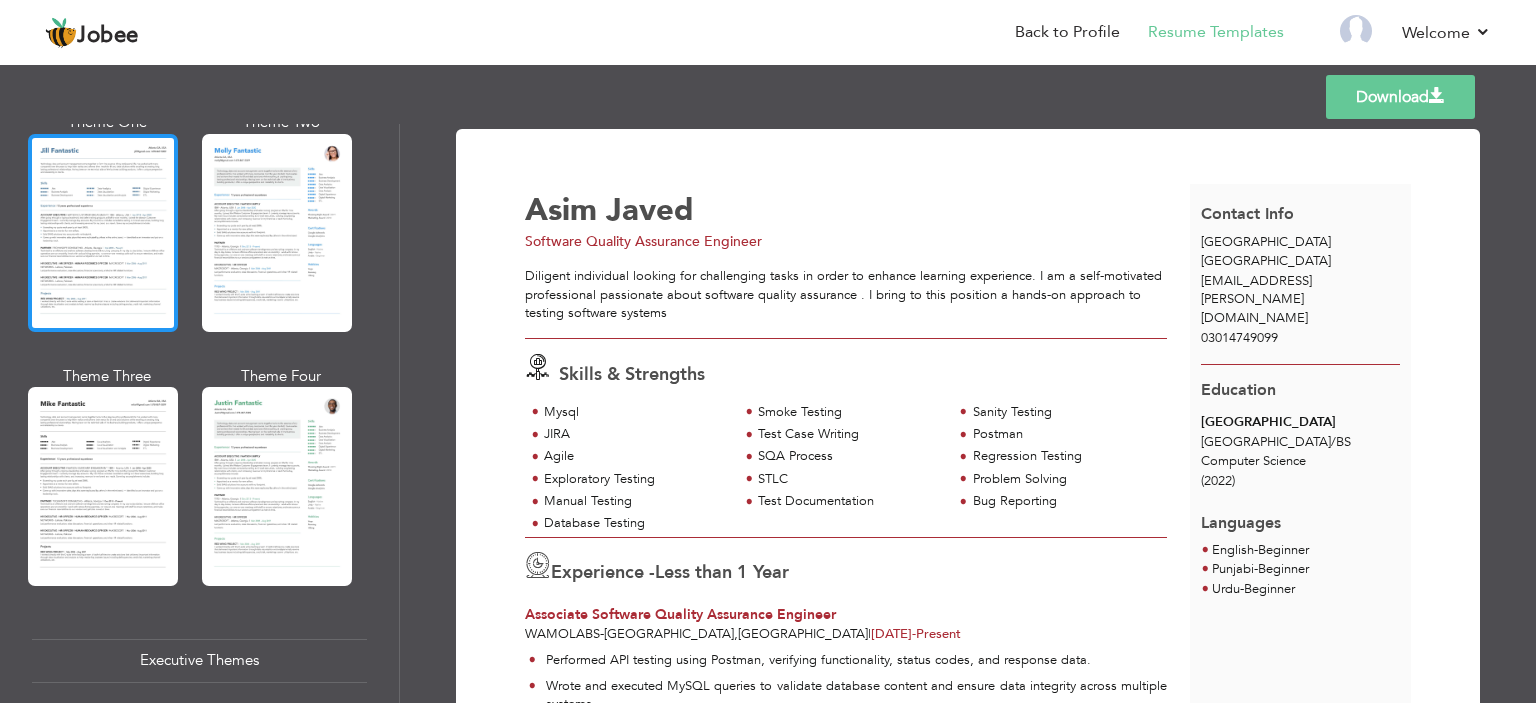 click at bounding box center (103, 233) 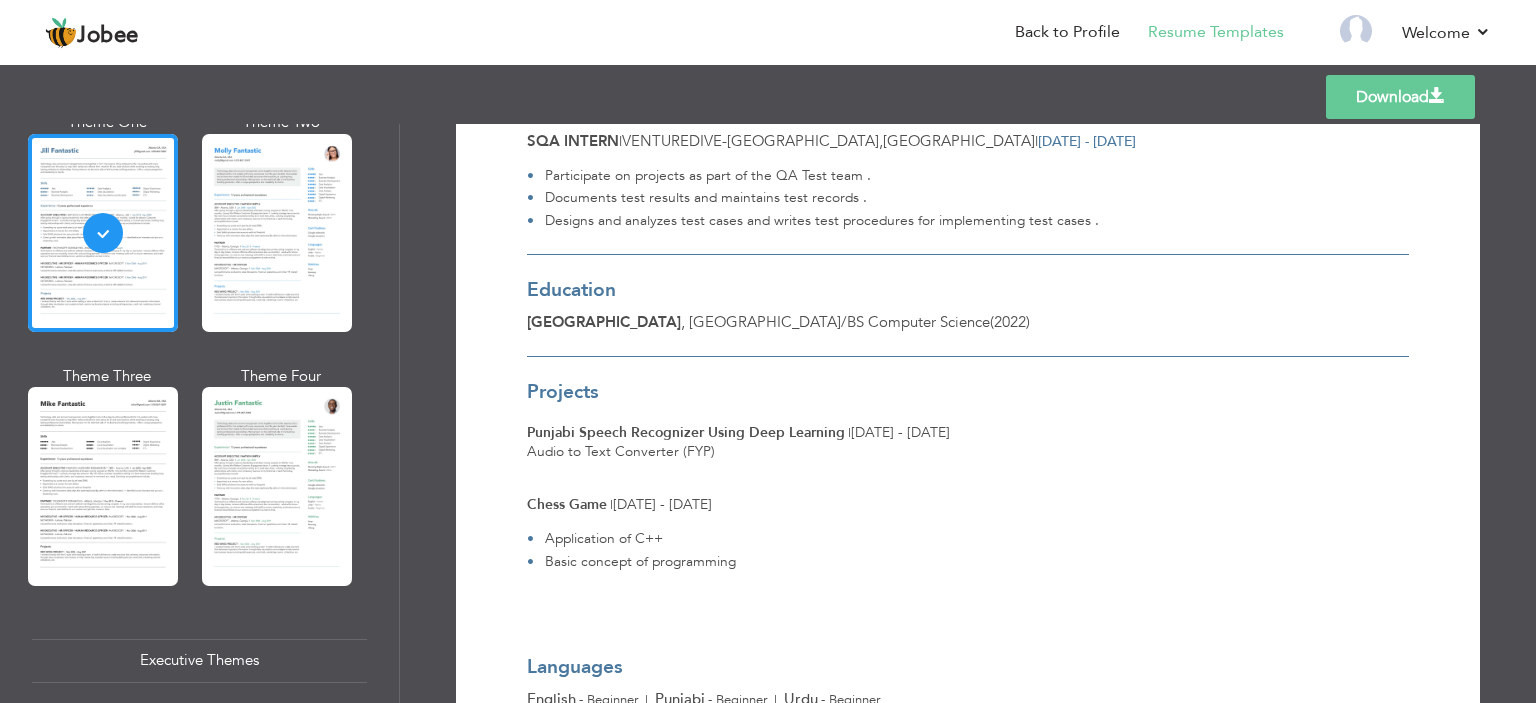 scroll, scrollTop: 846, scrollLeft: 0, axis: vertical 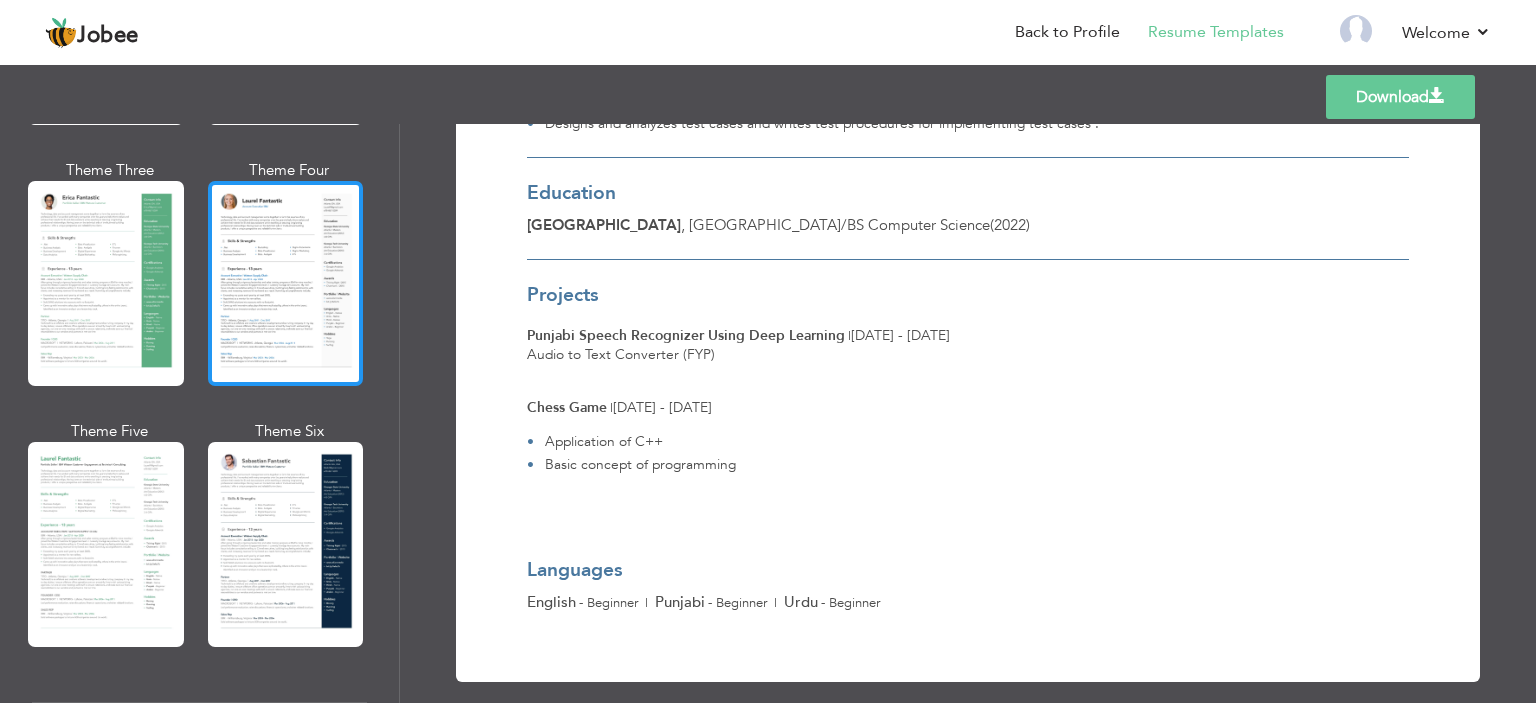 click at bounding box center (286, 283) 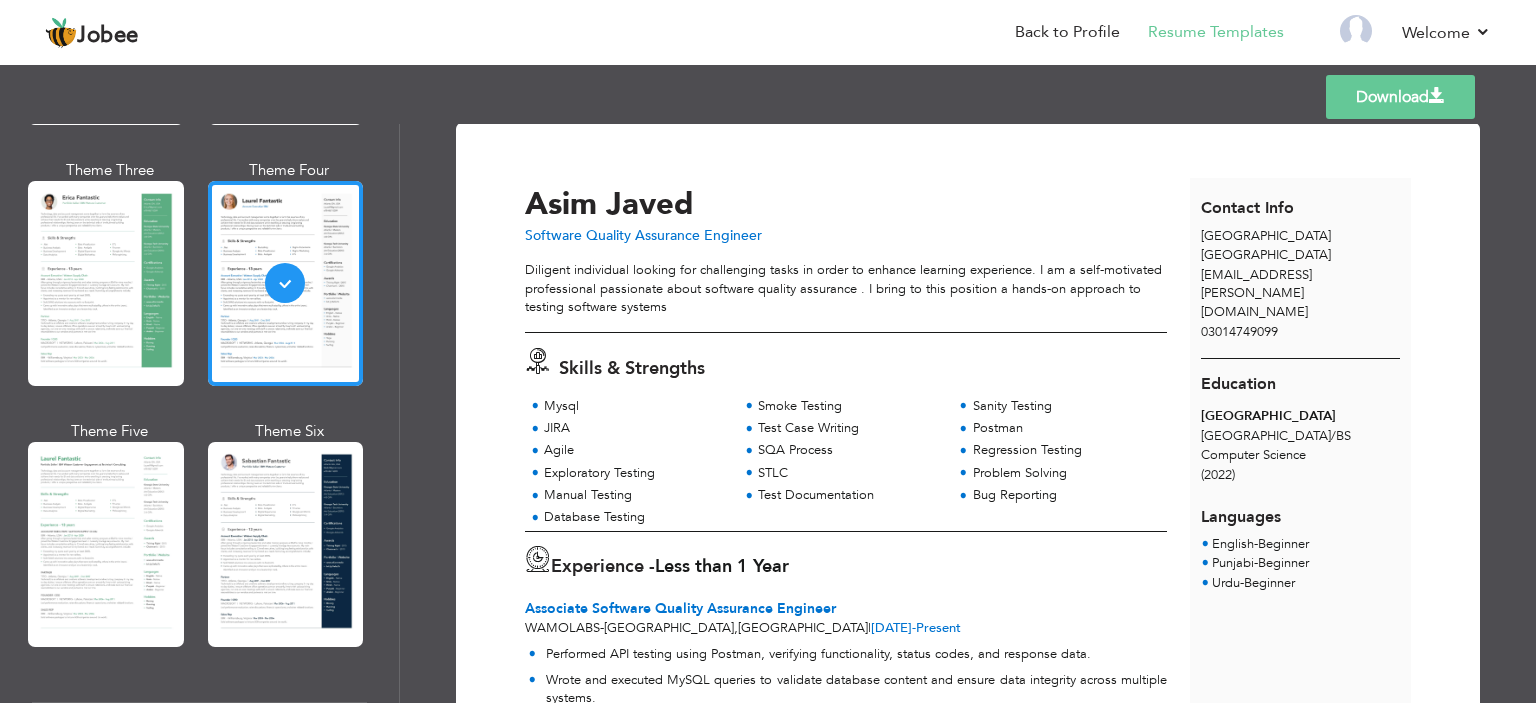 scroll, scrollTop: 0, scrollLeft: 0, axis: both 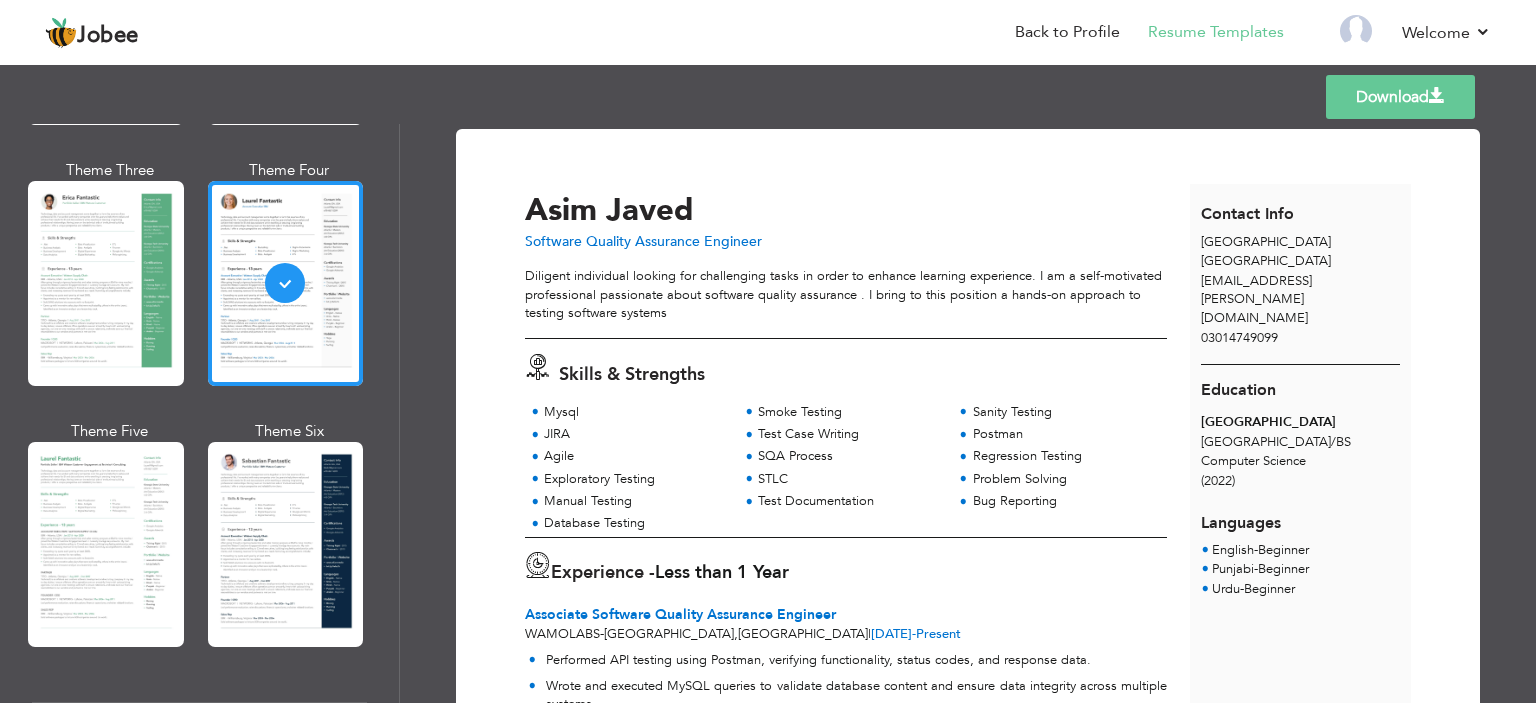 click on "Download" at bounding box center (1400, 97) 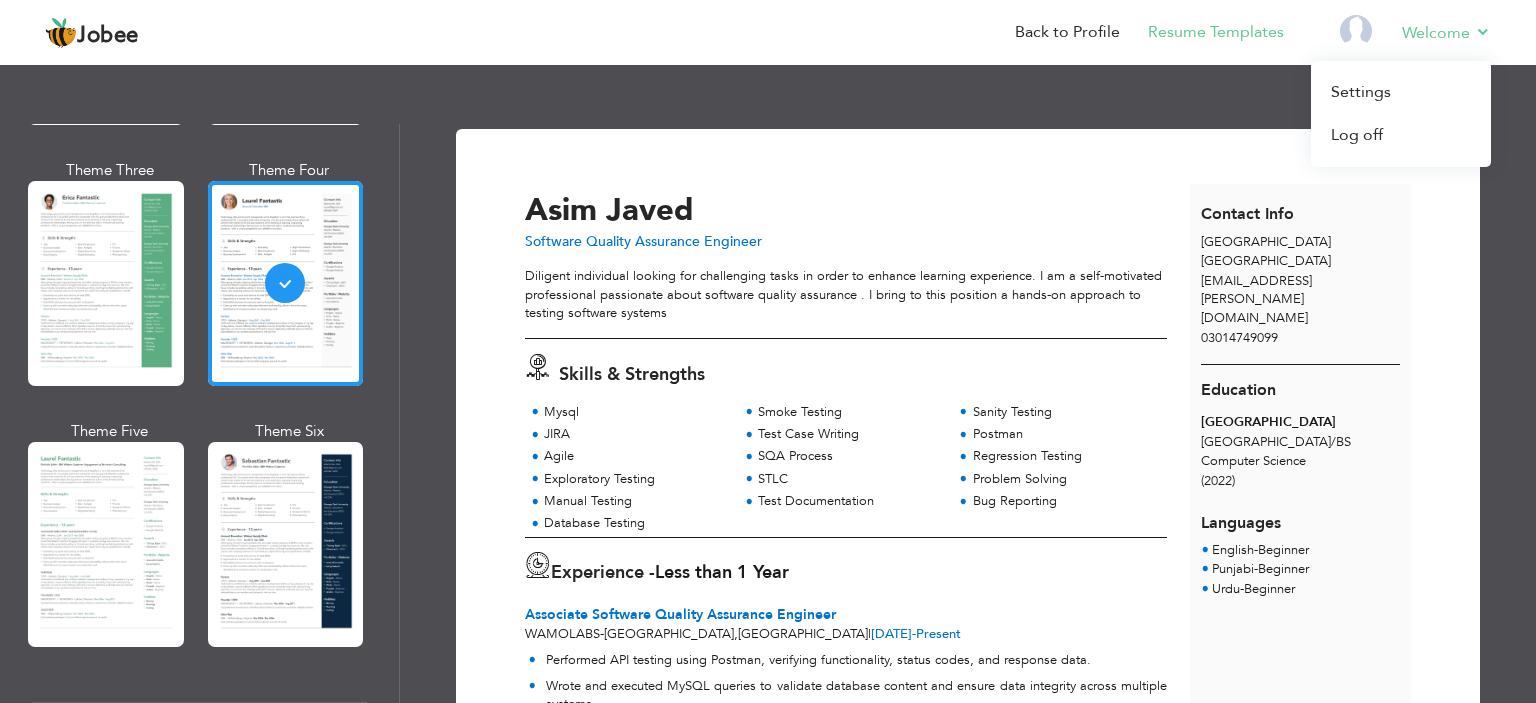 click on "Welcome
Settings
Log off" at bounding box center (1432, 34) 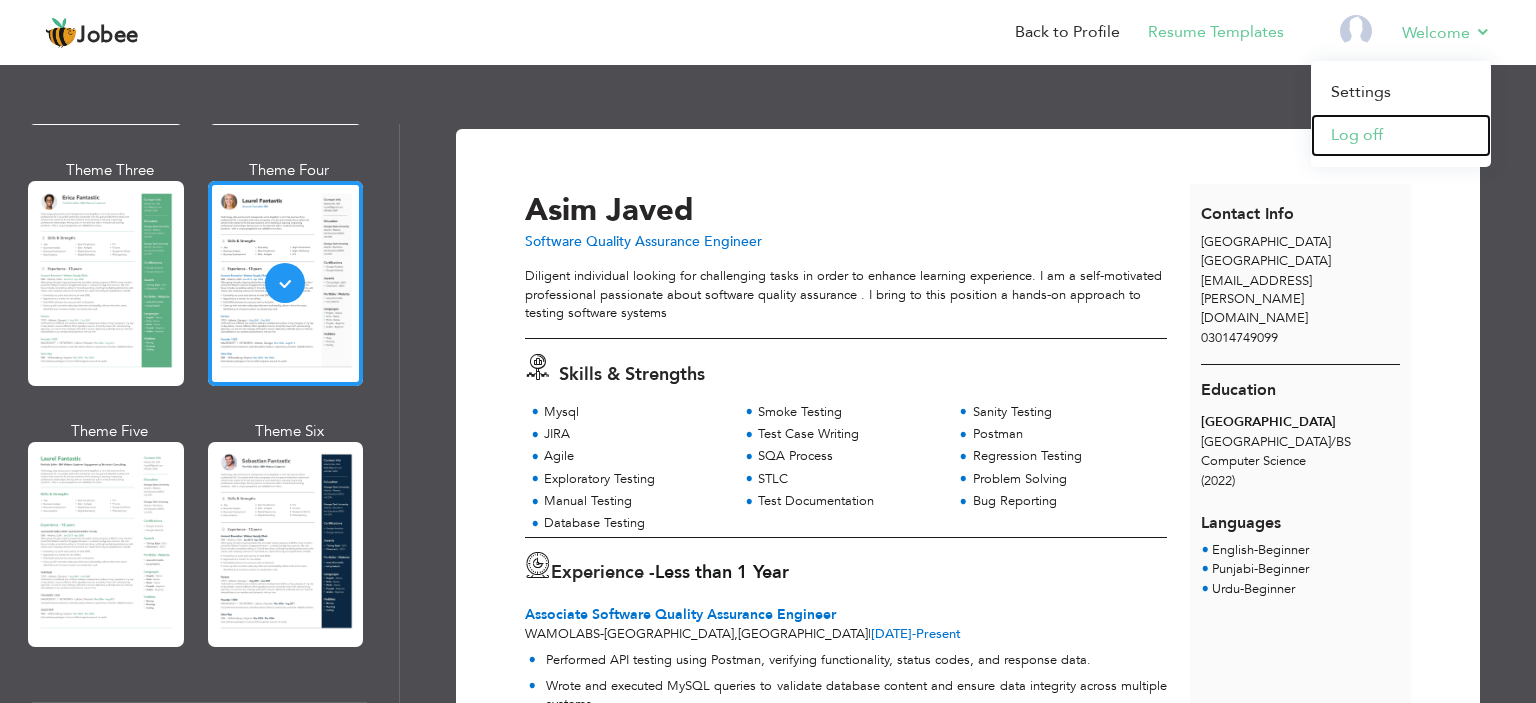 click on "Log off" at bounding box center (1401, 135) 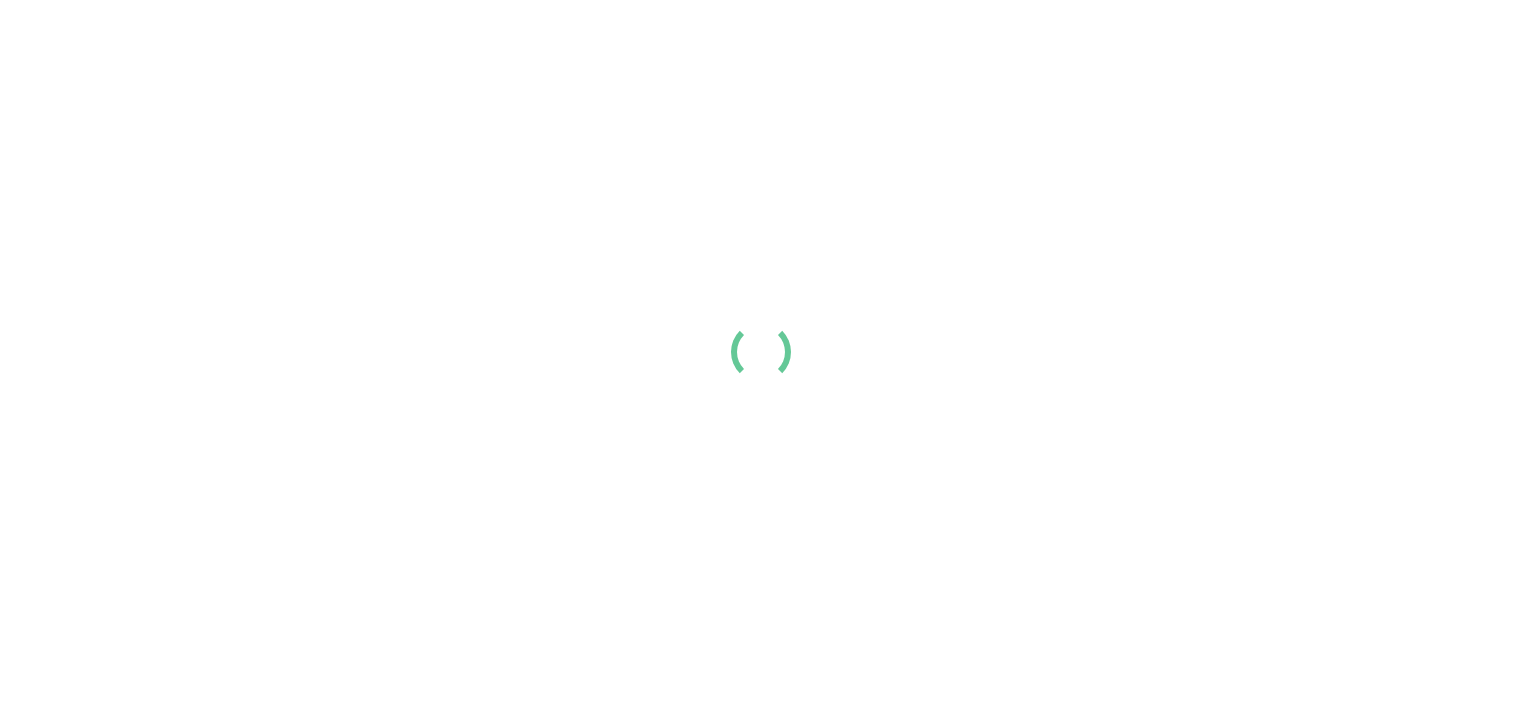 scroll, scrollTop: 0, scrollLeft: 0, axis: both 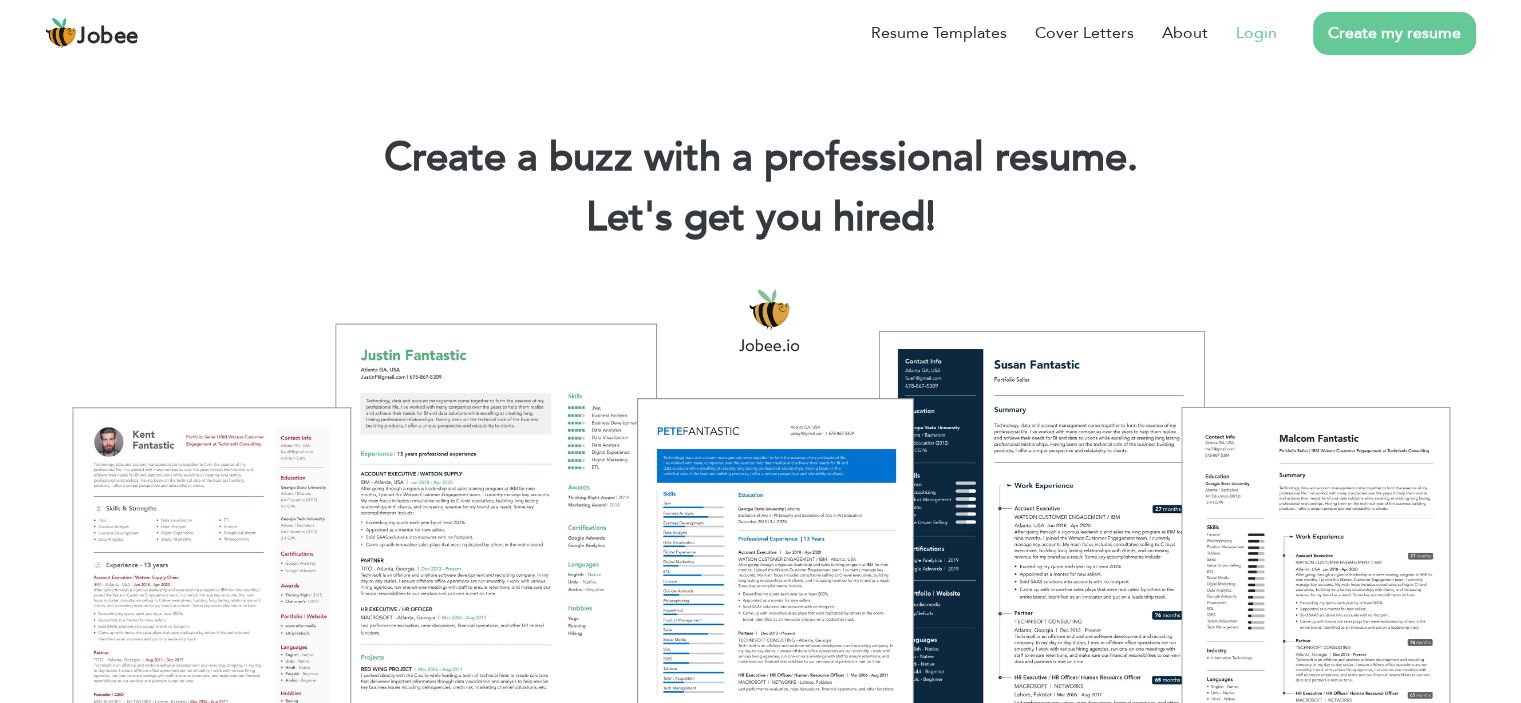 click on "Login" at bounding box center [1256, 33] 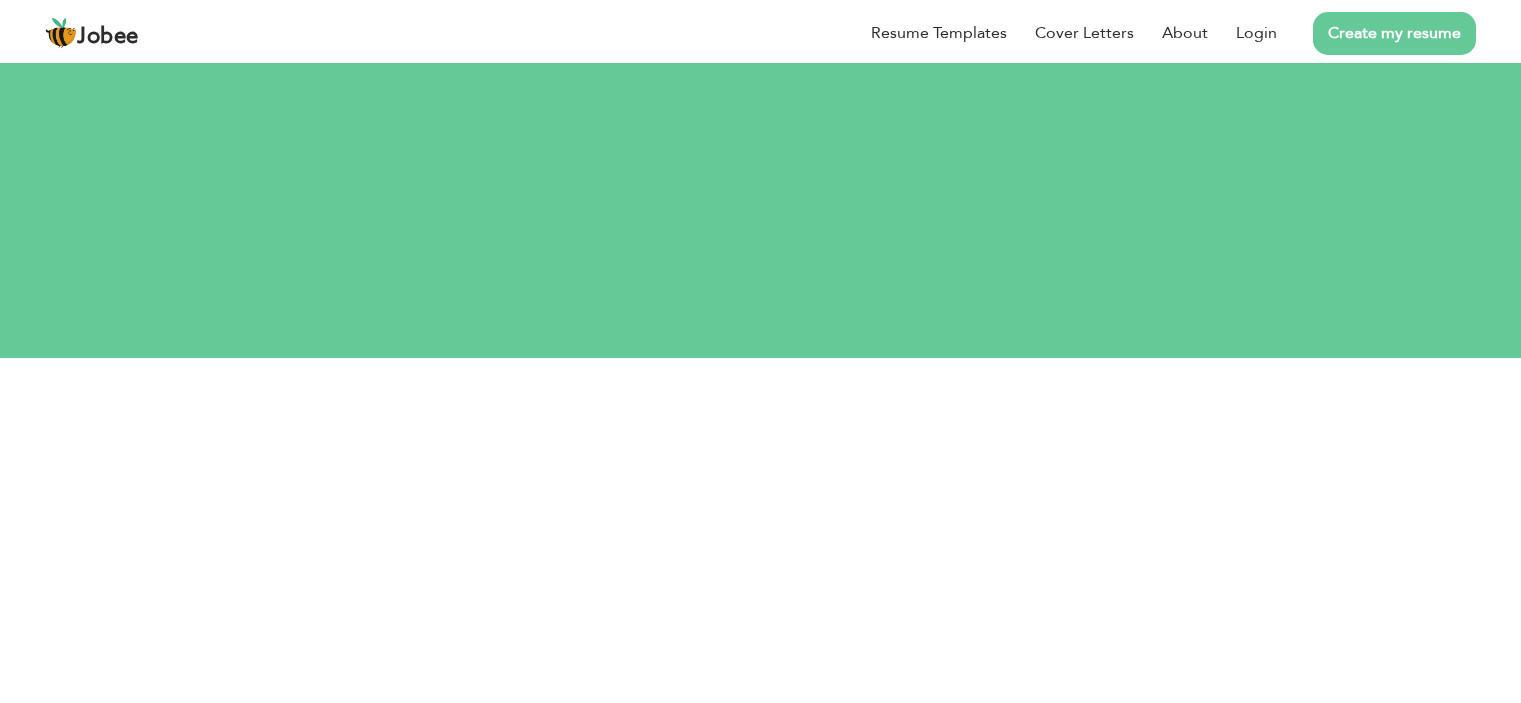 scroll, scrollTop: 0, scrollLeft: 0, axis: both 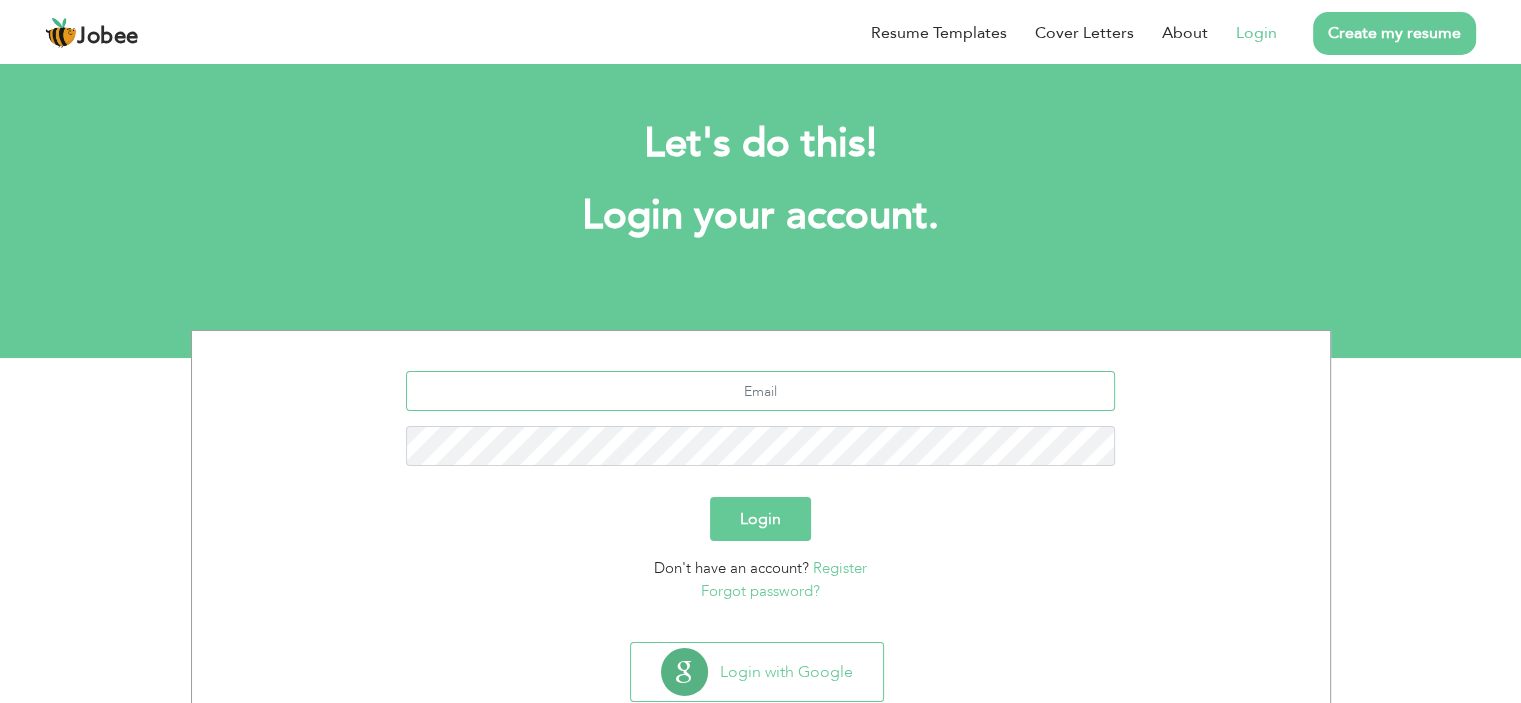 click at bounding box center [760, 391] 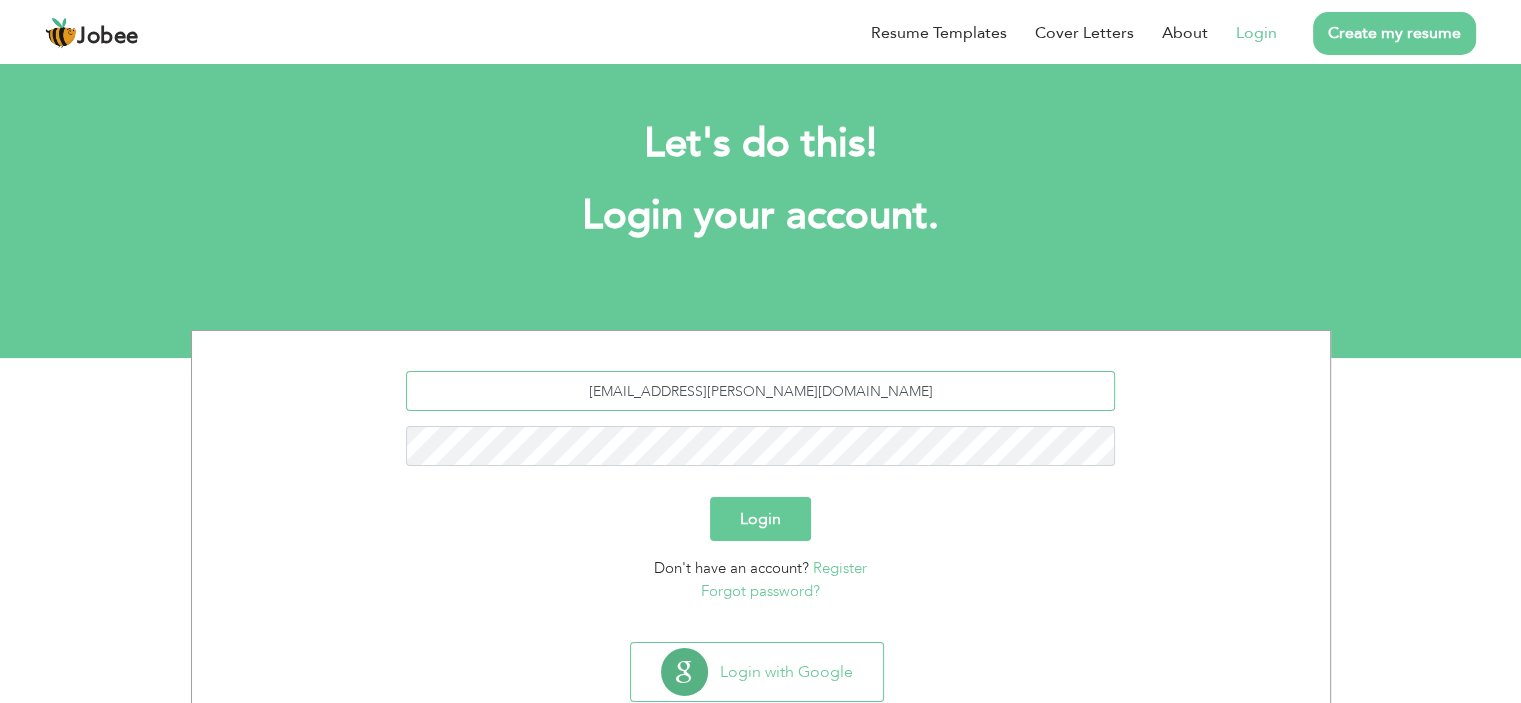 type on "asim.j.awan@gmail.com" 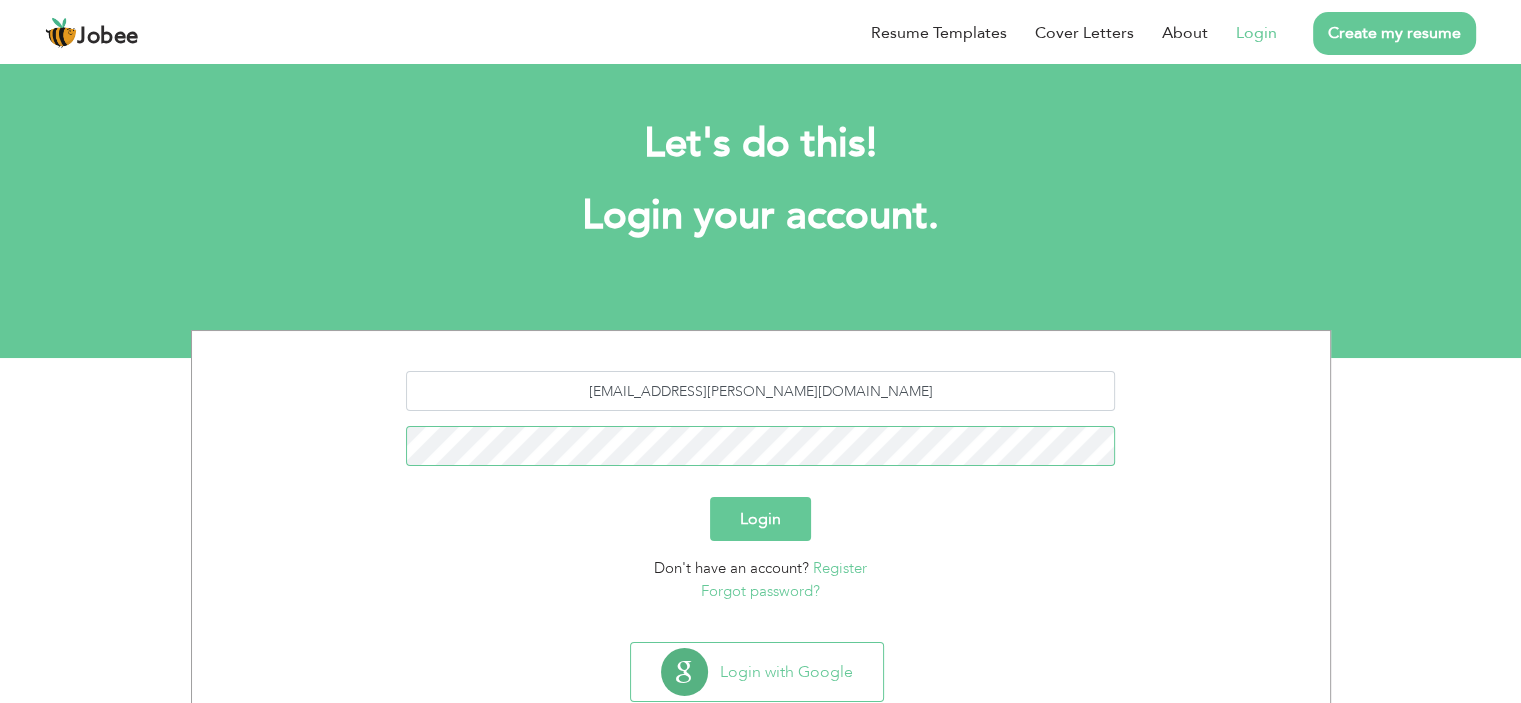 click on "Login" at bounding box center (760, 519) 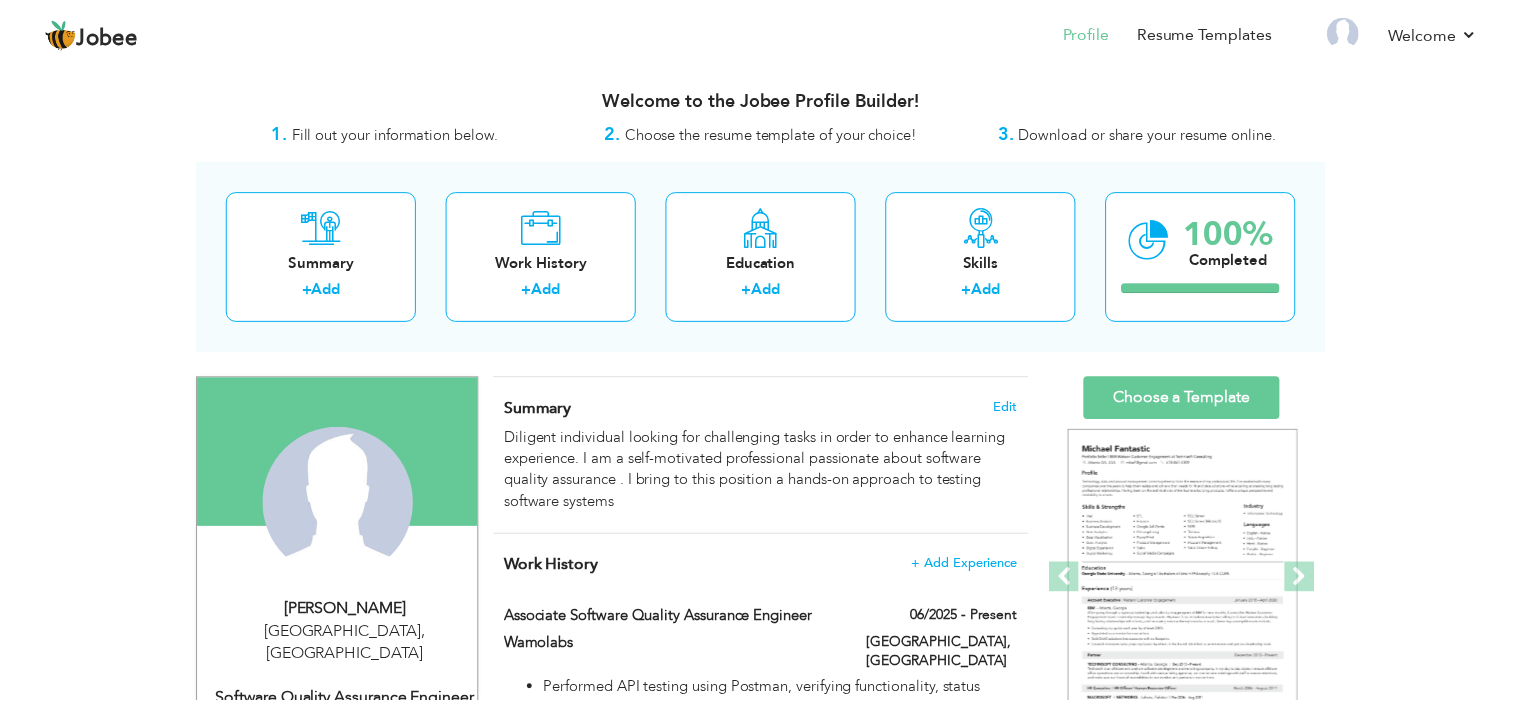scroll, scrollTop: 0, scrollLeft: 0, axis: both 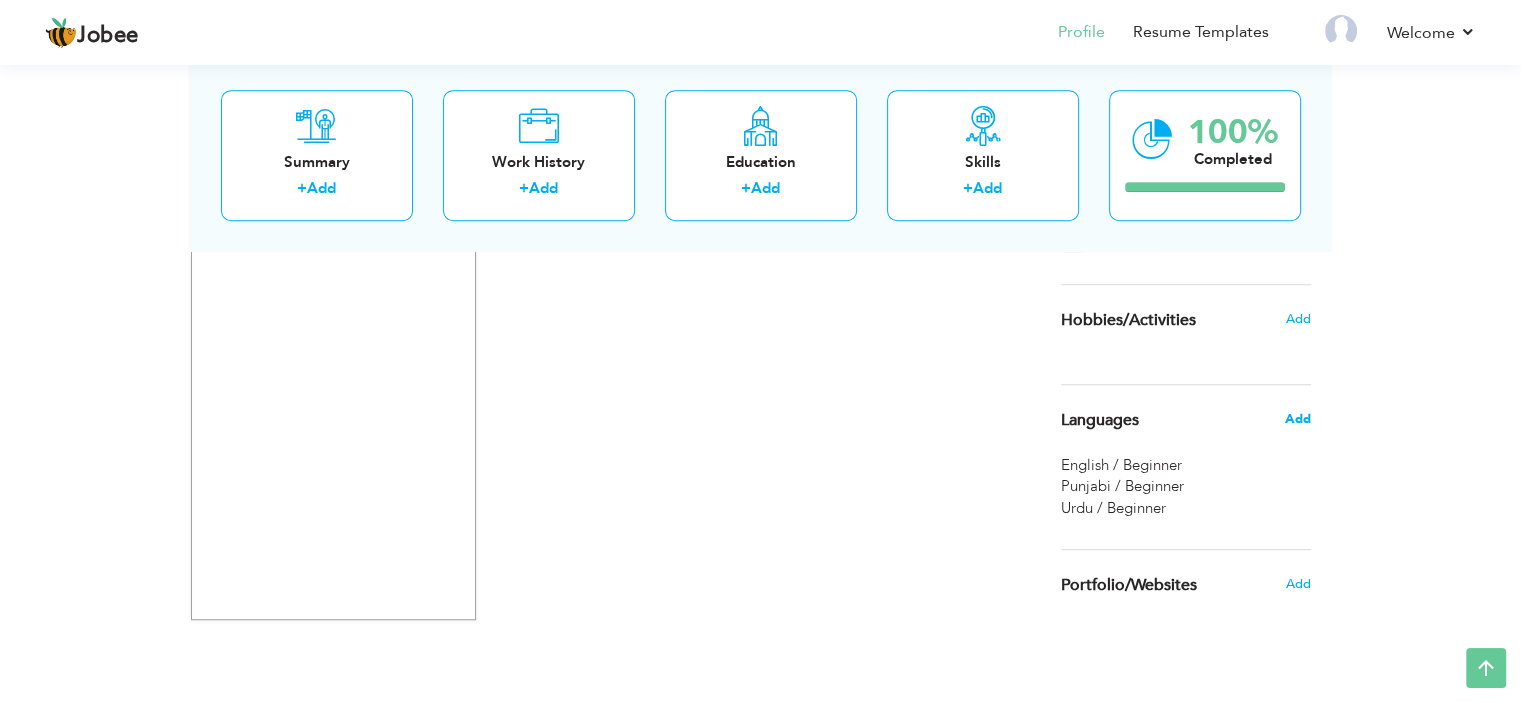 click on "Add" at bounding box center (1297, 419) 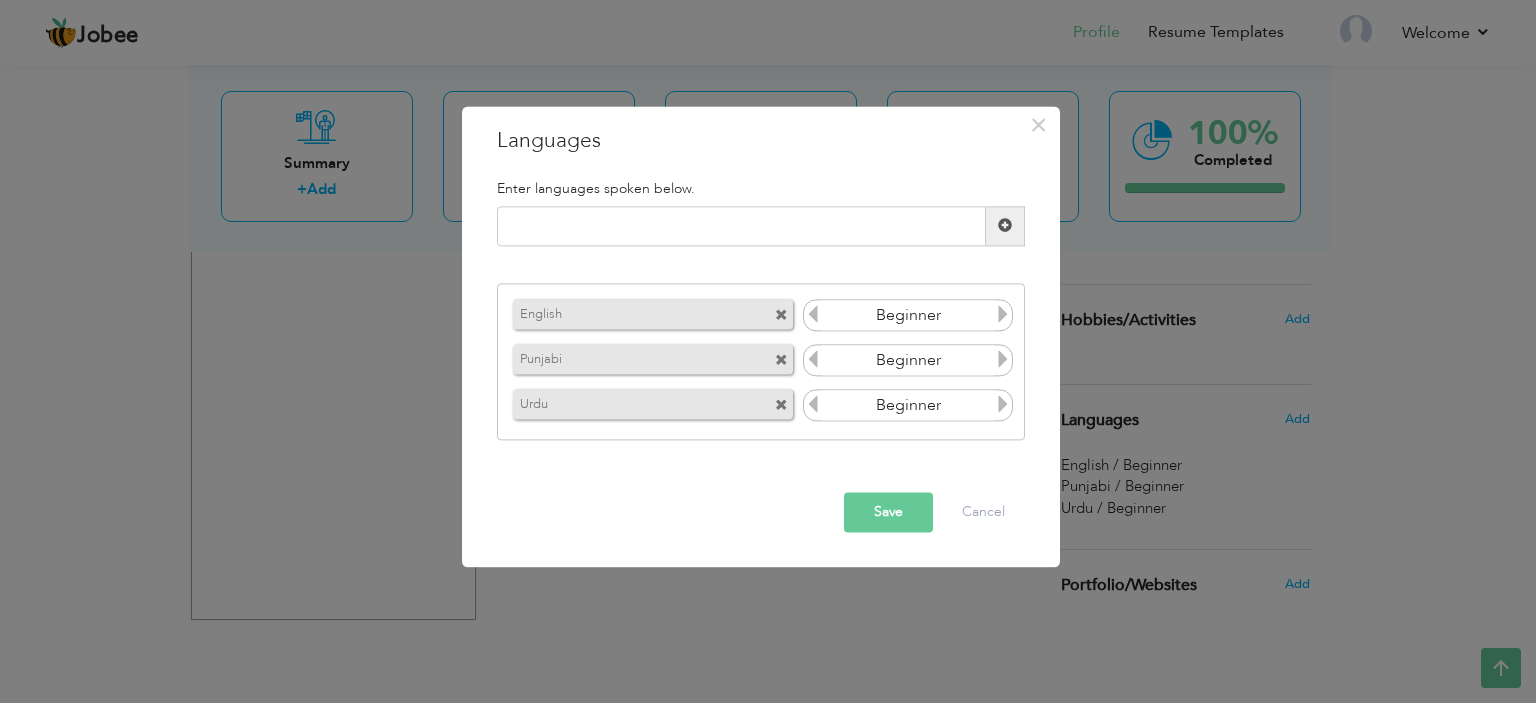 click at bounding box center (1003, 315) 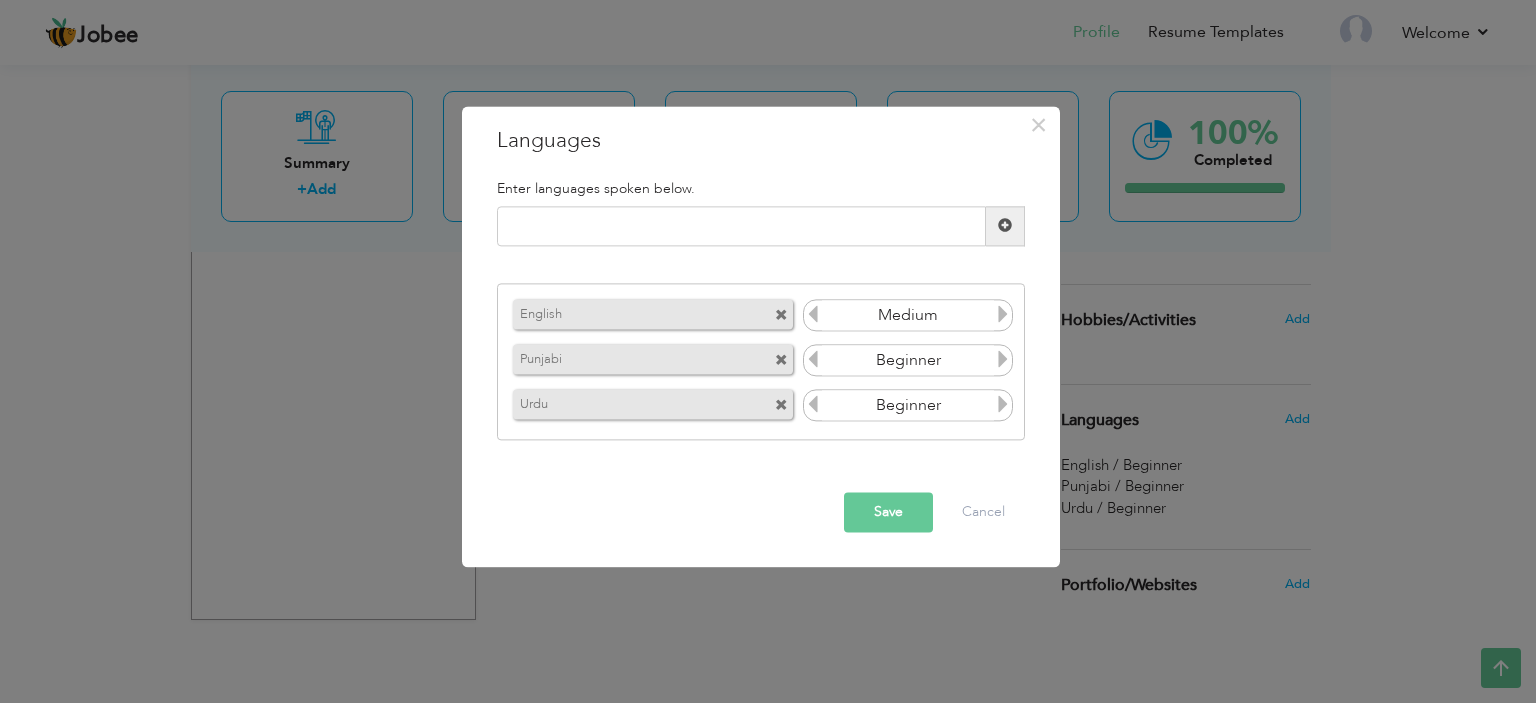 click on "Beginner" at bounding box center (908, 316) 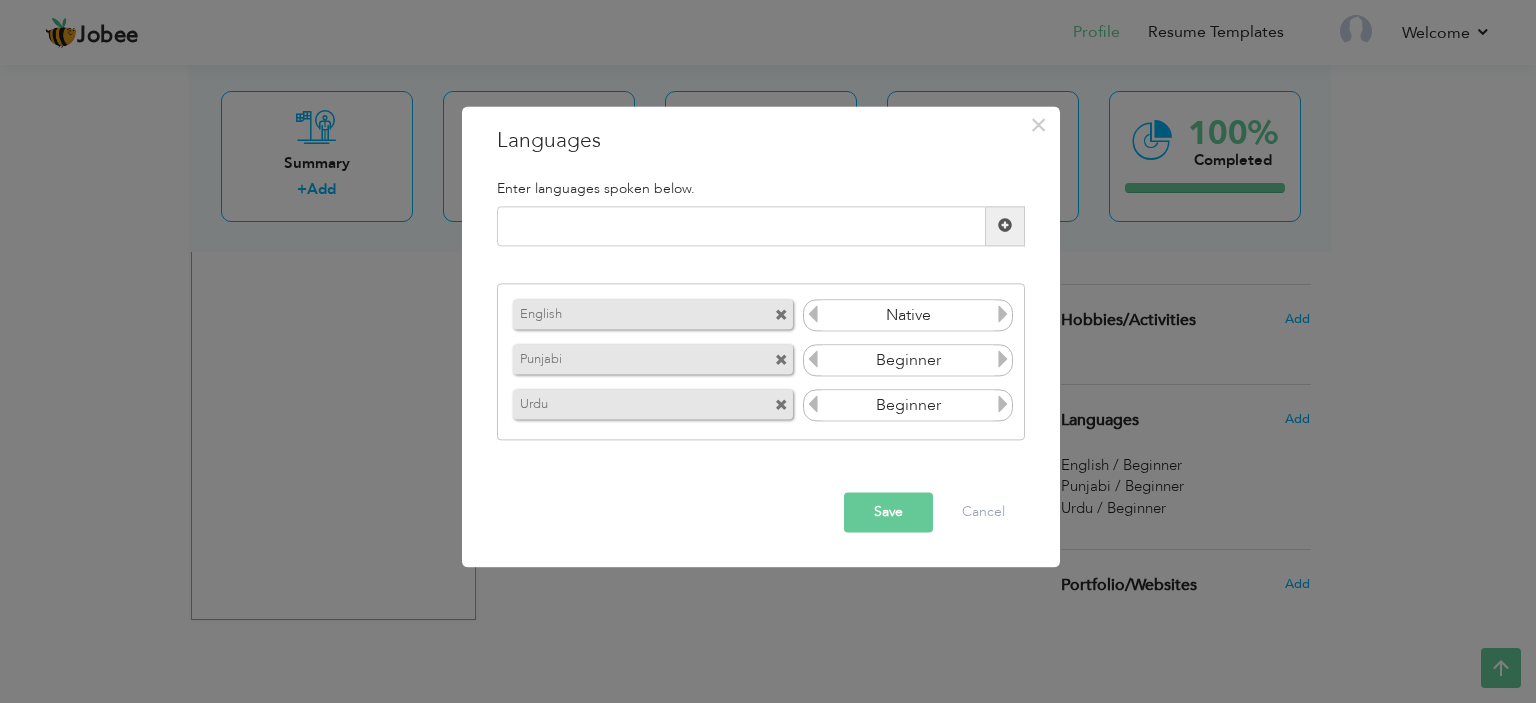 click at bounding box center (1003, 315) 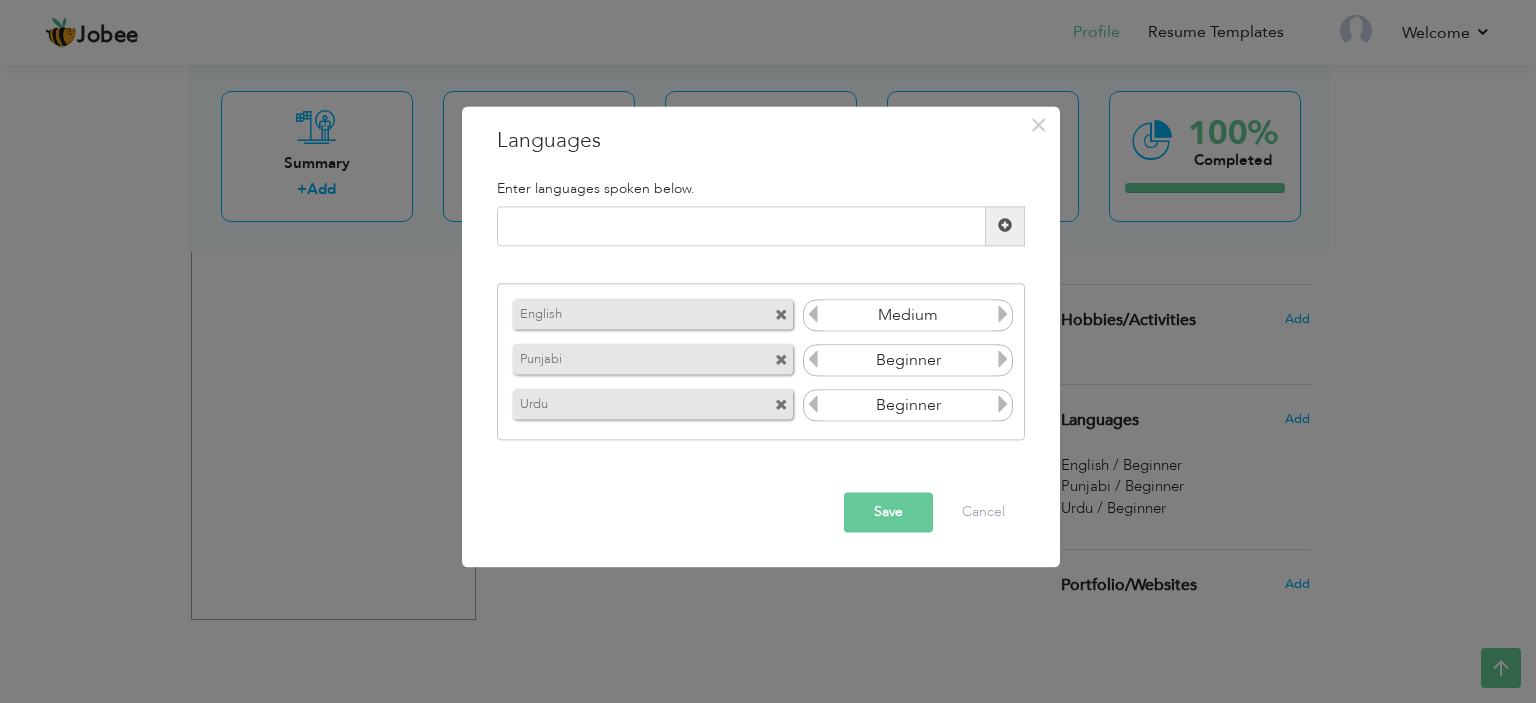 click at bounding box center [1003, 360] 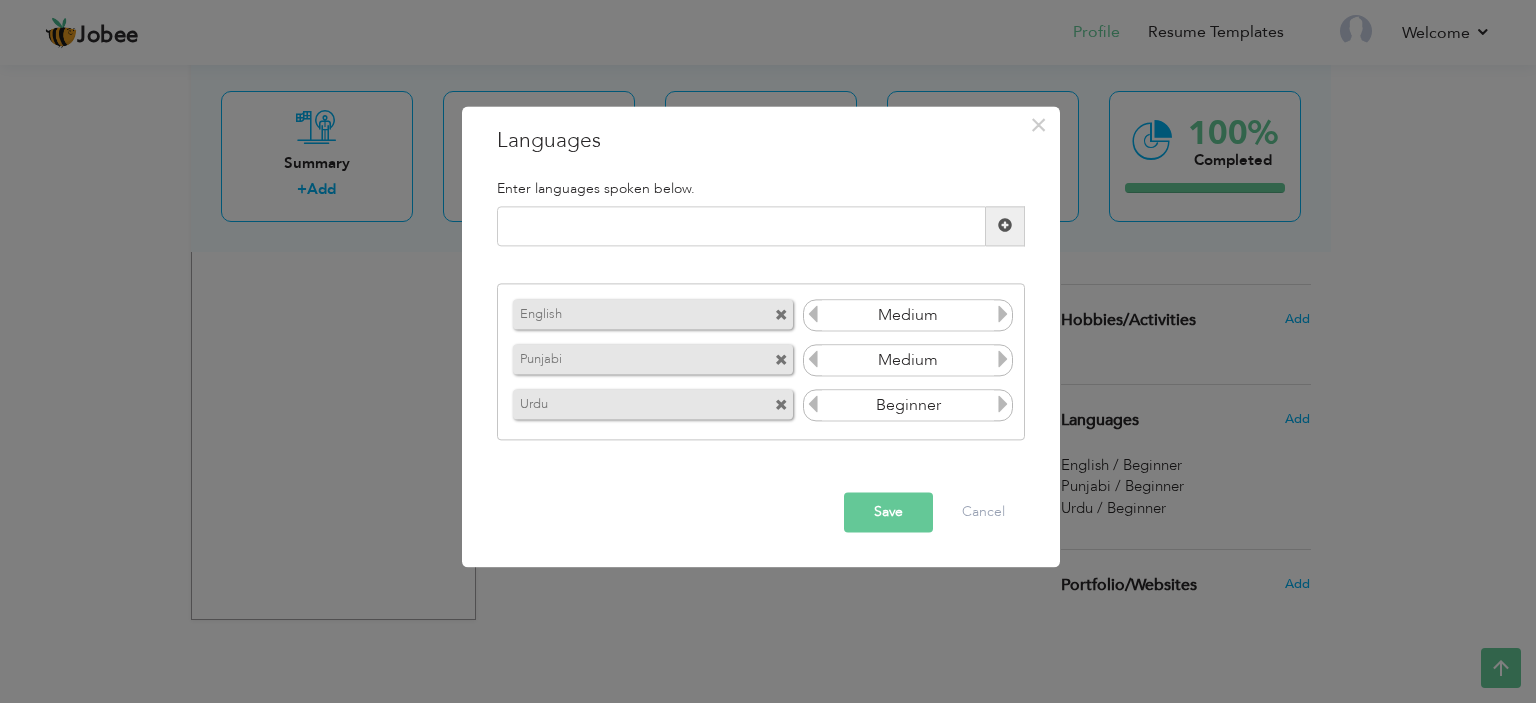 click at bounding box center [1003, 360] 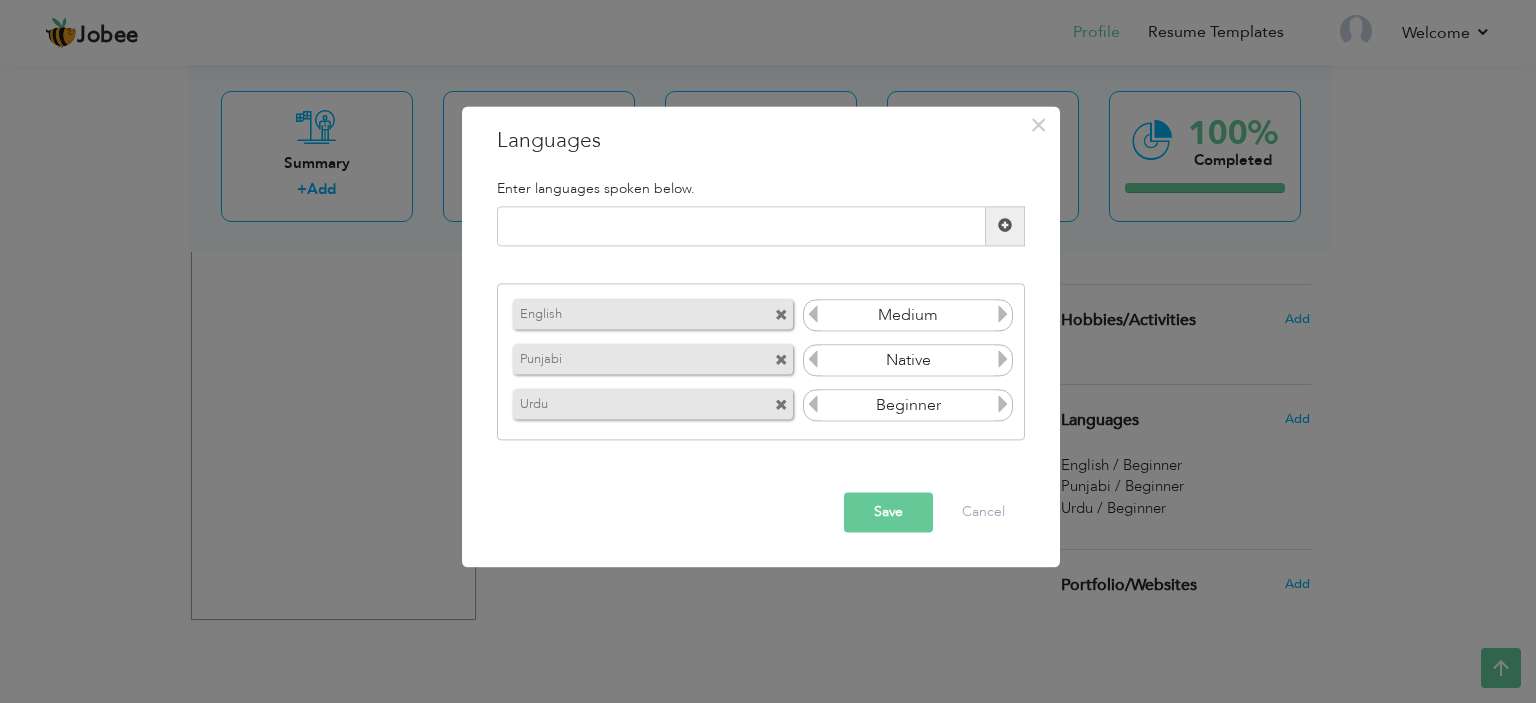 click at bounding box center [1003, 405] 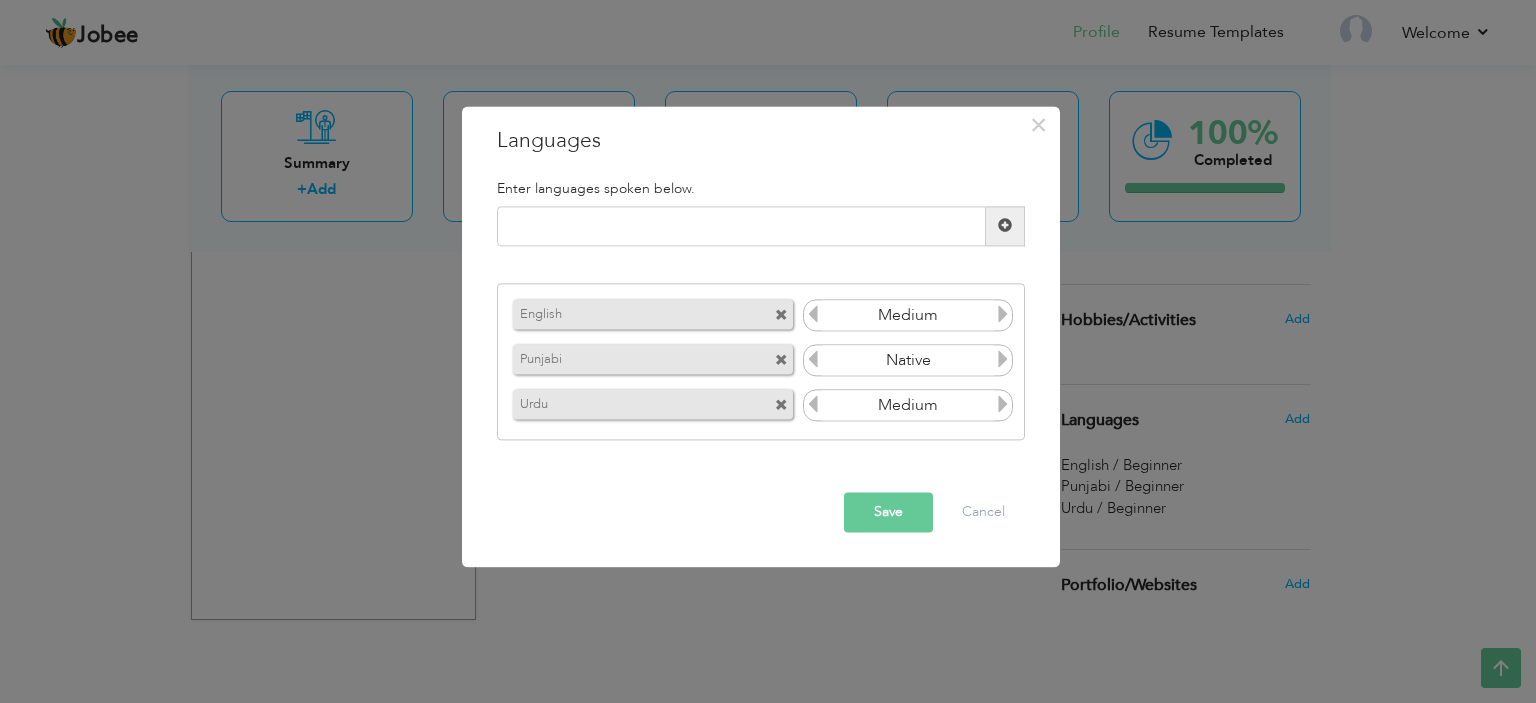 click at bounding box center (1003, 405) 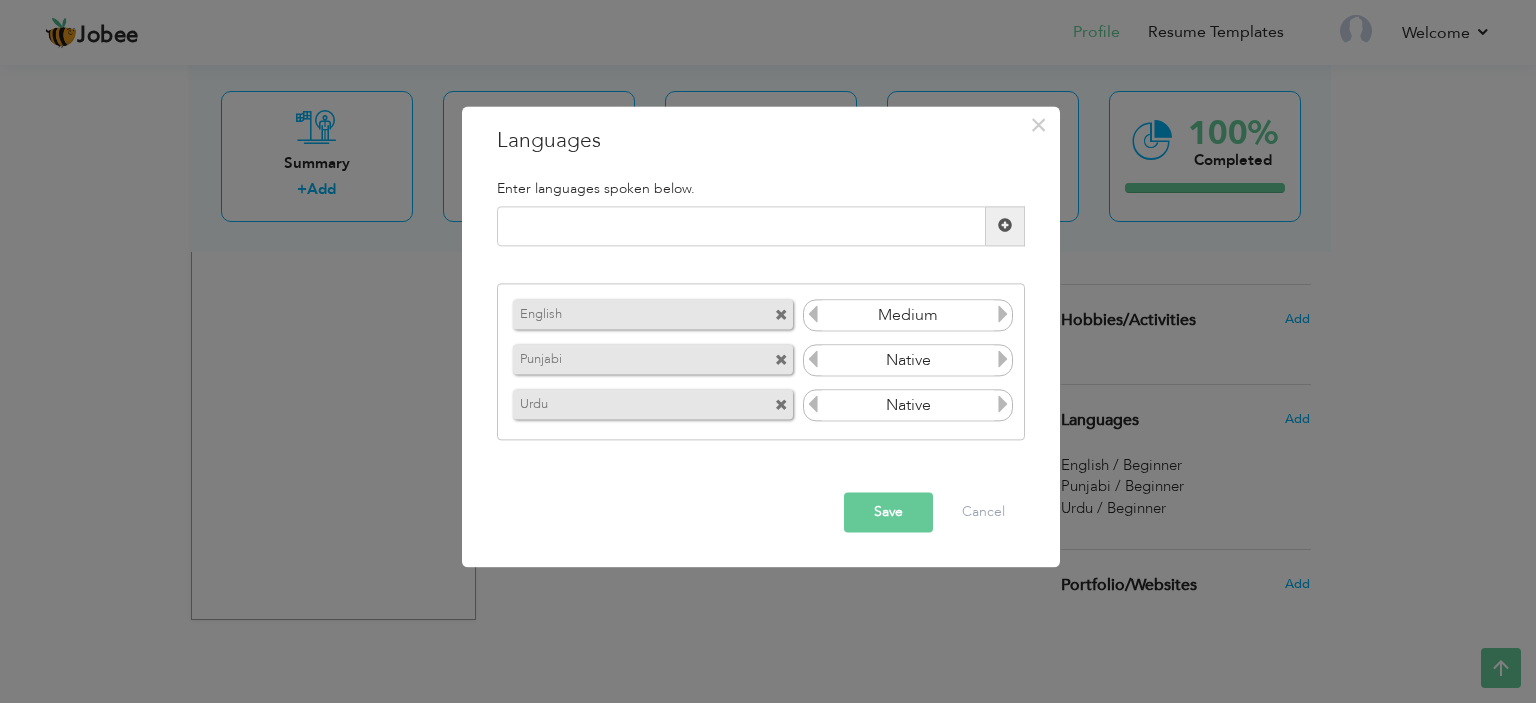 click at bounding box center (781, 316) 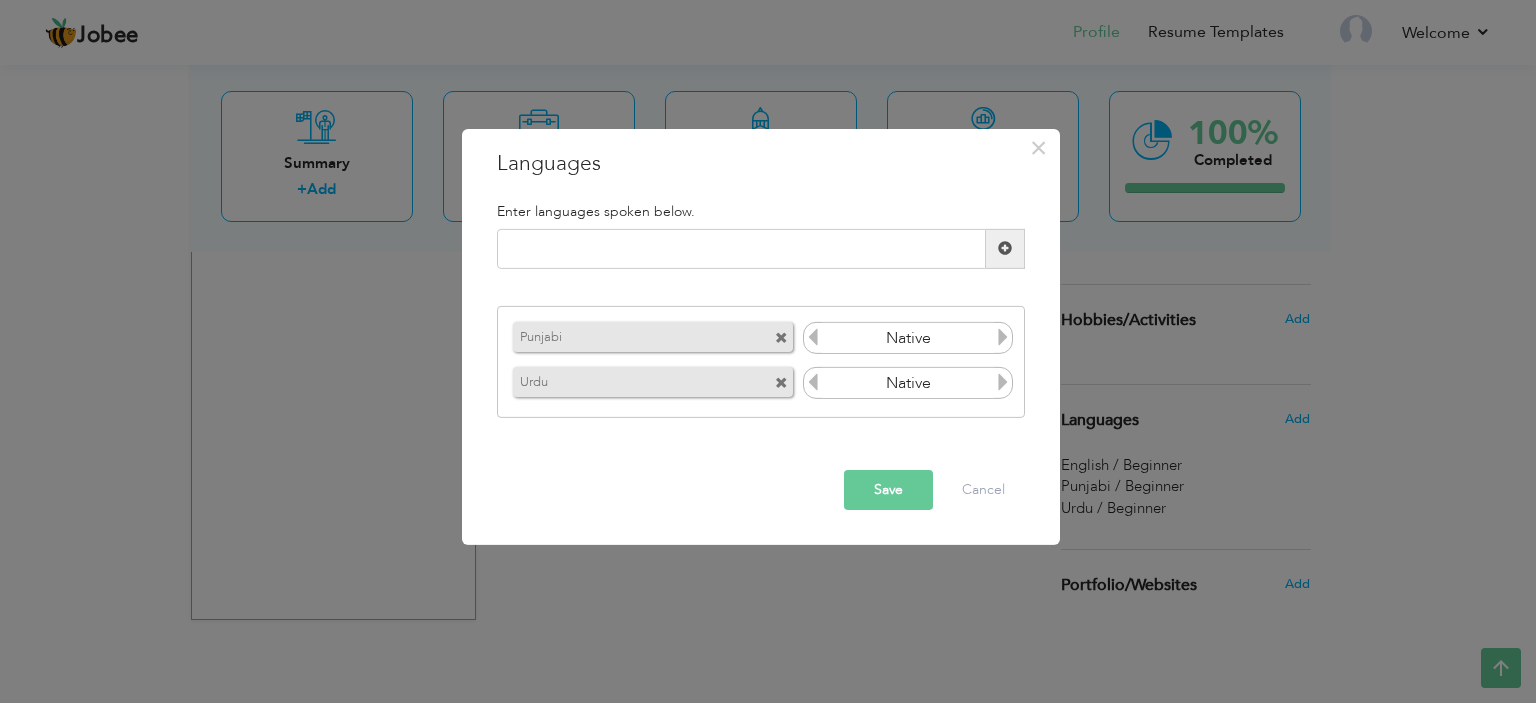 click at bounding box center (781, 338) 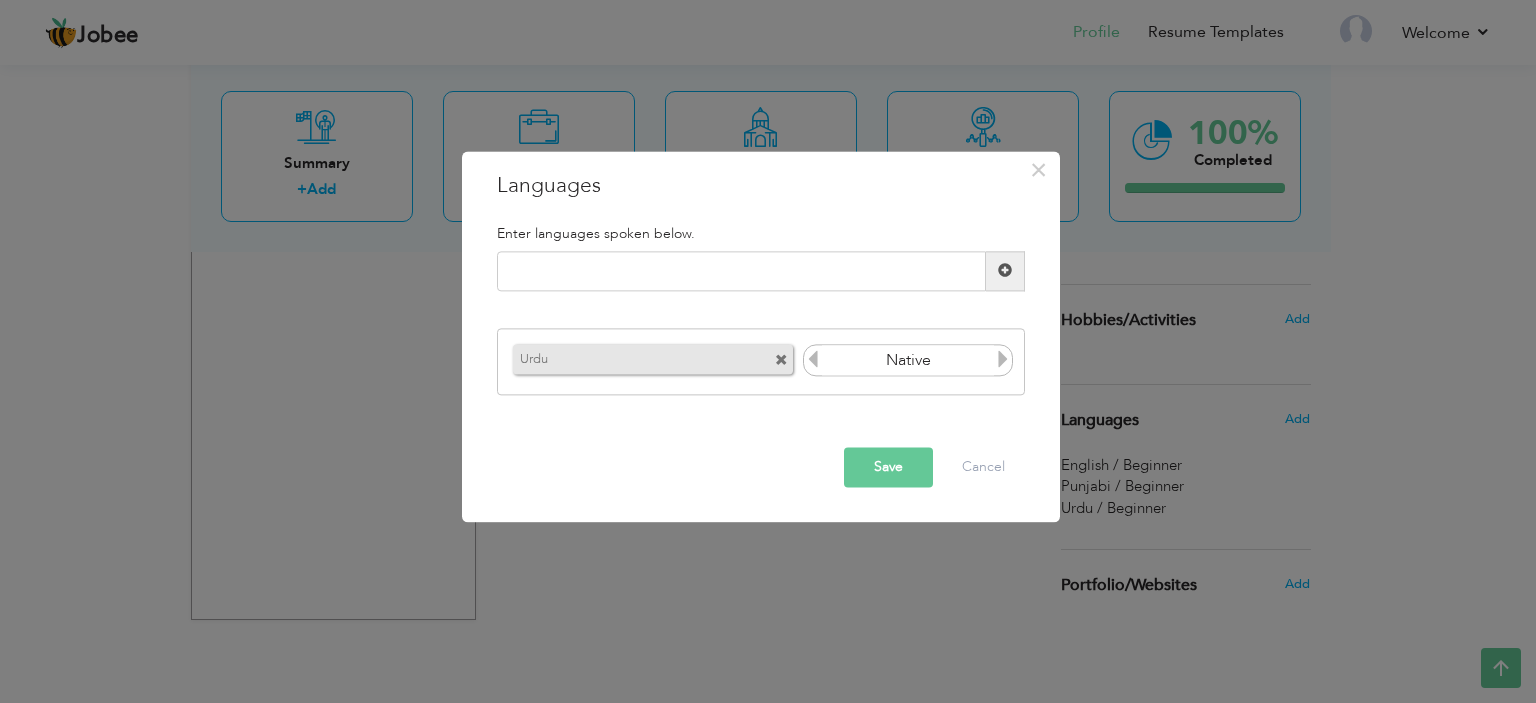 click at bounding box center [781, 361] 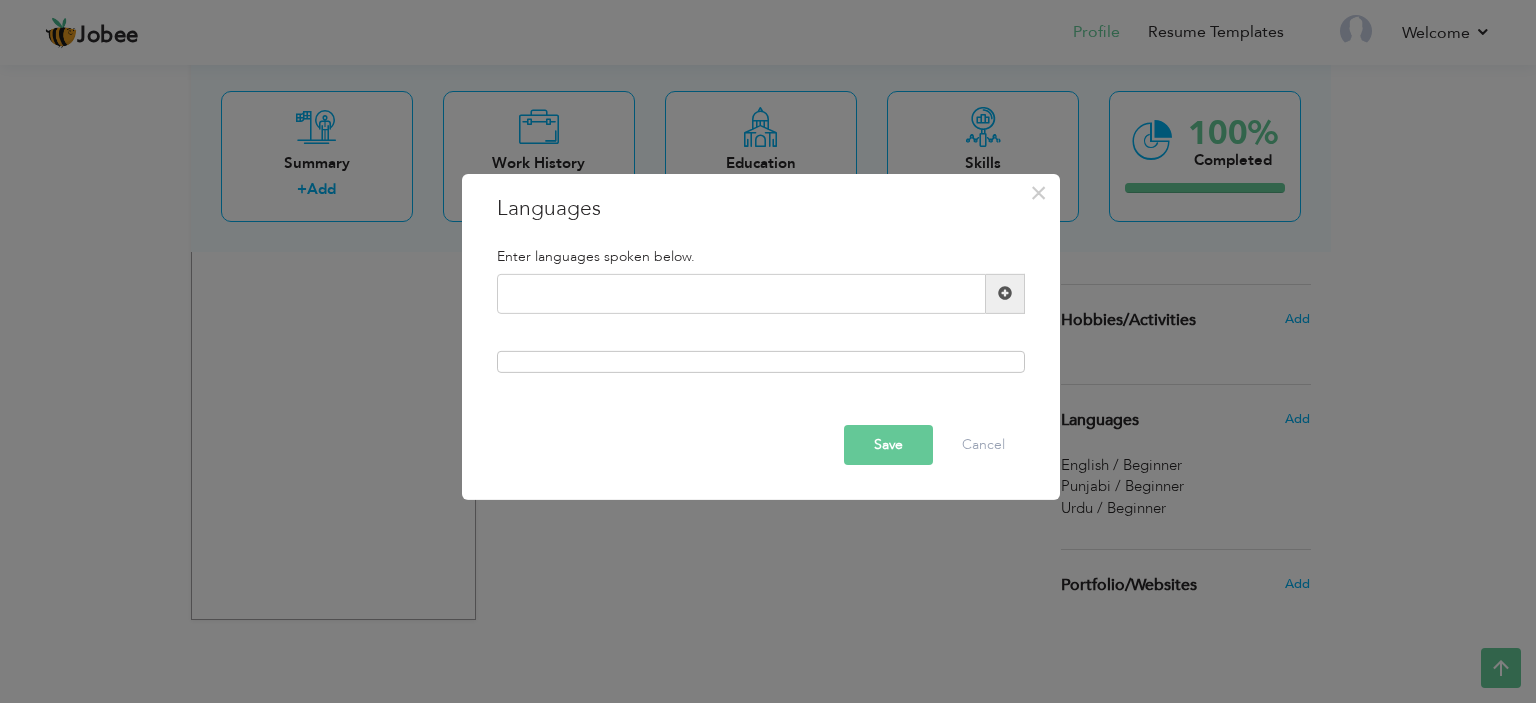 click on "Save" at bounding box center [888, 445] 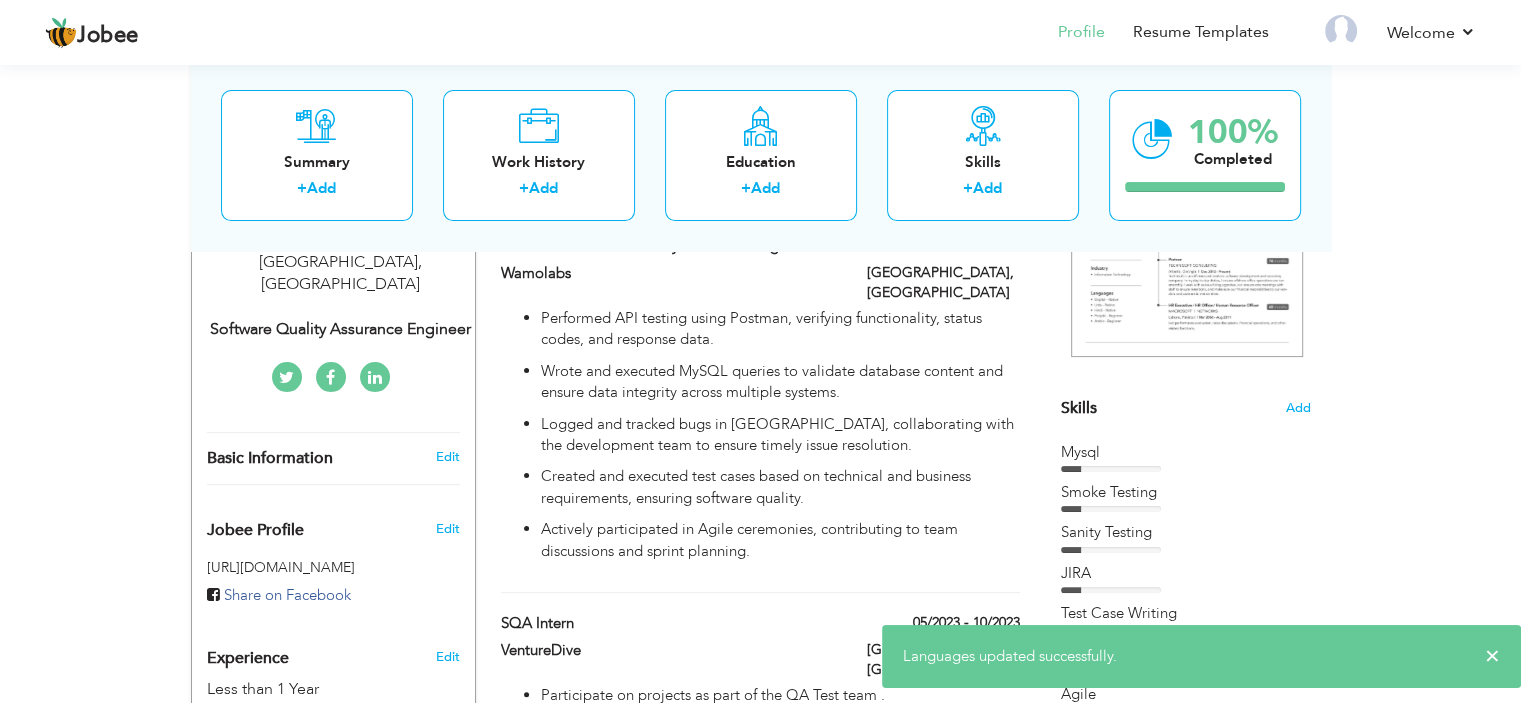 scroll, scrollTop: 0, scrollLeft: 0, axis: both 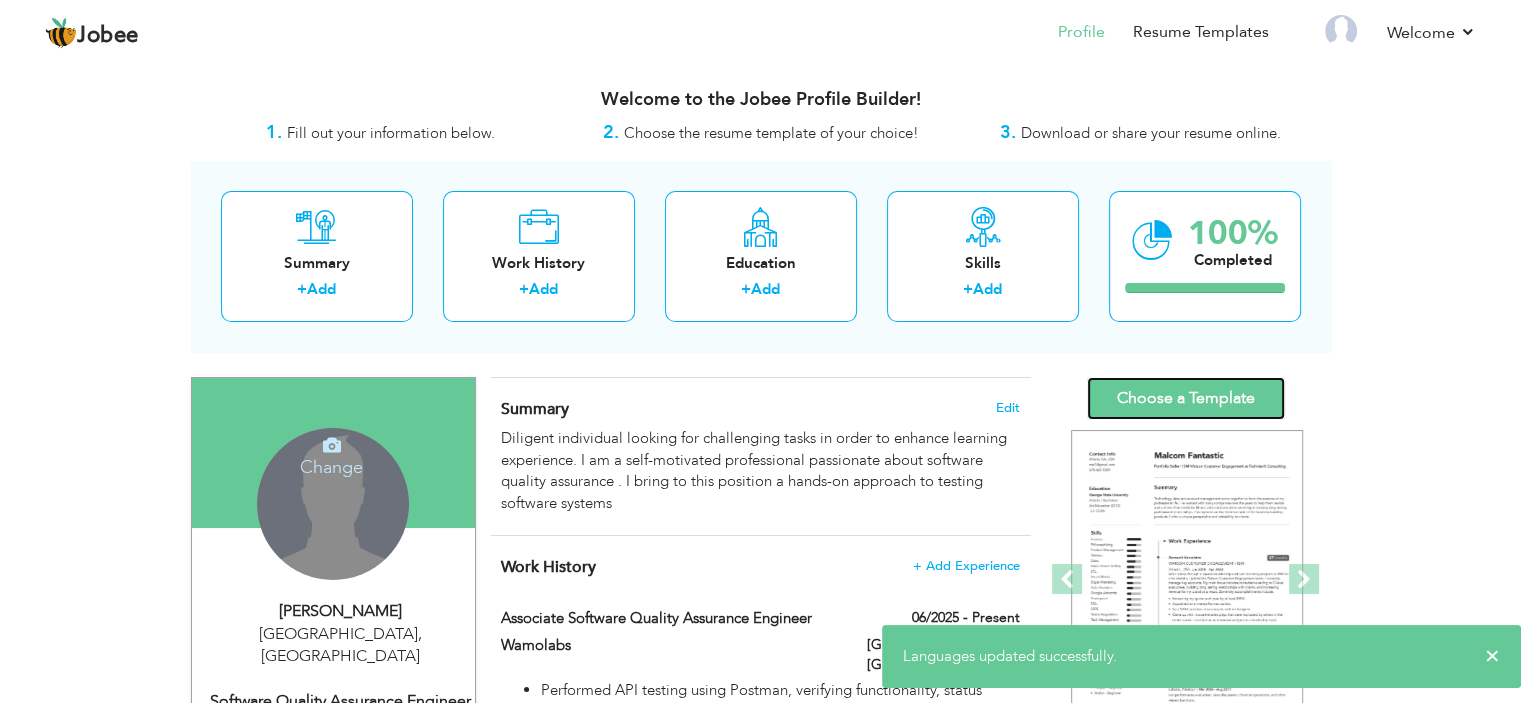 click on "Choose a Template" at bounding box center (1186, 398) 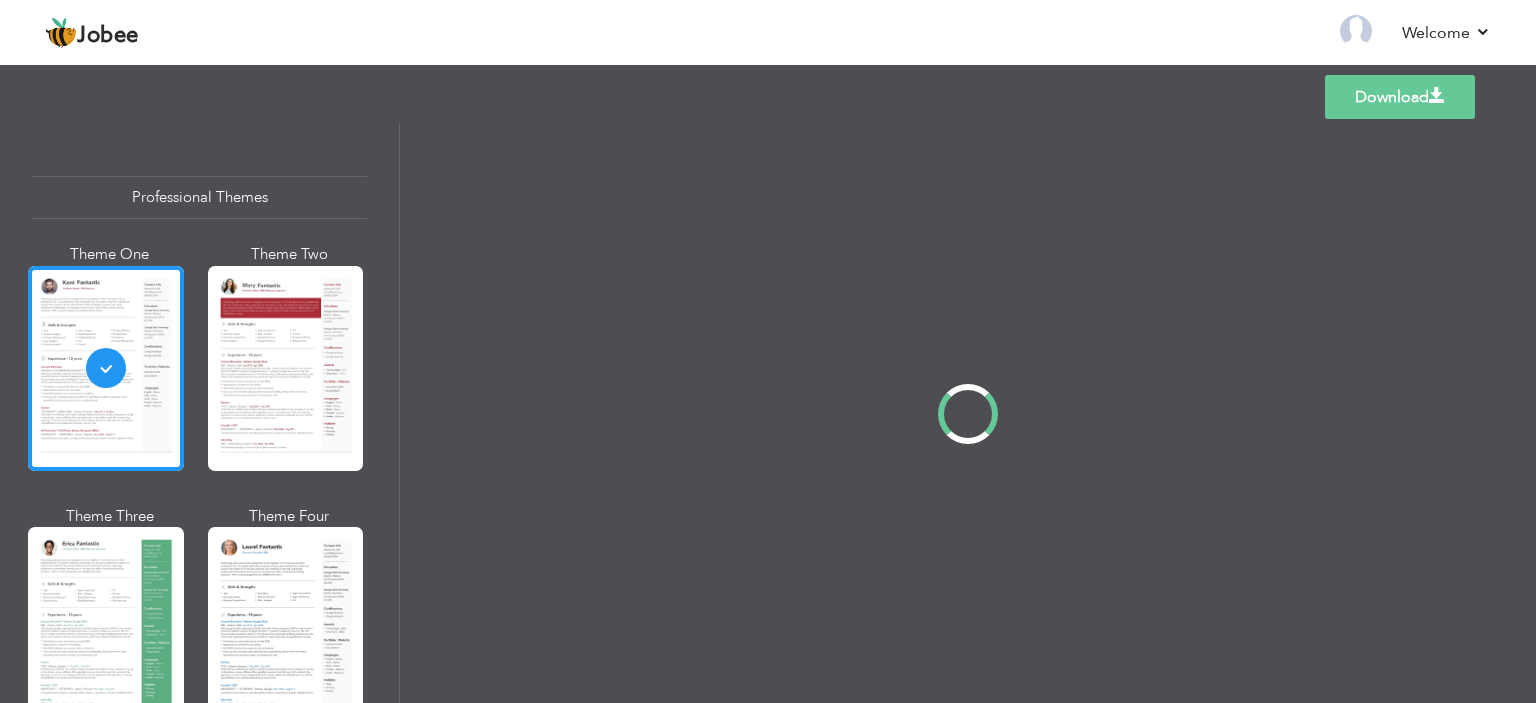 scroll, scrollTop: 0, scrollLeft: 0, axis: both 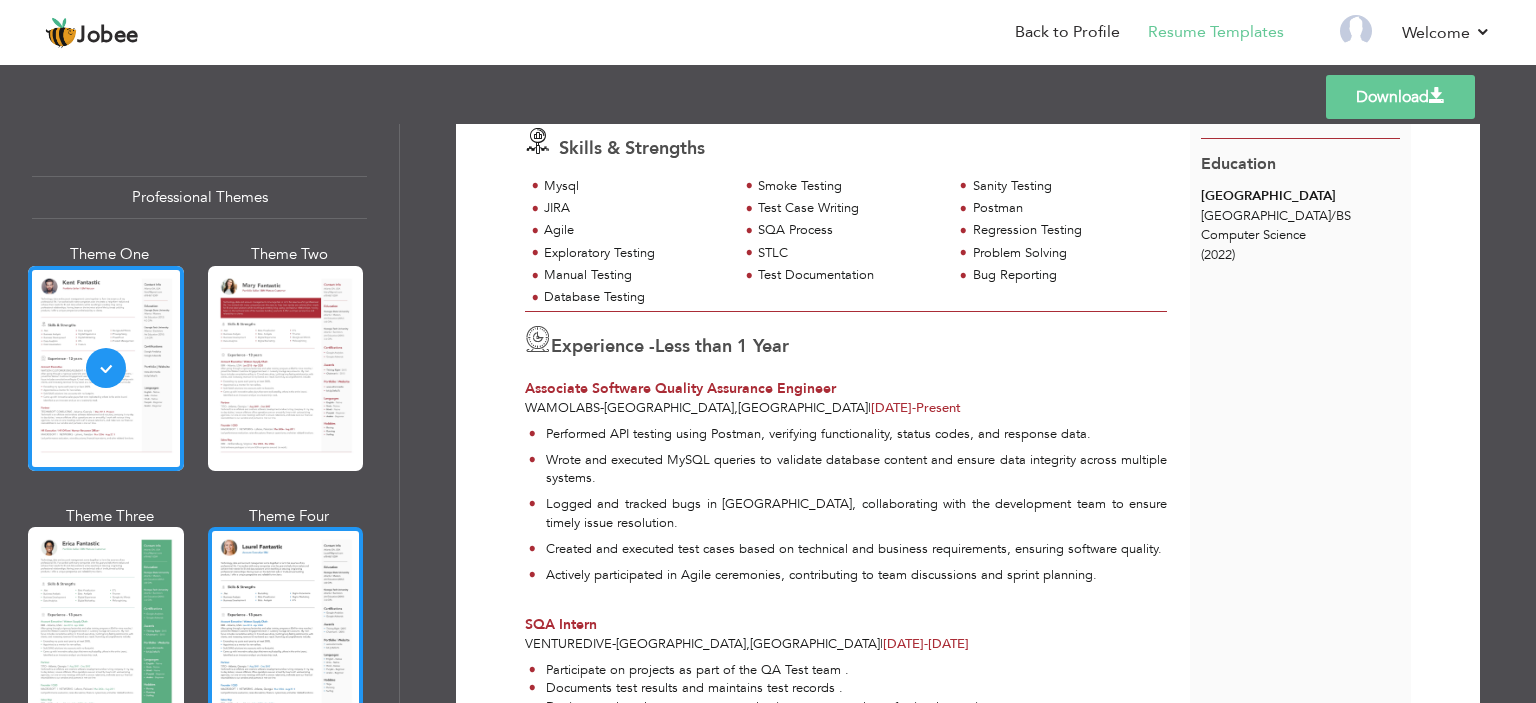 click at bounding box center (286, 629) 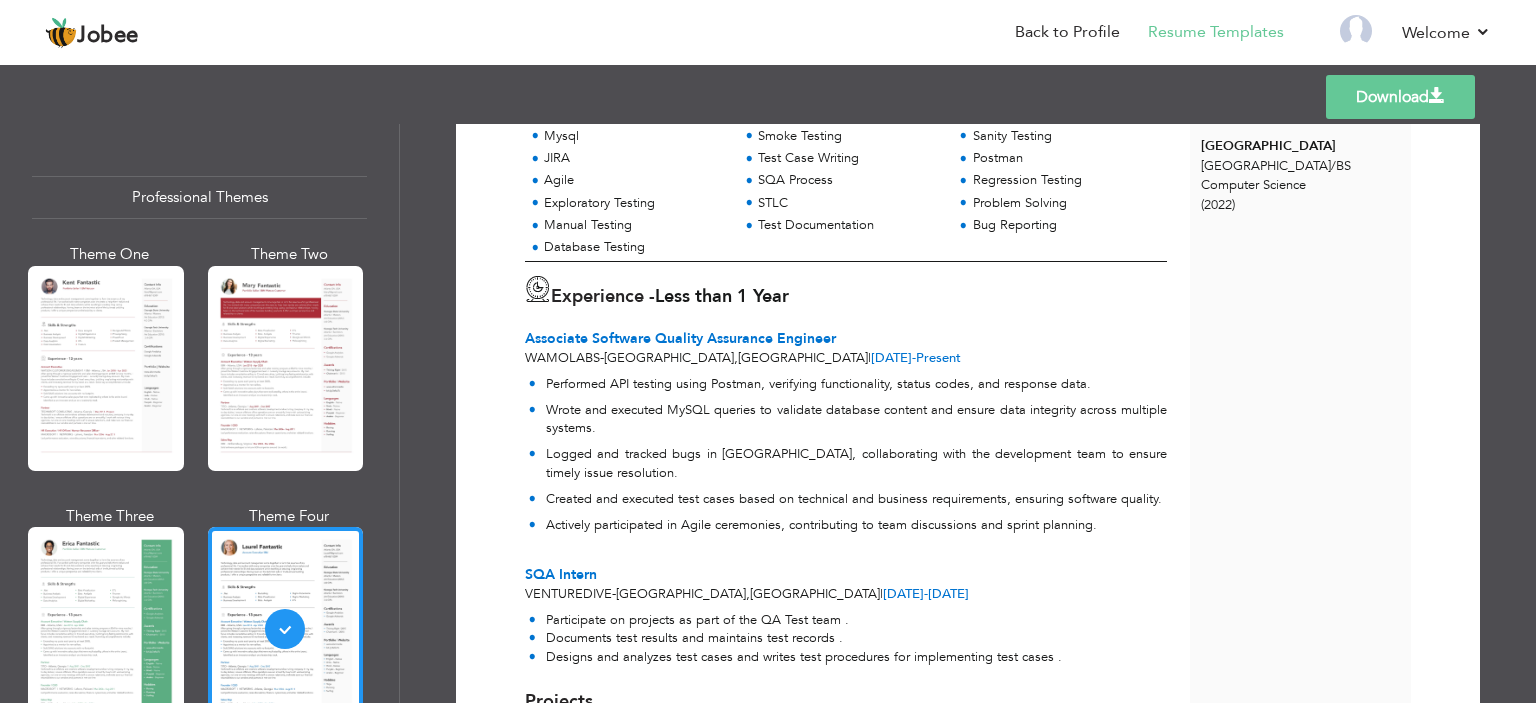 scroll, scrollTop: 0, scrollLeft: 0, axis: both 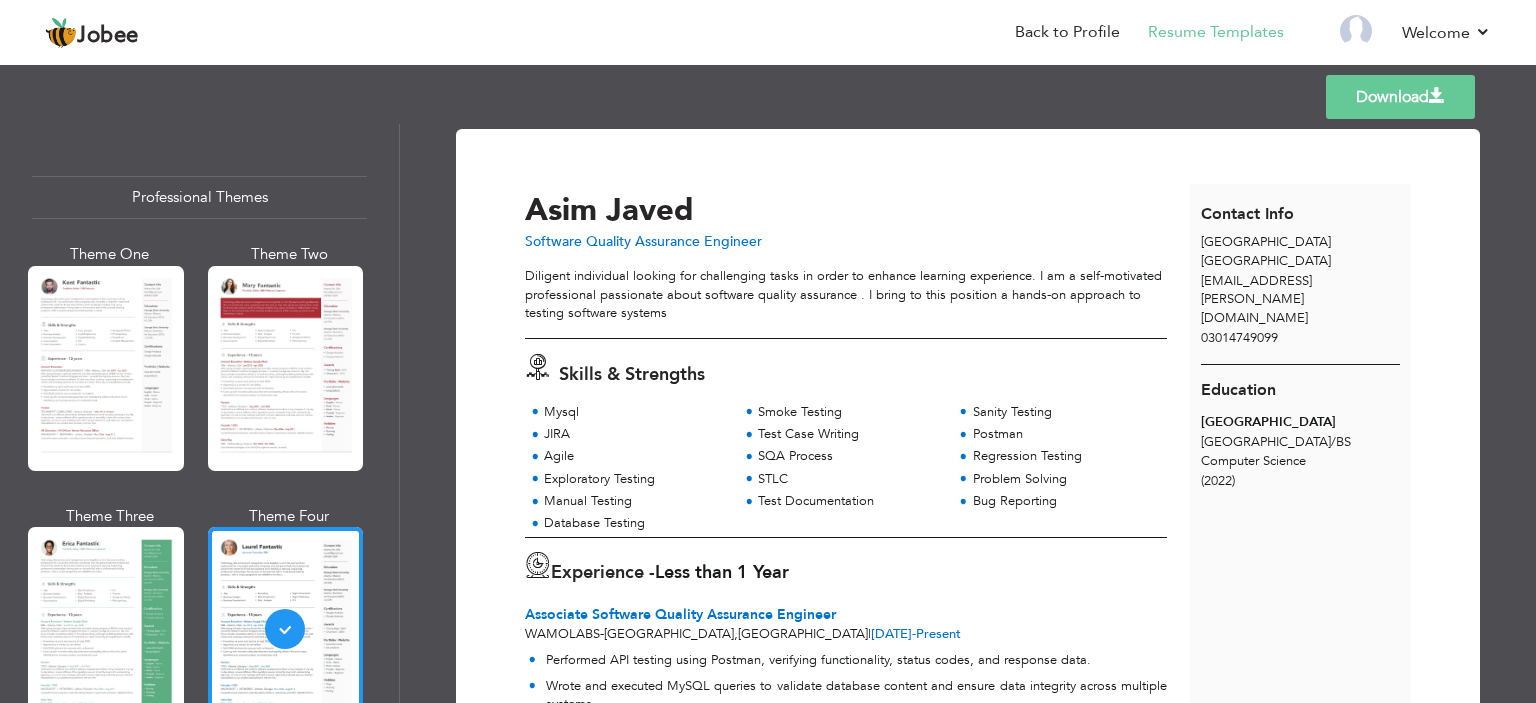 click on "Download" at bounding box center [1400, 97] 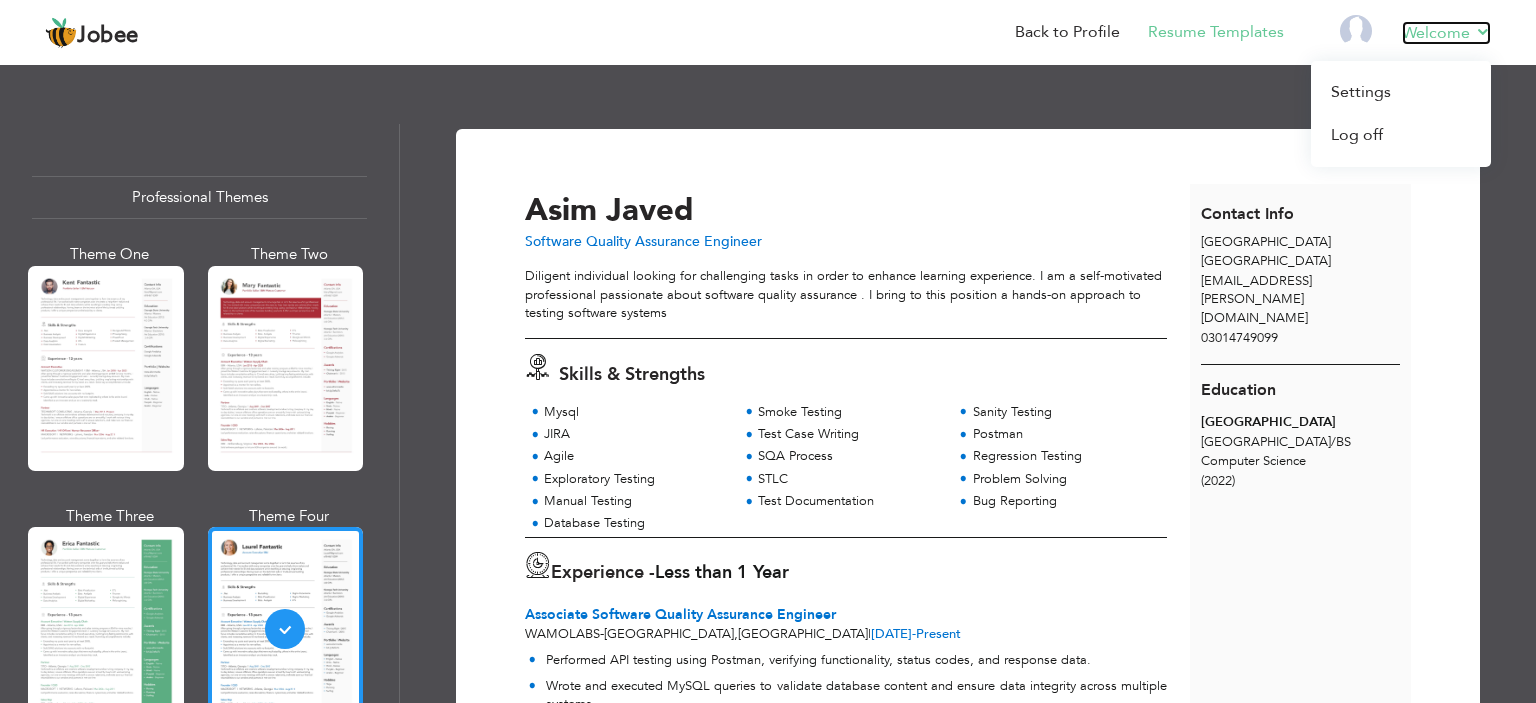 click on "Welcome" at bounding box center [1446, 33] 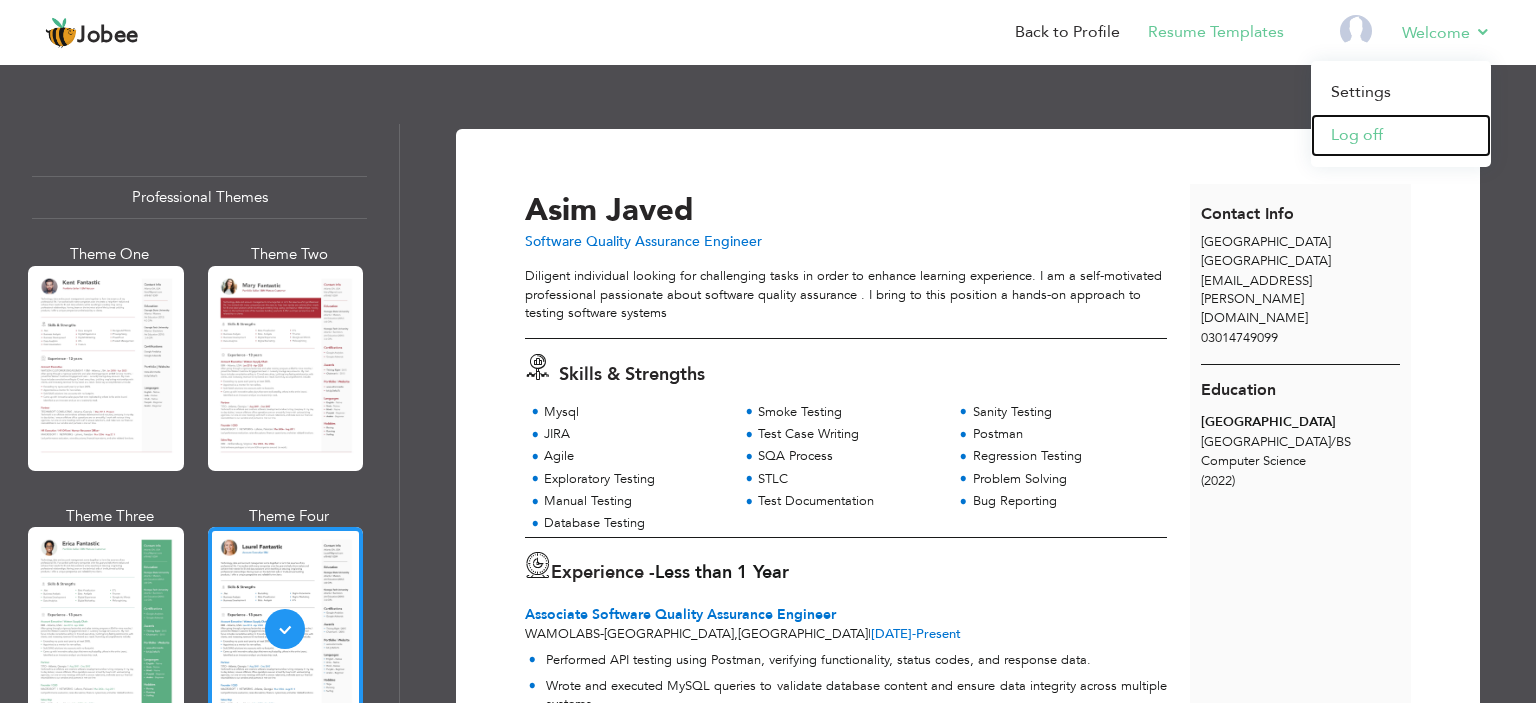 click on "Log off" at bounding box center (1401, 135) 